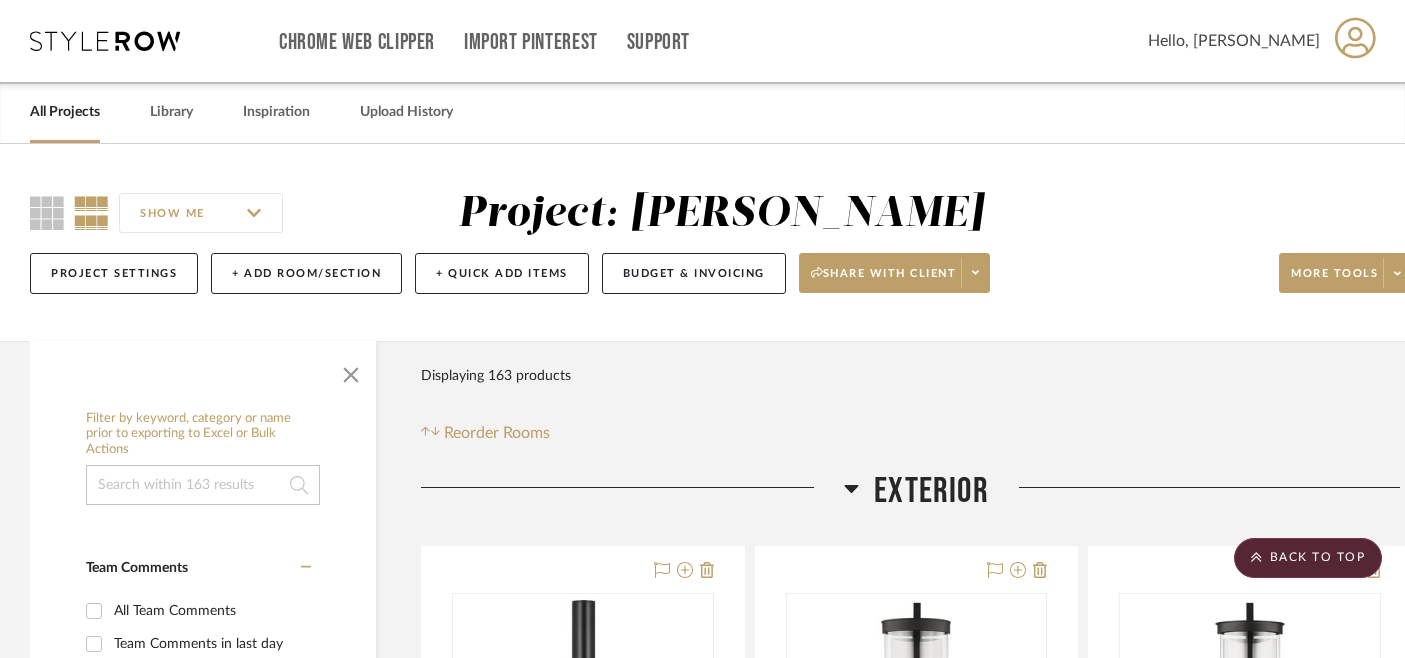scroll, scrollTop: 6765, scrollLeft: 0, axis: vertical 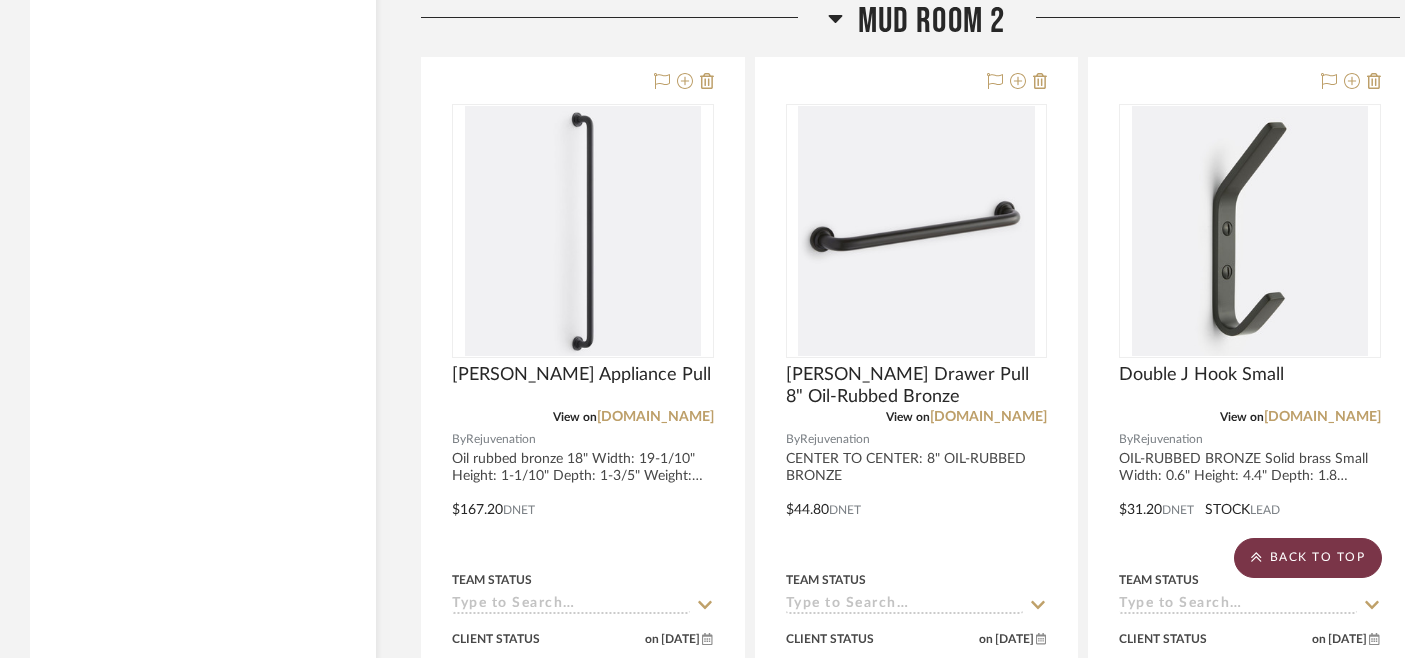 click on "BACK TO TOP" 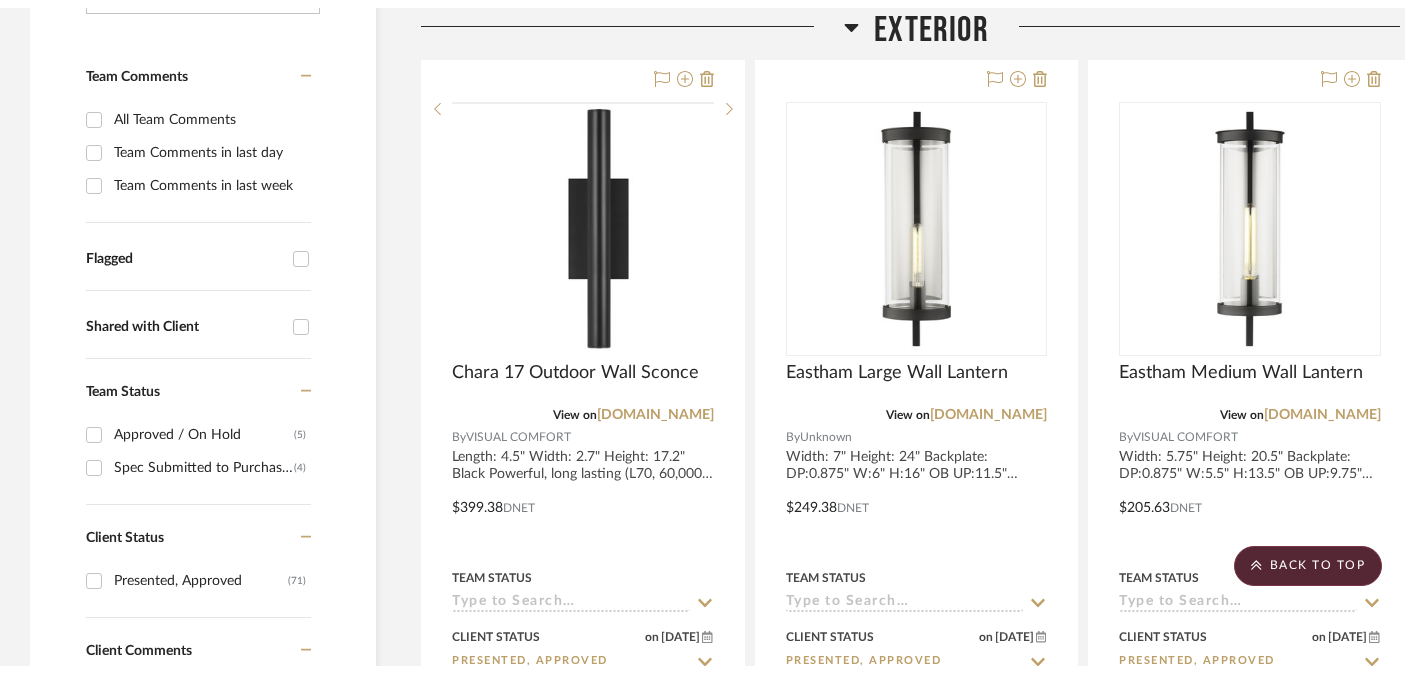 scroll, scrollTop: 0, scrollLeft: 0, axis: both 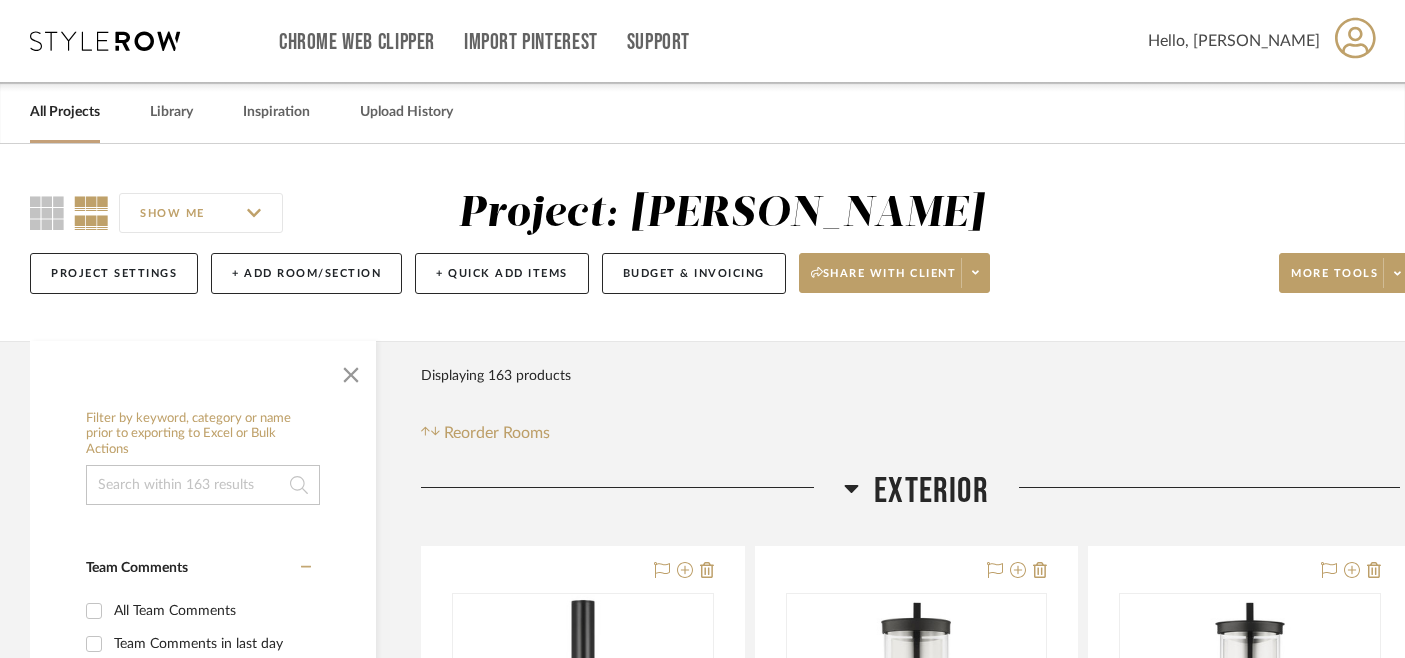click on "All Projects" at bounding box center [65, 112] 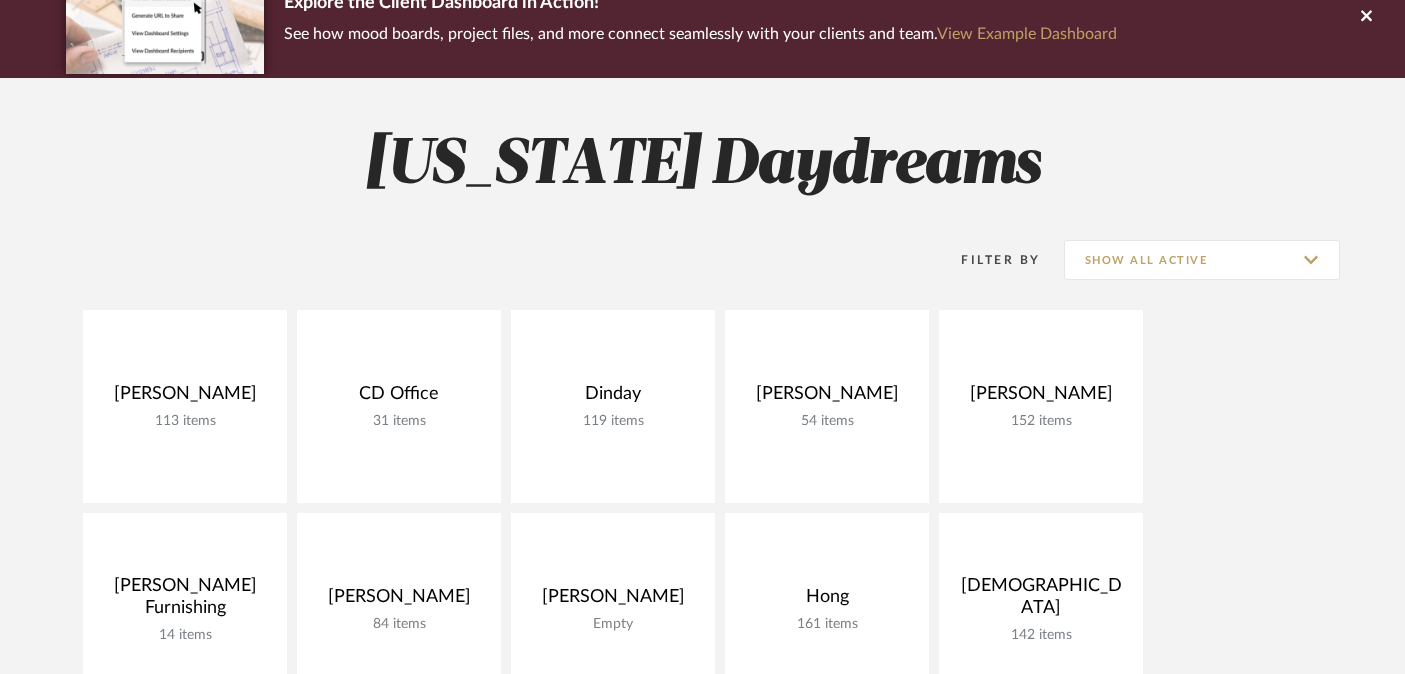 scroll, scrollTop: 358, scrollLeft: 0, axis: vertical 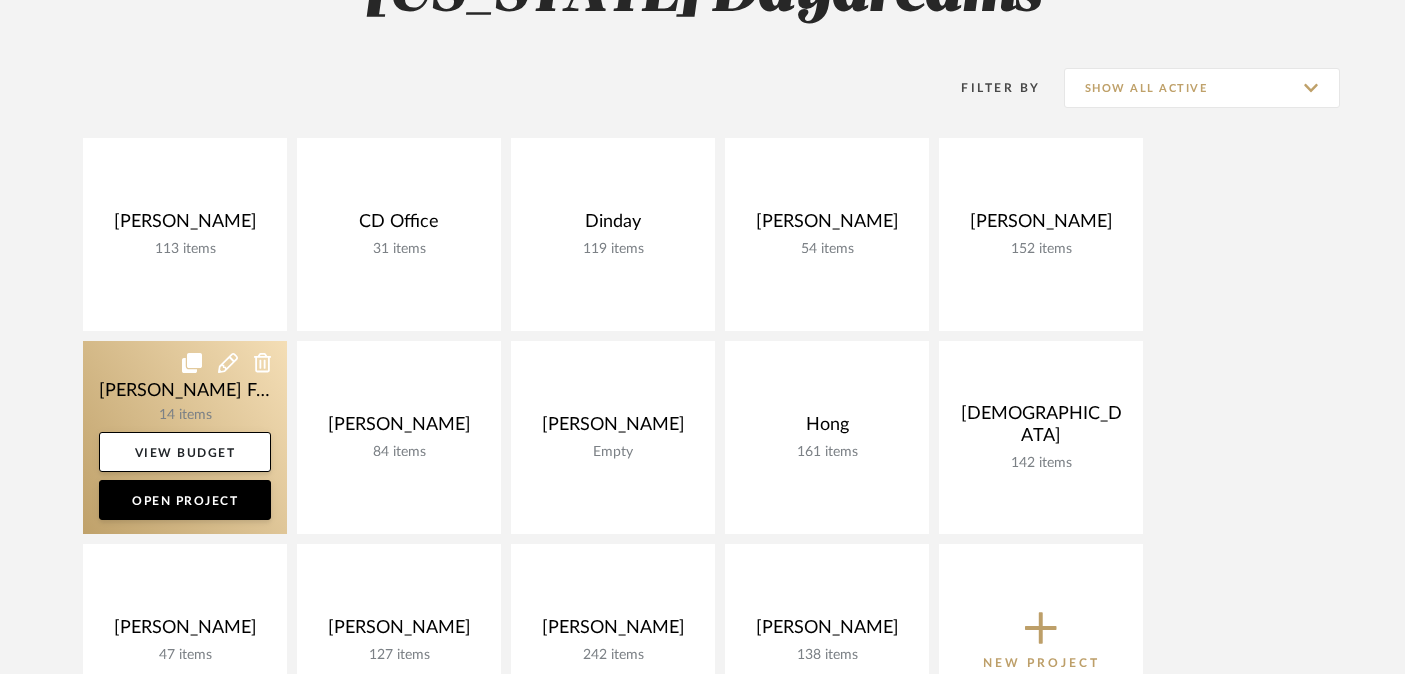 click 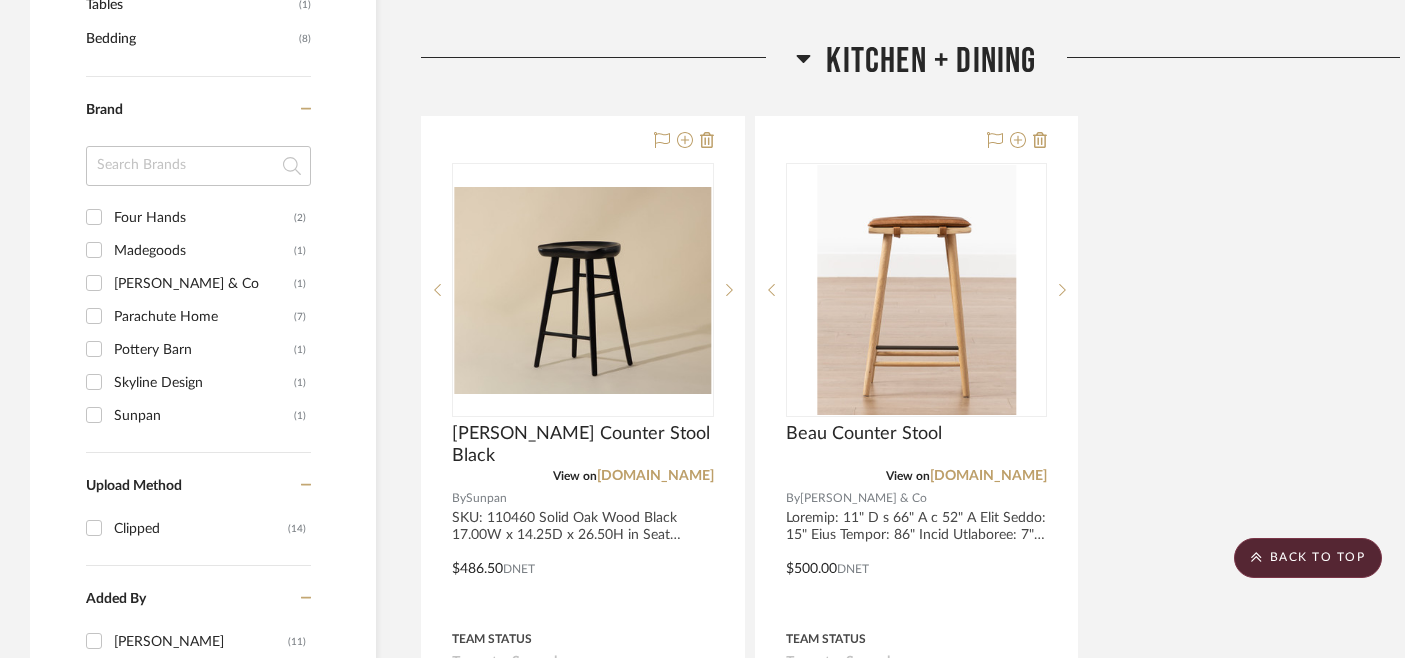 scroll, scrollTop: 1282, scrollLeft: 0, axis: vertical 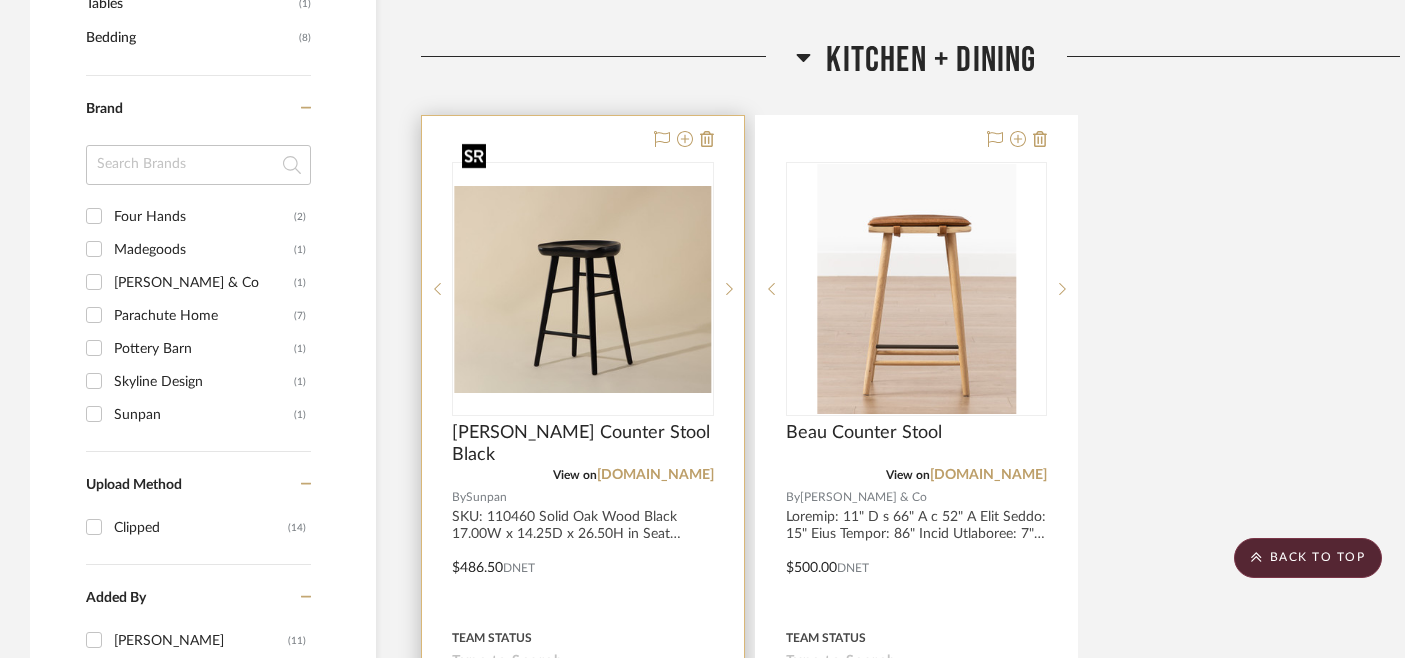 click at bounding box center [583, 289] 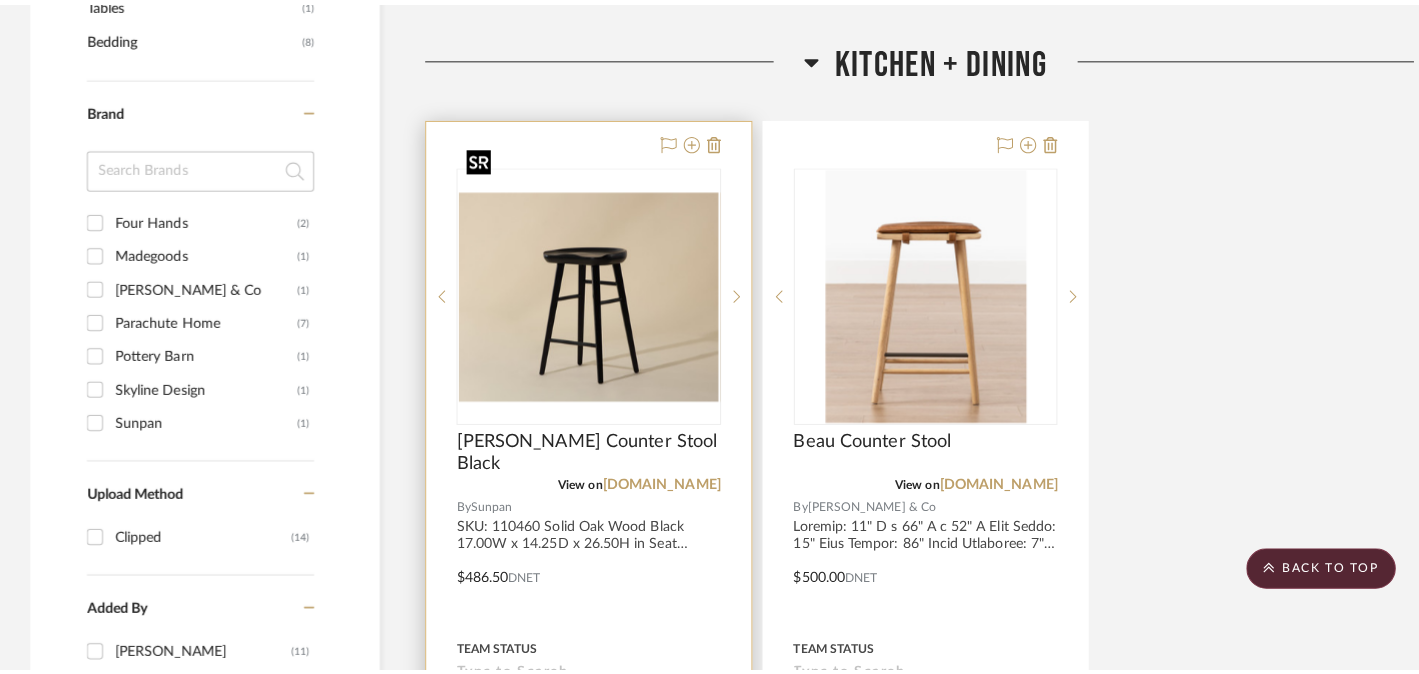 scroll, scrollTop: 0, scrollLeft: 0, axis: both 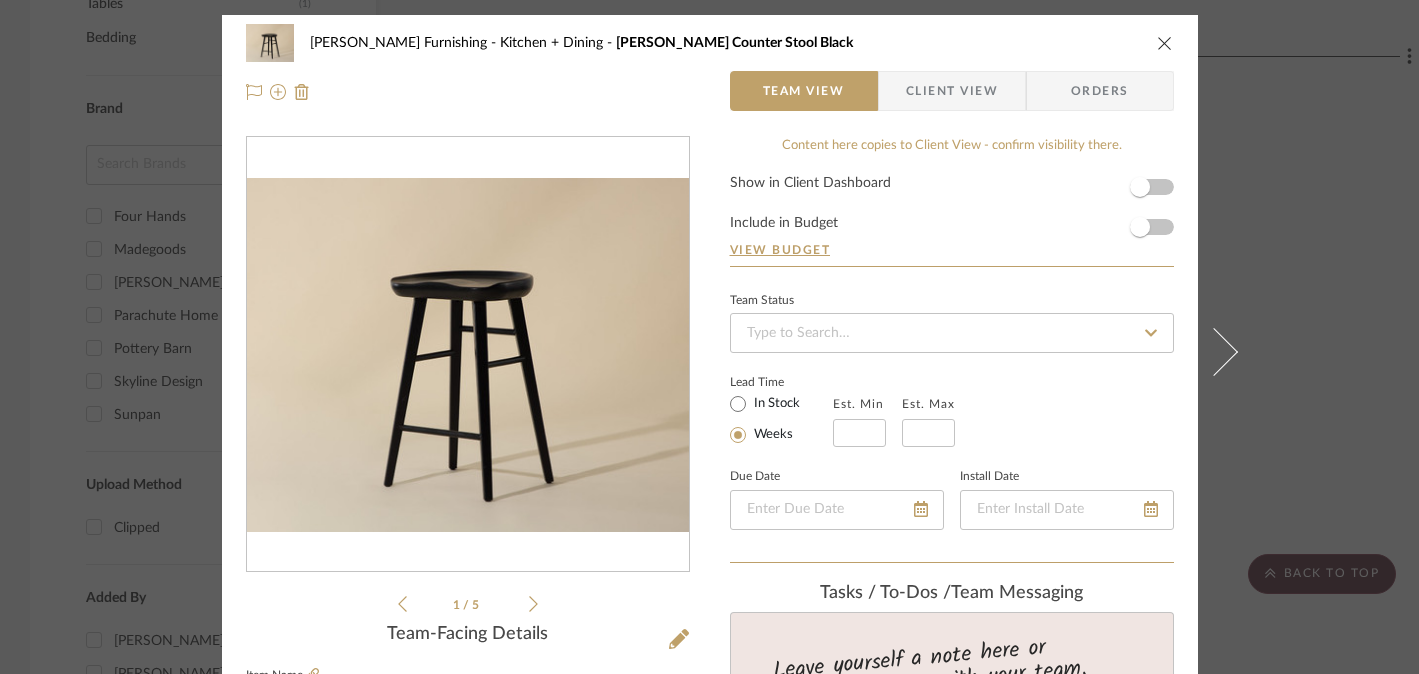 click 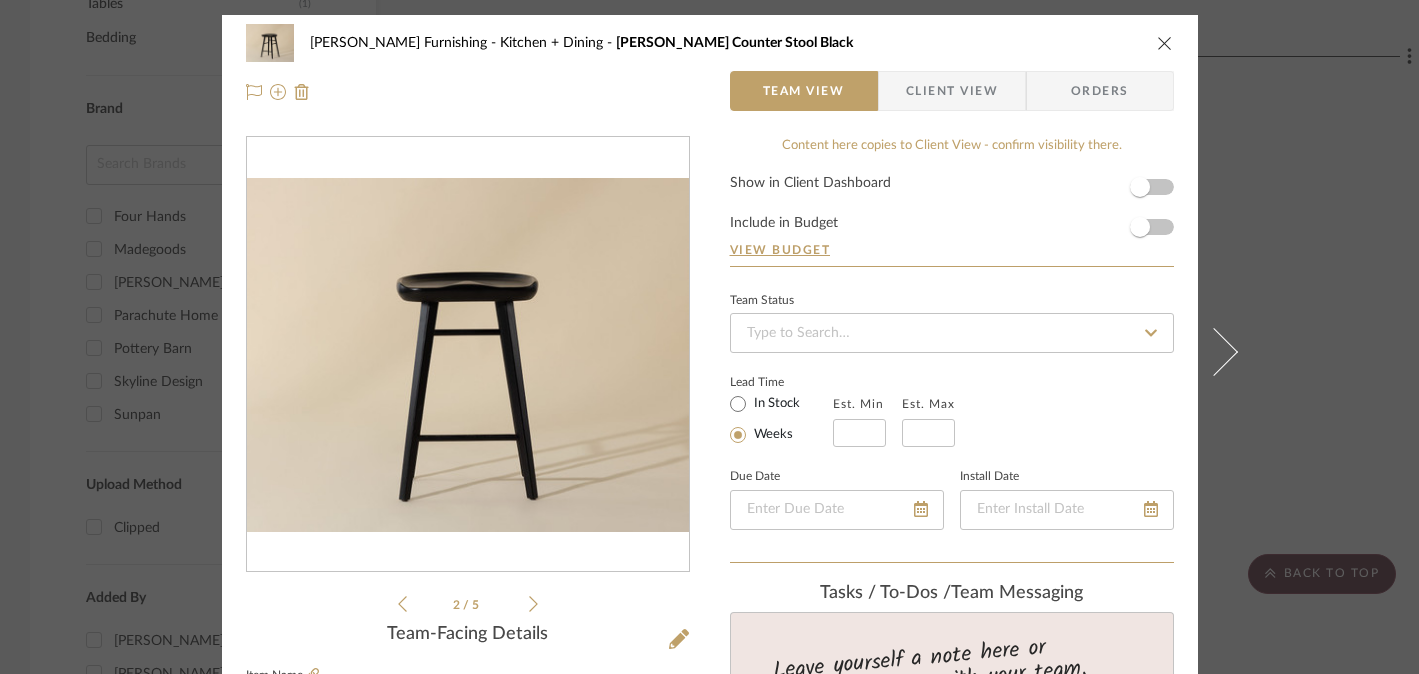 click 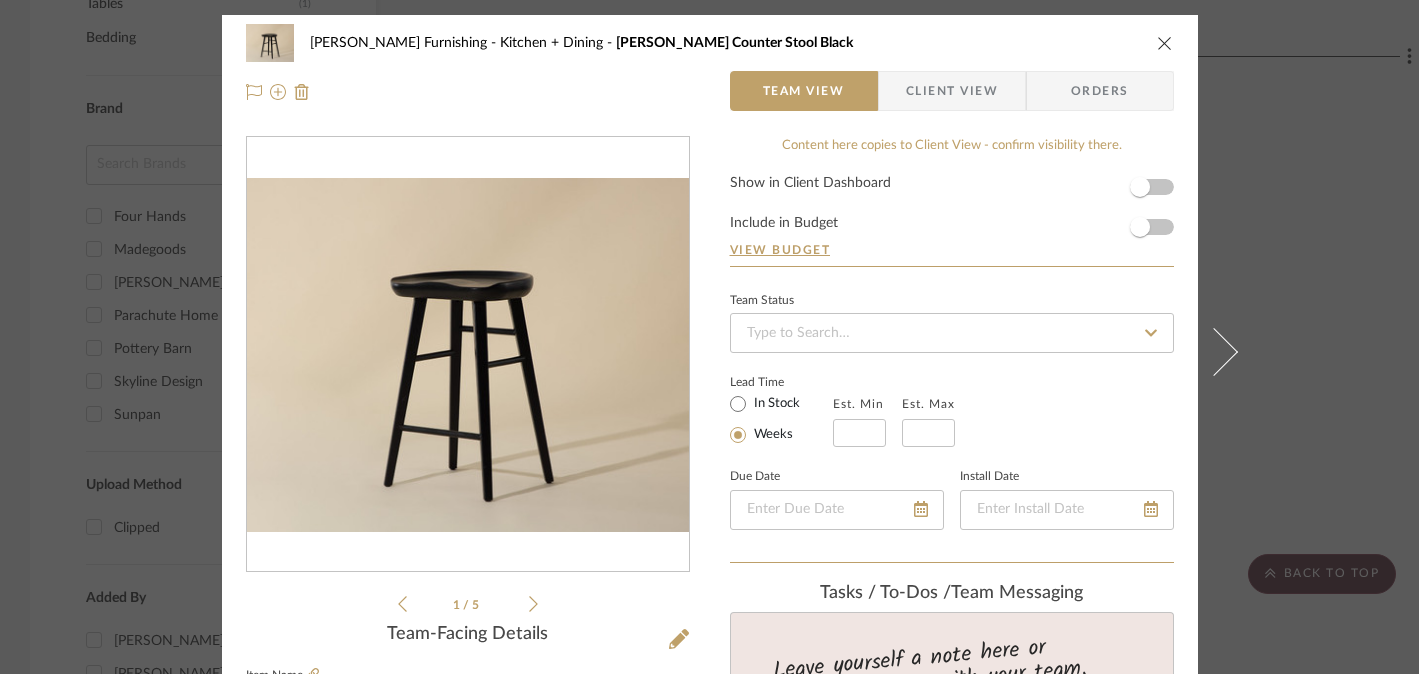click 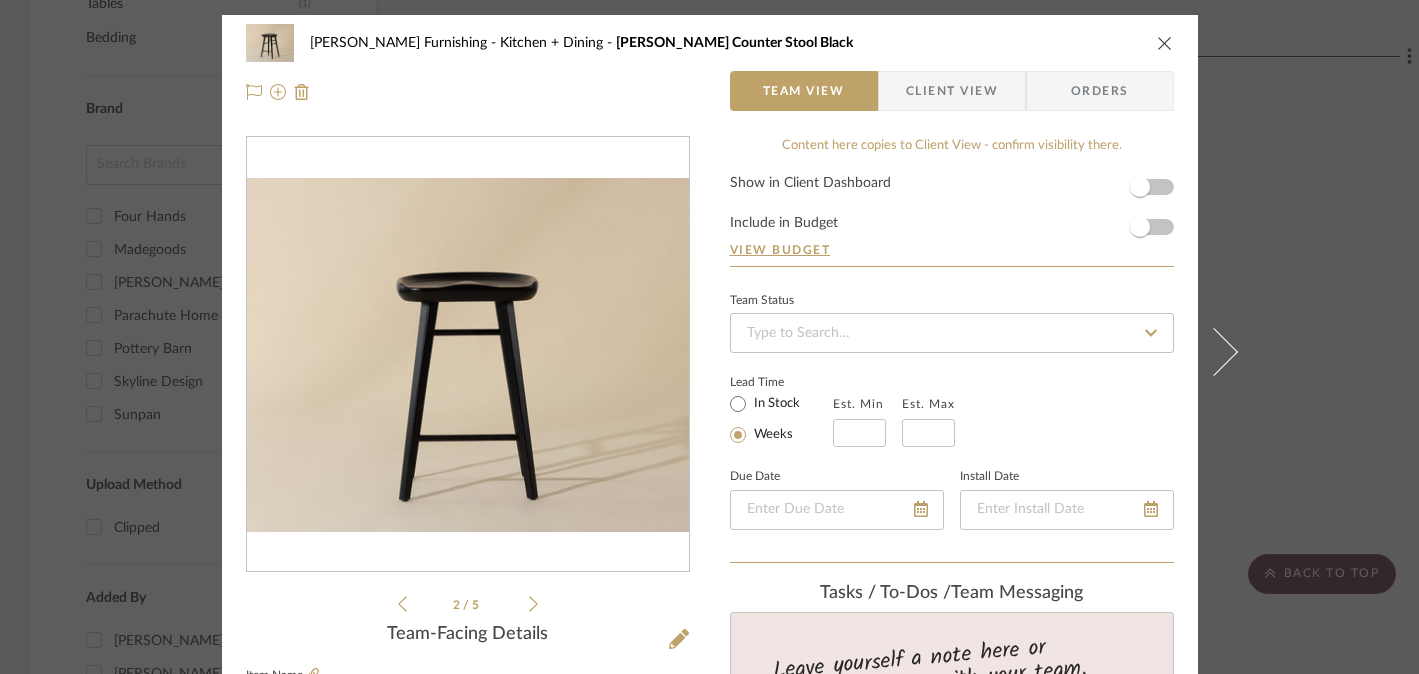 click 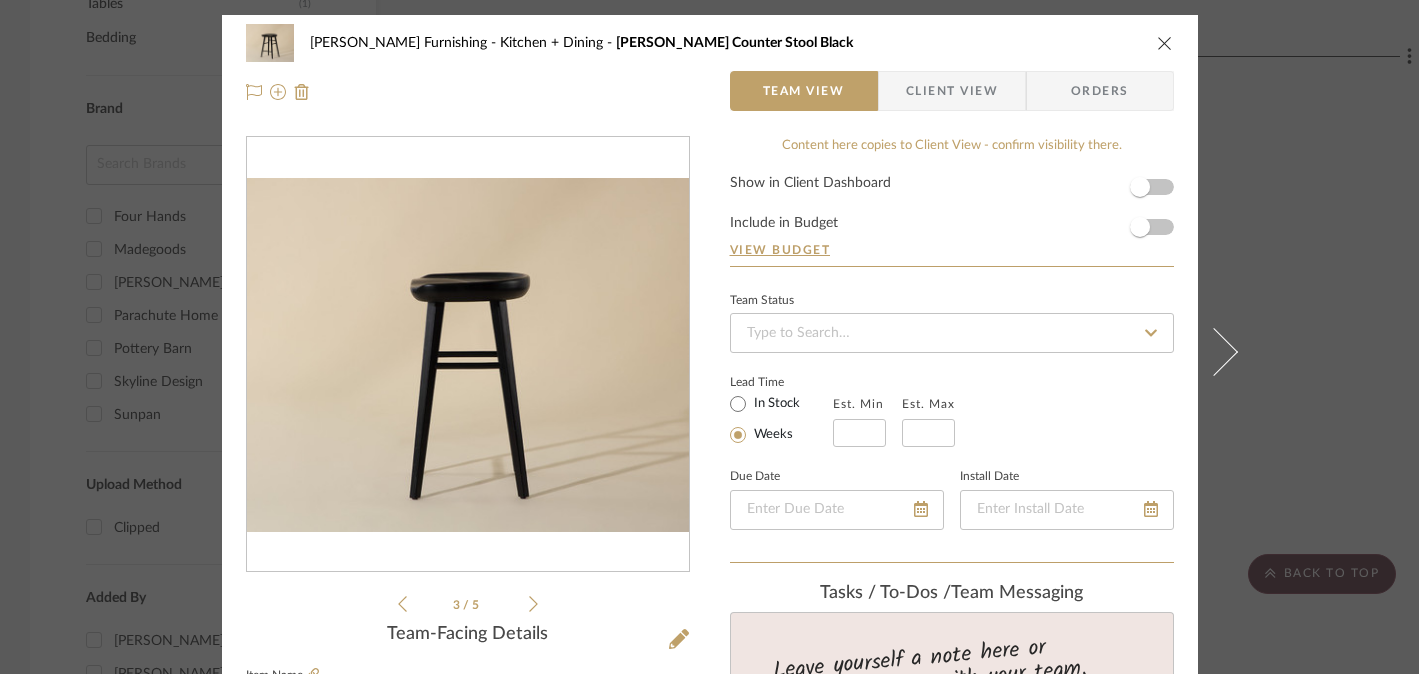 click 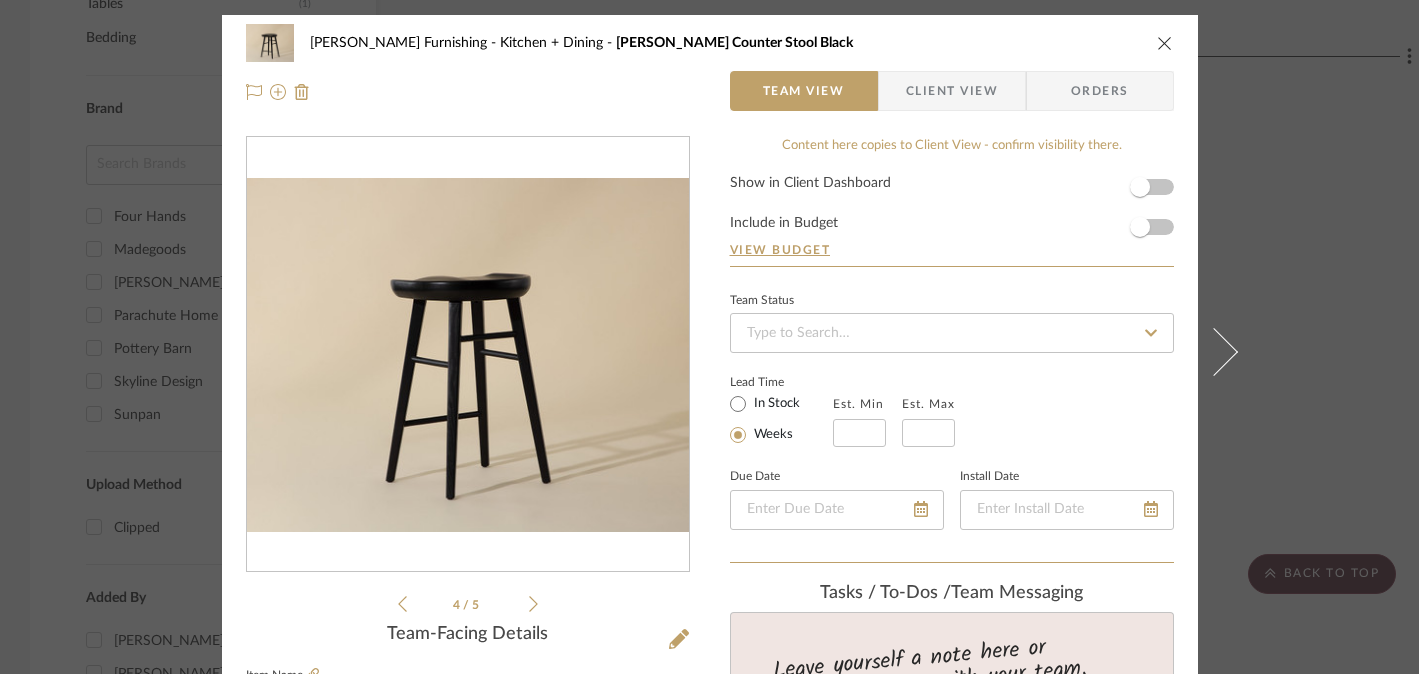 click 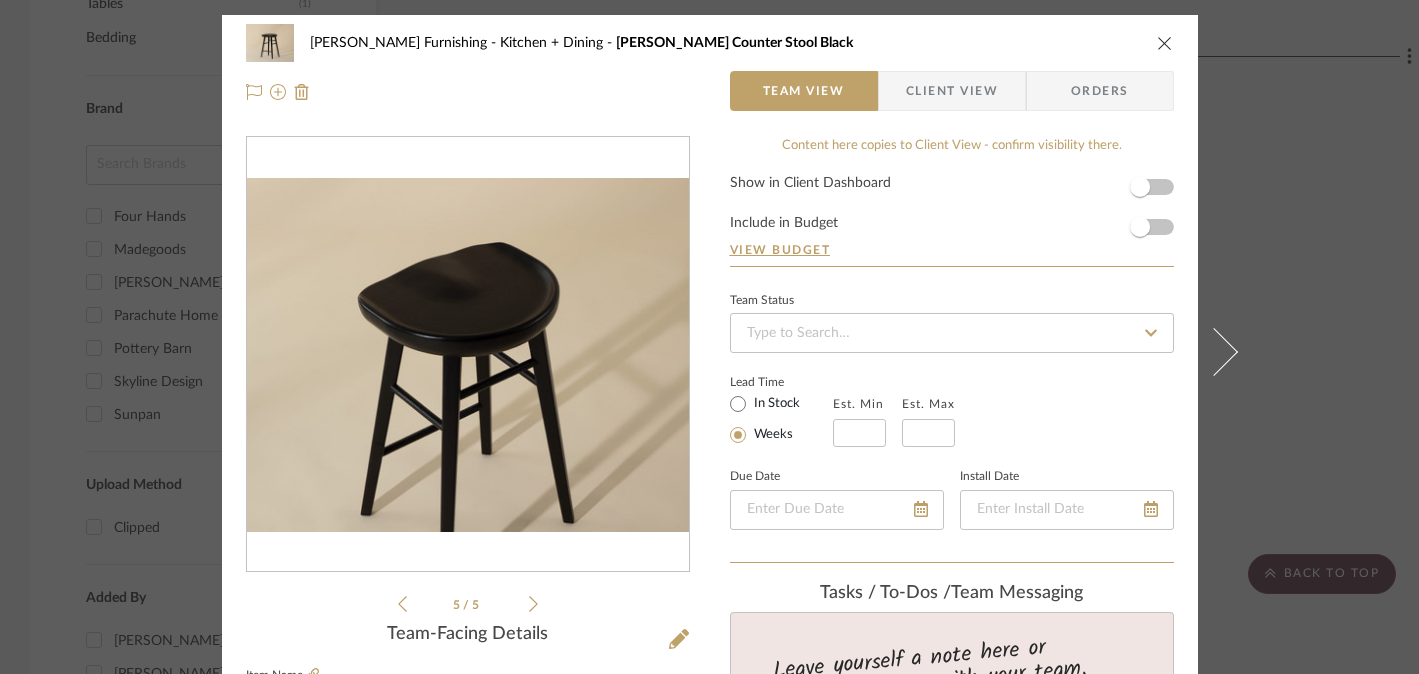 click 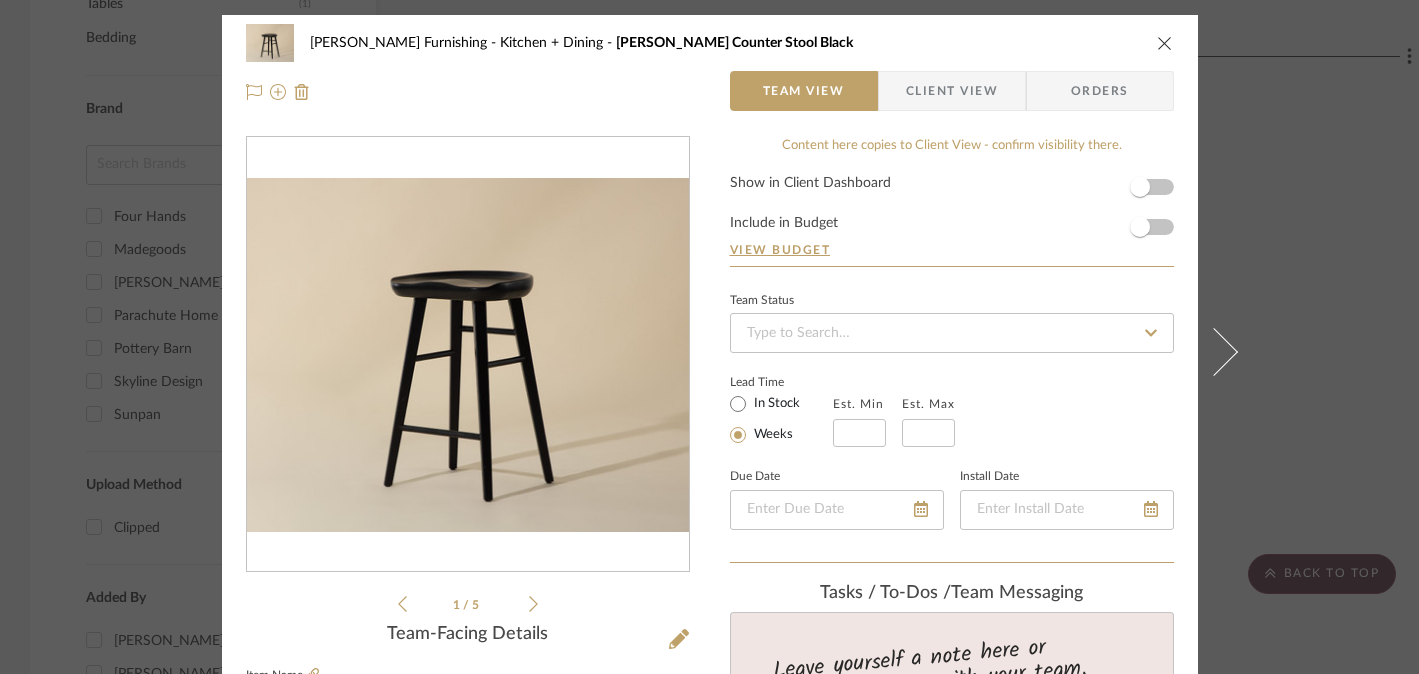 click 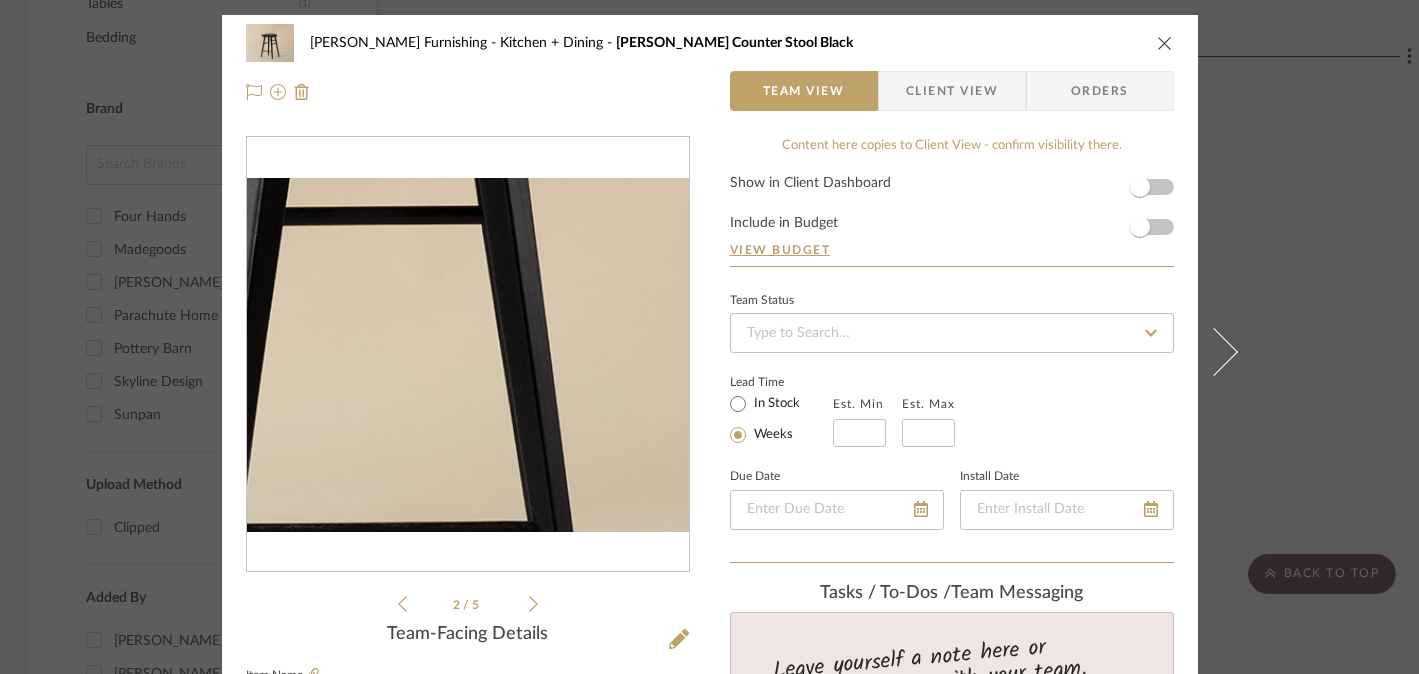 click at bounding box center [468, 355] 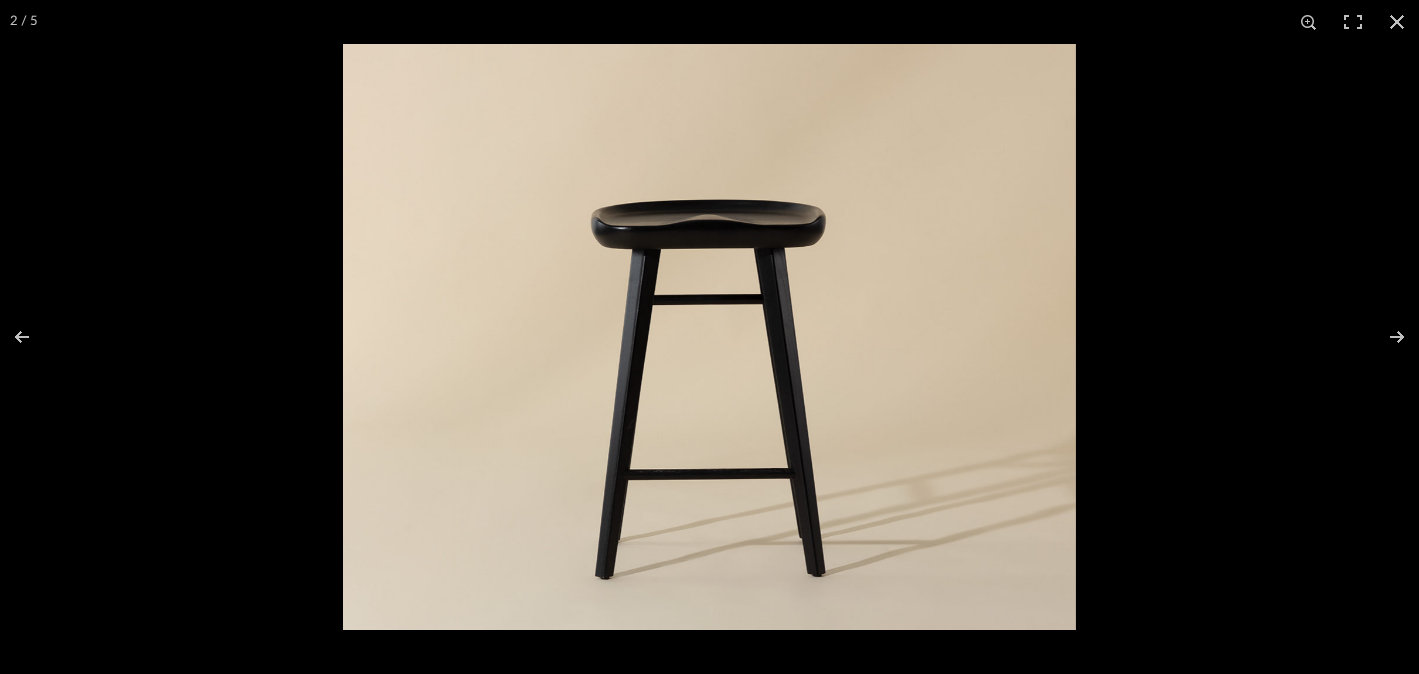click at bounding box center [709, 337] 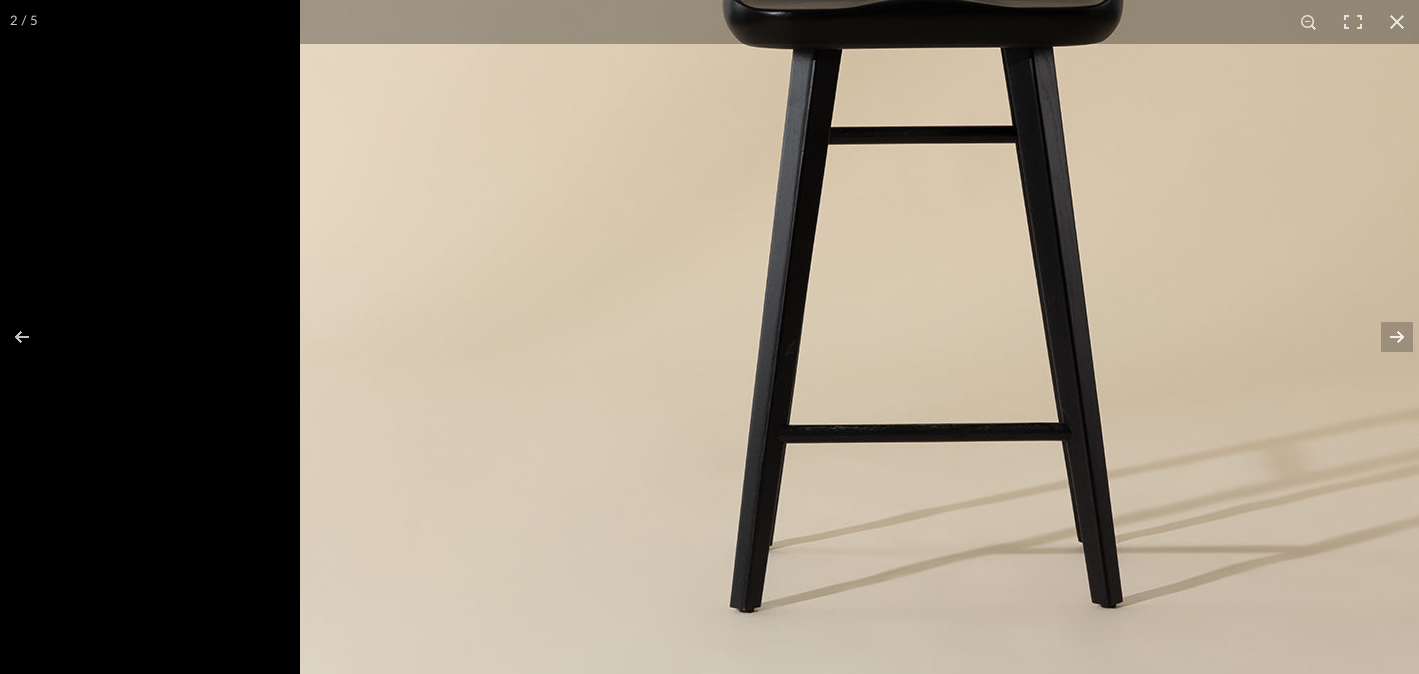 click at bounding box center [1397, 22] 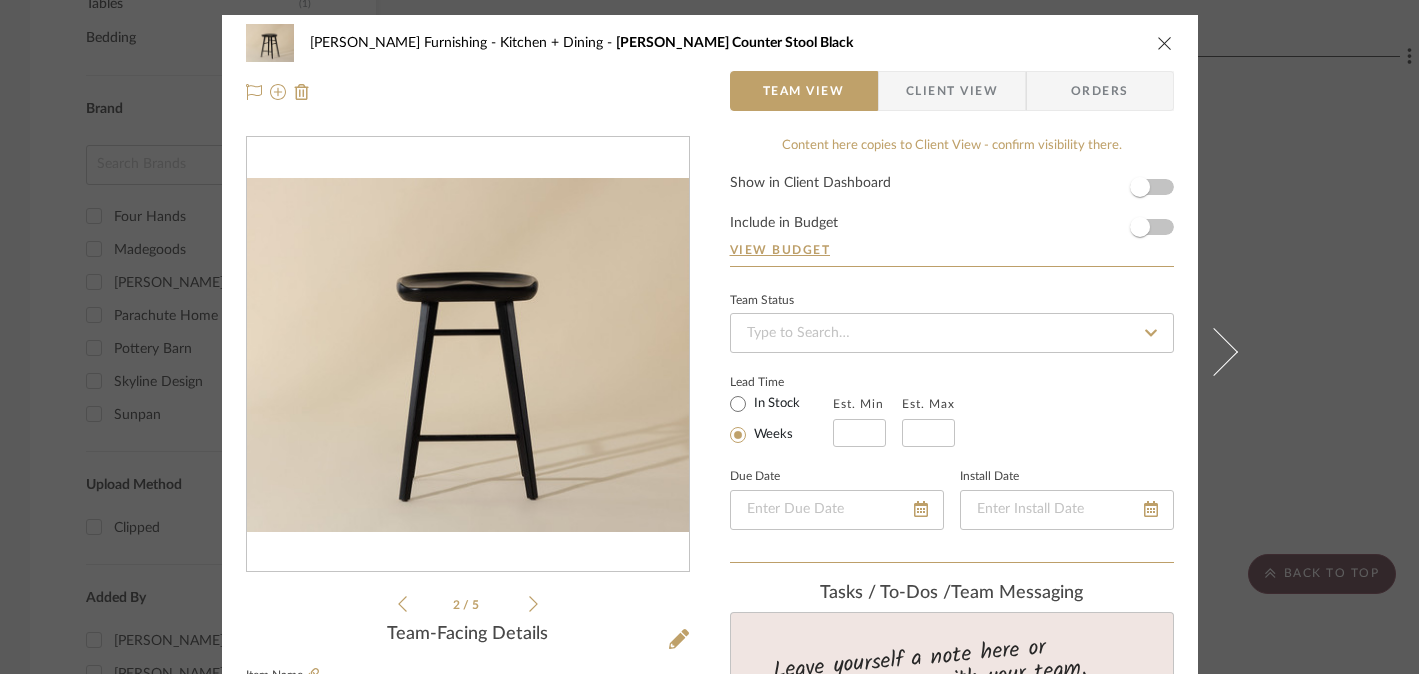 click on "[PERSON_NAME] Furnishing Kitchen + Dining [PERSON_NAME] Counter Stool Black Team View Client View Orders 2 / 5  Team-Facing Details   Item Name  [PERSON_NAME] Counter Stool Black  Brand  Sunpan  Internal Description  SKU: 110460
Solid Oak Wood
Black
17.00W x 14.25D x 26.50H in
Seat Height
25.75 in
Seat Width
17.00 in
Seat Depth
13.00 in
Net Weight
15.00 lb
Weight Capacity
280 lb
Retail $695  Dimensions   Product Specifications   Item Costs   View Budget   Markup %  30%  Unit Cost  $486.50  Cost Type  DNET  Client Unit Price   $632.45   Quantity  4  Unit Type  Each  Subtotal   $2,529.80   Tax %  0%  Total Tax   $0.00   Shipping Cost  $0.00  Ship. Markup %  0% Taxable  Total Shipping   $0.00  Total Client Price  $2,529.80  Your Cost  $1,946.00  Your Margin  $583.80  Content here copies to Client View - confirm visibility there.  Show in Client Dashboard   Include in Budget   View Budget  Team Status  Lead Time  In Stock Weeks  Est. Min   Est. Max   Due Date   Install Date  Tasks / To-Dos /  team Messaging Invite Collaborator (4)" at bounding box center [709, 337] 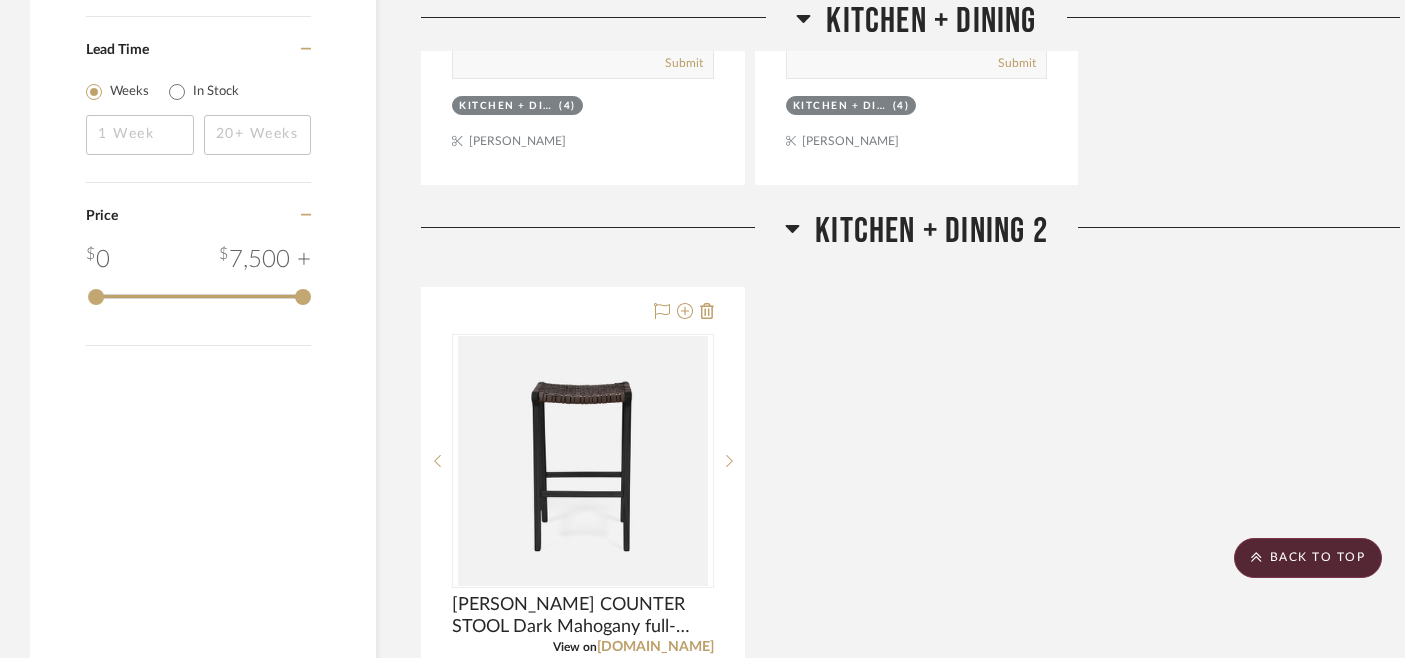 scroll, scrollTop: 2088, scrollLeft: 0, axis: vertical 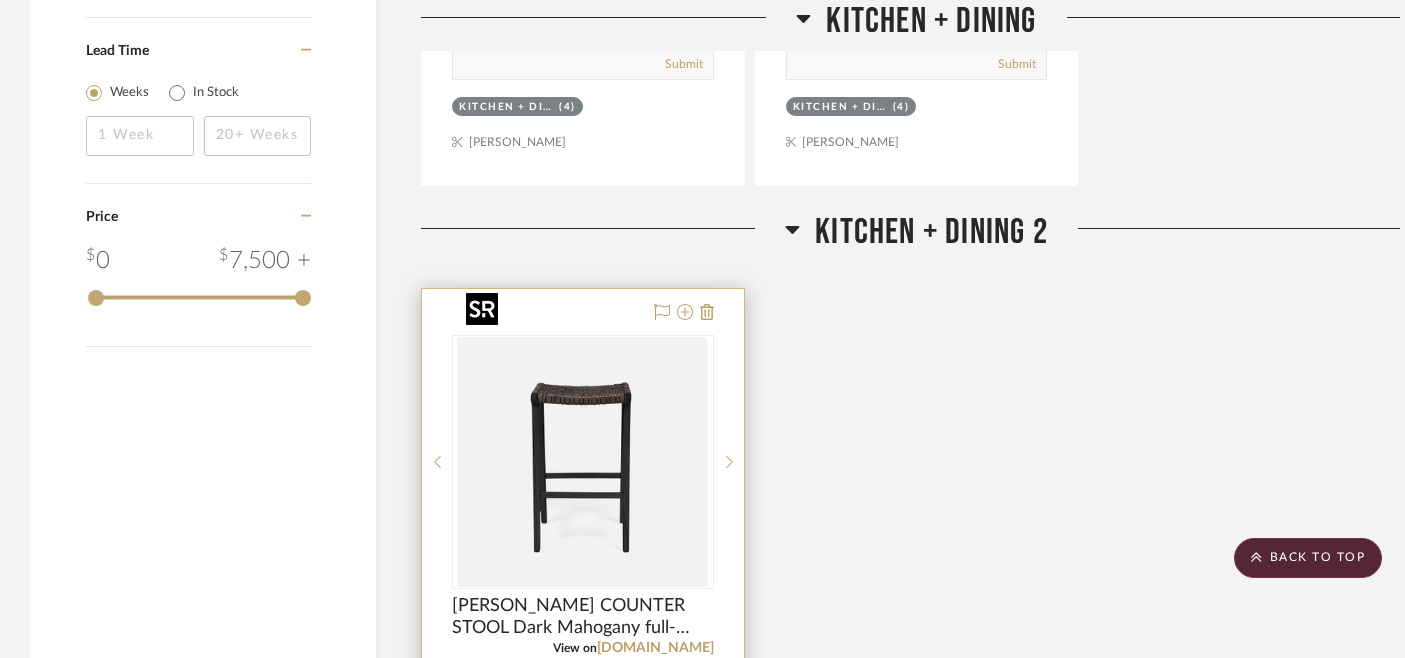 click at bounding box center [583, 462] 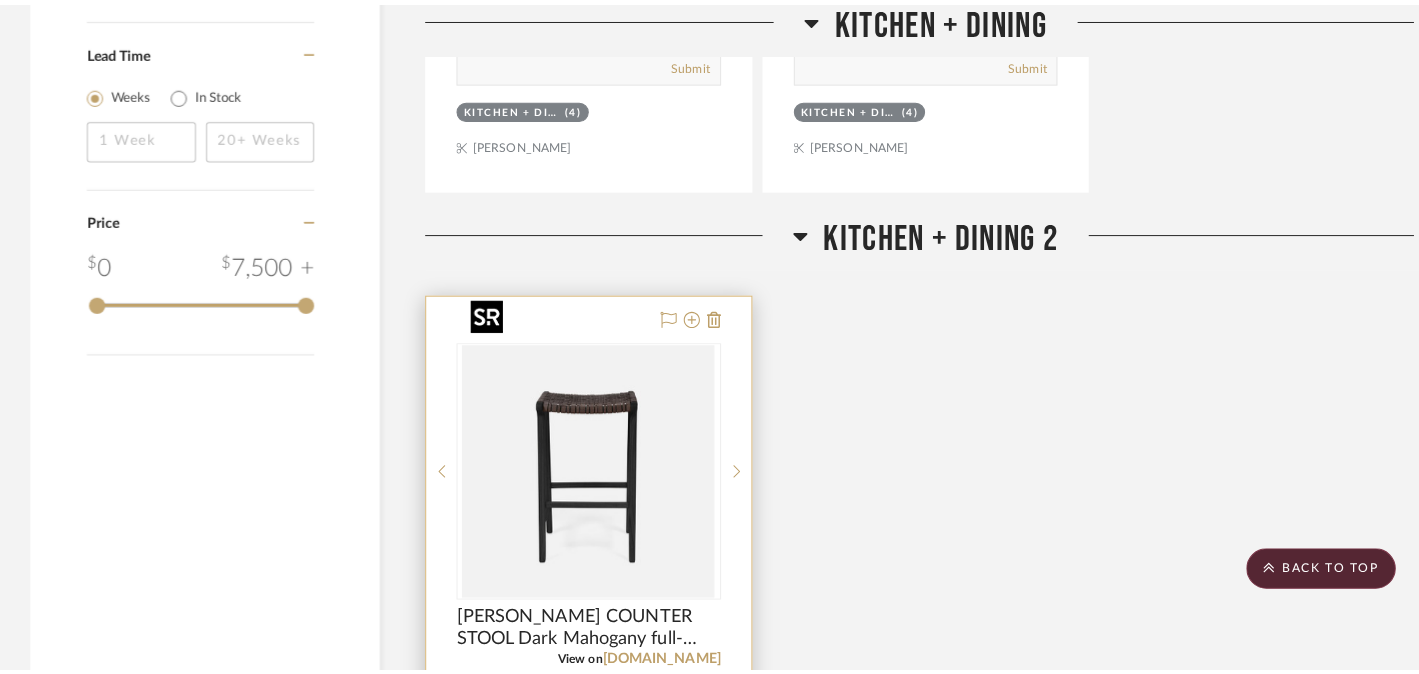 scroll, scrollTop: 0, scrollLeft: 0, axis: both 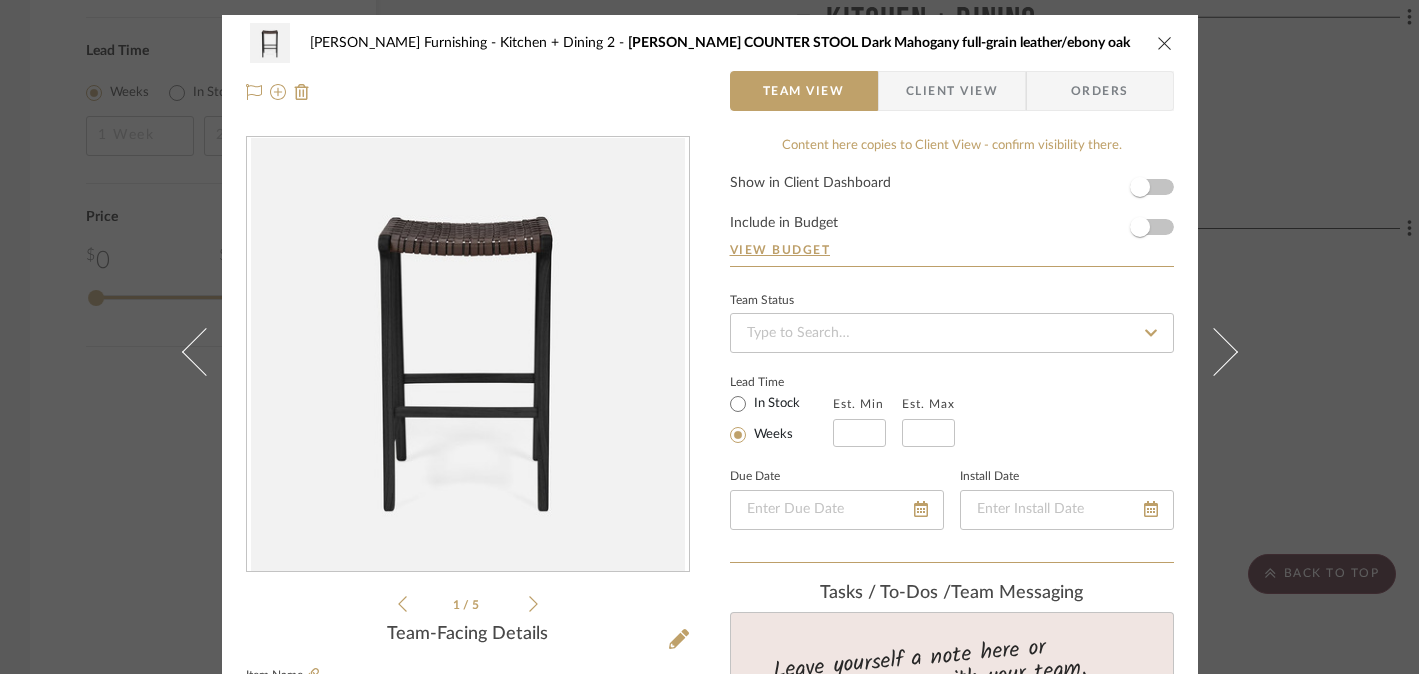 click on "[PERSON_NAME] Furnishing Kitchen + Dining 2 [PERSON_NAME] COUNTER STOOL Dark Mahogany full-grain leather/ebony oak Team View Client View Orders 1 / 5  Team-Facing Details   Item Name  [PERSON_NAME] COUNTER STOOL Dark Mahogany full-grain leather/ebony oak  Brand  Madegoods  Internal Description  DARK MAHOGANY FULL-GRAIN LEATHER/EBONY TEAK
VARIATIONS TO BE EXPECTED
18"W X 16"D X 24"H
Retail 1060  Dimensions   Product Specifications   Item Costs   View Budget   Markup %  30%  Unit Cost  $742.00  Cost Type  DNET  Client Unit Price   $964.60   Quantity  4  Unit Type  Each  Subtotal   $3,858.40   Tax %  0%  Total Tax   $0.00   Shipping Cost  $0.00  Ship. Markup %  0% Taxable  Total Shipping   $0.00  Total Client Price  $3,858.40  Your Cost  $2,968.00  Your Margin  $890.40  Content here copies to Client View - confirm visibility there.  Show in Client Dashboard   Include in Budget   View Budget  Team Status  Lead Time  In Stock Weeks  Est. Min   Est. Max   Due Date   Install Date  Tasks / To-Dos /  team Messaging Invite Collaborator (4)" at bounding box center (709, 337) 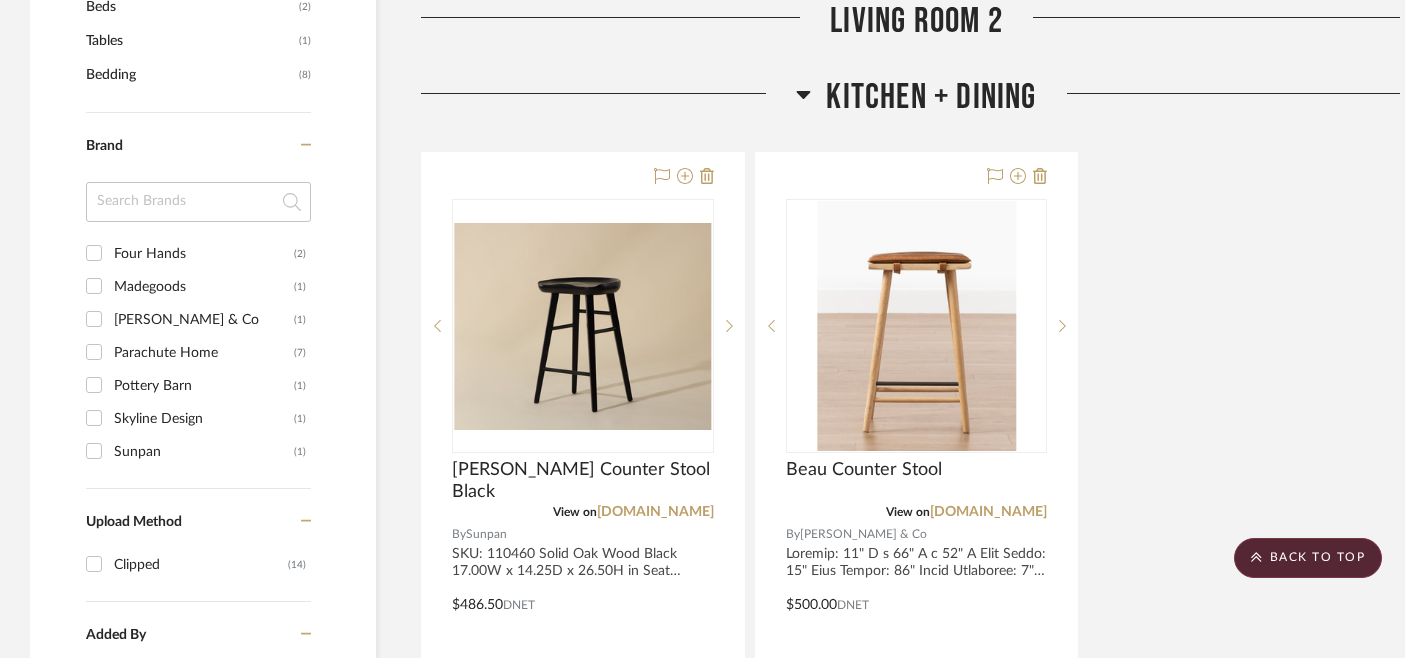 scroll, scrollTop: 1243, scrollLeft: 0, axis: vertical 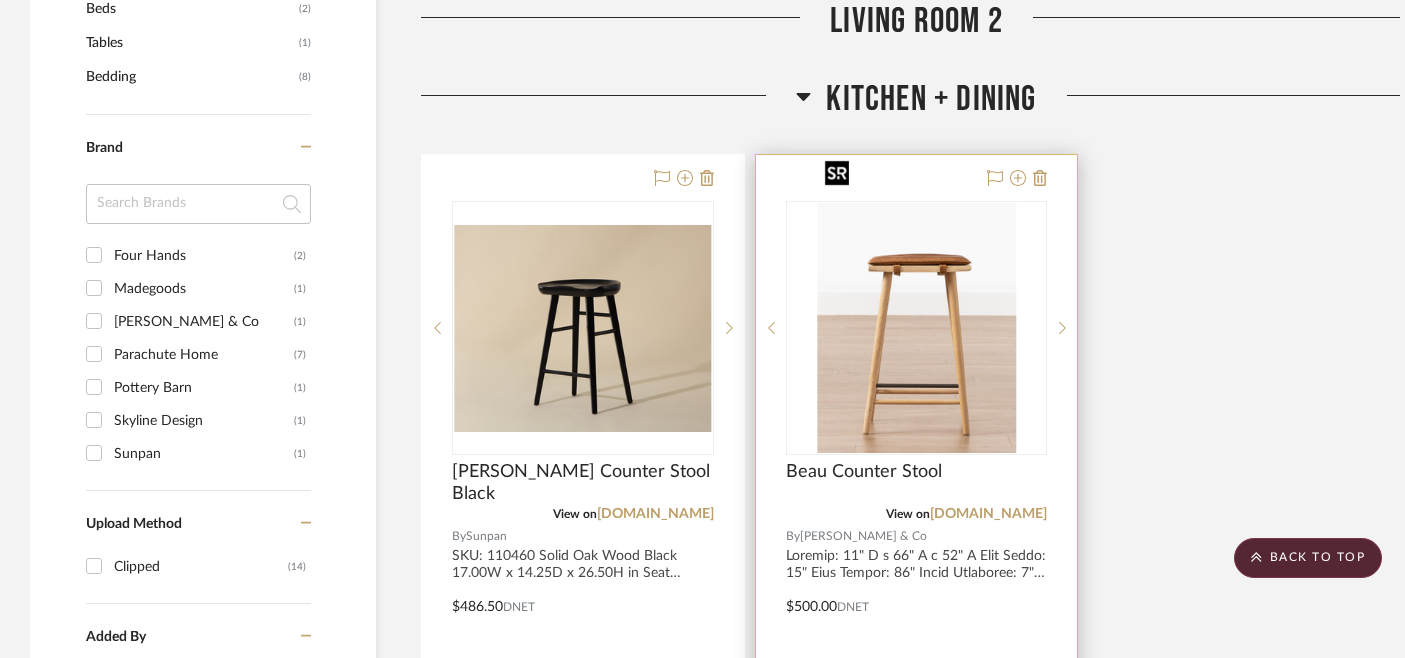 click at bounding box center [916, 328] 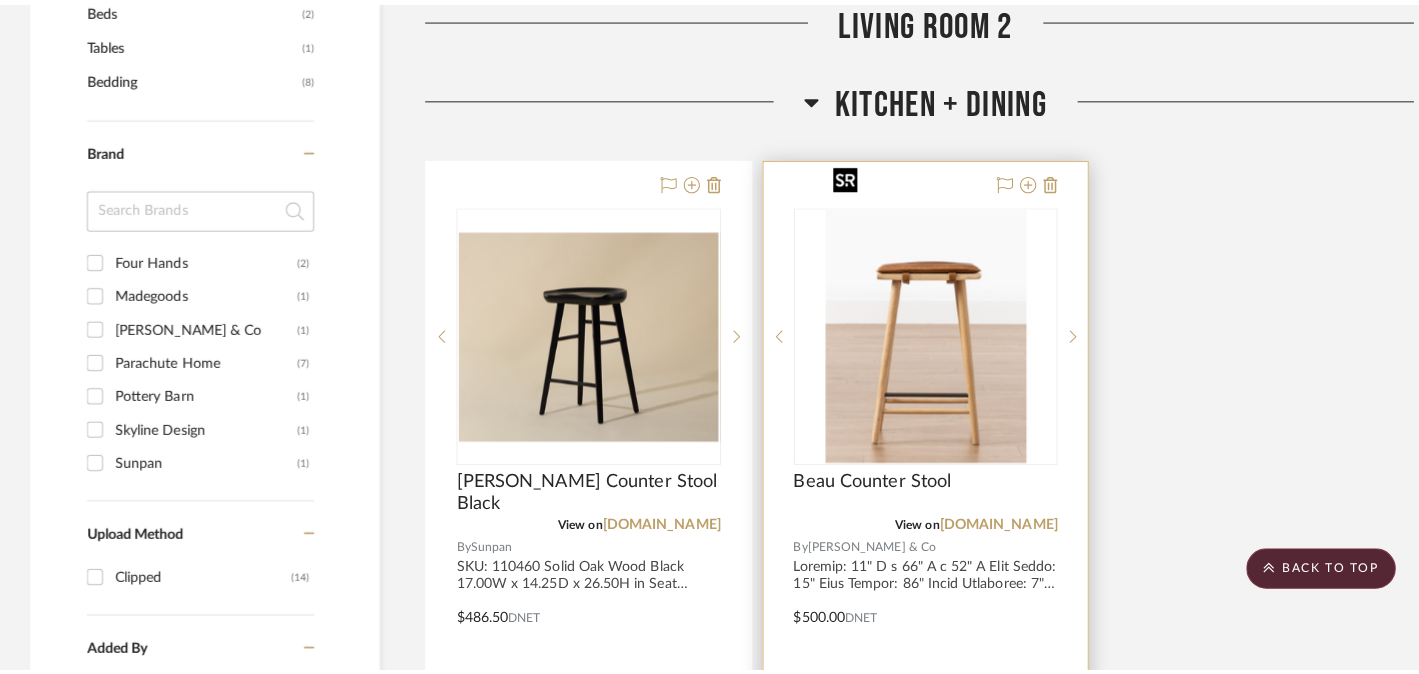 scroll, scrollTop: 0, scrollLeft: 0, axis: both 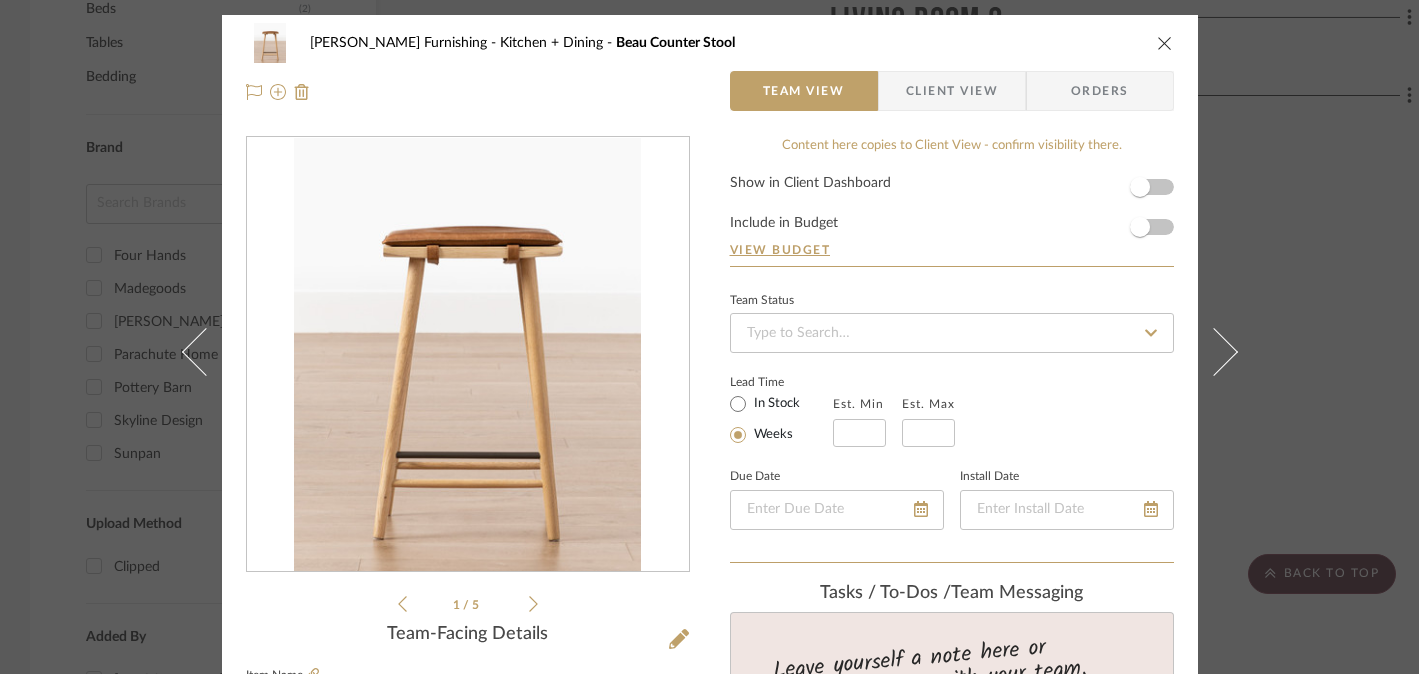 click at bounding box center (468, 355) 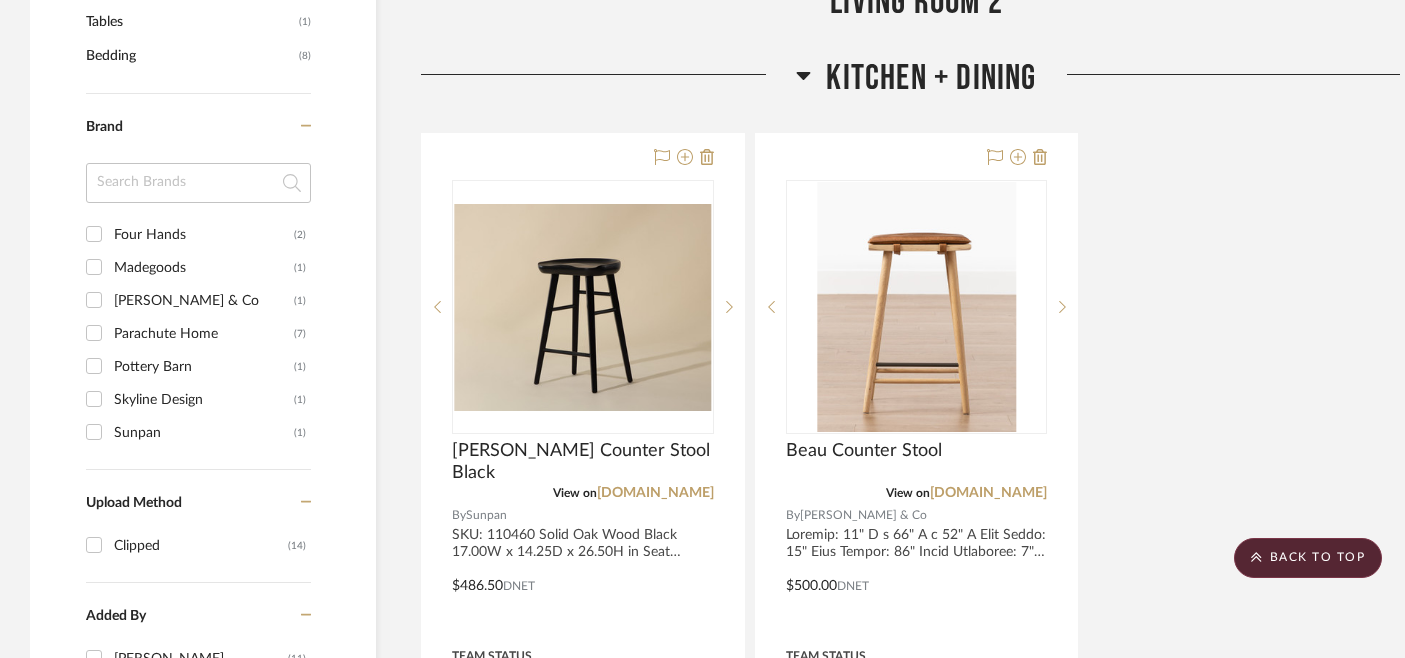 scroll, scrollTop: 1257, scrollLeft: 0, axis: vertical 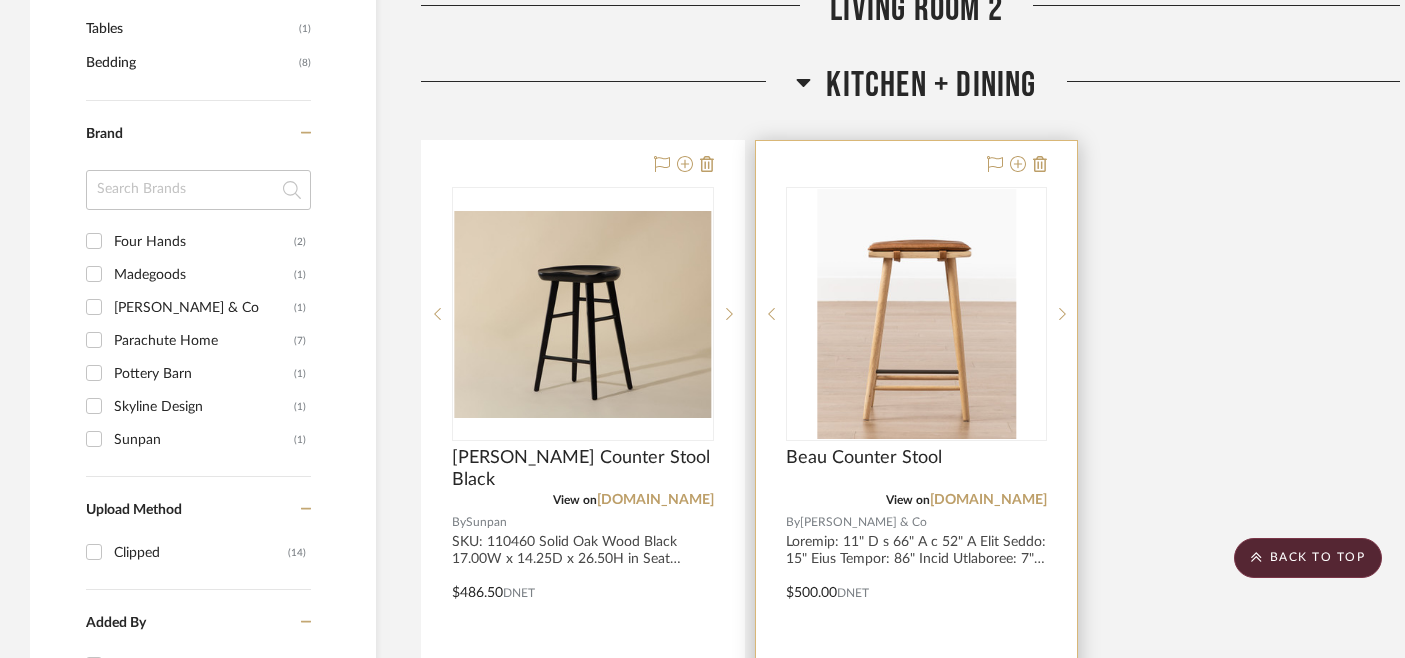 click at bounding box center (917, 314) 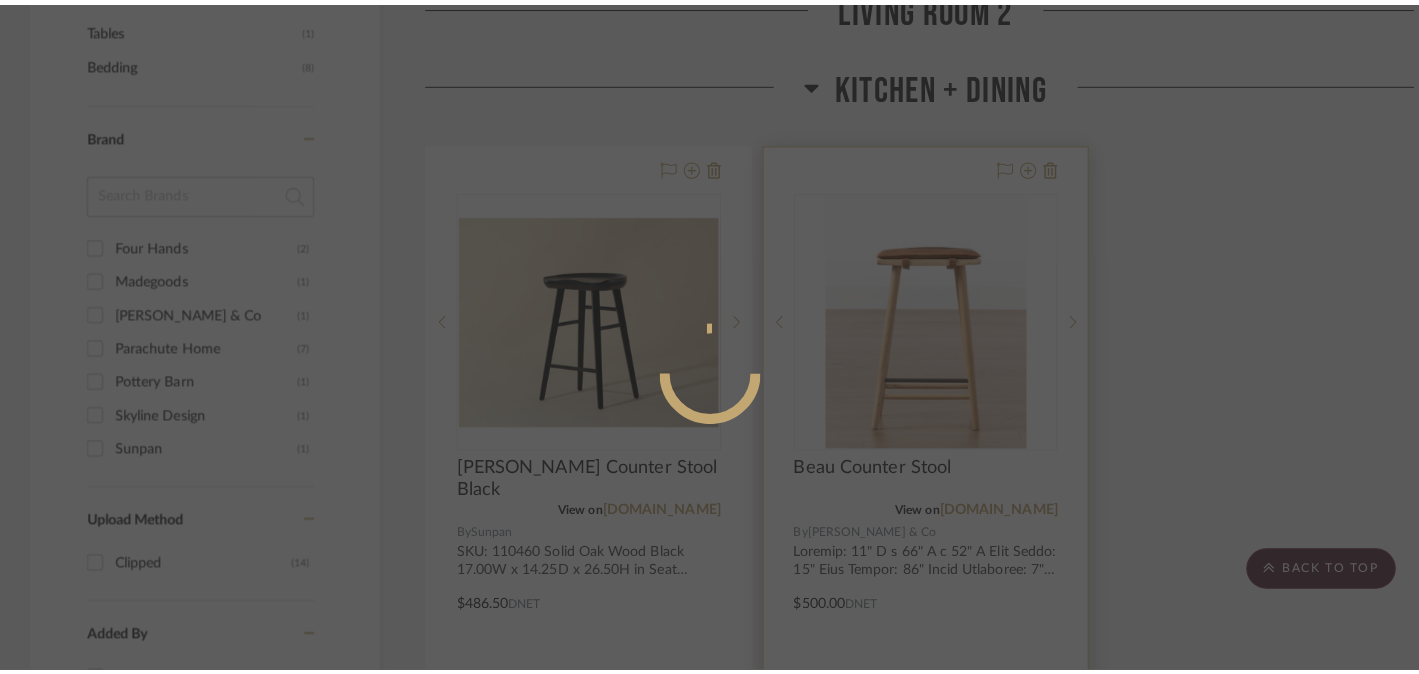scroll, scrollTop: 0, scrollLeft: 0, axis: both 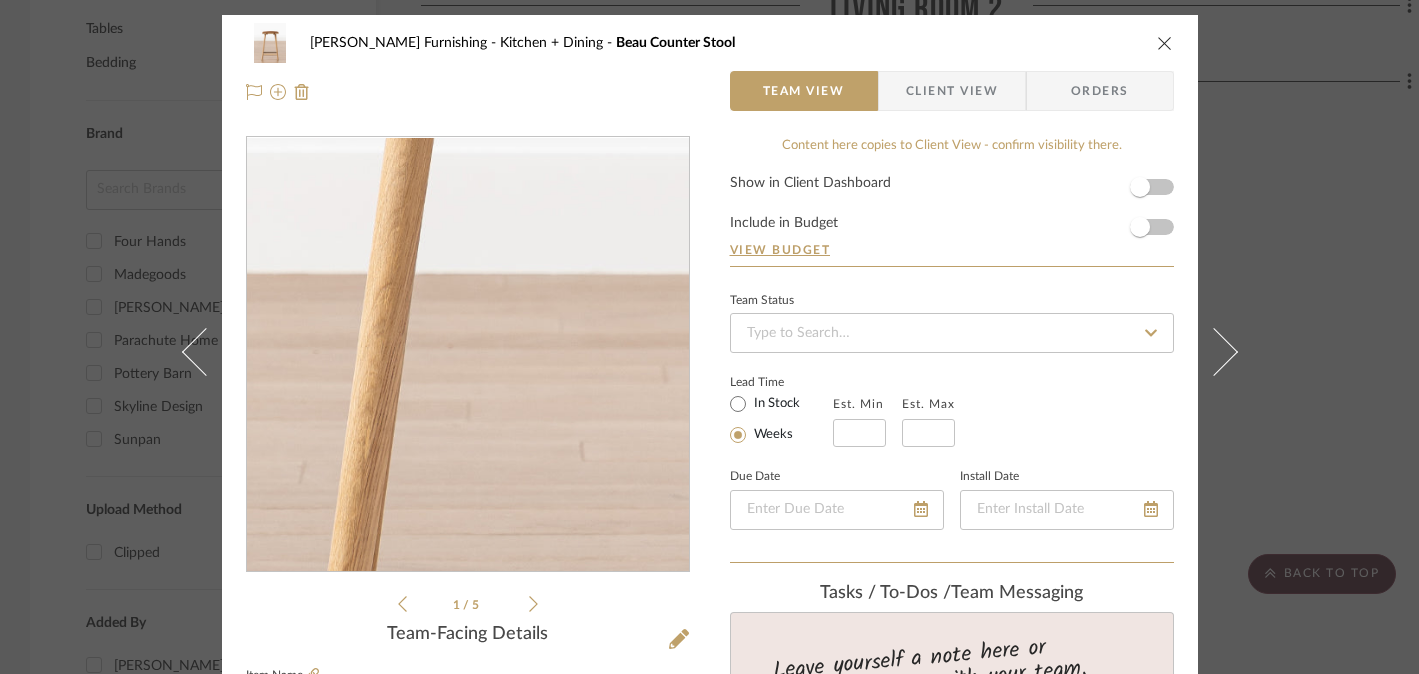 click at bounding box center (467, 355) 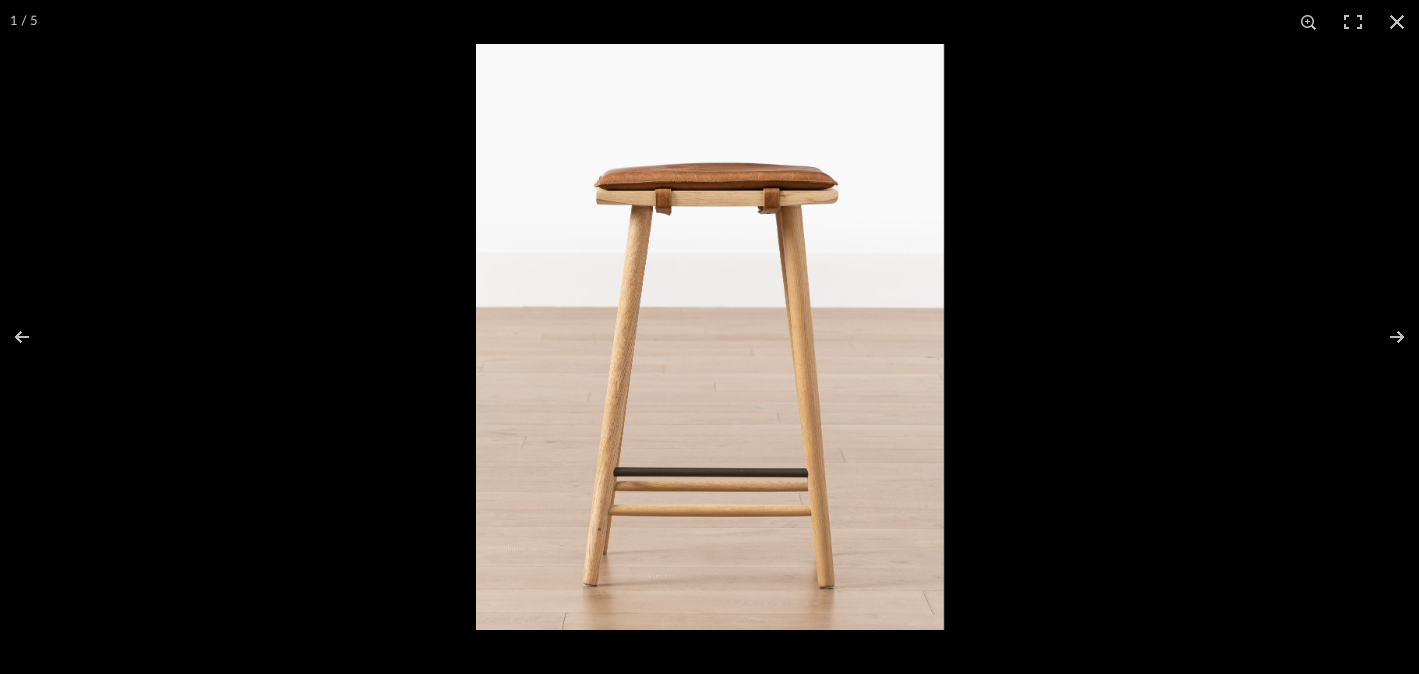 click at bounding box center (710, 337) 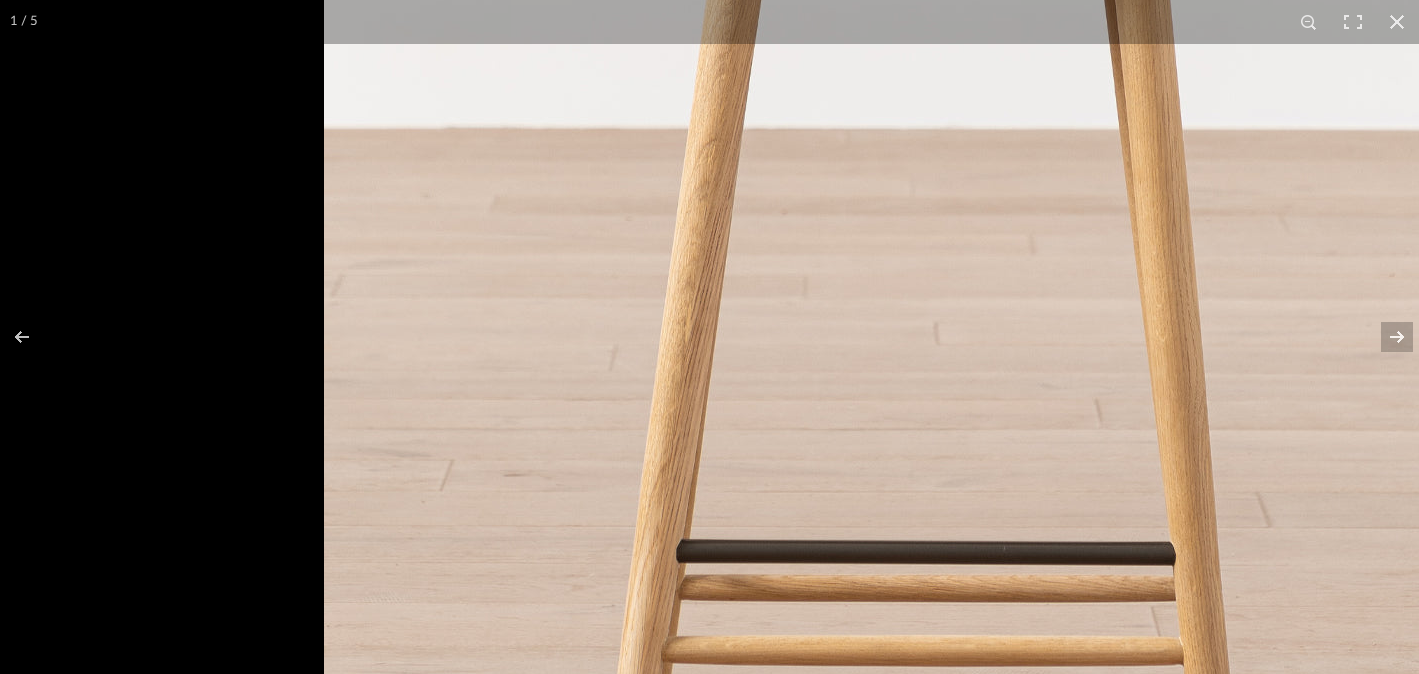 click at bounding box center (924, 205) 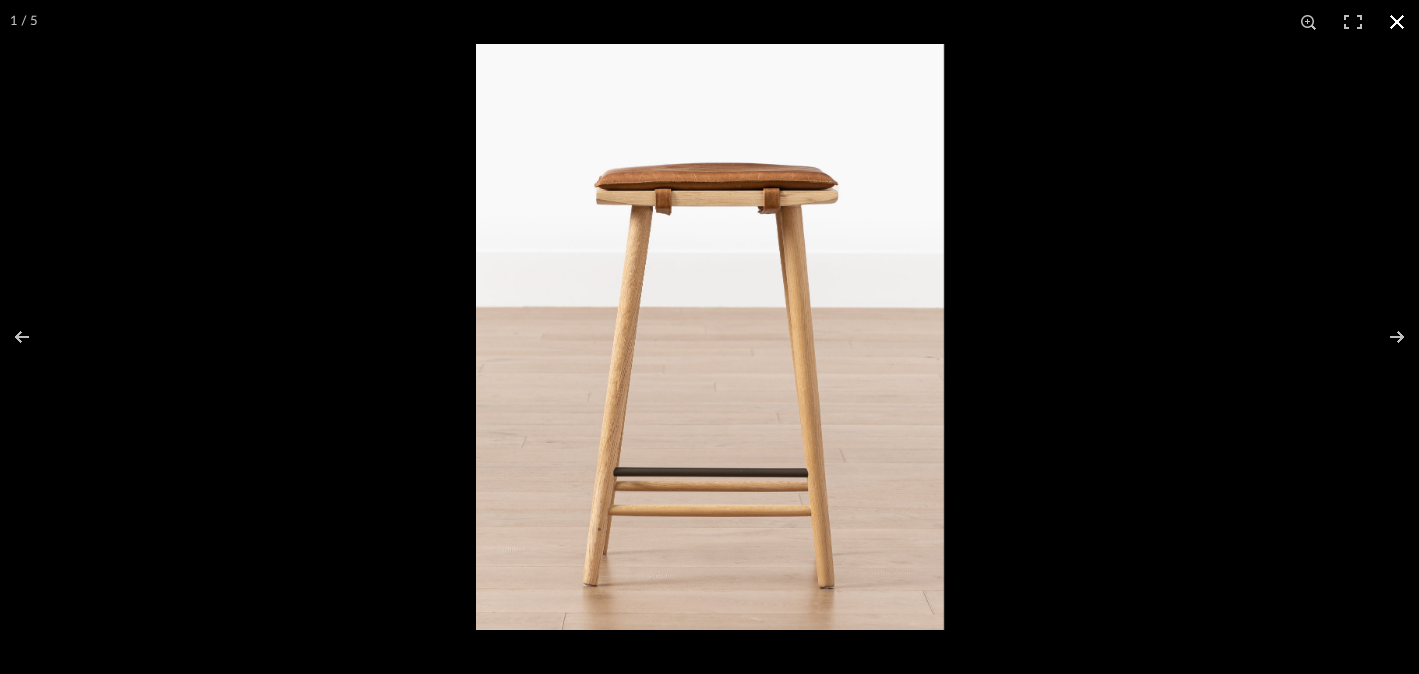 click at bounding box center [1397, 22] 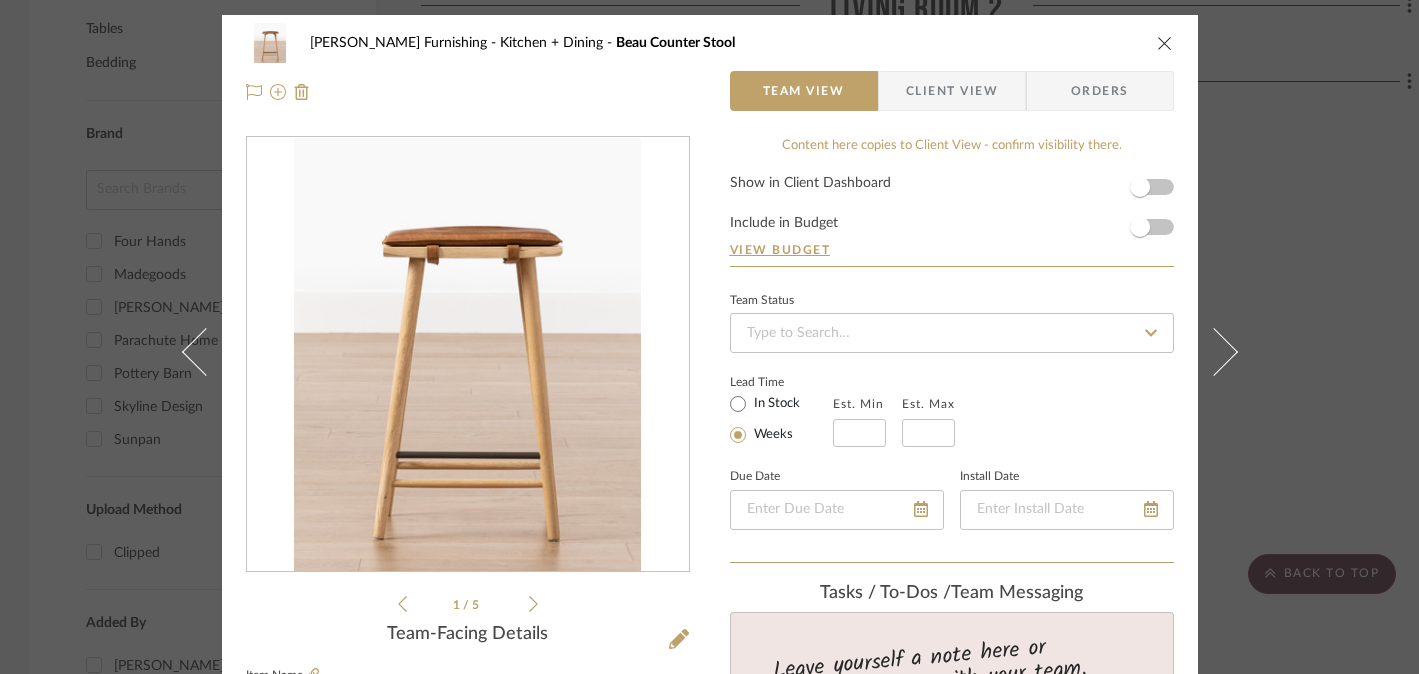 click on "[PERSON_NAME] Furnishing Kitchen + Dining Beau Counter Stool Team View Client View Orders 1 / 5  Team-Facing Details   Item Name  Beau Counter Stool  Brand  [PERSON_NAME] & Co  Internal Description   Dimensions   Product Specifications   Item Costs   View Budget   Markup %  30%  Unit Cost  $500.00  Cost Type  DNET  Client Unit Price   $650.00   Quantity  4  Unit Type  Each  Subtotal   $2,600.00   Tax %  0%  Total Tax   $0.00   Shipping Cost  $0.00  Ship. Markup %  0% Taxable  Total Shipping   $0.00  Total Client Price  $2,600.00  Your Cost  $2,000.00  Your Margin  $600.00  Content here copies to Client View - confirm visibility there.  Show in Client Dashboard   Include in Budget   View Budget  Team Status  Lead Time  In Stock Weeks  Est. Min   Est. Max   Due Date   Install Date  Tasks / To-Dos /  team Messaging  Leave yourself a note here or share next steps with your team. You will receive emails when they
respond!  Invite Collaborator Internal Notes Retail $625  Documents  Choose a file  or drag it here. (4)" at bounding box center (709, 337) 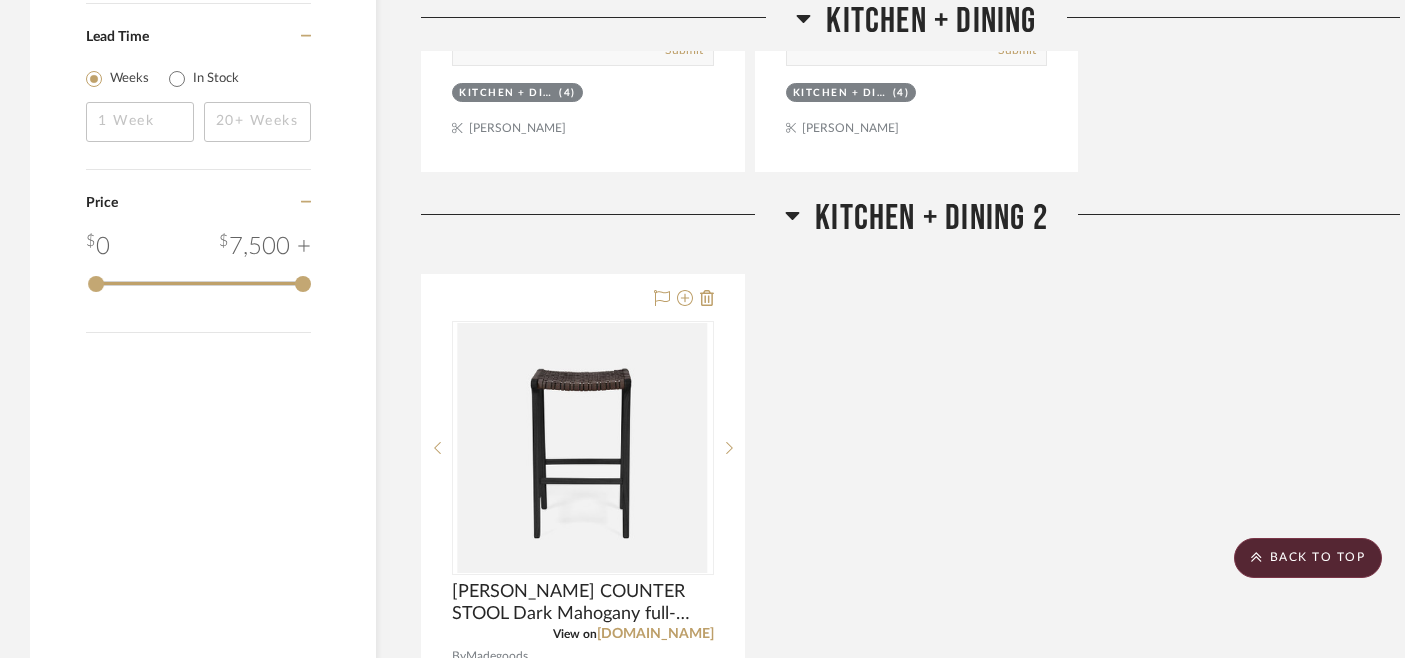 scroll, scrollTop: 2011, scrollLeft: 0, axis: vertical 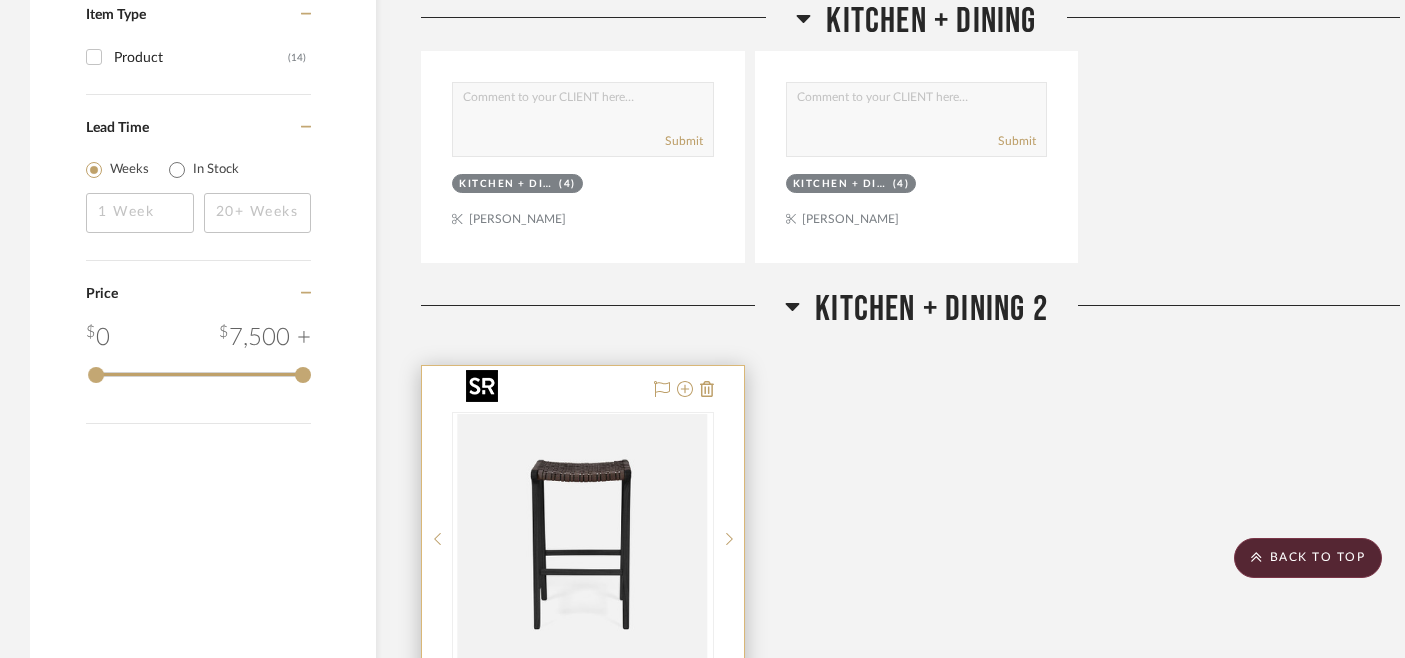 click at bounding box center (583, 539) 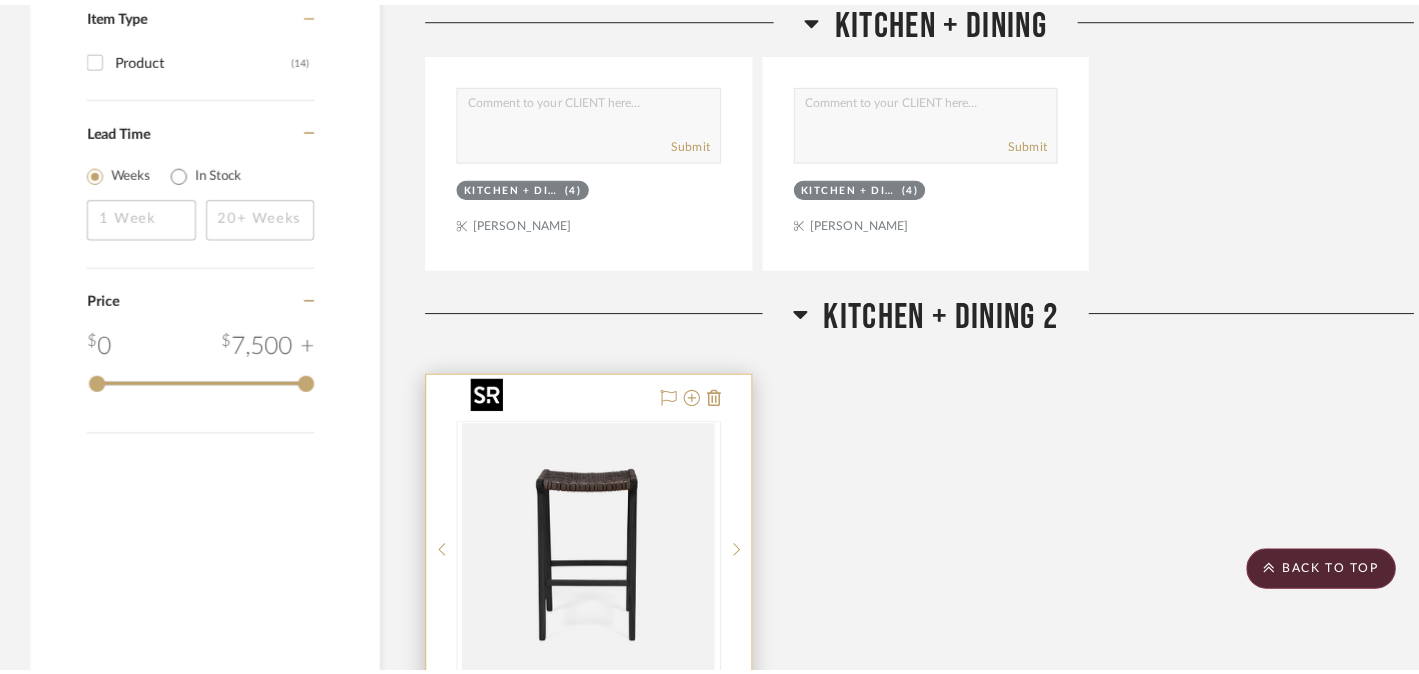 scroll, scrollTop: 0, scrollLeft: 0, axis: both 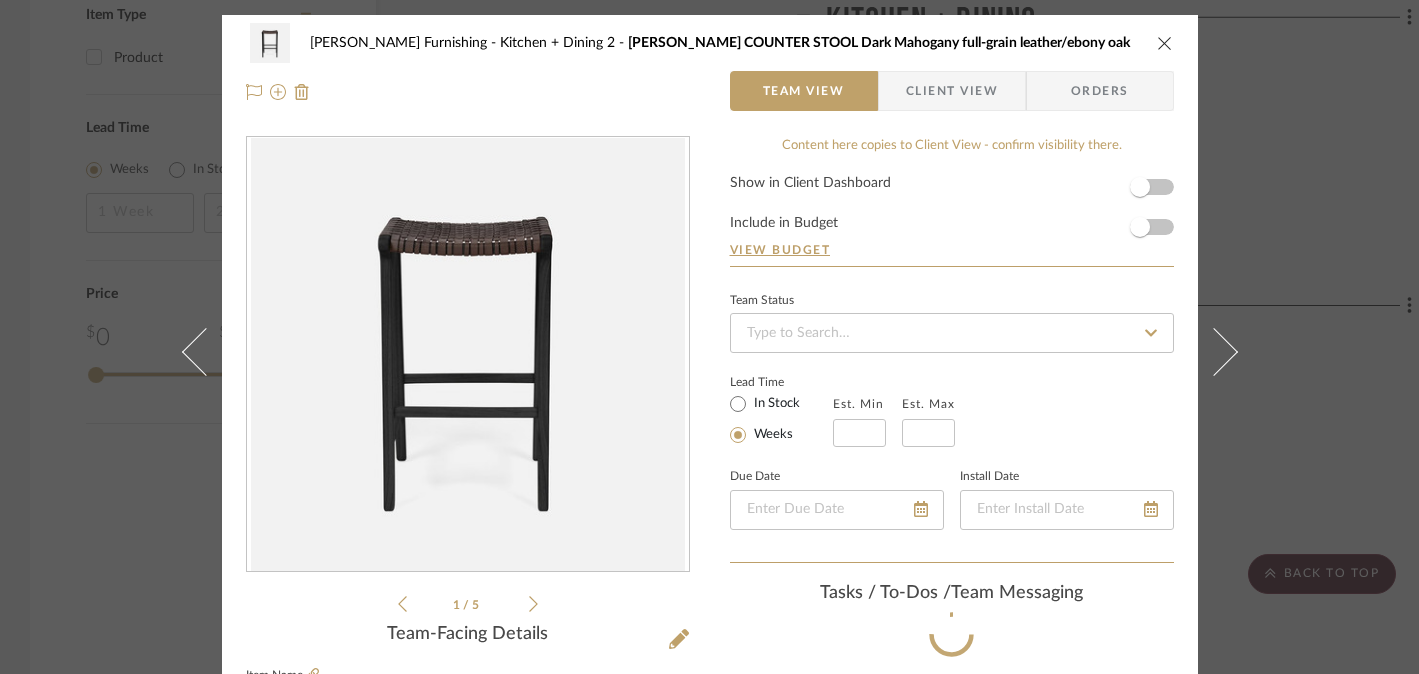 click at bounding box center (468, 355) 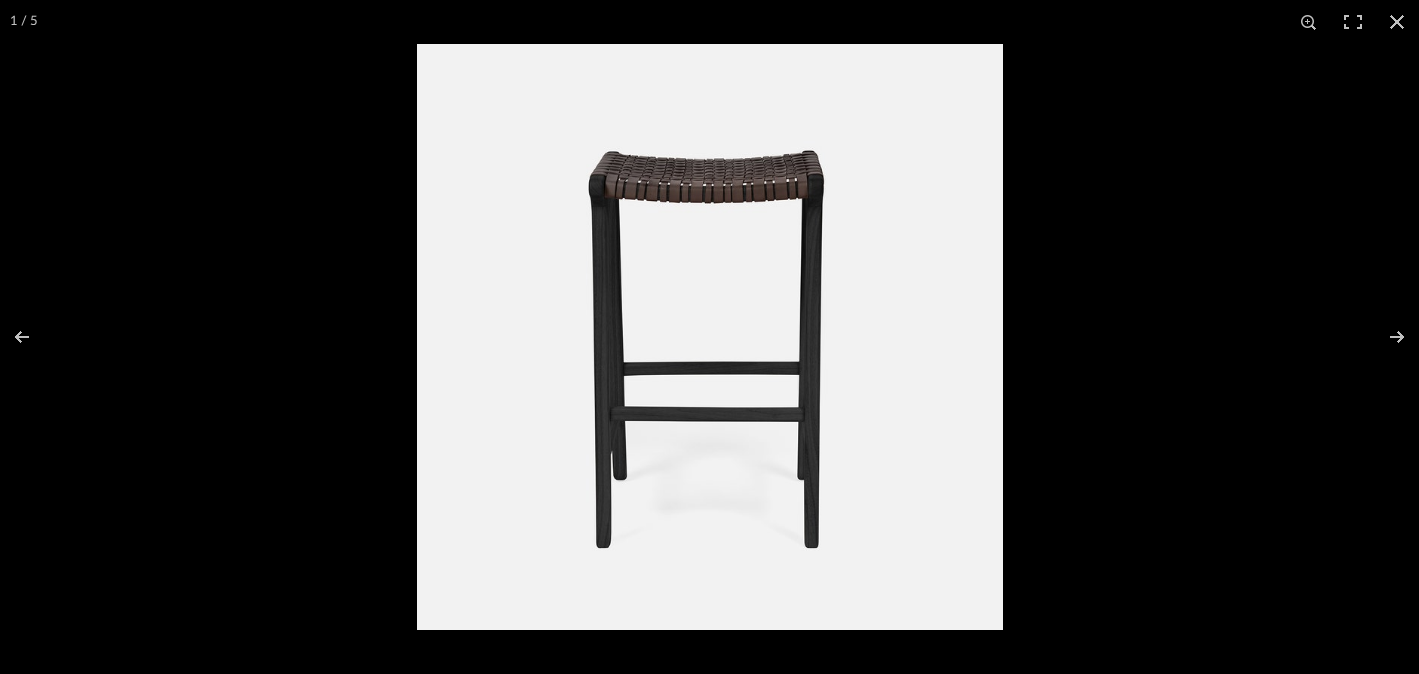 click at bounding box center (710, 337) 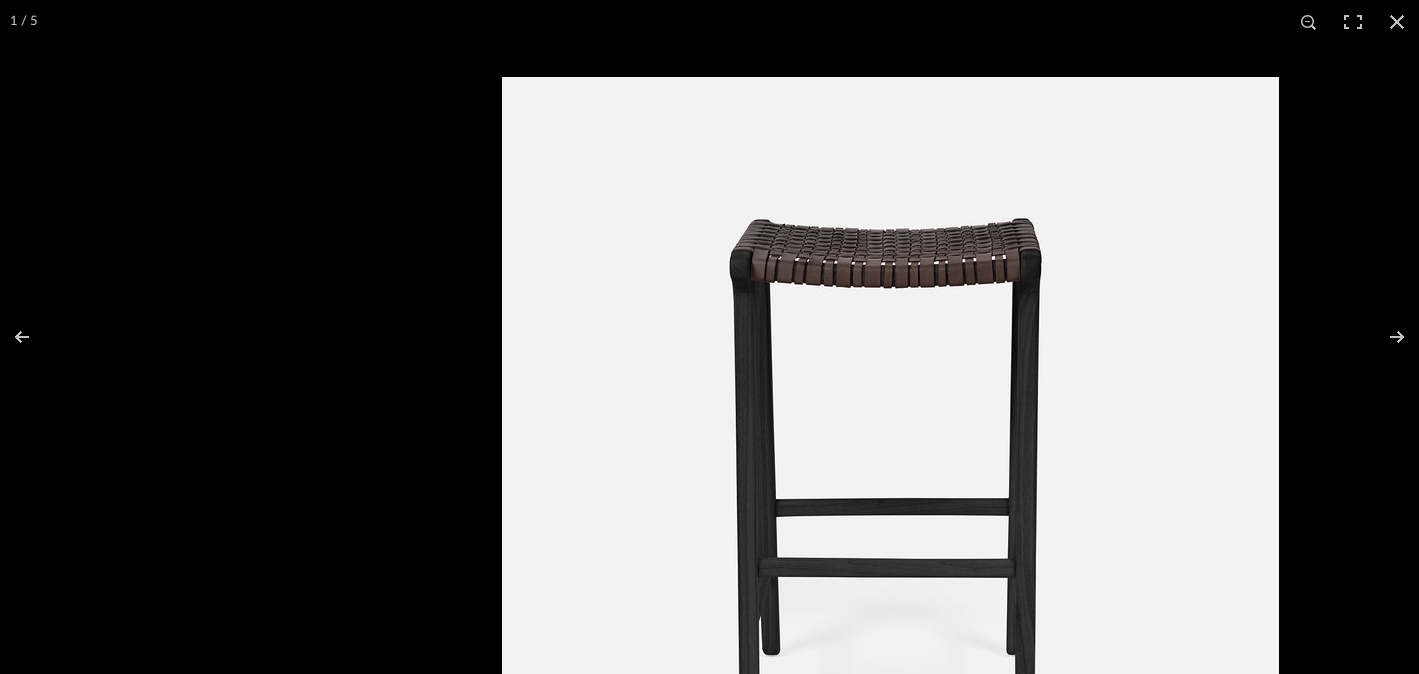 click at bounding box center [890, 465] 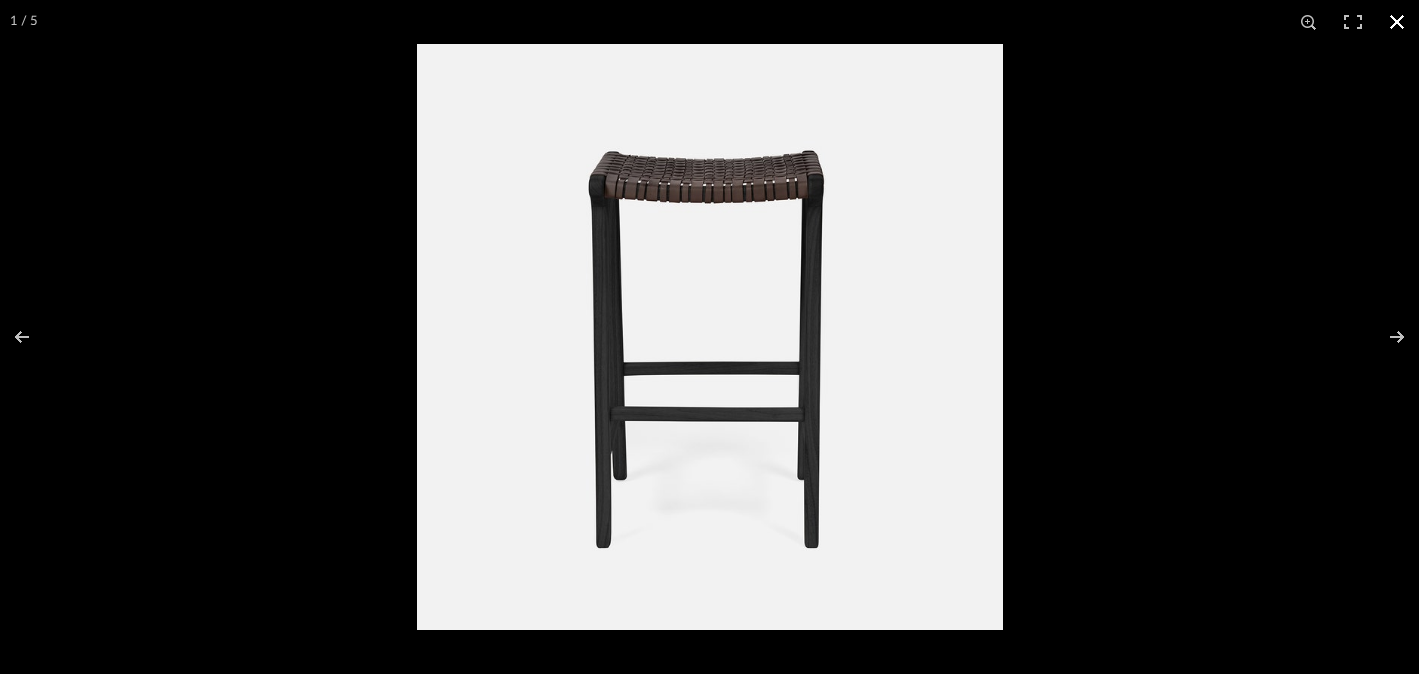 click at bounding box center (1397, 22) 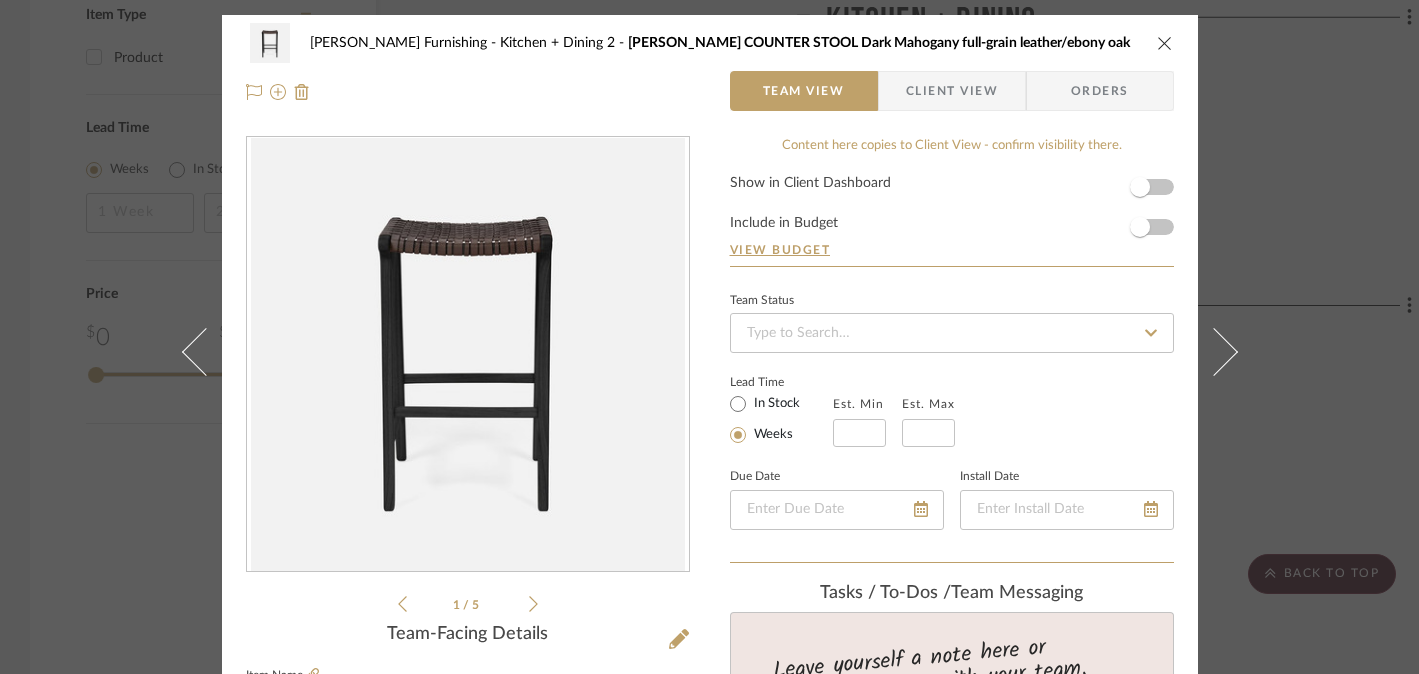 click on "[PERSON_NAME] Furnishing Kitchen + Dining 2 [PERSON_NAME] COUNTER STOOL Dark Mahogany full-grain leather/ebony oak Team View Client View Orders 1 / 5  Team-Facing Details   Item Name  [PERSON_NAME] COUNTER STOOL Dark Mahogany full-grain leather/ebony oak  Brand  Madegoods  Internal Description  DARK MAHOGANY FULL-GRAIN LEATHER/EBONY TEAK
VARIATIONS TO BE EXPECTED
18"W X 16"D X 24"H
Retail 1060  Dimensions   Product Specifications   Item Costs   View Budget   Markup %  30%  Unit Cost  $742.00  Cost Type  DNET  Client Unit Price   $964.60   Quantity  4  Unit Type  Each  Subtotal   $3,858.40   Tax %  0%  Total Tax   $0.00   Shipping Cost  $0.00  Ship. Markup %  0% Taxable  Total Shipping   $0.00  Total Client Price  $3,858.40  Your Cost  $2,968.00  Your Margin  $890.40  Content here copies to Client View - confirm visibility there.  Show in Client Dashboard   Include in Budget   View Budget  Team Status  Lead Time  In Stock Weeks  Est. Min   Est. Max   Due Date   Install Date  Tasks / To-Dos /  team Messaging Invite Collaborator (4)" at bounding box center [709, 337] 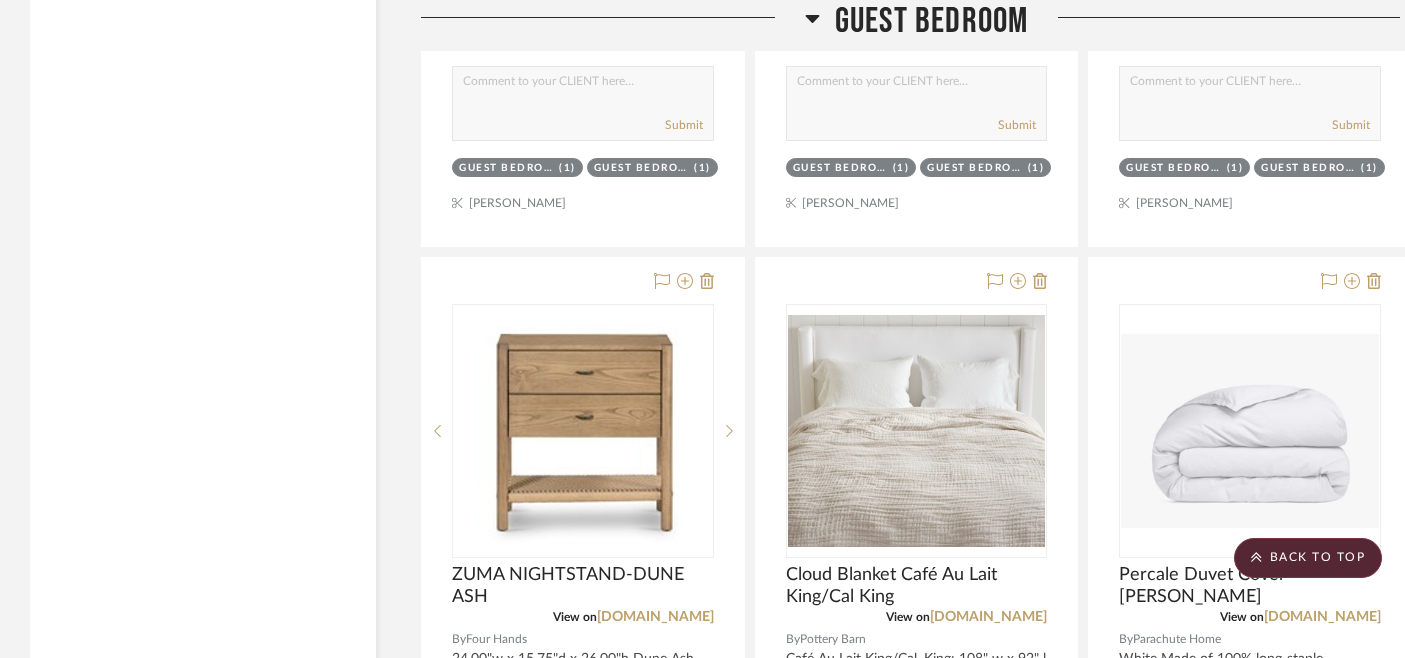 scroll, scrollTop: 4381, scrollLeft: 0, axis: vertical 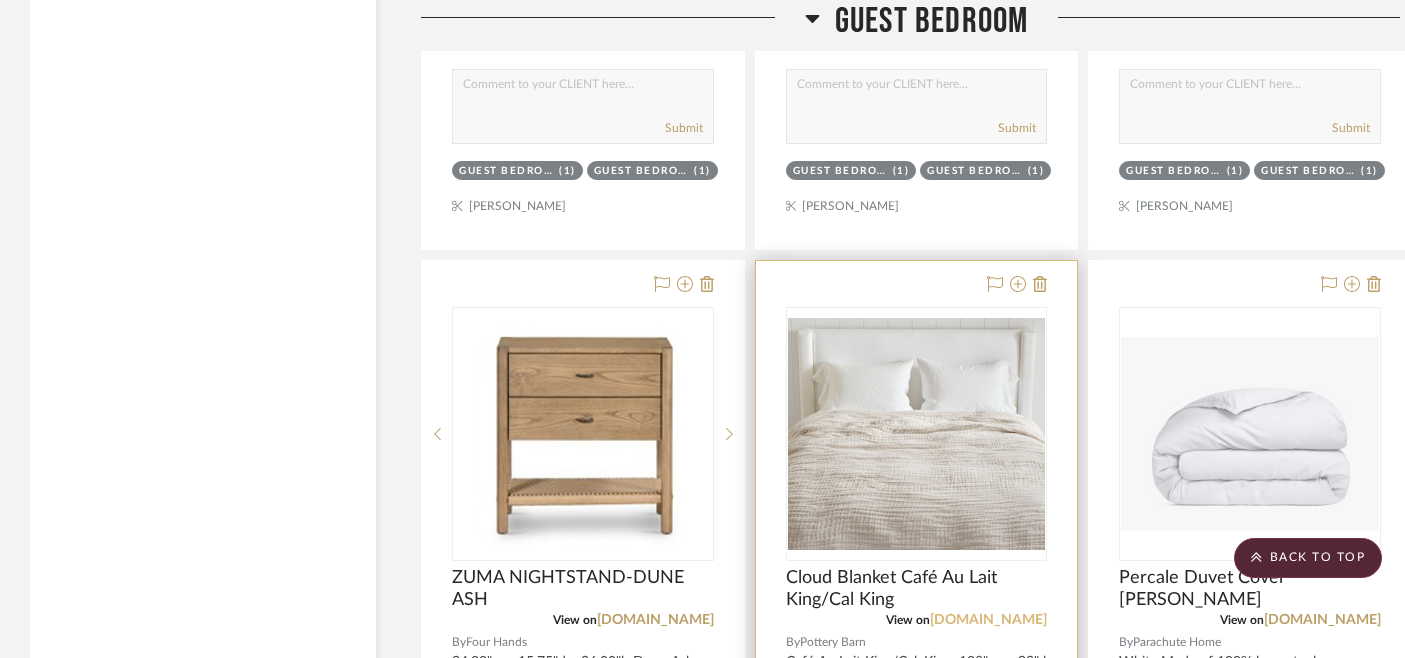 click on "[DOMAIN_NAME]" at bounding box center (988, 620) 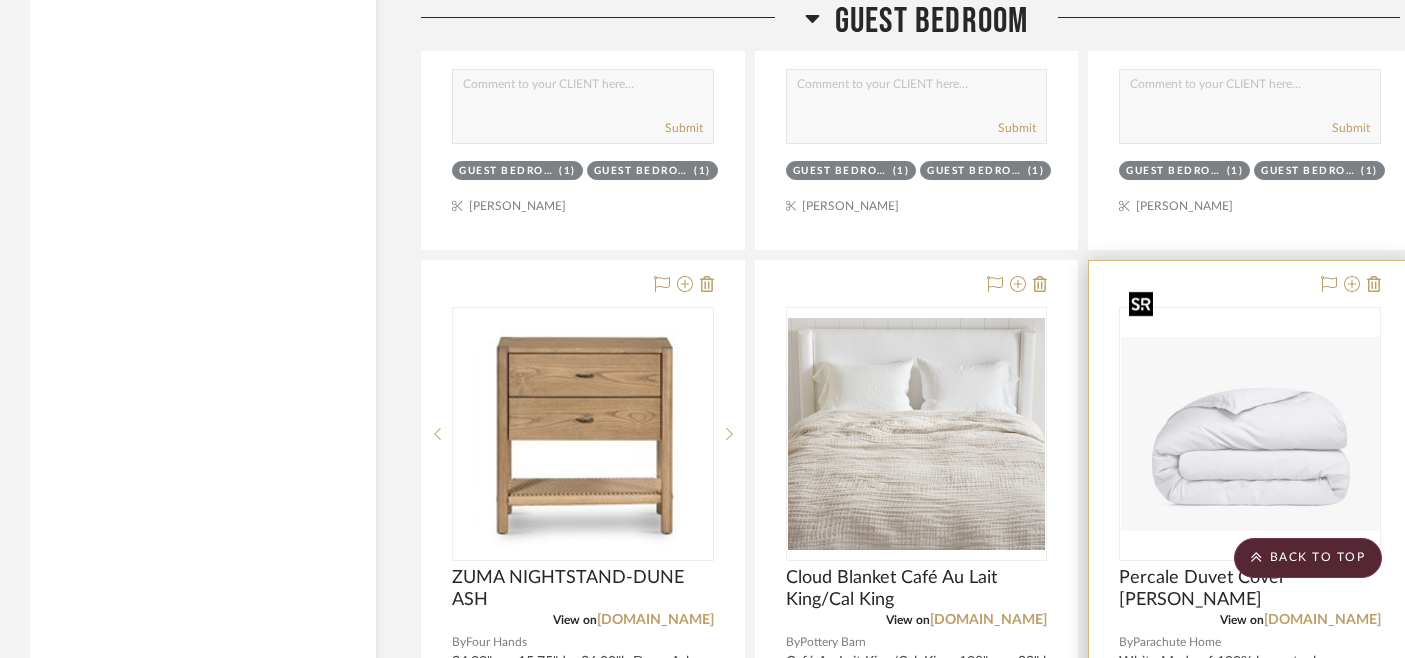 click at bounding box center (1250, 434) 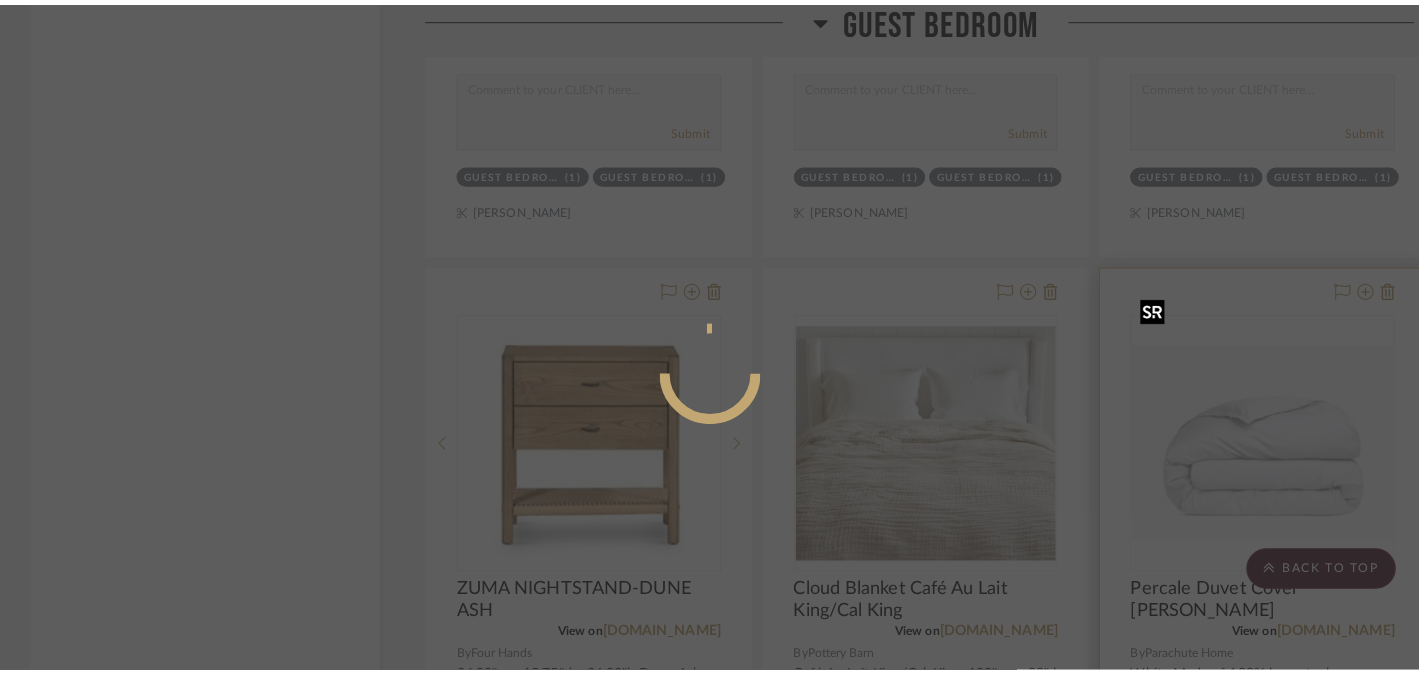 scroll, scrollTop: 0, scrollLeft: 0, axis: both 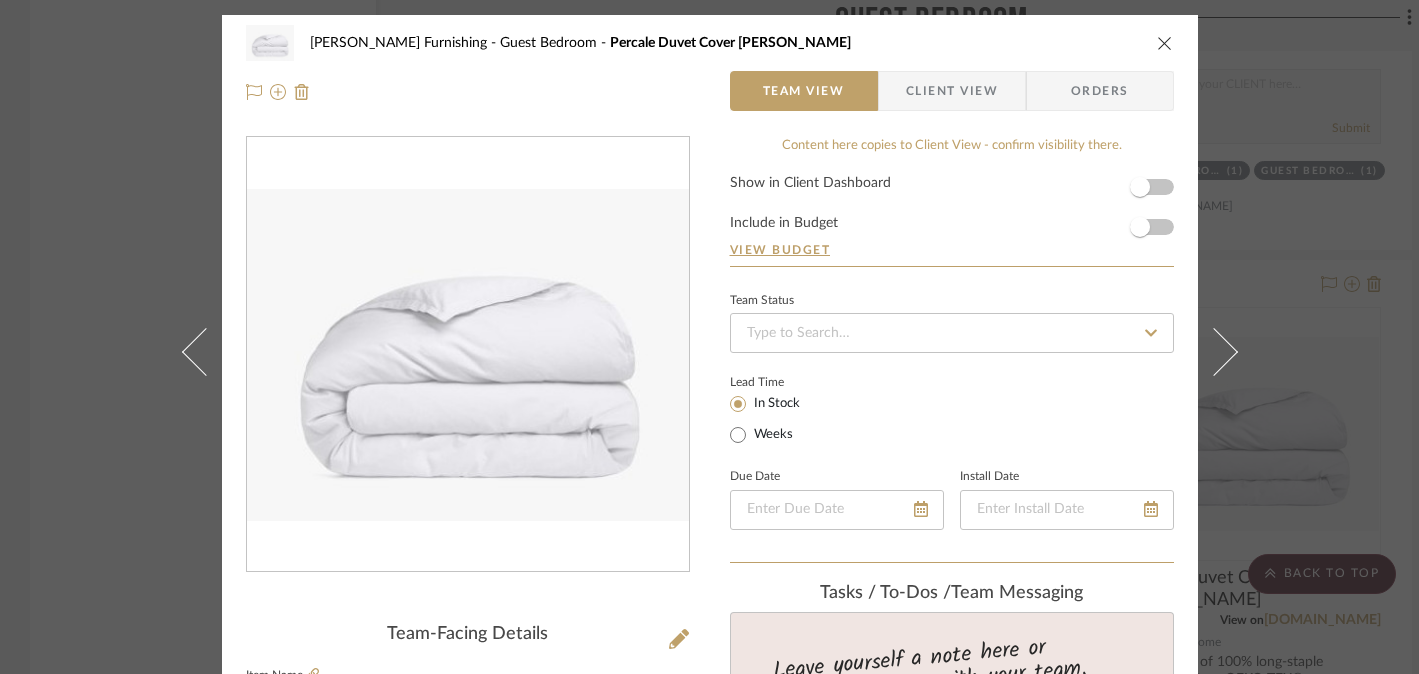 click at bounding box center [468, 355] 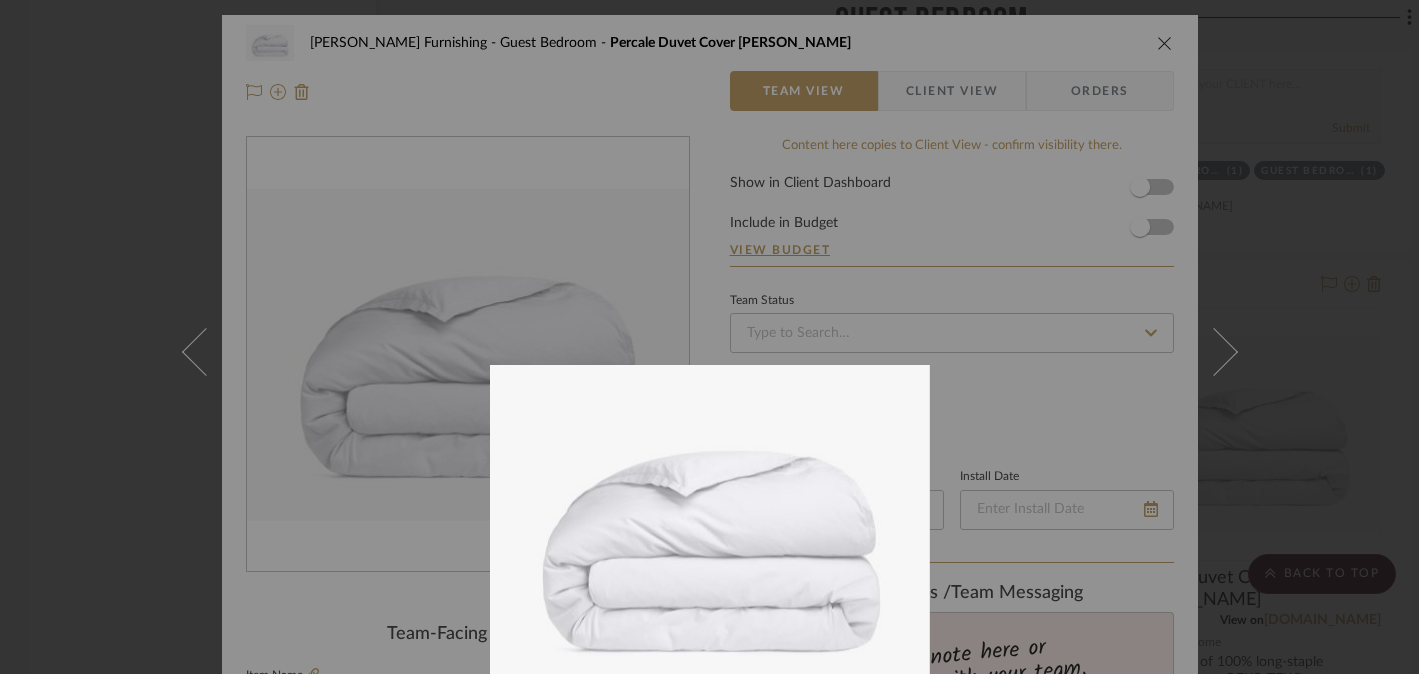 click at bounding box center [709, 337] 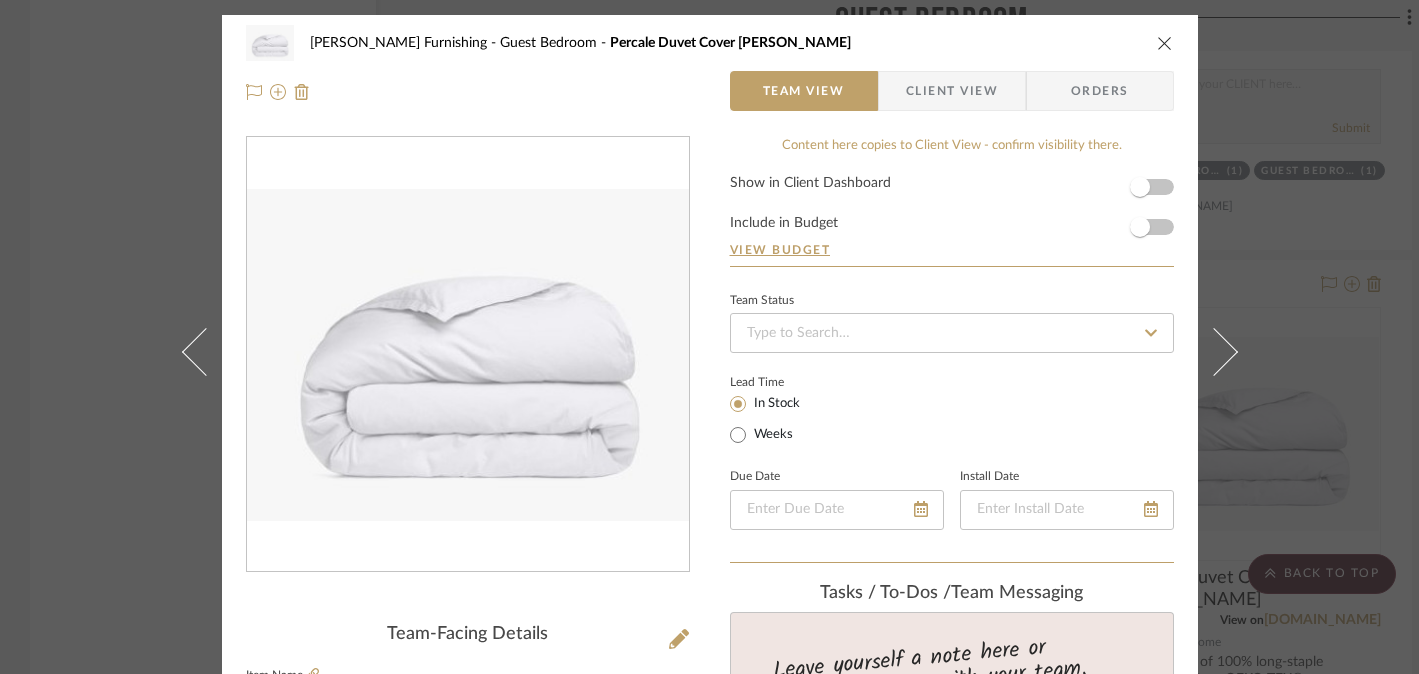 click on "[PERSON_NAME] Furnishing Guest Bedroom Percale Duvet Cover [PERSON_NAME] Team View Client View Orders  Team-Facing Details   Item Name  Percale Duvet Cover [PERSON_NAME]  Brand  Parachute Home  Internal Description  White
Made of 100% long-staple Egyptian cotton.
OEKO-TEX® STANDARD 100
Materials + Care  Dimensions  King/cal king  Product Specifications   Item Costs   View Budget   Markup %  30%  Unit Cost  $168.00  Cost Type  DNET  Client Unit Price   $218.40   Quantity  1  Unit Type  Each  Subtotal   $218.40   Tax %  0%  Total Tax   $0.00   Shipping Cost  $0.00  Ship. Markup %  0% Taxable  Total Shipping   $0.00  Total Client Price  $218.40  Your Cost  $168.00  Your Margin  $50.40  Content here copies to Client View - confirm visibility there.  Show in Client Dashboard   Include in Budget   View Budget  Team Status  Lead Time  In Stock Weeks  Due Date   Install Date  Tasks / To-Dos /  team Messaging  Leave yourself a note here or share next steps with your team. You will receive emails when they
respond!" at bounding box center [709, 337] 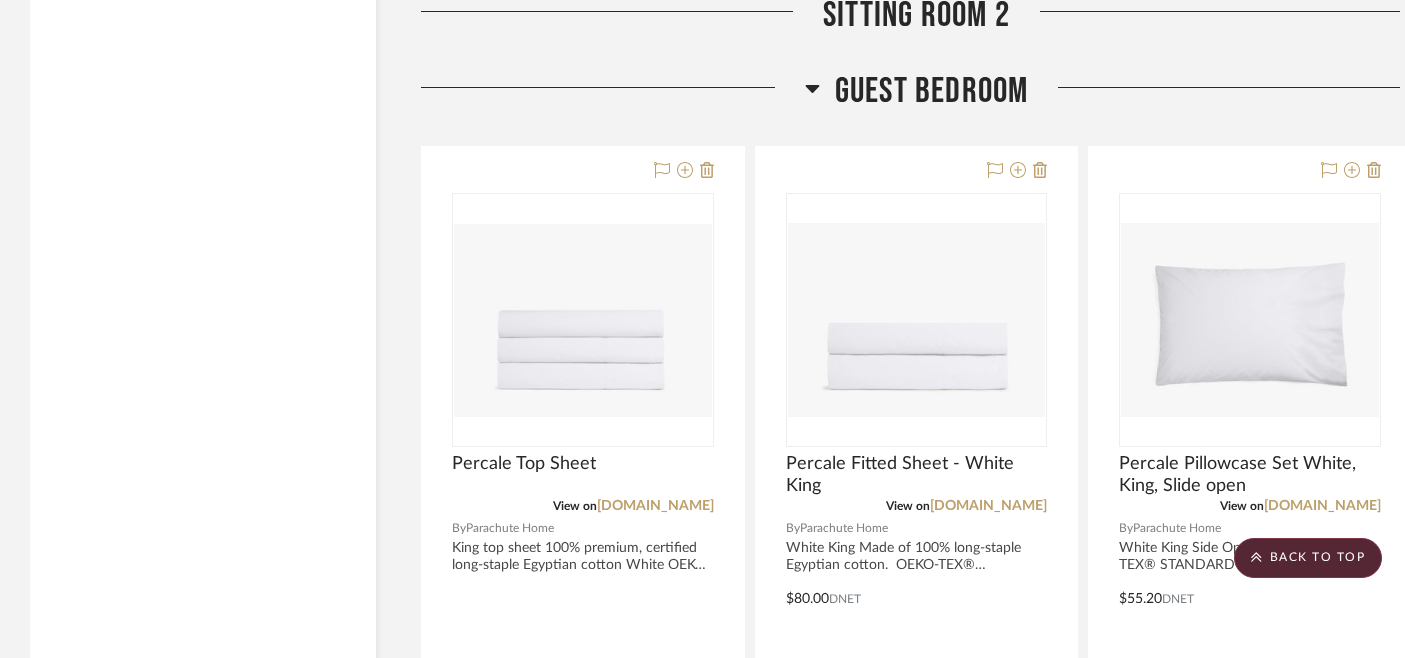 scroll, scrollTop: 3604, scrollLeft: 0, axis: vertical 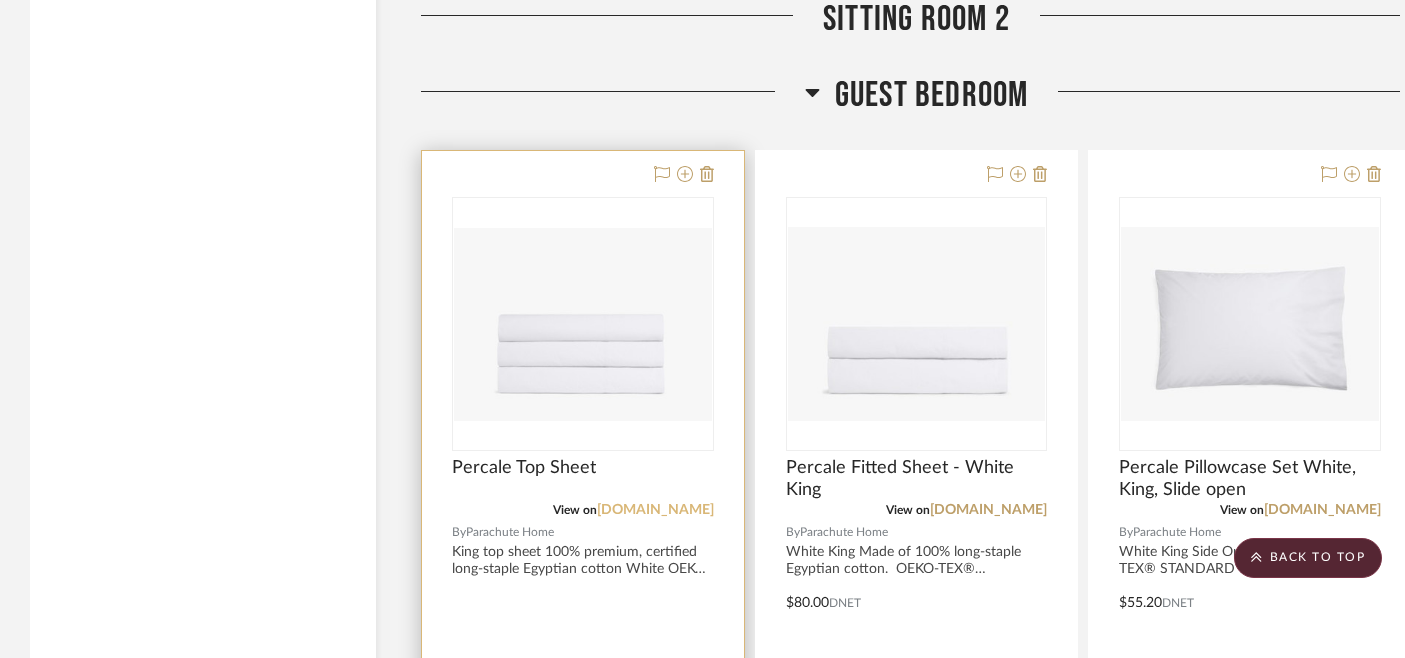 click on "[DOMAIN_NAME]" at bounding box center (655, 510) 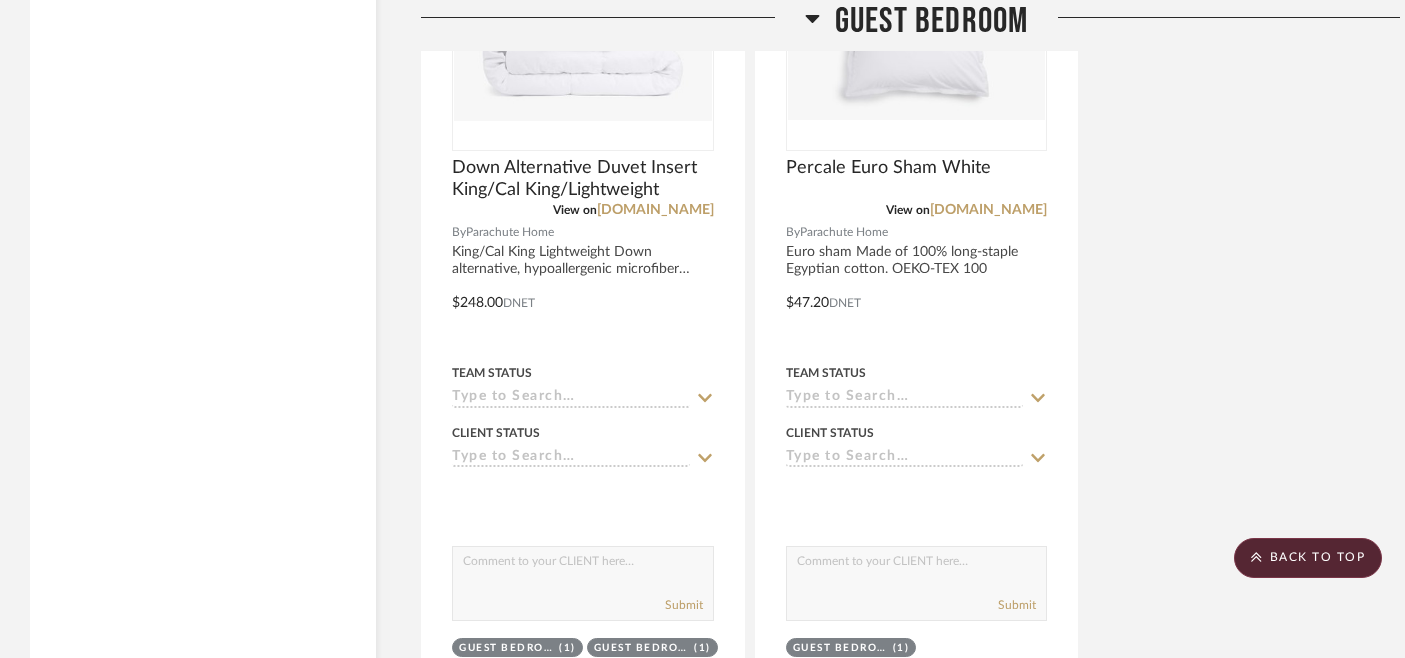 scroll, scrollTop: 5943, scrollLeft: 0, axis: vertical 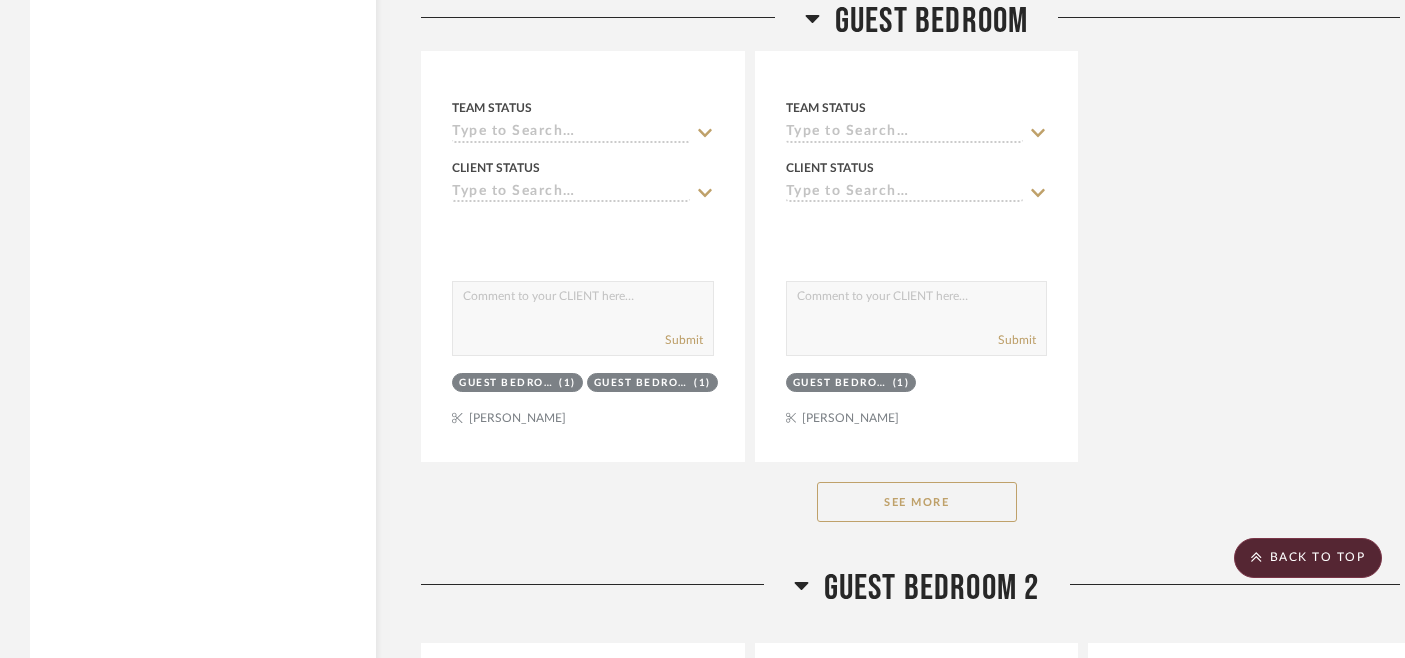 click on "See More" 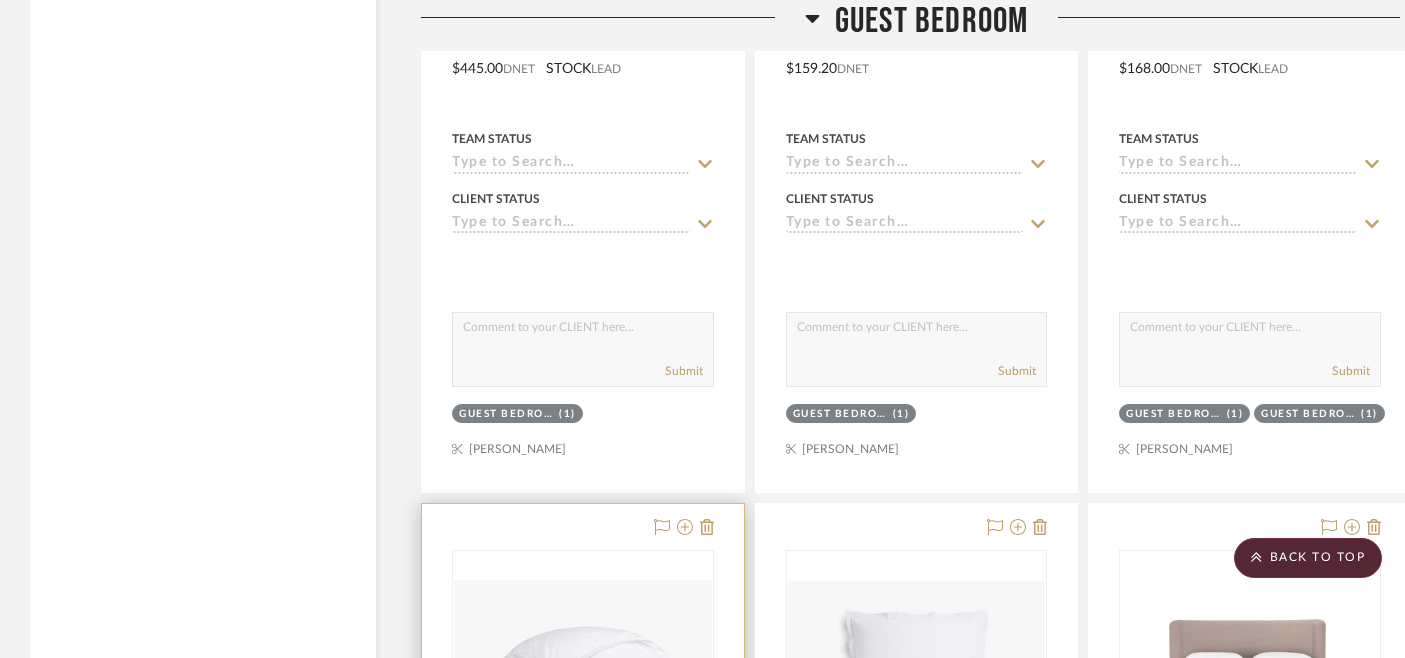 scroll, scrollTop: 4742, scrollLeft: 0, axis: vertical 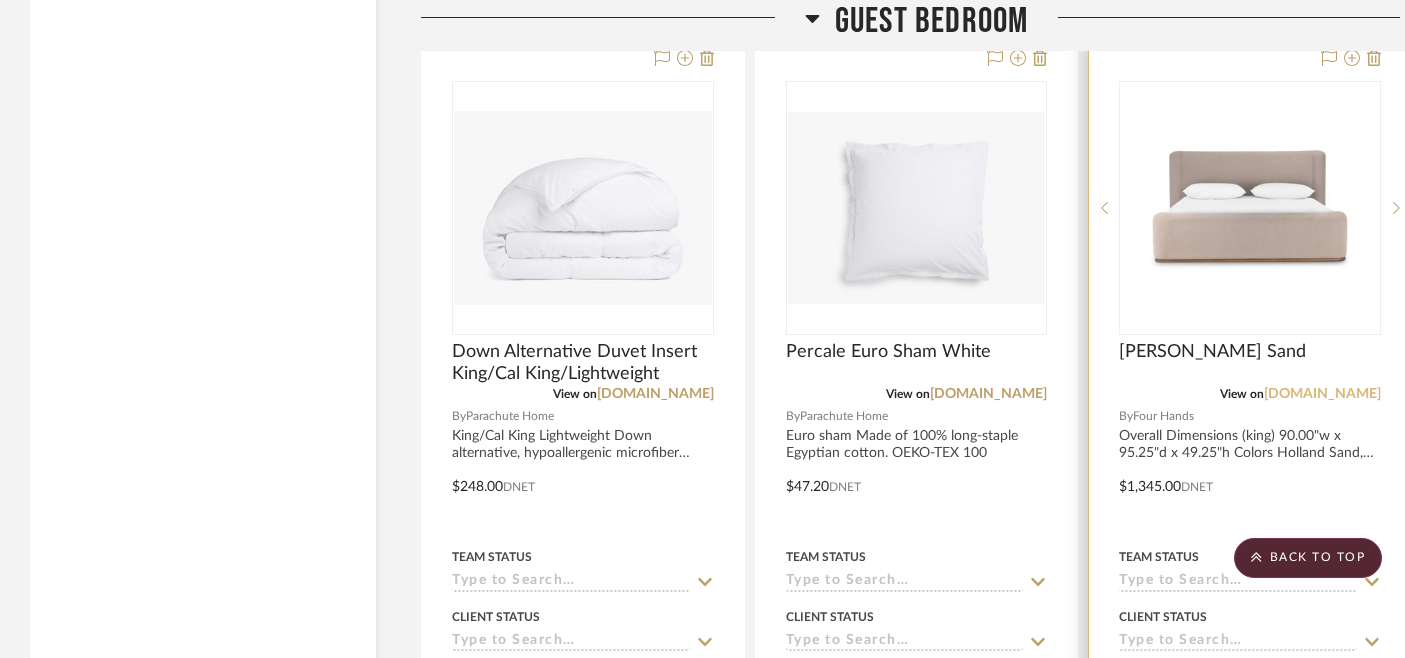 click on "[DOMAIN_NAME]" at bounding box center (1322, 394) 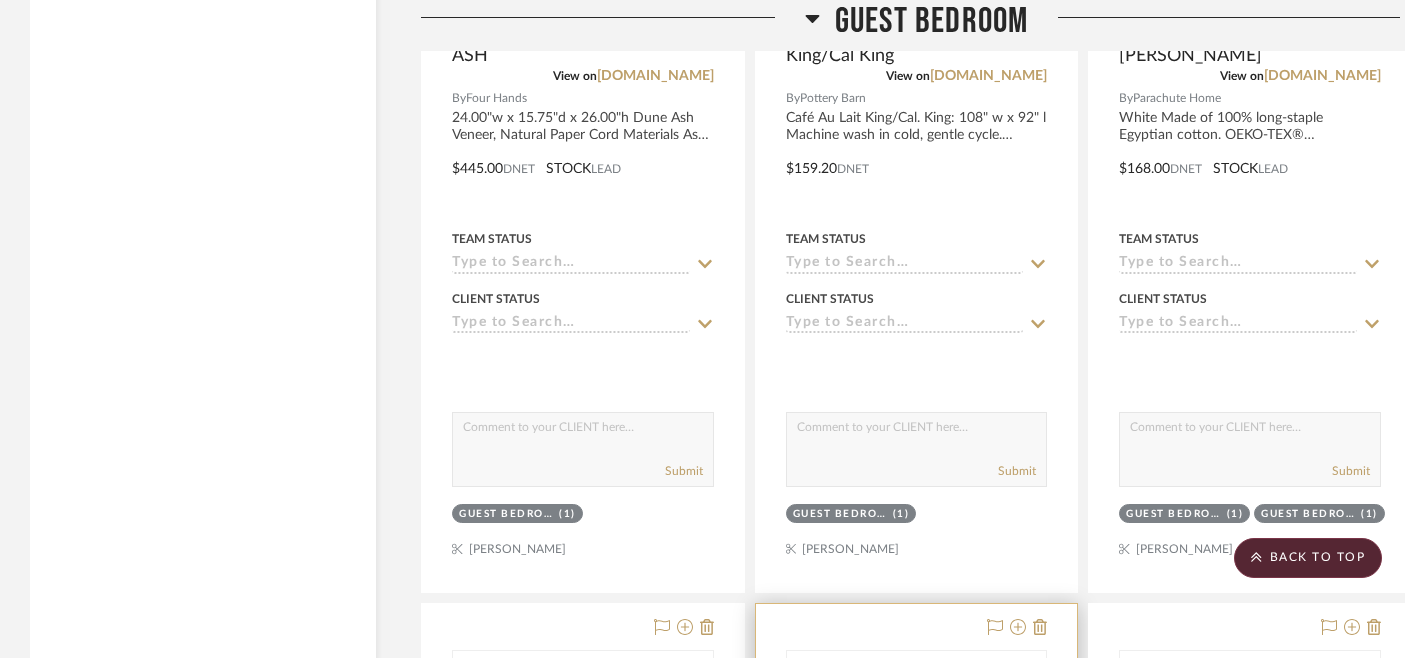 scroll, scrollTop: 4758, scrollLeft: 0, axis: vertical 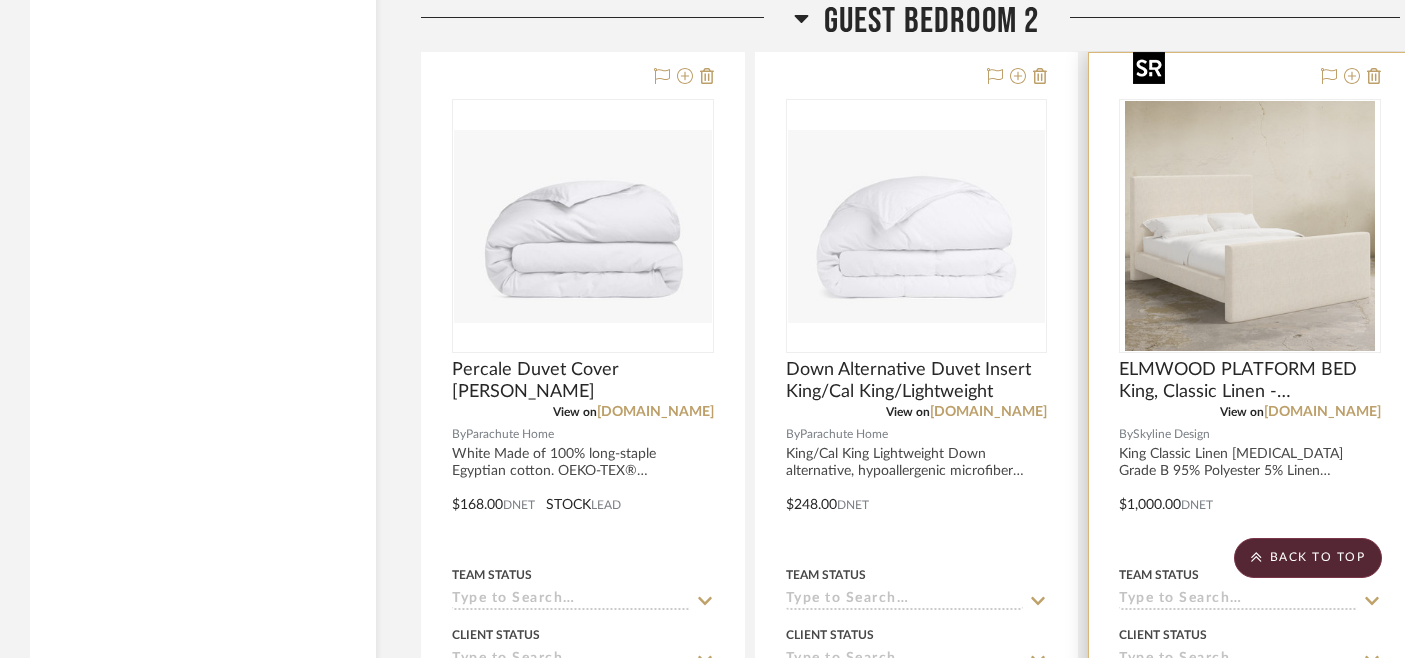 click at bounding box center [1250, 226] 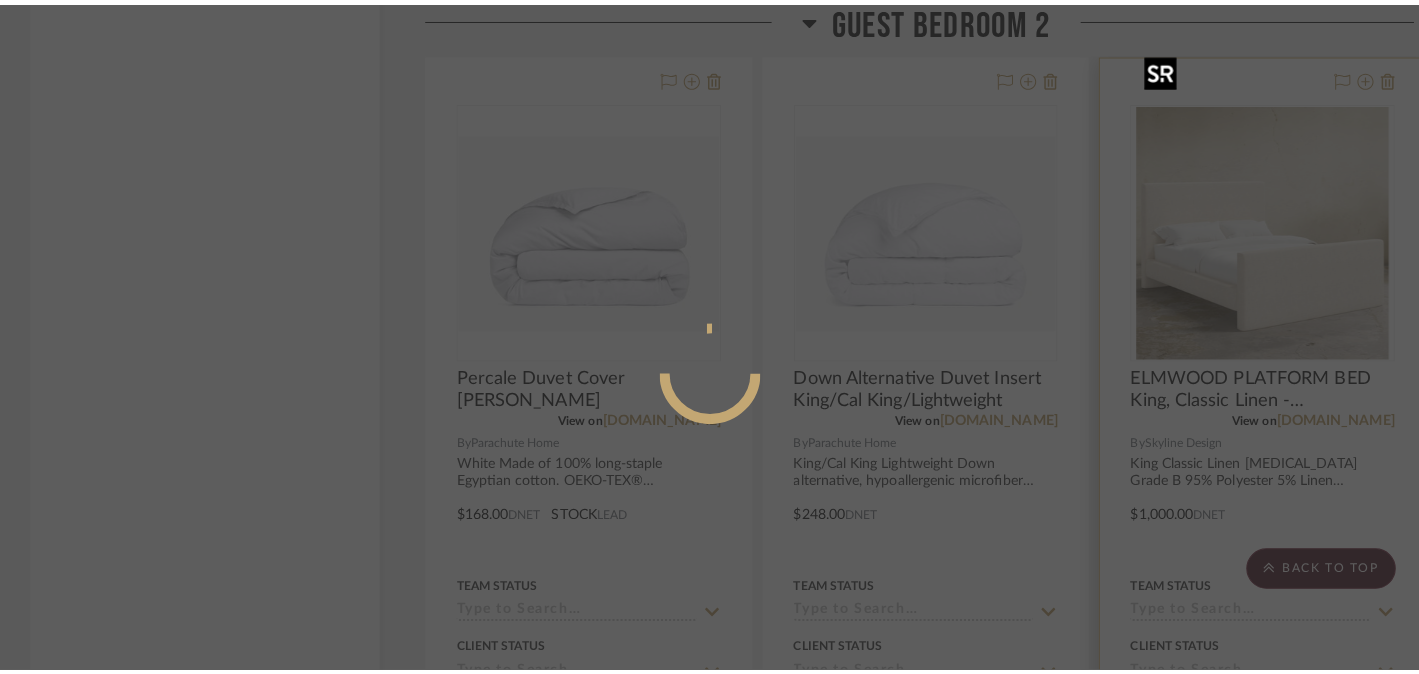 scroll, scrollTop: 0, scrollLeft: 0, axis: both 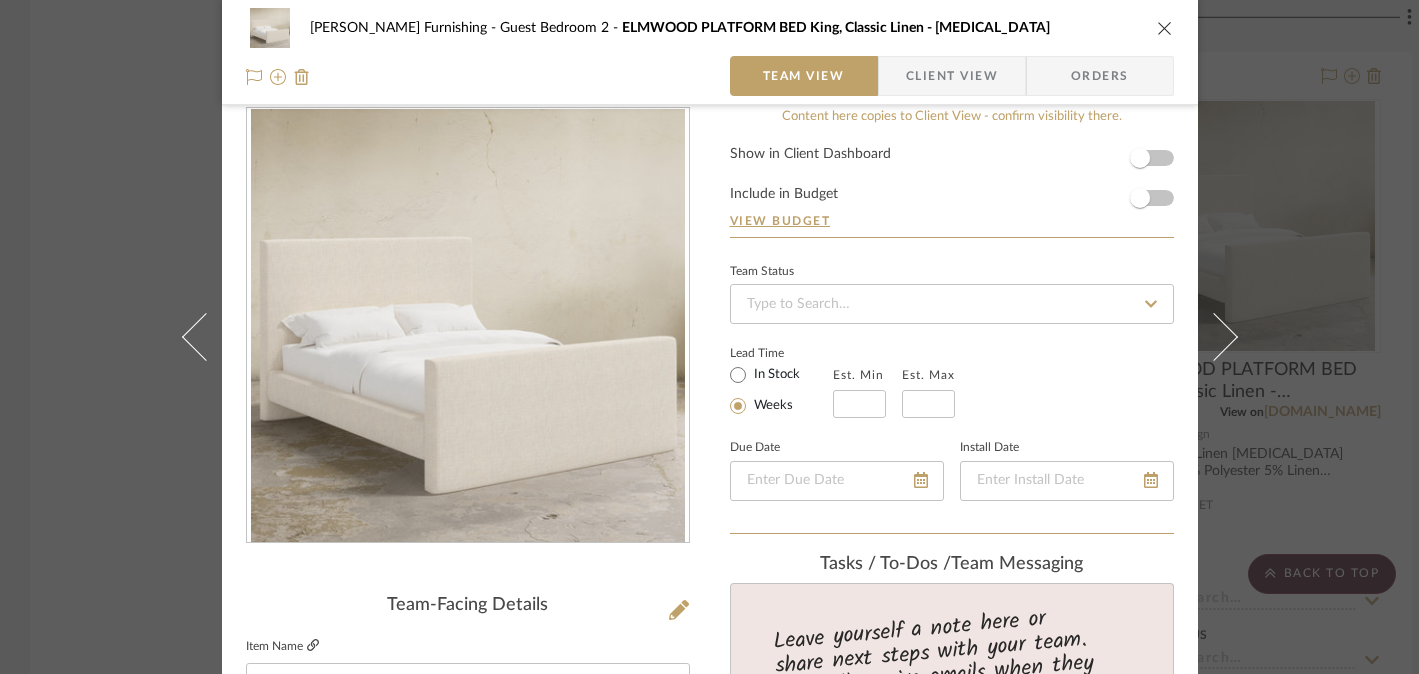 click 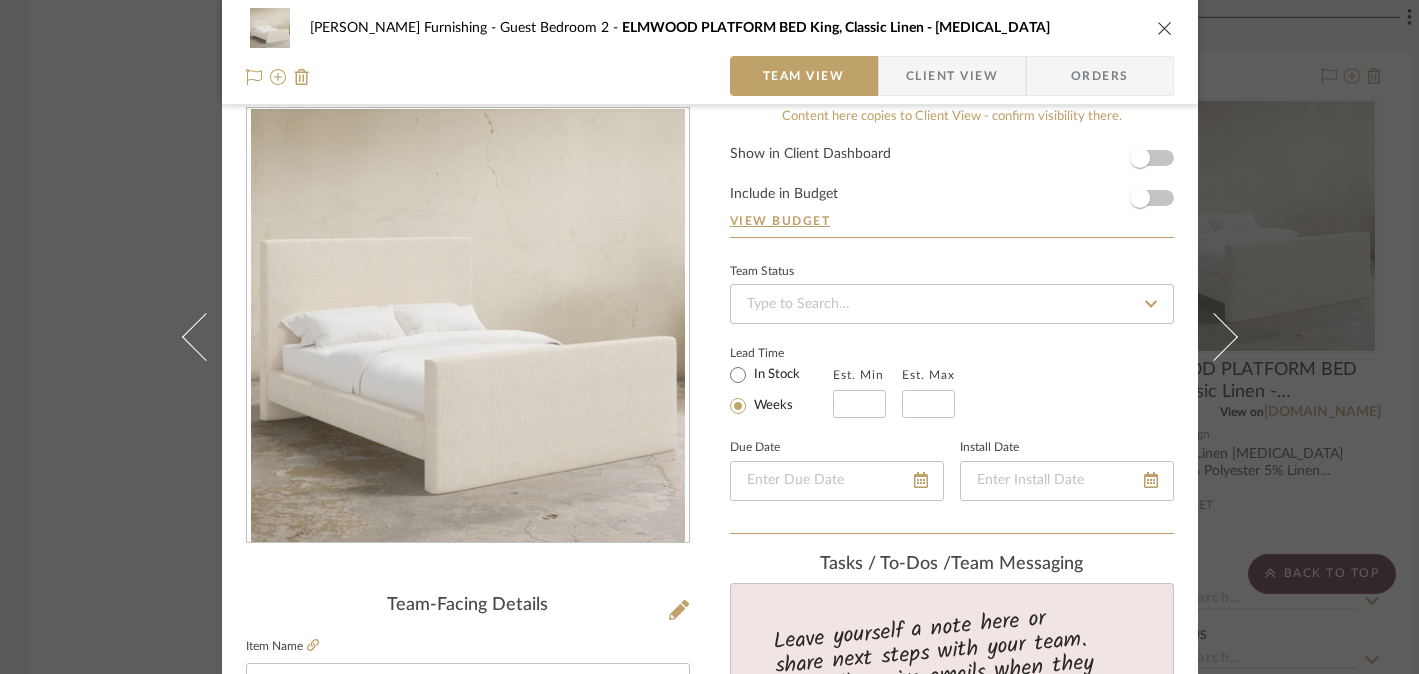 click on "[PERSON_NAME] Furnishing Guest Bedroom 2 ELMWOOD PLATFORM BED King, Classic Linen - [MEDICAL_DATA] Team View Client View Orders  Team-Facing Details   Item Name  ELMWOOD PLATFORM BED King, Classic Linen - [MEDICAL_DATA]  Brand  Skyline Design  Internal Description  King
Classic Linen [MEDICAL_DATA]
Grade B
95% Polyester 5% Linen
Manufactured in [US_STATE]
Materials
Polyester fiber
1 year limited warranty, excluding fabric.
49”H x 85”W x 92”D
Retail $2098  Dimensions   Product Specifications   Item Costs   View Budget   Markup %  30%  Unit Cost  $1,000.00  Cost Type  DNET  Client Unit Price   $1,300.00   Quantity  1  Unit Type  Each  Subtotal   $1,300.00   Tax %  0%  Total Tax   $0.00   Shipping Cost  $0.00  Ship. Markup %  0% Taxable  Total Shipping   $0.00  Total Client Price  $1,300.00  Your Cost  $1,000.00  Your Margin  $300.00  Content here copies to Client View - confirm visibility there.  Show in Client Dashboard   Include in Budget   View Budget  Team Status  Lead Time  In Stock Weeks  Est. Min   Est. Max   Due Date   Install Date  (1)" at bounding box center [709, 337] 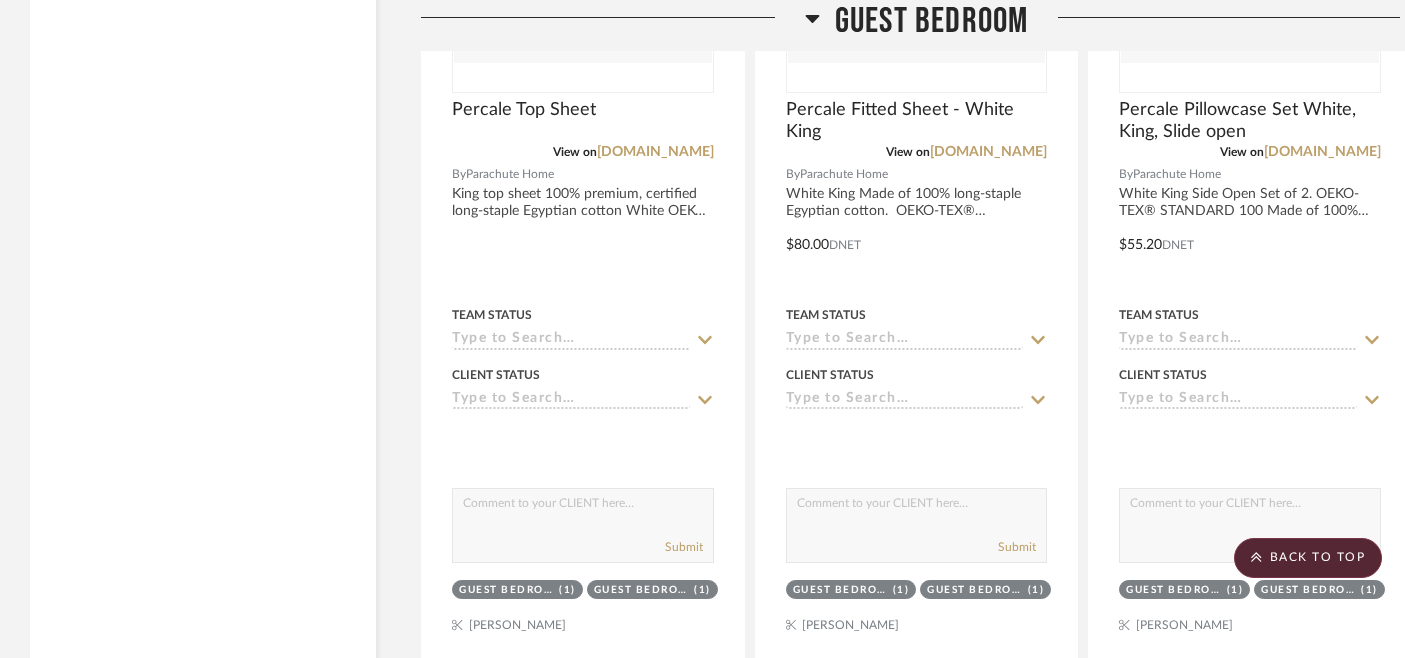 scroll, scrollTop: 3966, scrollLeft: 0, axis: vertical 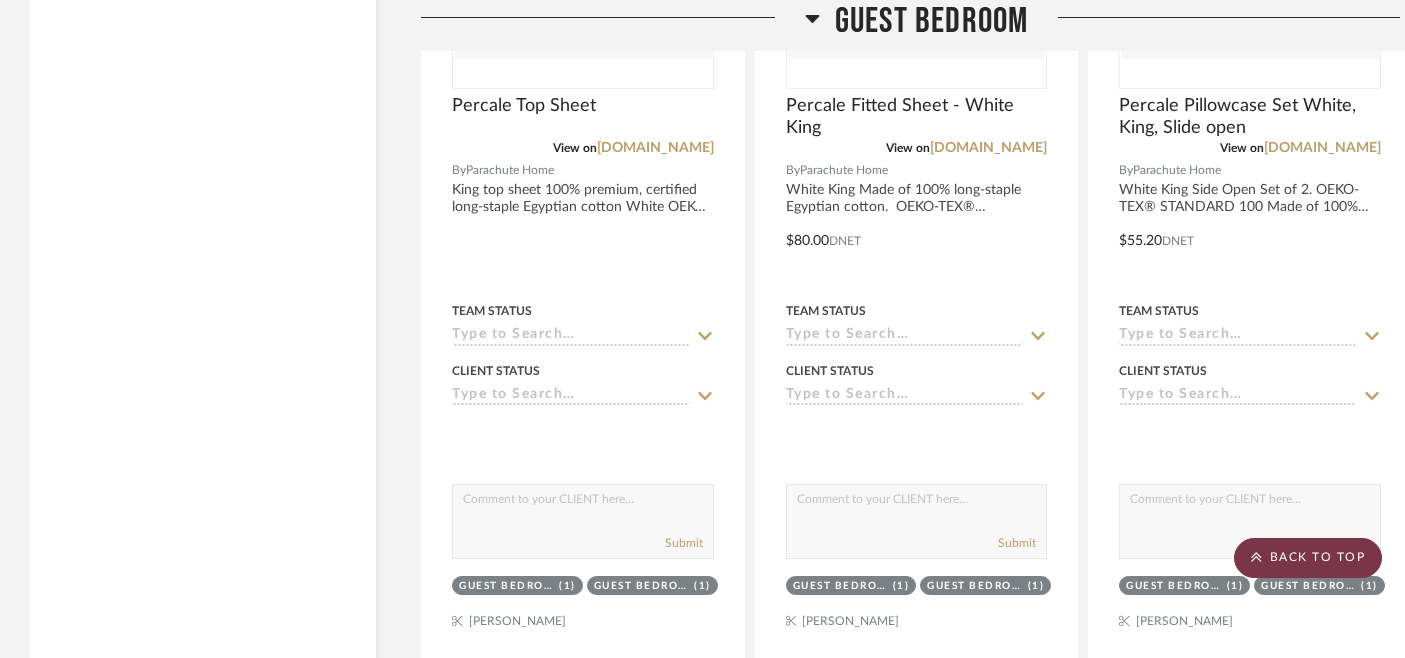 click on "BACK TO TOP" 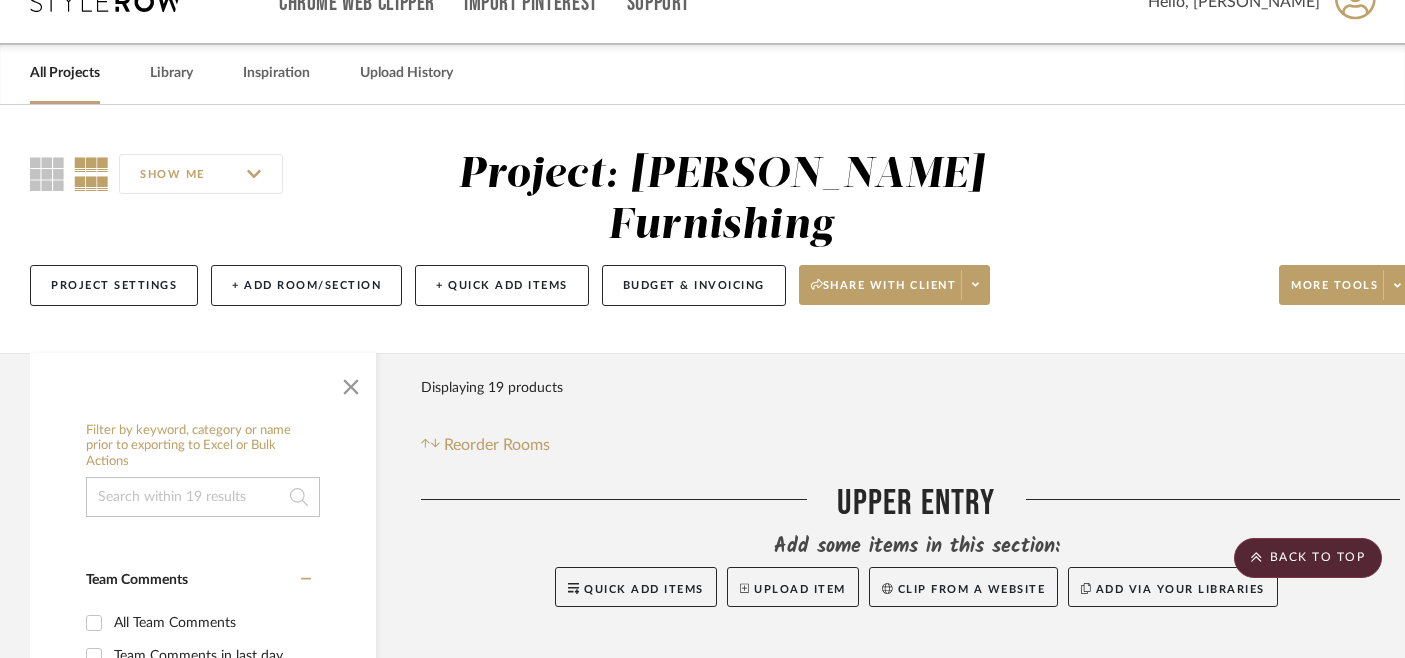 scroll, scrollTop: 0, scrollLeft: 0, axis: both 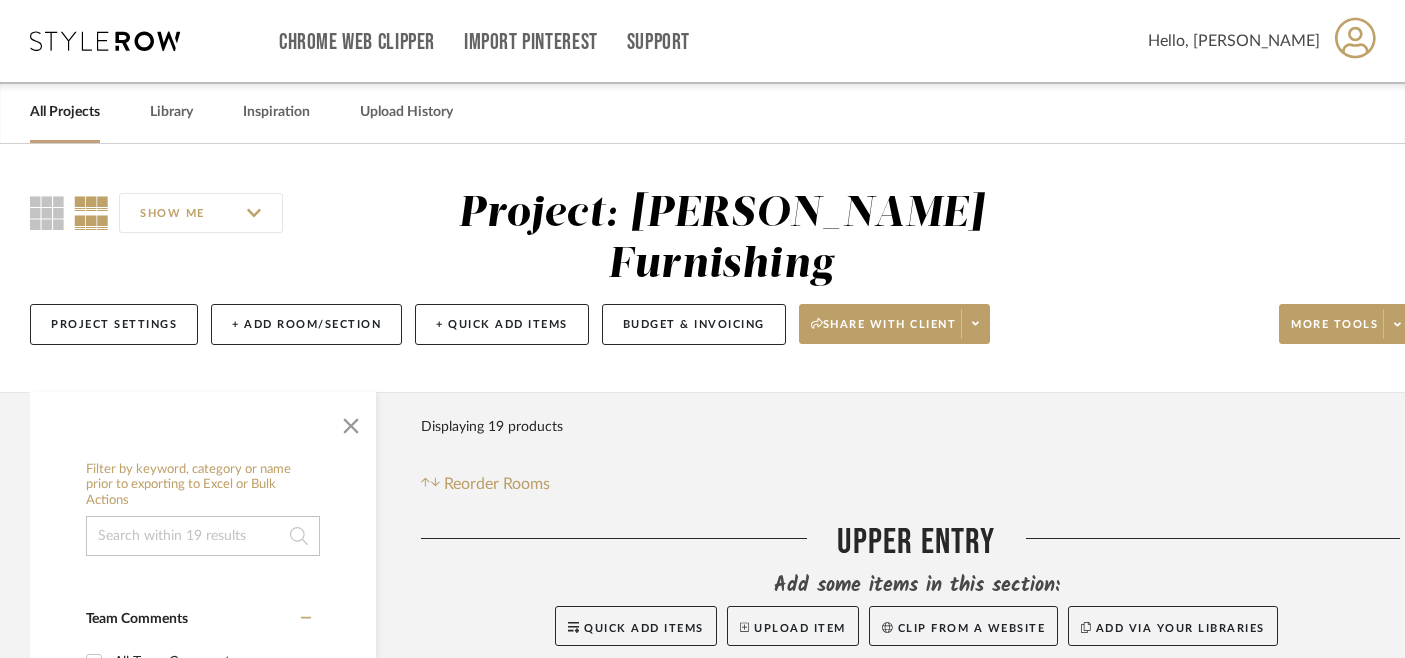 click on "All Projects   Library   Inspiration   Upload History" at bounding box center (702, 112) 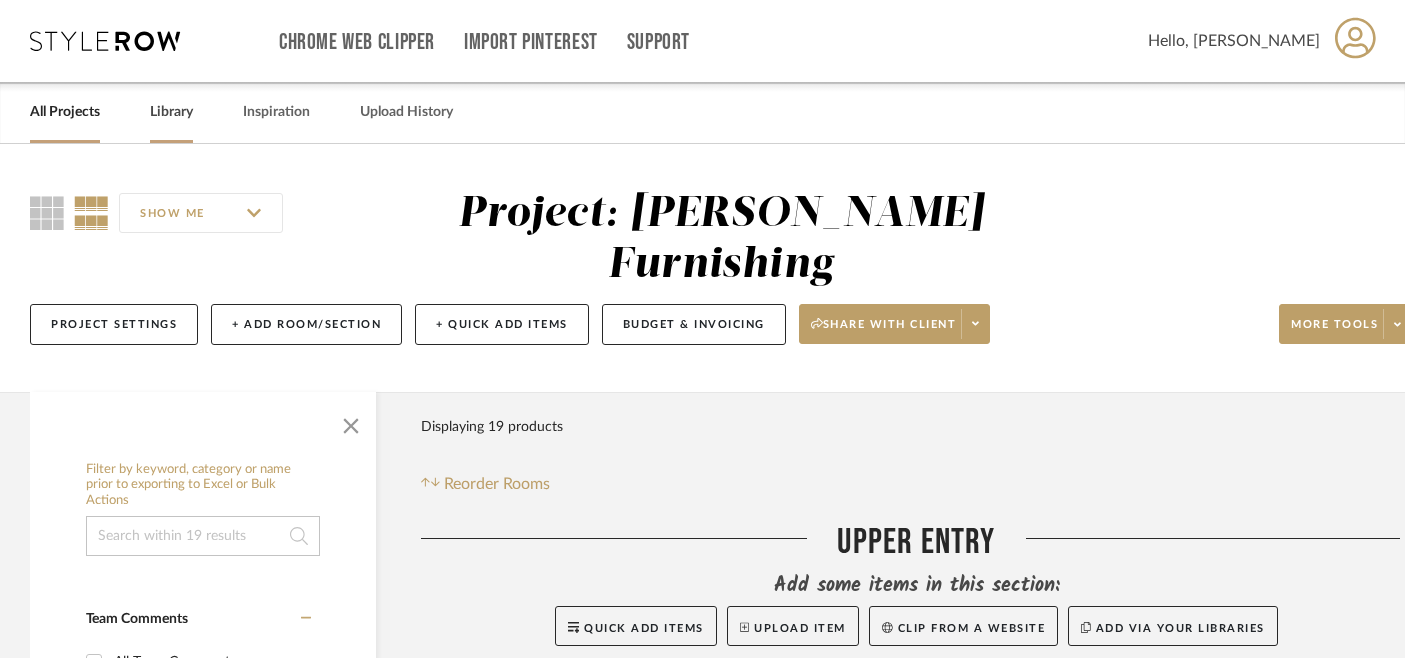 click on "Library" at bounding box center [171, 112] 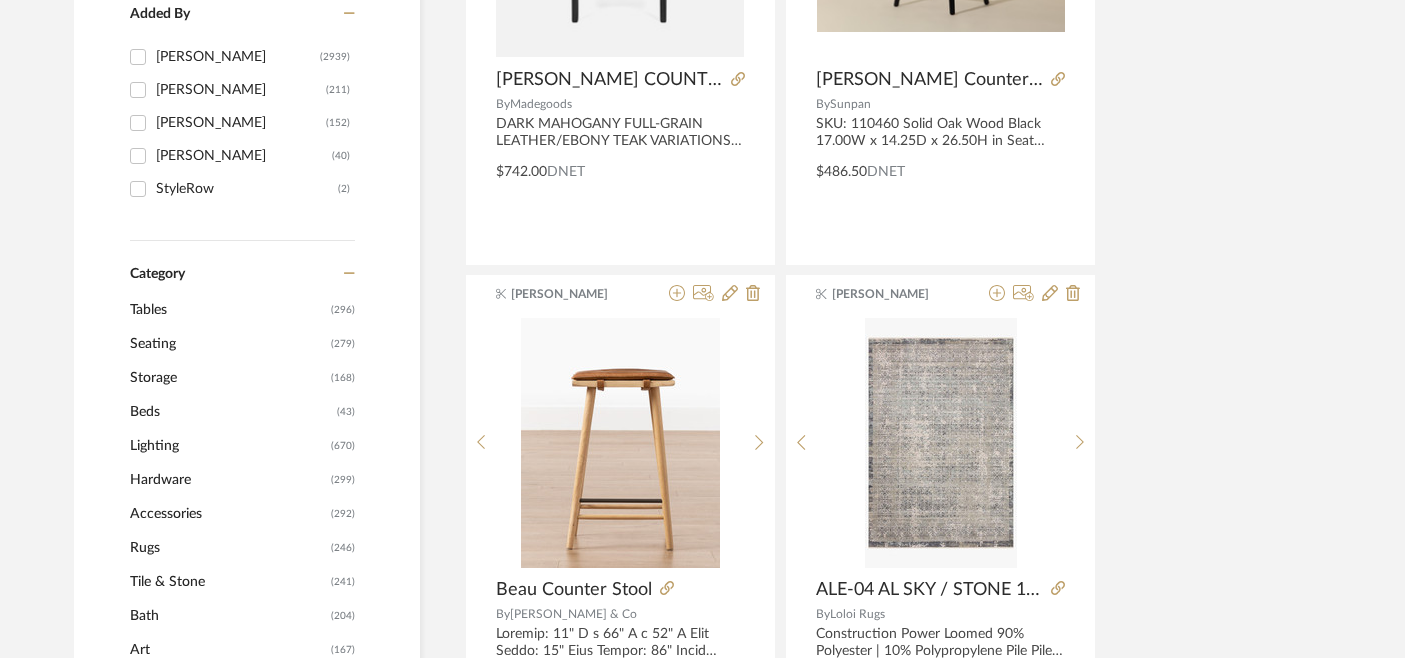 click on "Tables" 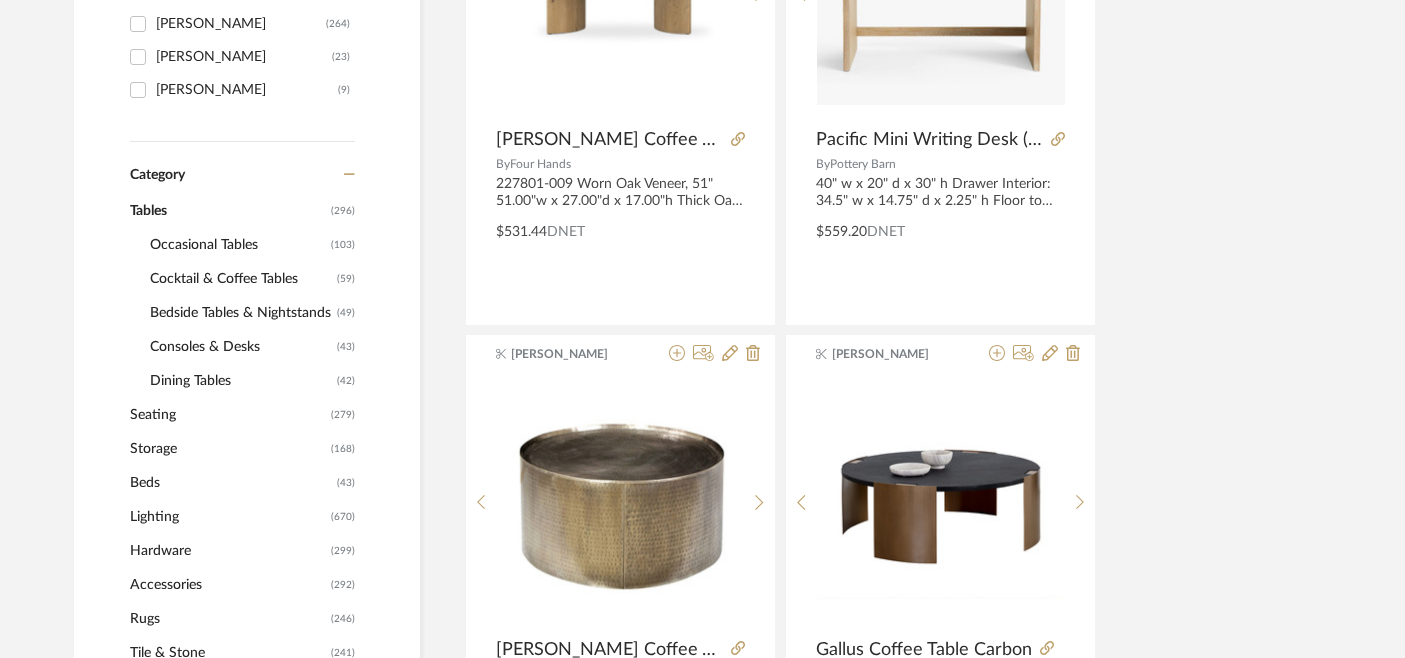 scroll, scrollTop: 615, scrollLeft: 0, axis: vertical 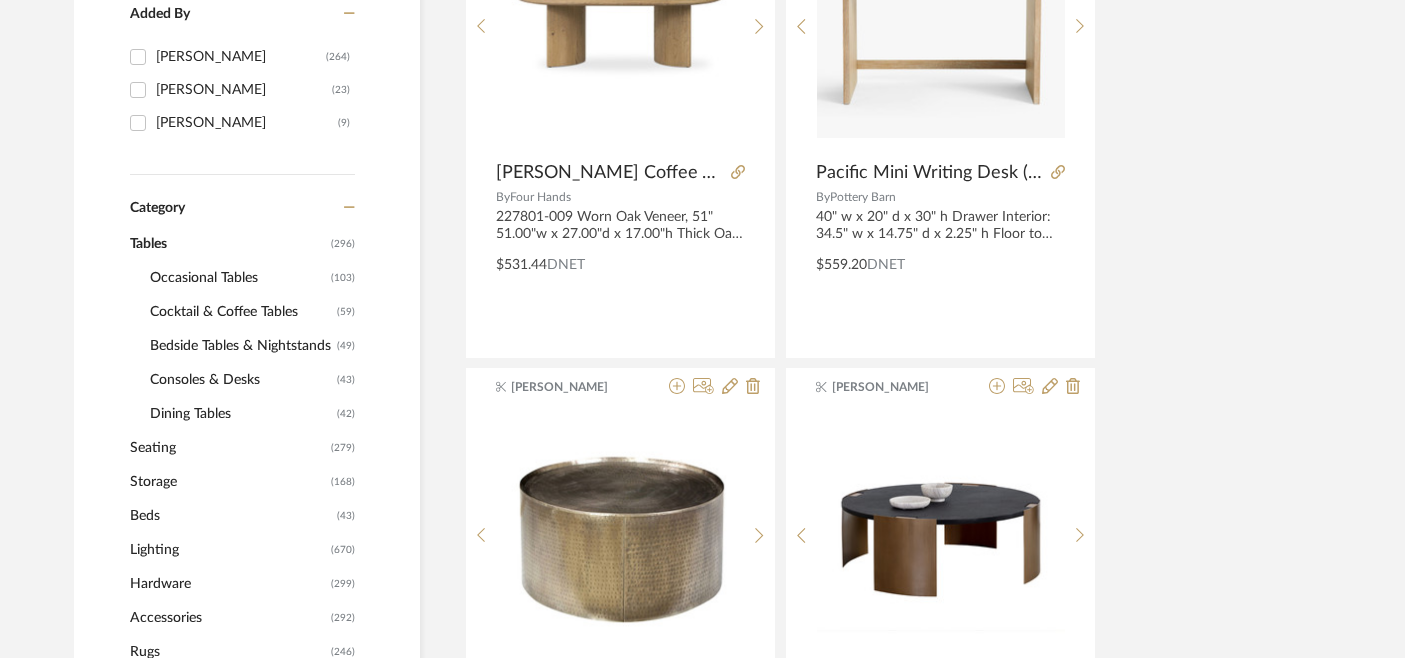 click on "Dining Tables" 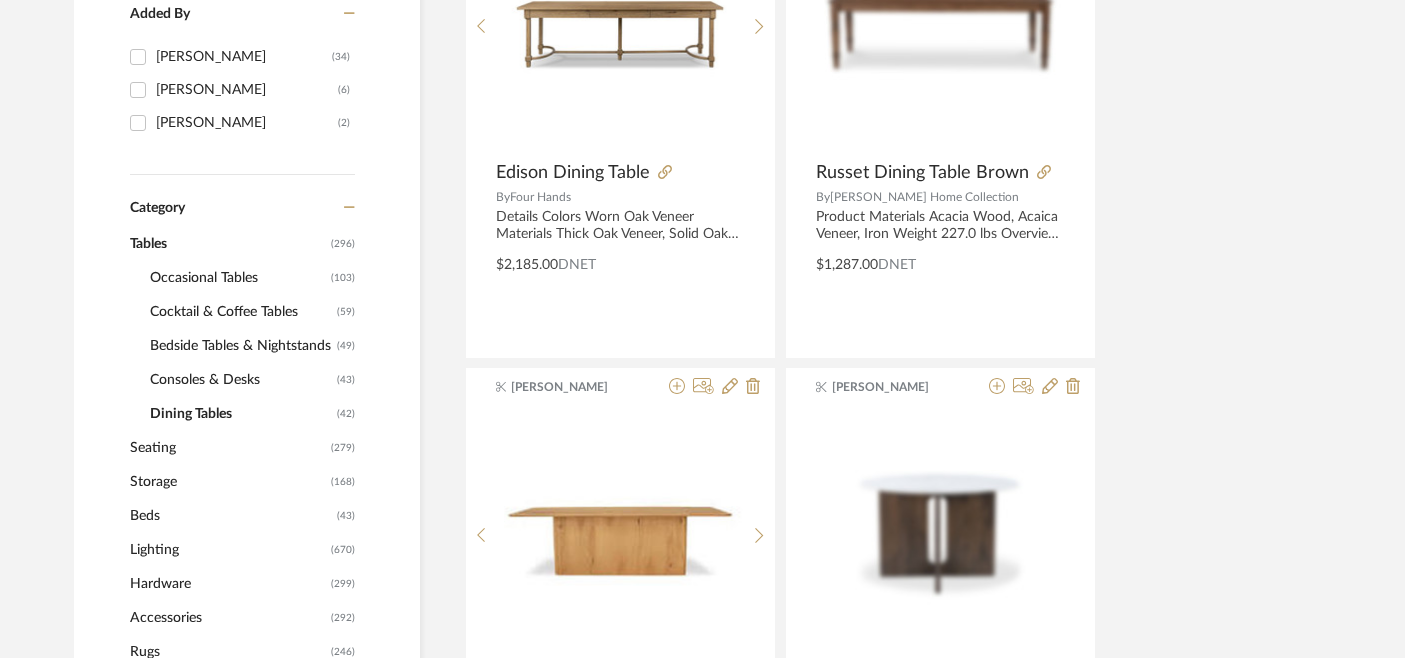 click on "Bedside Tables & Nightstands" 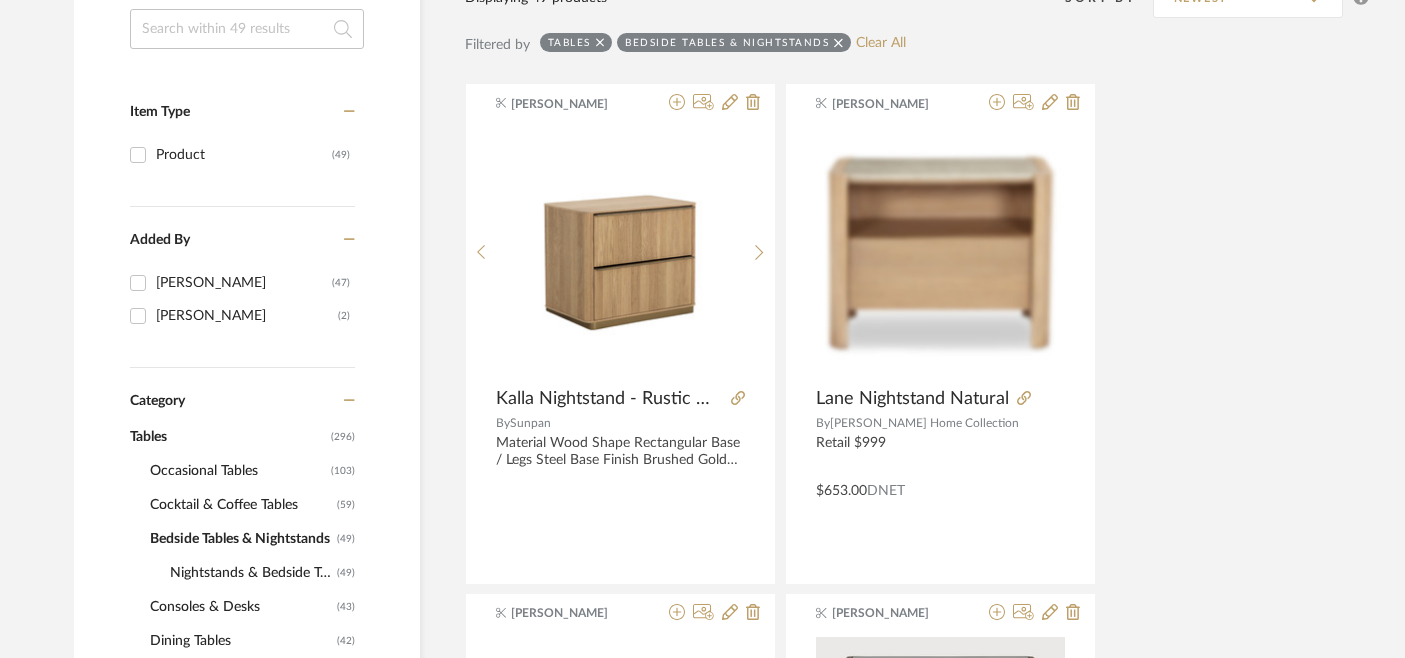 scroll, scrollTop: 388, scrollLeft: 0, axis: vertical 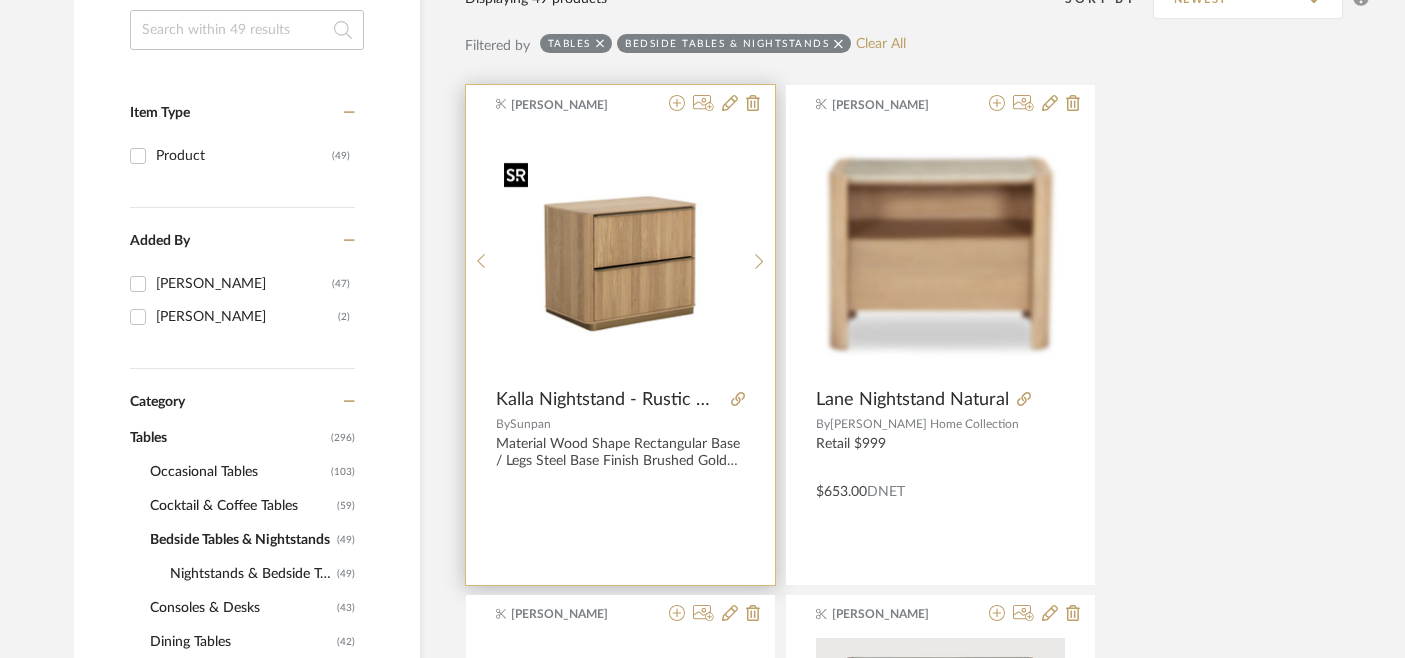 click at bounding box center [0, 0] 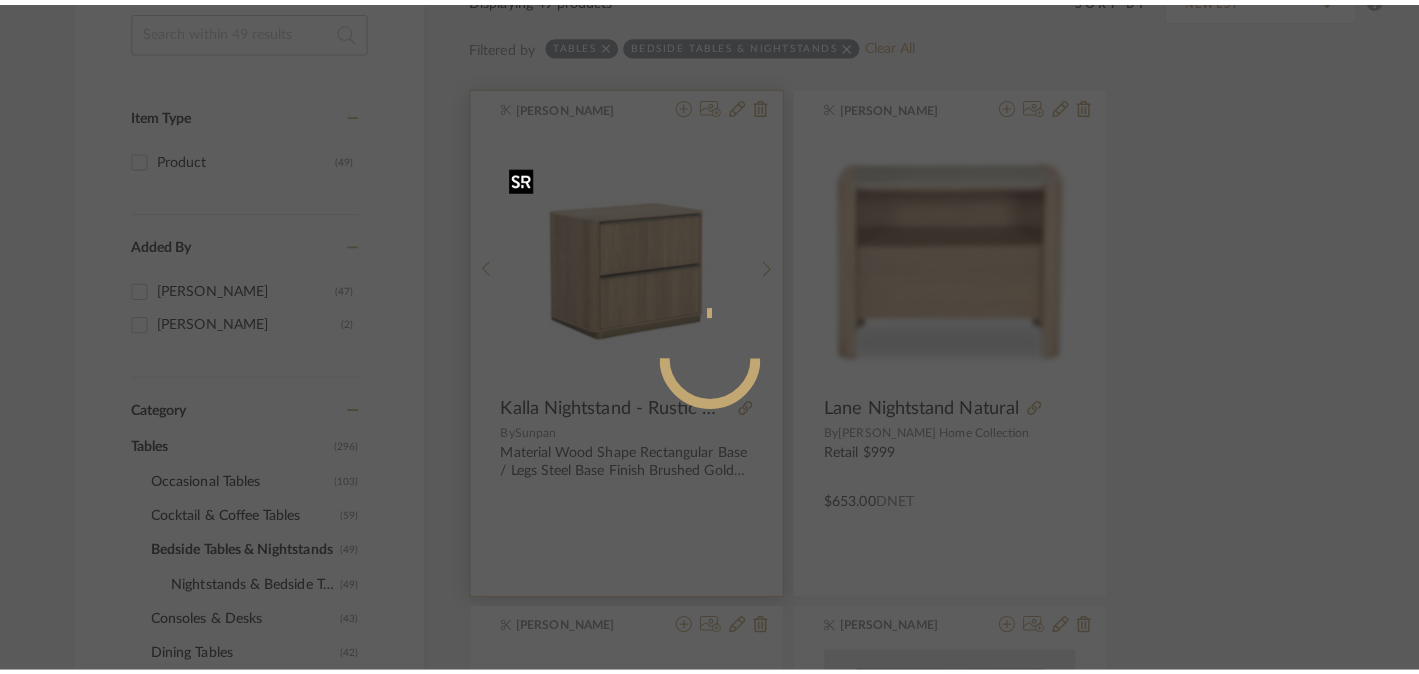 scroll, scrollTop: 0, scrollLeft: 0, axis: both 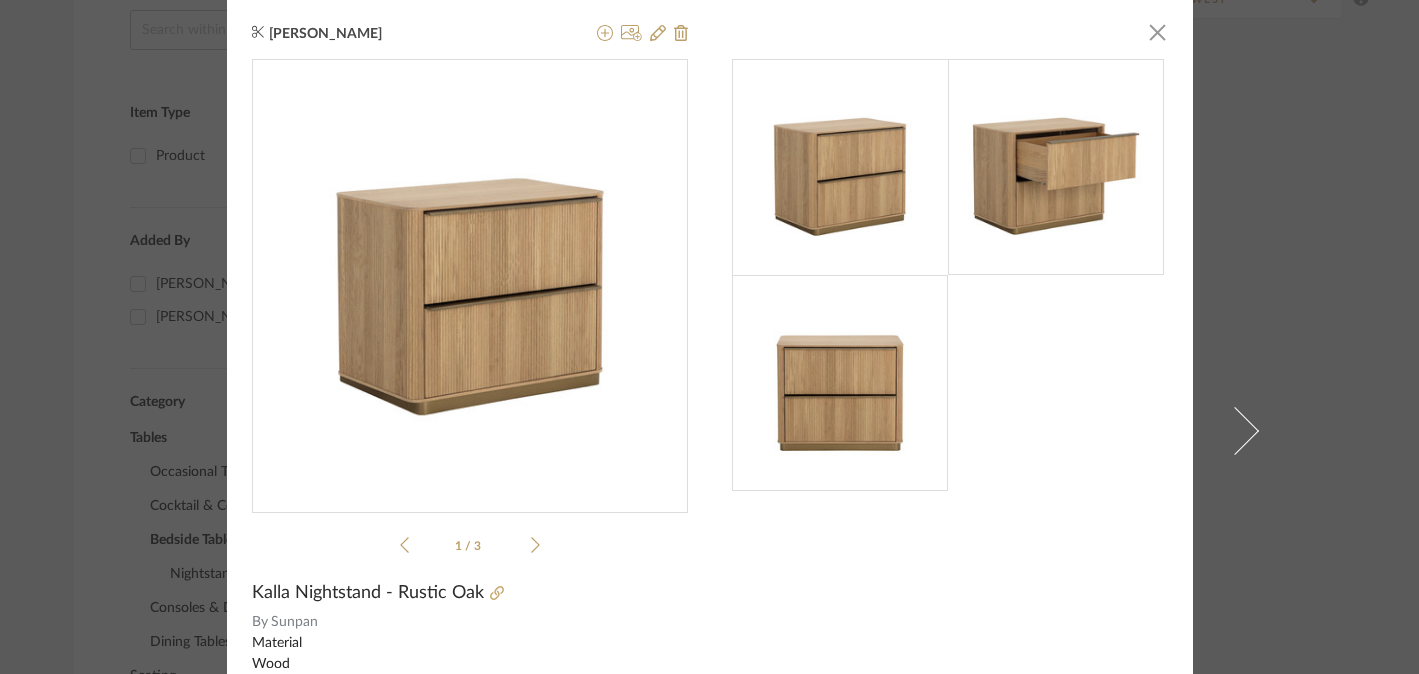 click on "[PERSON_NAME] × 1 / 3 Kalla Nightstand - Rustic Oak By Sunpan Material
Wood
Shape
Rectangular
Base / Legs
Steel
Base Finish
Brushed Gold
CARB Compliant
Yes
Material Finish
Natural
Designed by
Kemhome
Contract Viable
Yes
Warranty
1 year
Additional Features
Solid Oak Wood / Oak Veneer Wood / Soft Closing Drawers / Anti-Tipping Kit Included
Retail$988 See more" at bounding box center [709, 337] 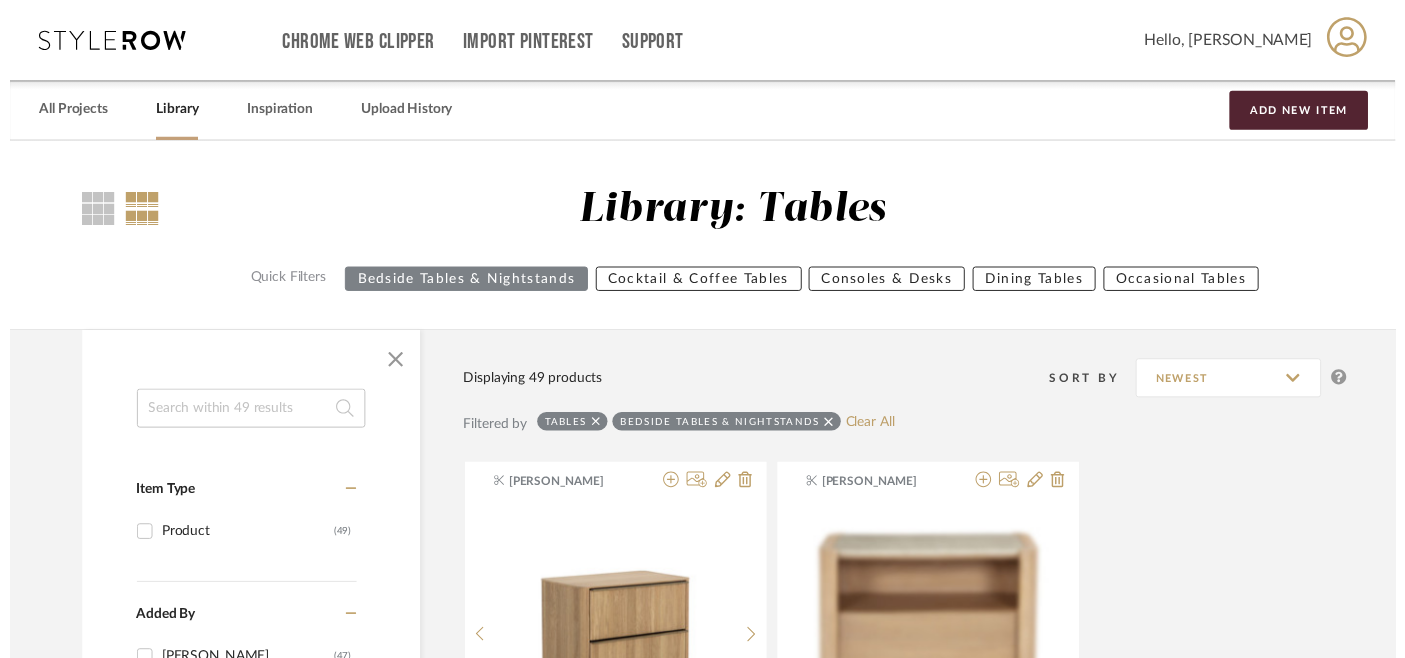 scroll, scrollTop: 388, scrollLeft: 0, axis: vertical 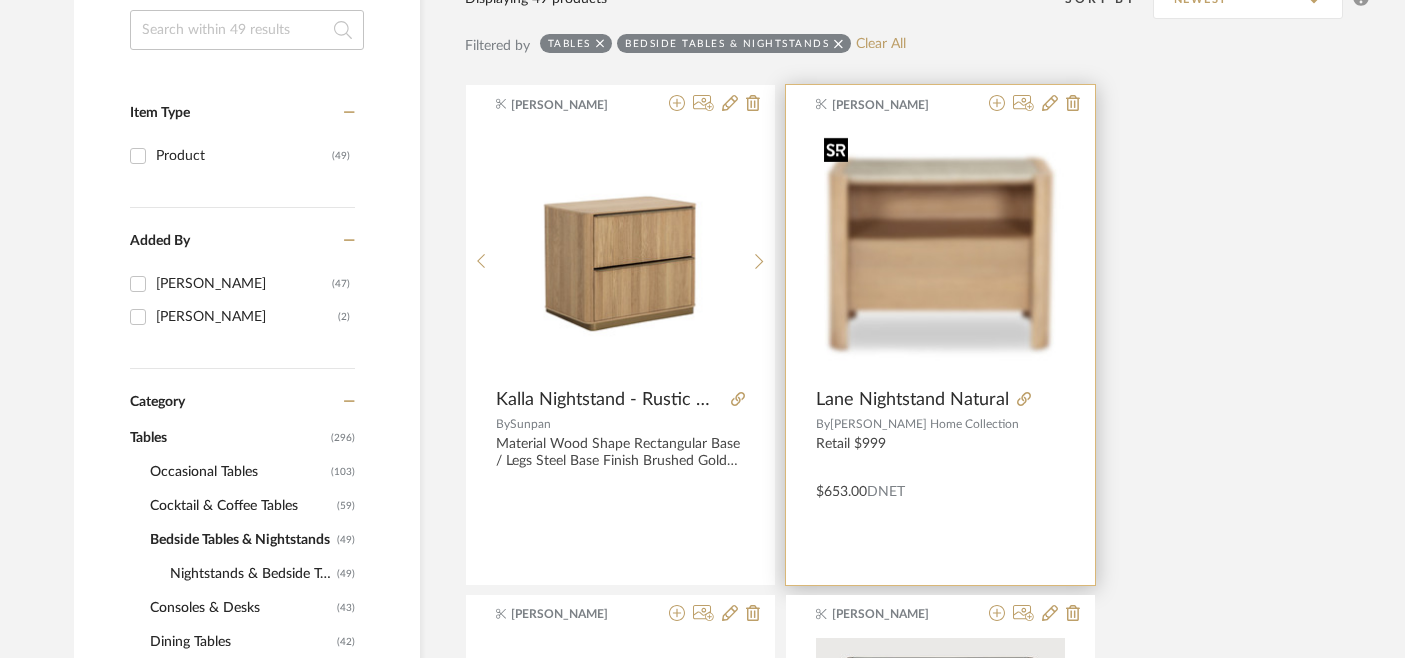 click at bounding box center [940, 253] 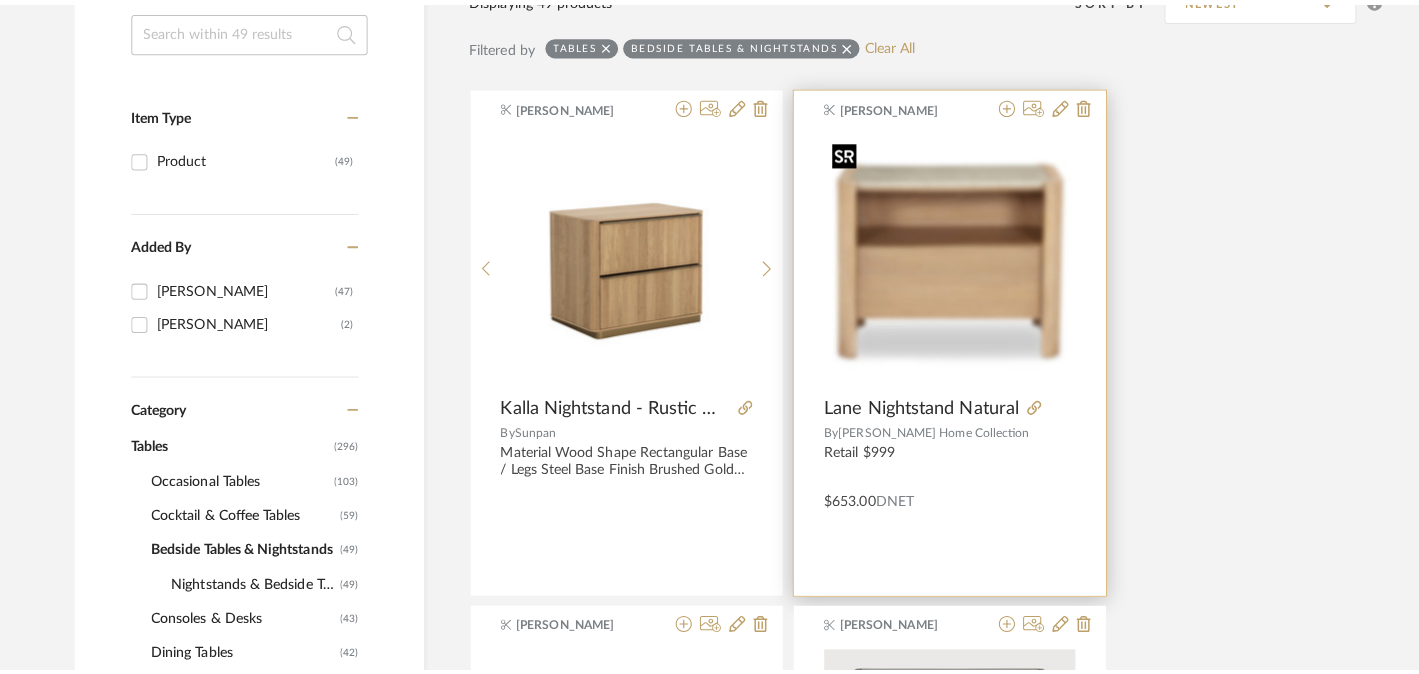 scroll, scrollTop: 0, scrollLeft: 0, axis: both 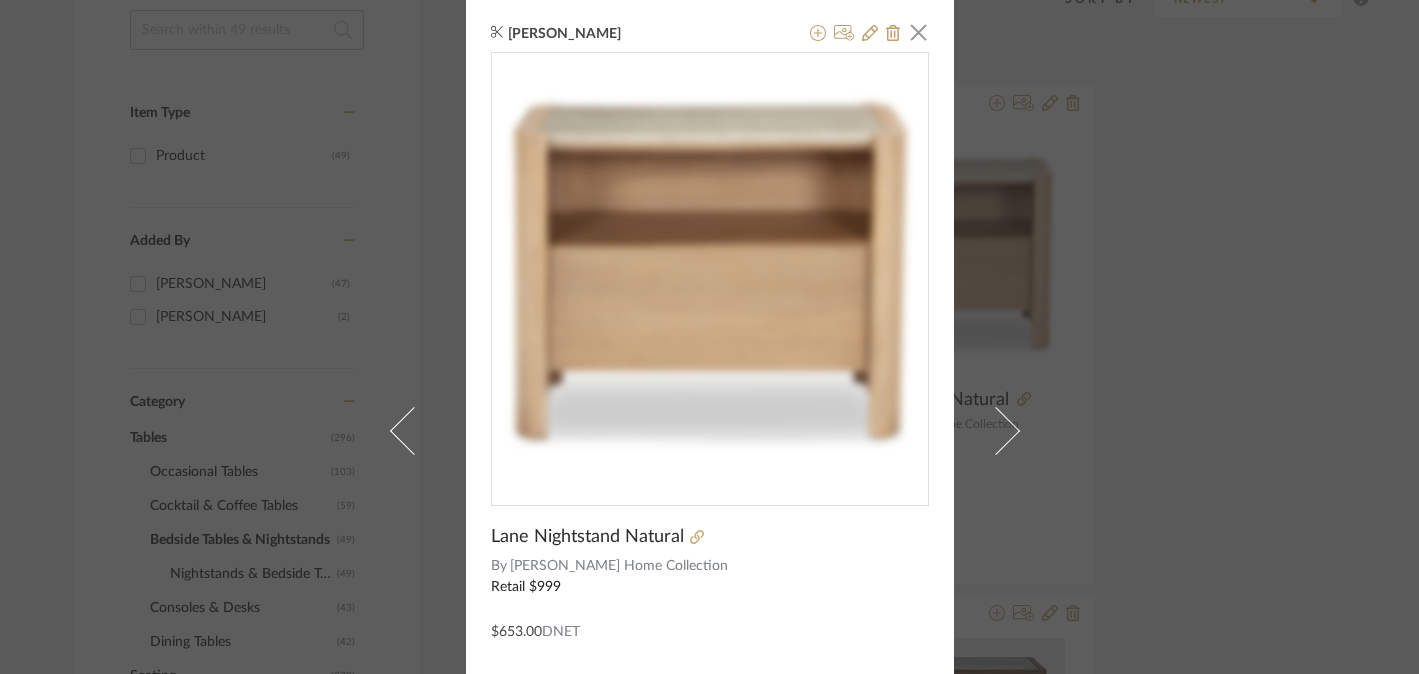 click on "[PERSON_NAME] × [PERSON_NAME] Nightstand Natural By [PERSON_NAME] Home Collection Retail $999 $653.00  DNET" at bounding box center (709, 337) 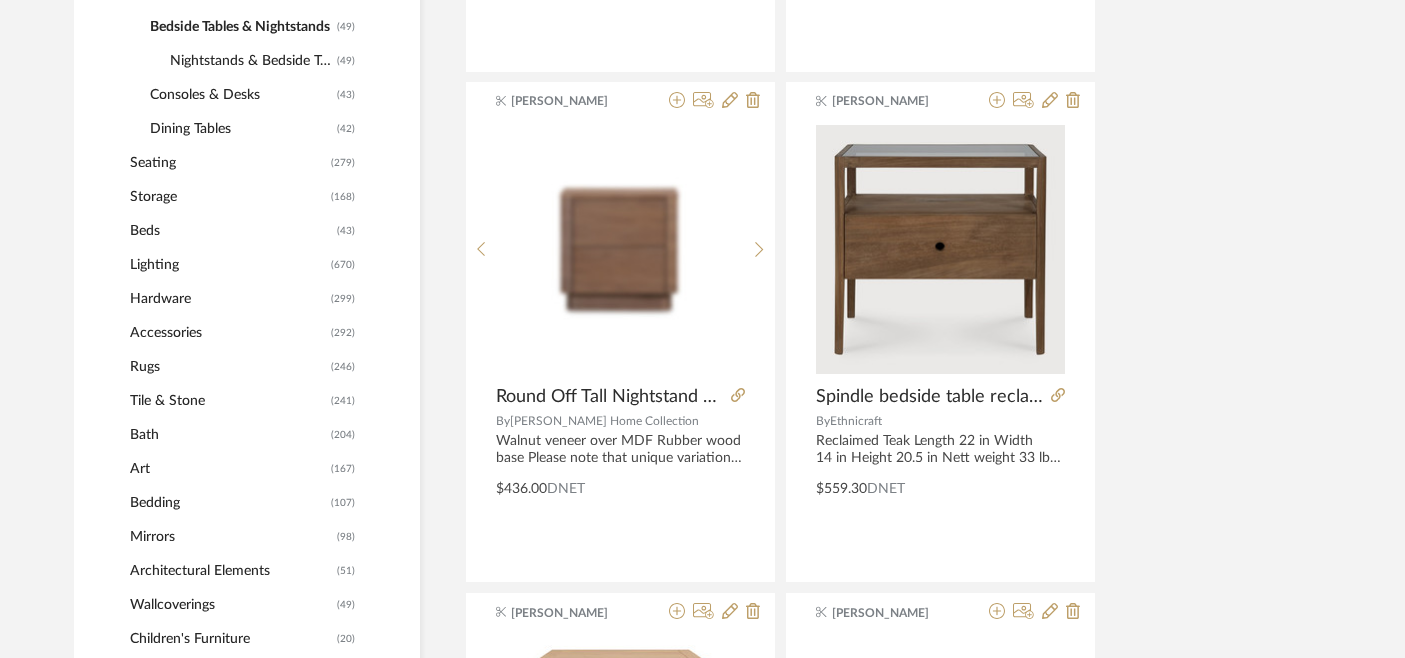 scroll, scrollTop: 898, scrollLeft: 0, axis: vertical 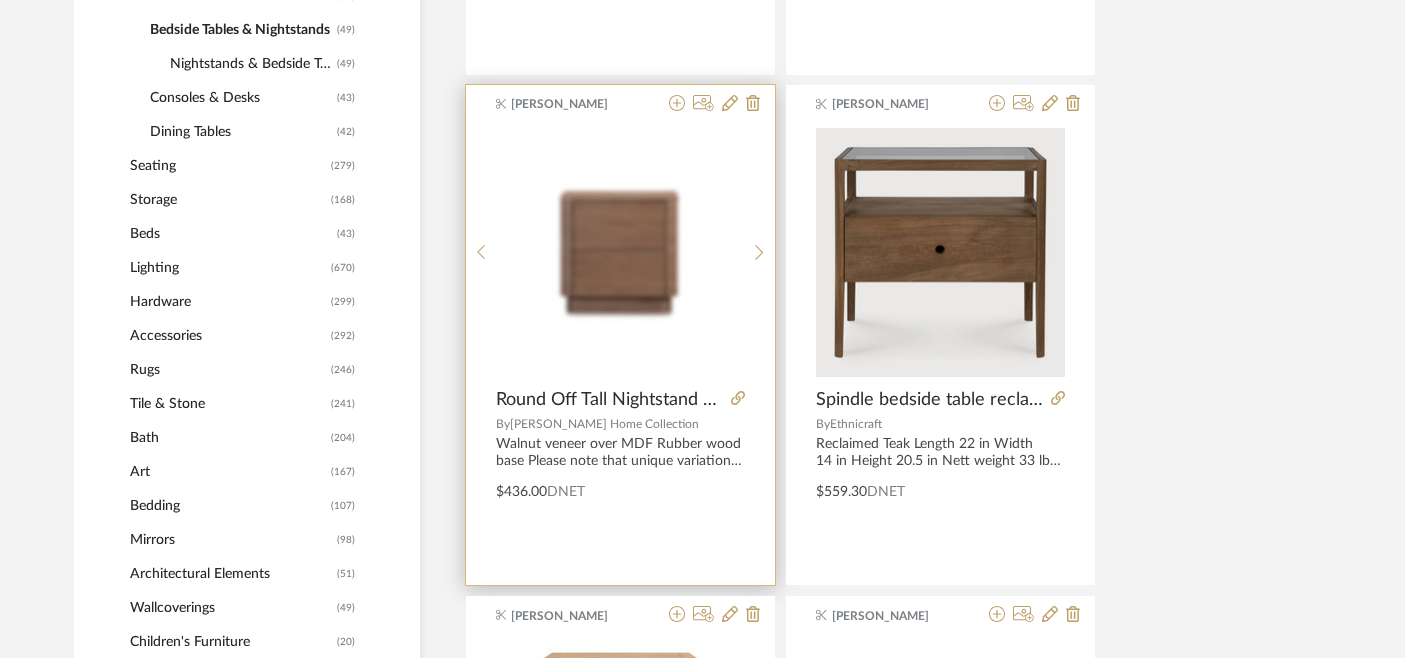 click on "Round Off Tall Nightstand Walnut Brown" at bounding box center [620, 400] 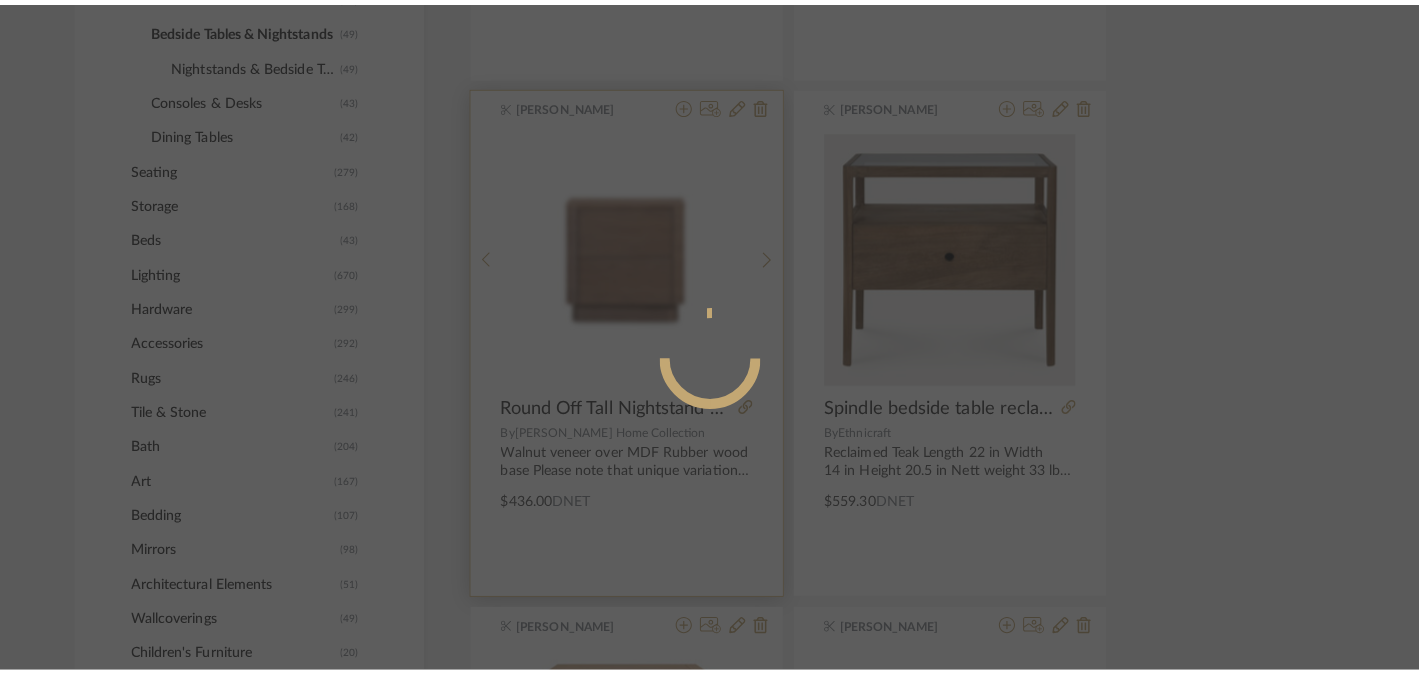 scroll, scrollTop: 0, scrollLeft: 0, axis: both 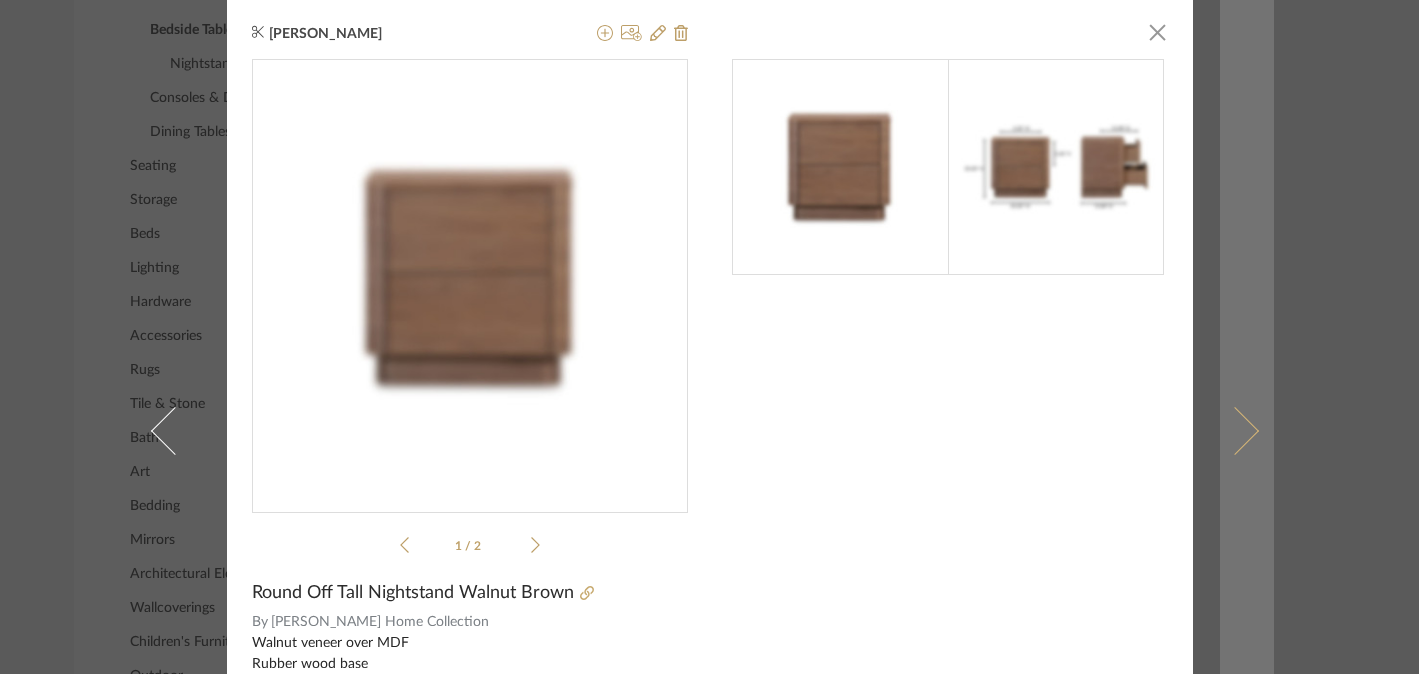 click at bounding box center [1247, 430] 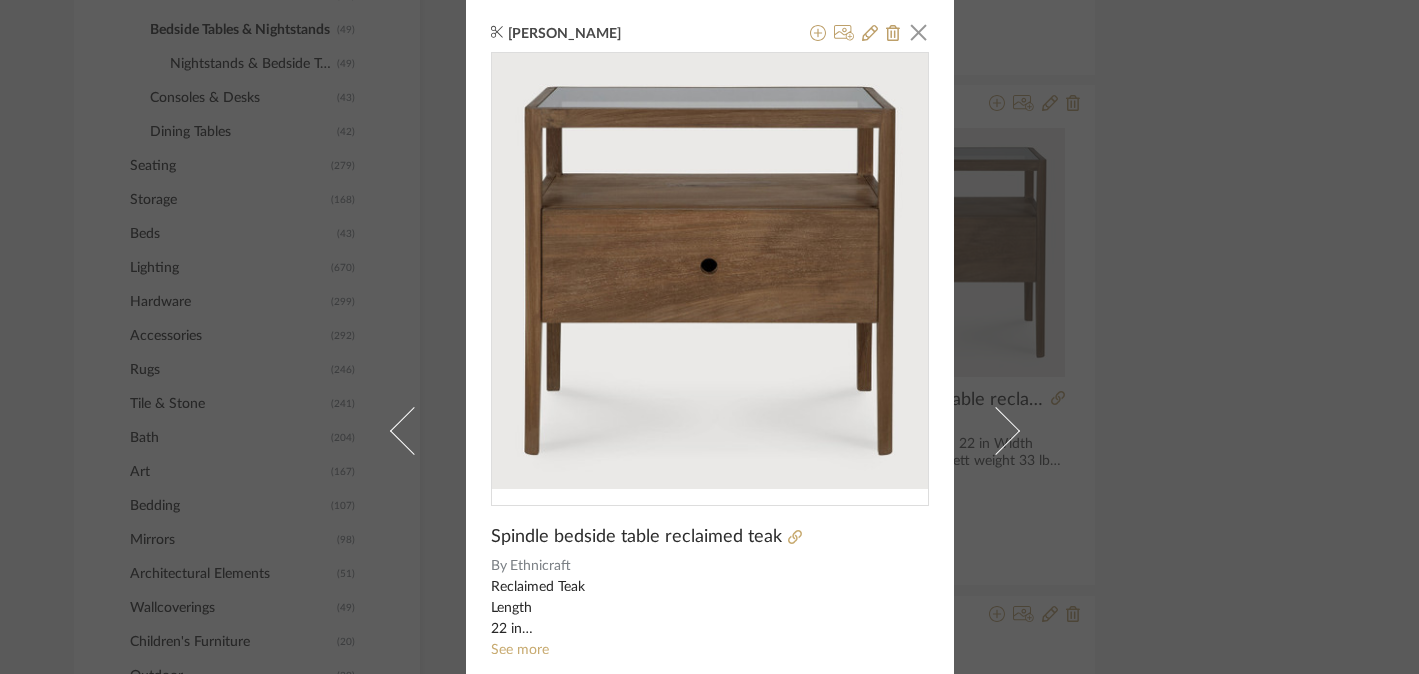 click on "[PERSON_NAME] × Spindle bedside table reclaimed teak By Ethnicraft Reclaimed Teak
Length
22 in
Width
14 in
Height
20.5 in
Nett weight
33 lb
Retail $839 See more $559.30  DNET Notes Retail $799" at bounding box center (709, 337) 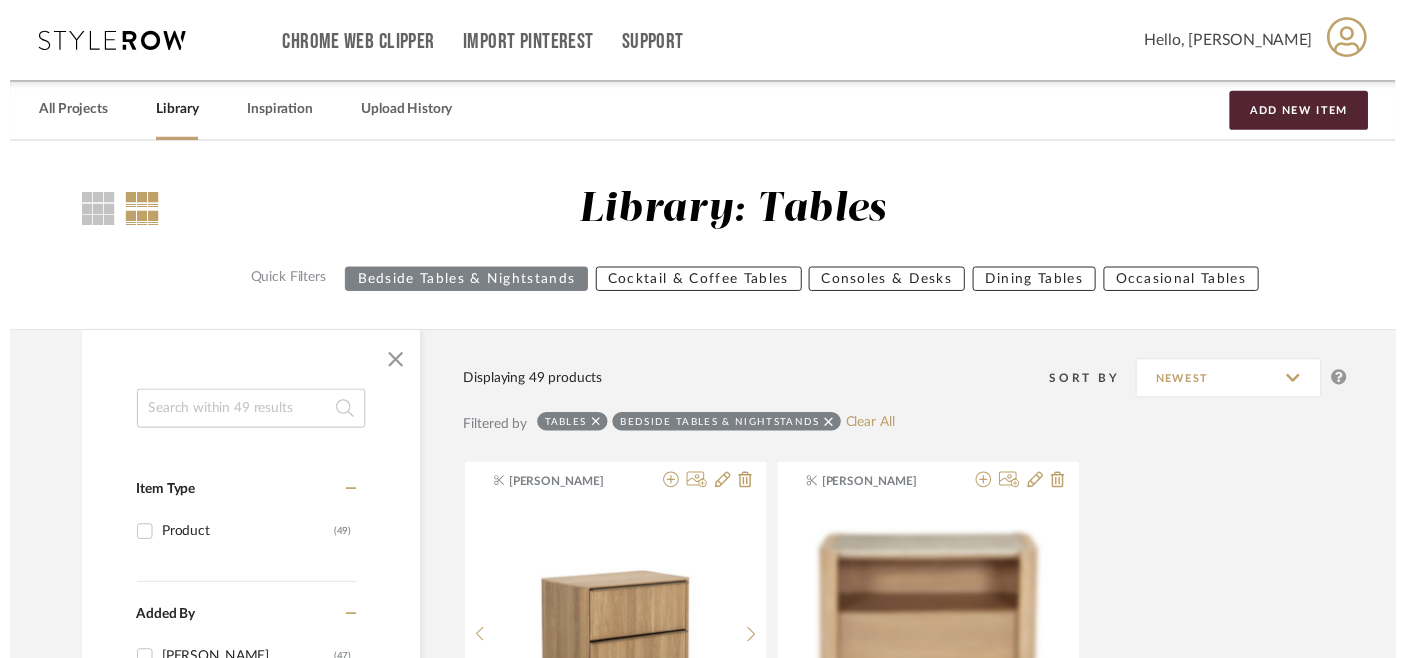 scroll, scrollTop: 898, scrollLeft: 0, axis: vertical 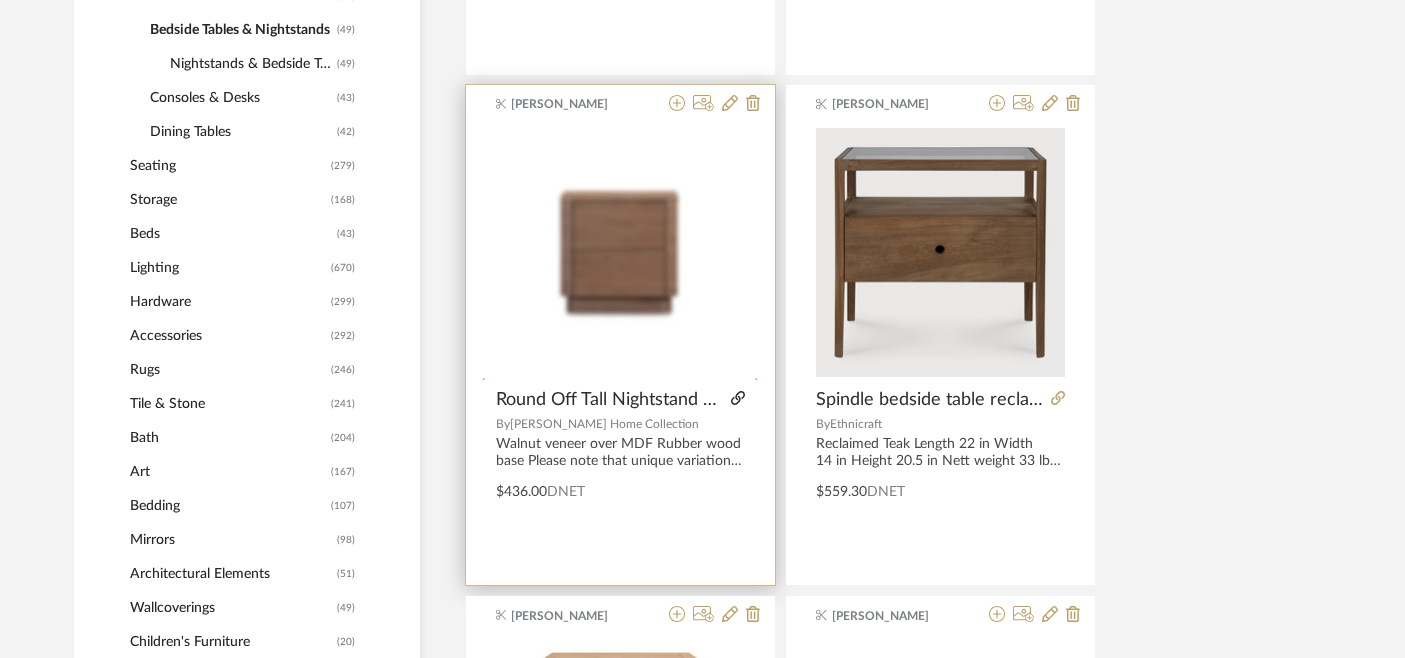 click 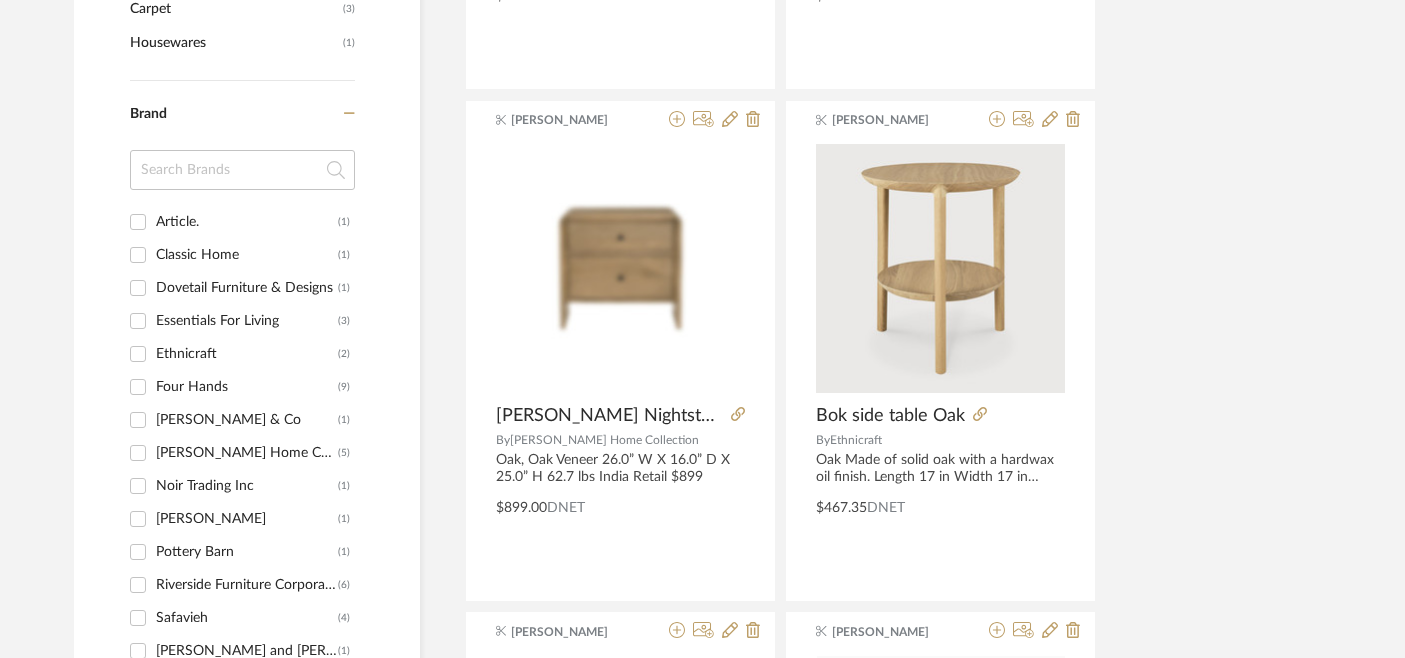scroll, scrollTop: 1904, scrollLeft: 0, axis: vertical 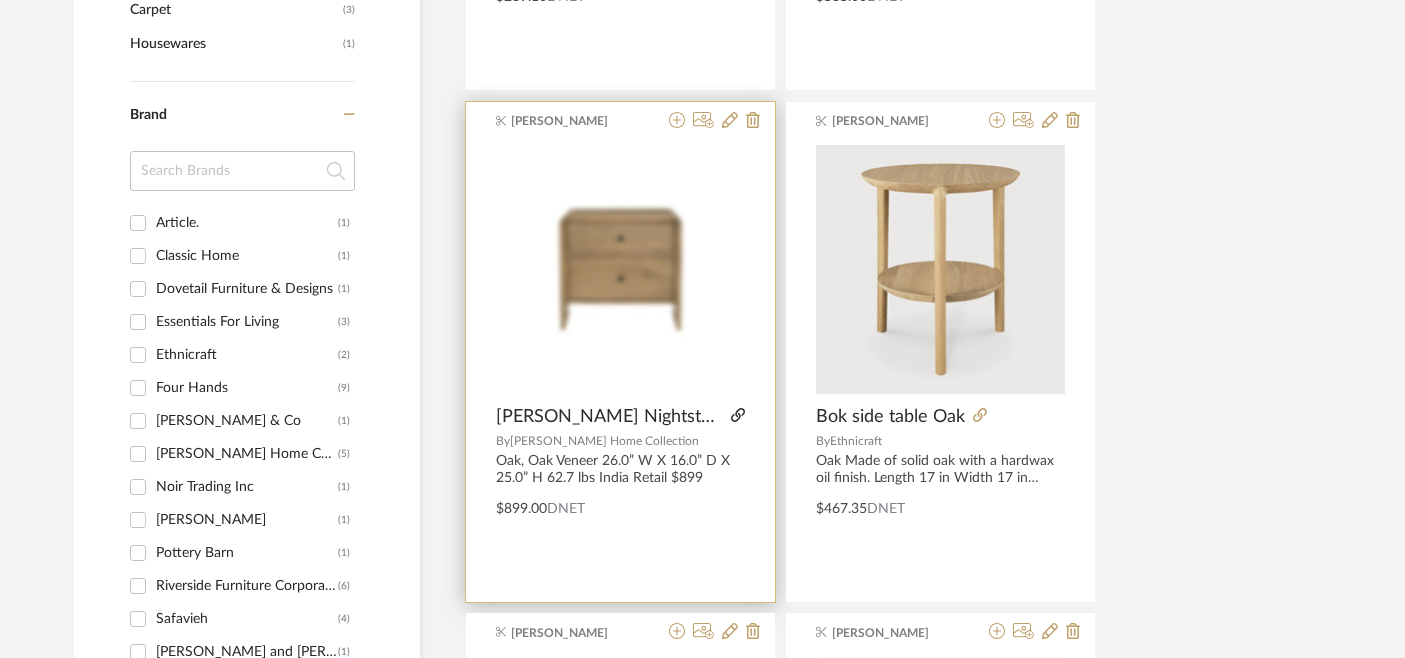 click 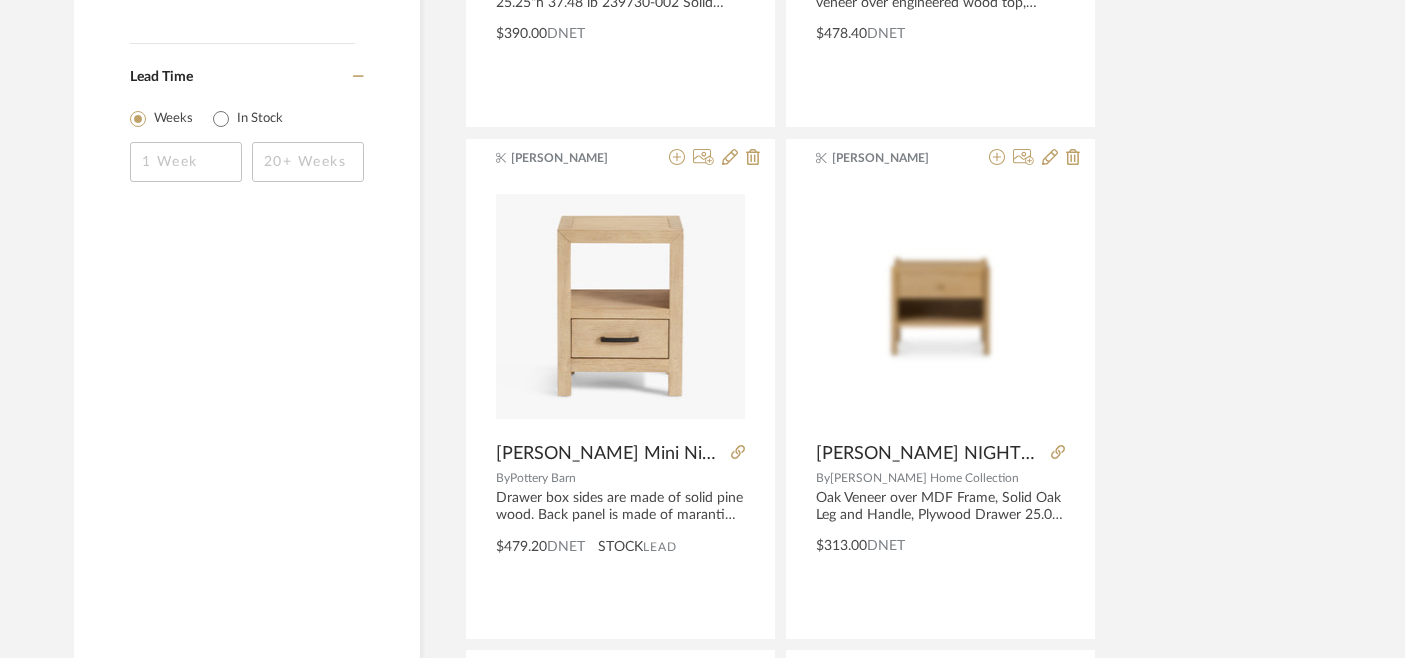 scroll, scrollTop: 2896, scrollLeft: 0, axis: vertical 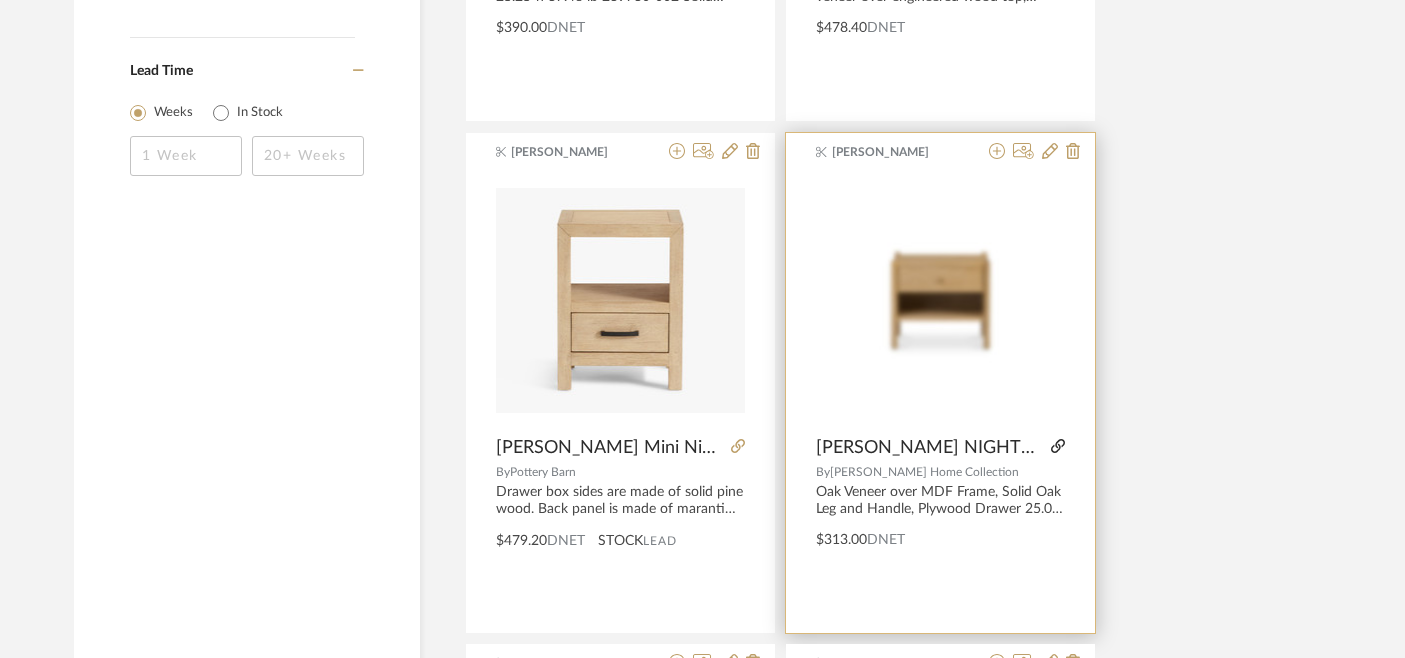 click 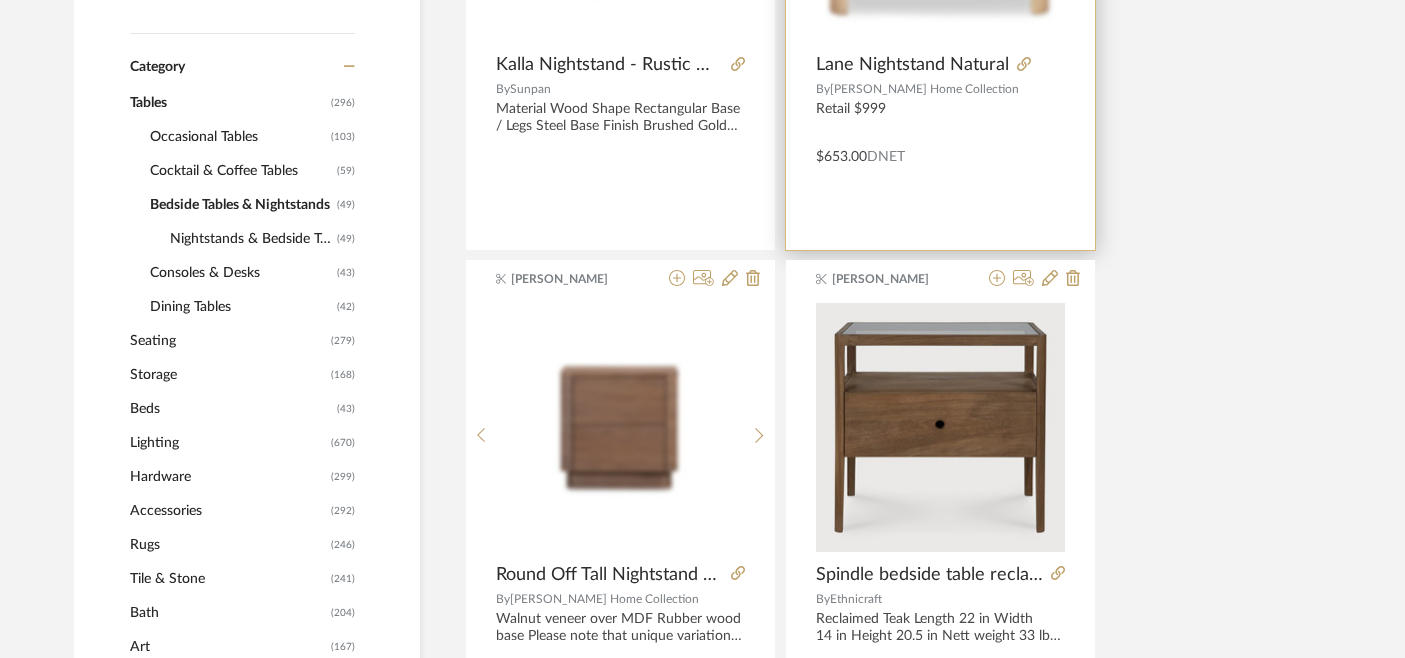 scroll, scrollTop: 572, scrollLeft: 0, axis: vertical 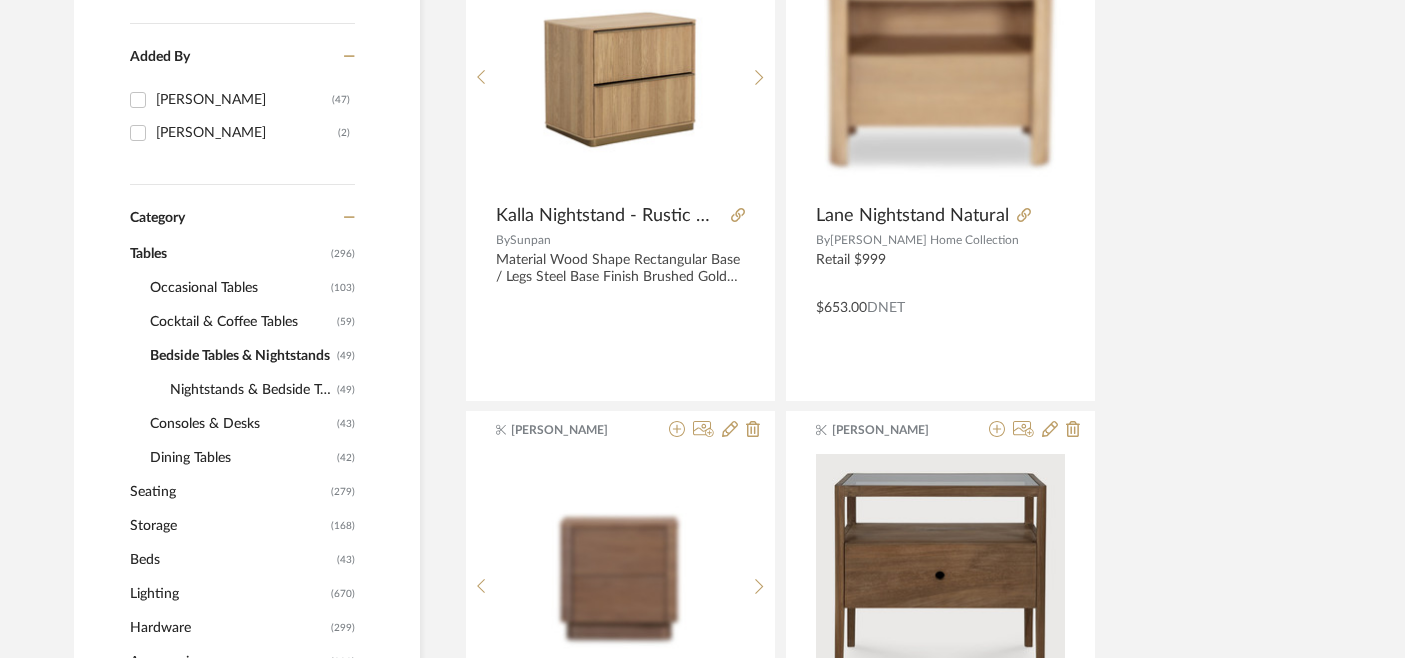 click on "Tables" 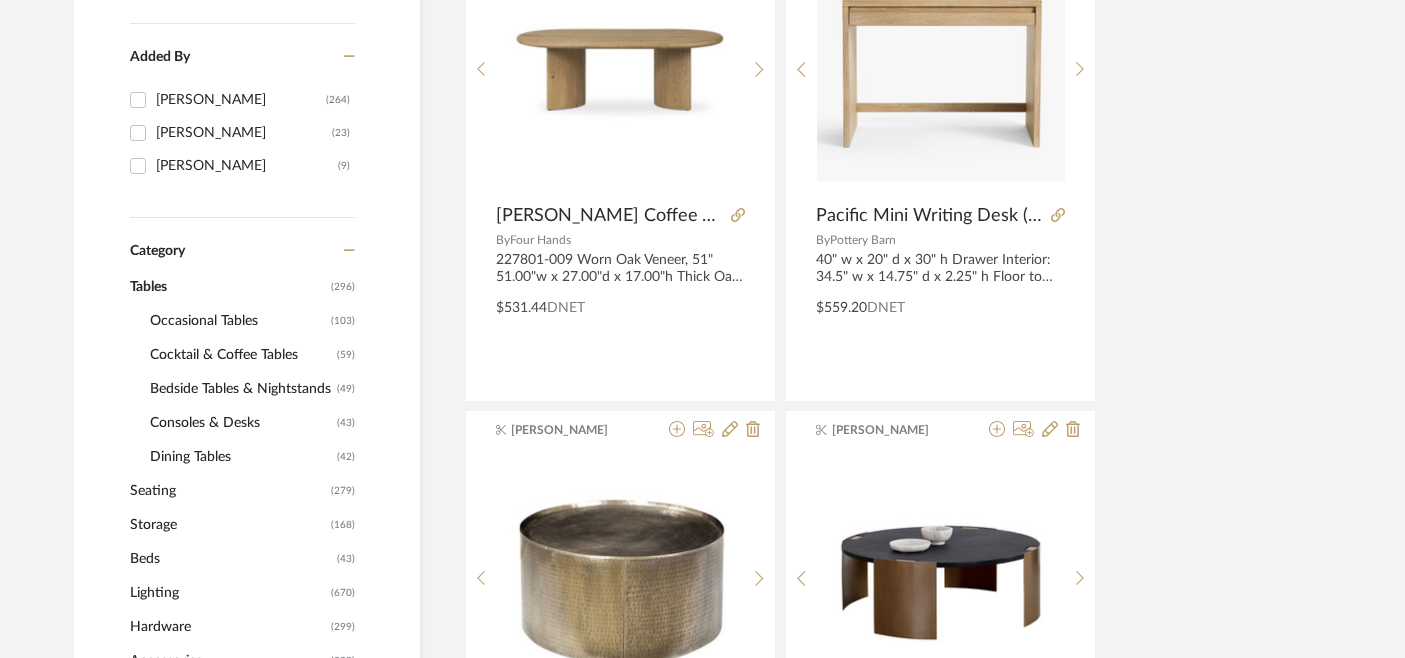 click on "Tables" 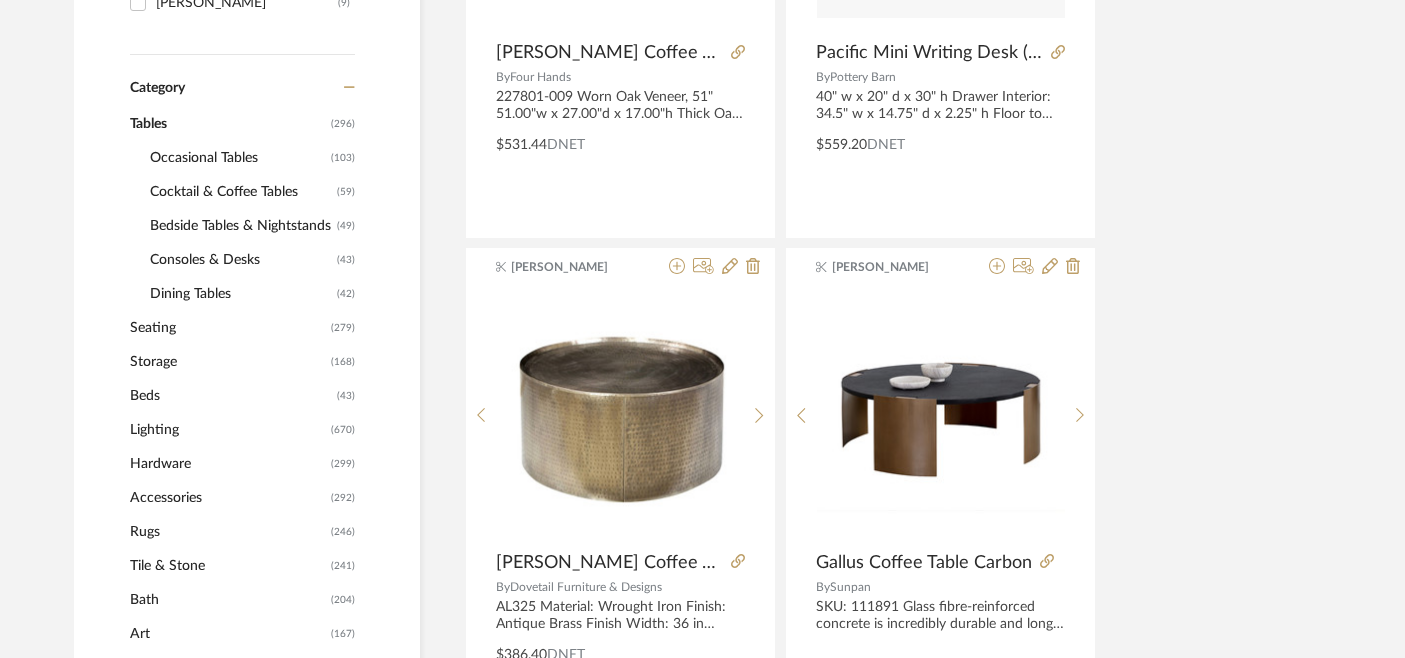 click on "Lighting" 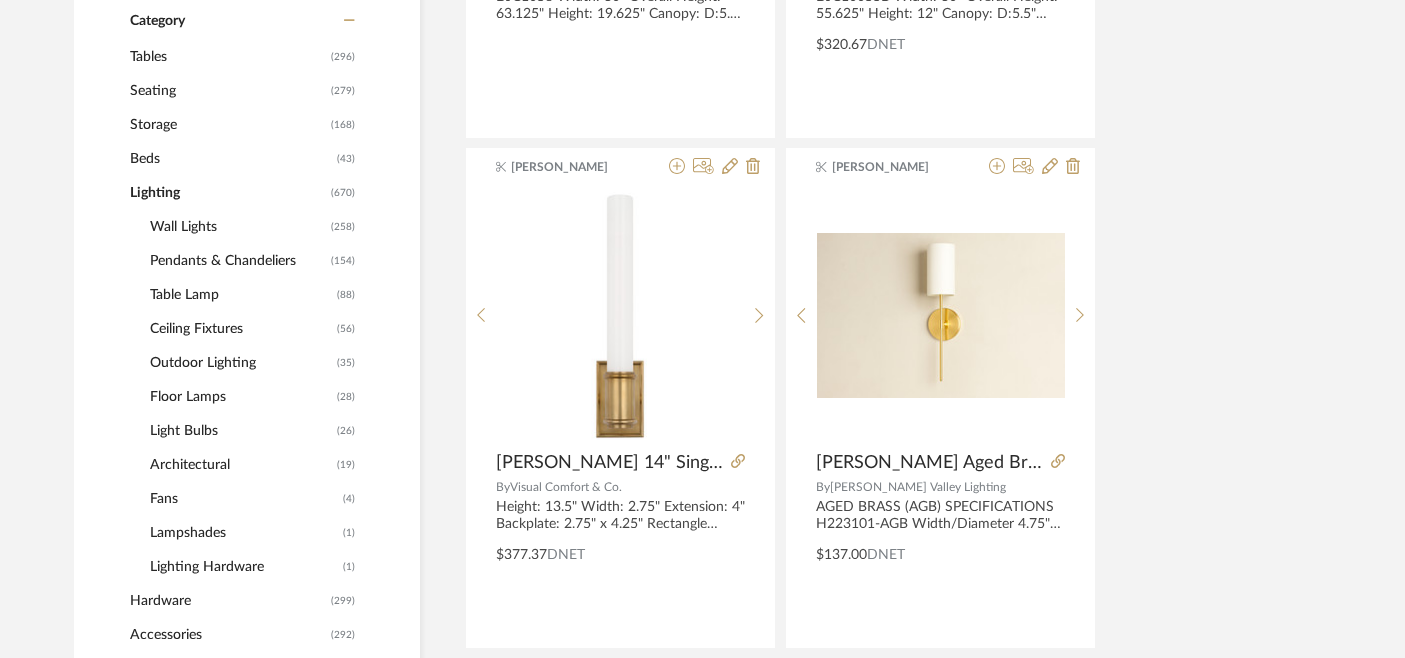 scroll, scrollTop: 871, scrollLeft: 0, axis: vertical 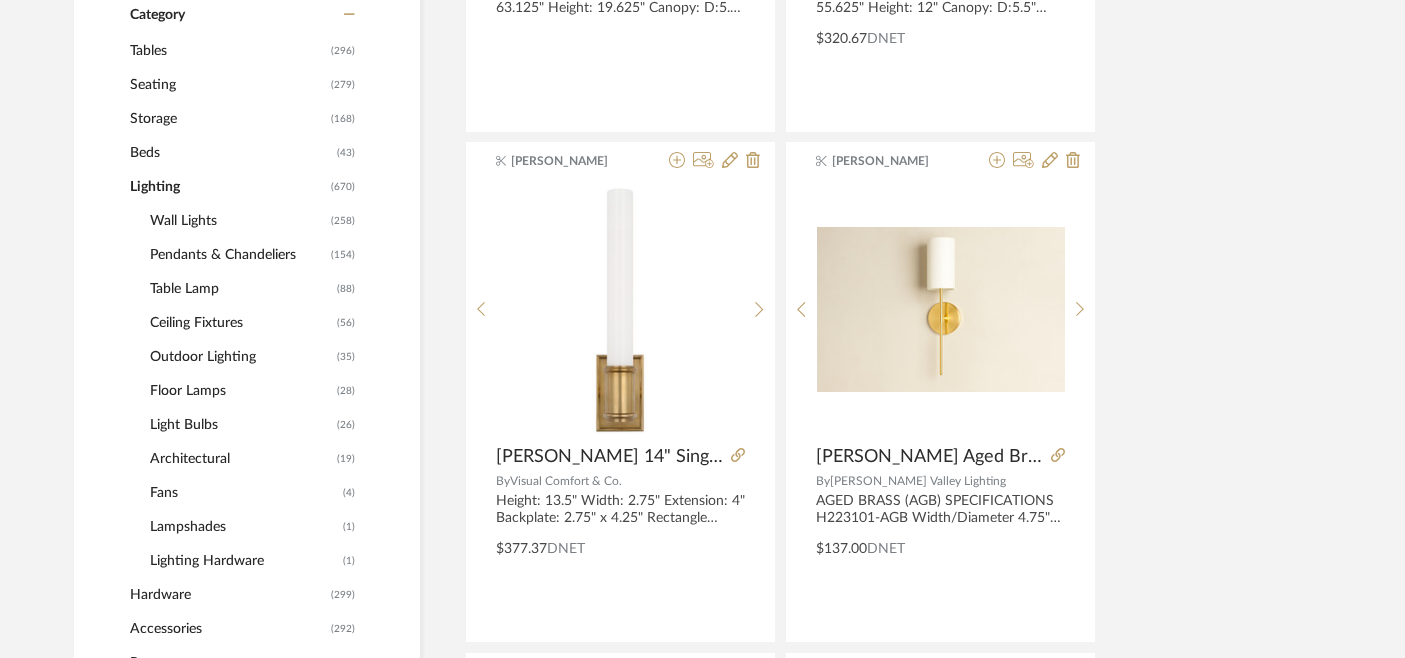 click on "Table Lamp" 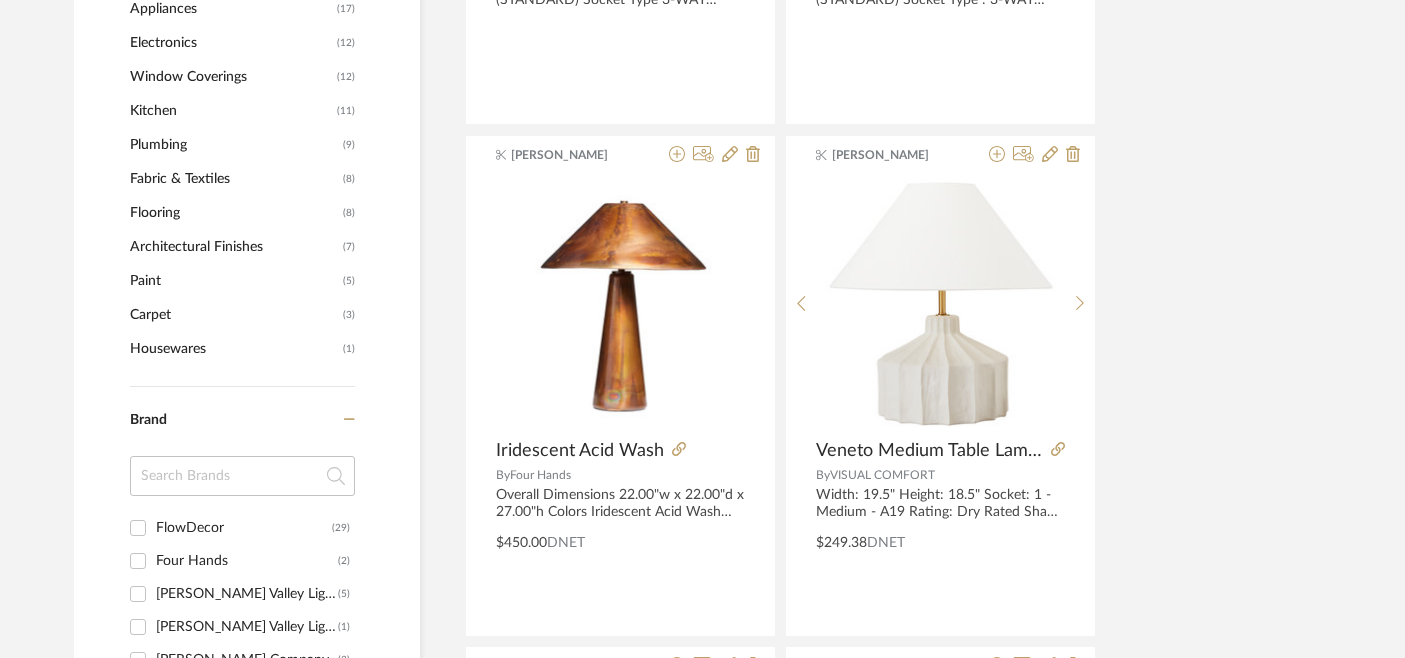 scroll, scrollTop: 1928, scrollLeft: 0, axis: vertical 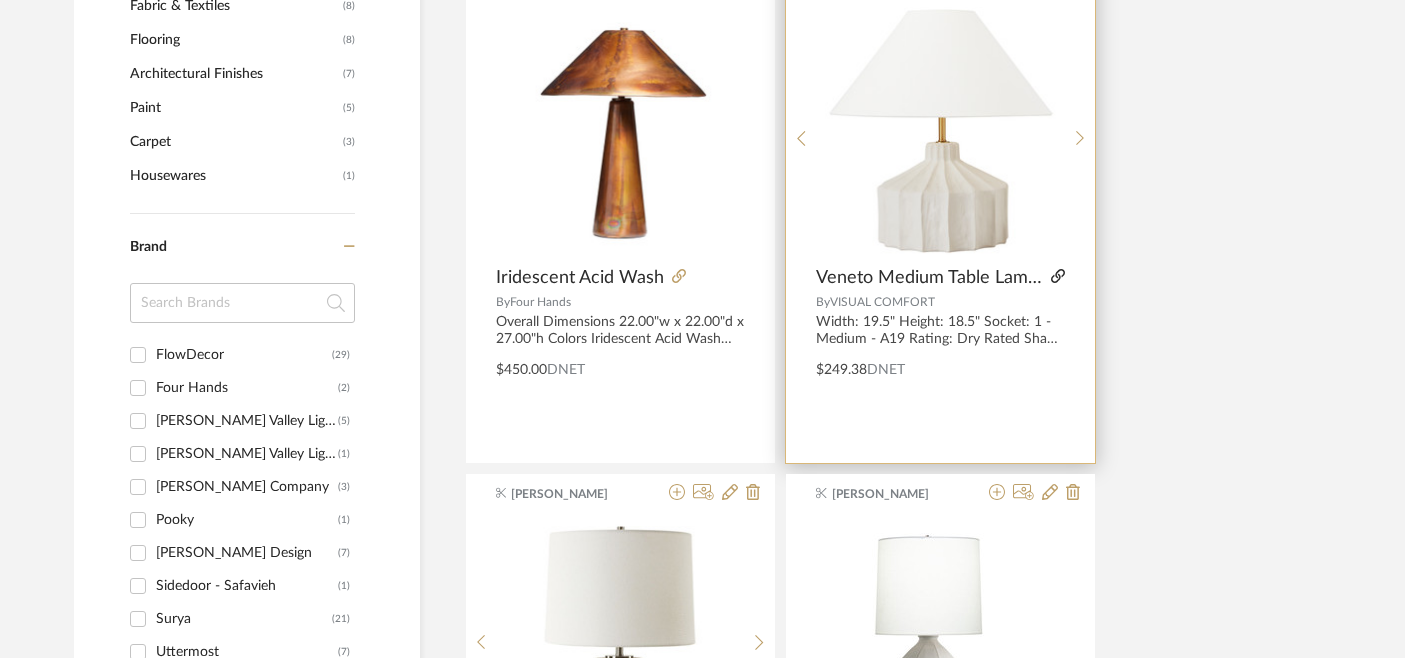 click 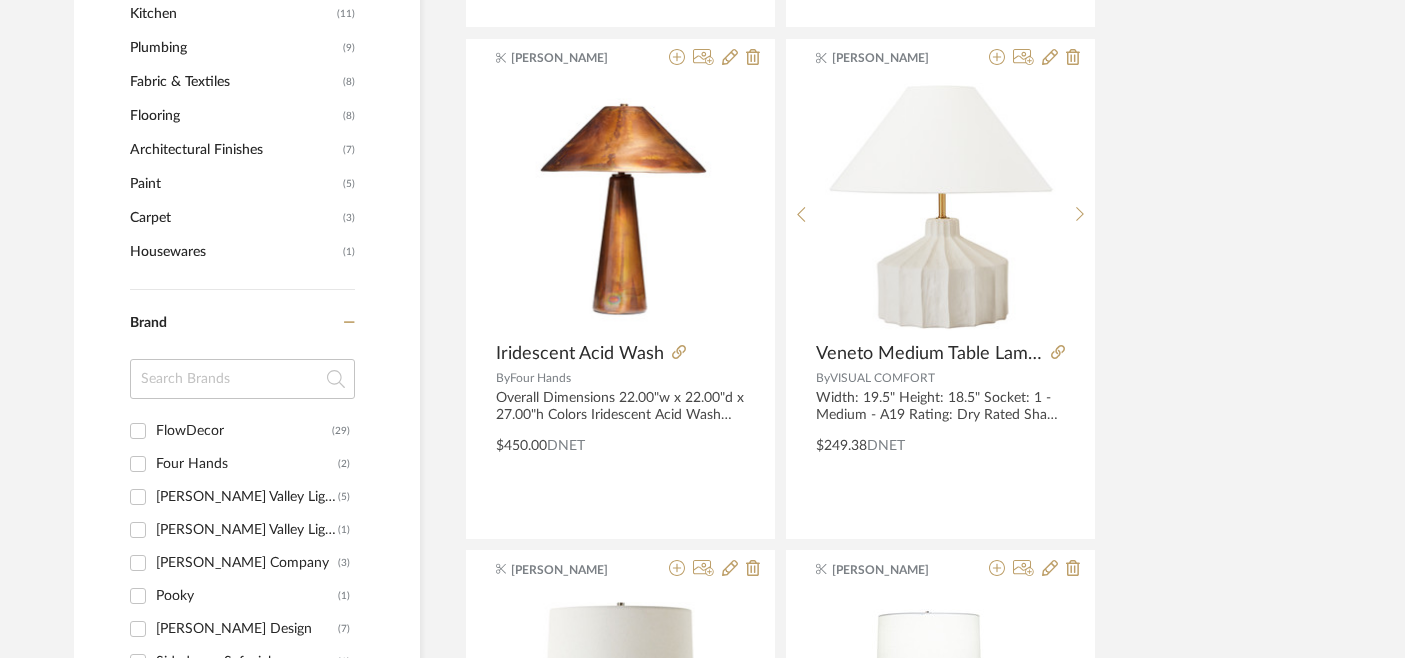 scroll, scrollTop: 1960, scrollLeft: 0, axis: vertical 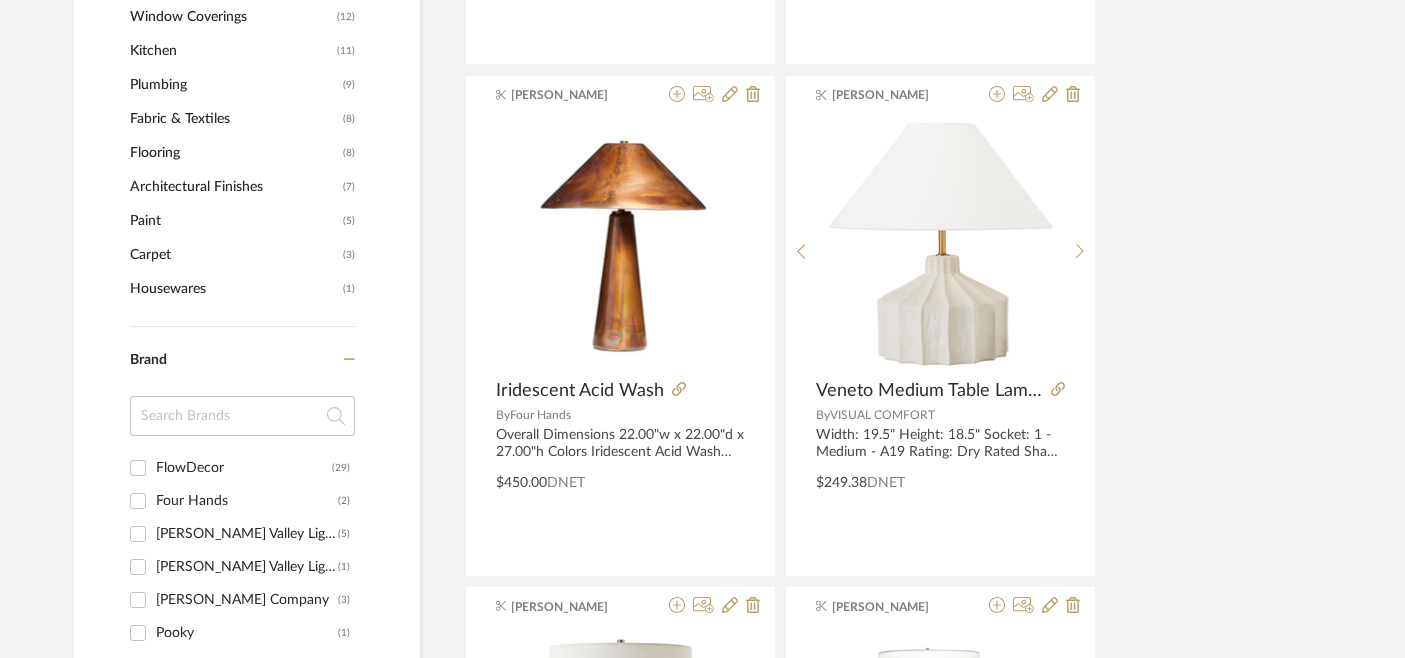 click on "FlowDecor  (29)" at bounding box center (138, 468) 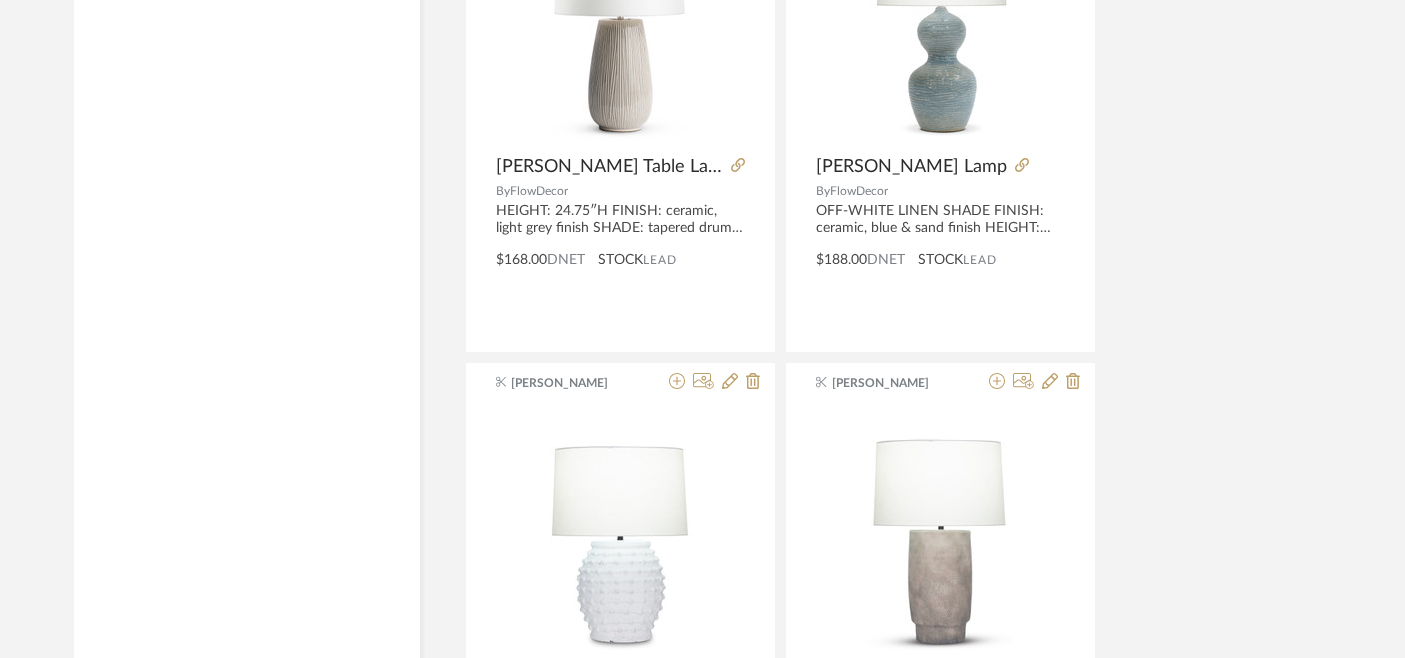 scroll, scrollTop: 2158, scrollLeft: 0, axis: vertical 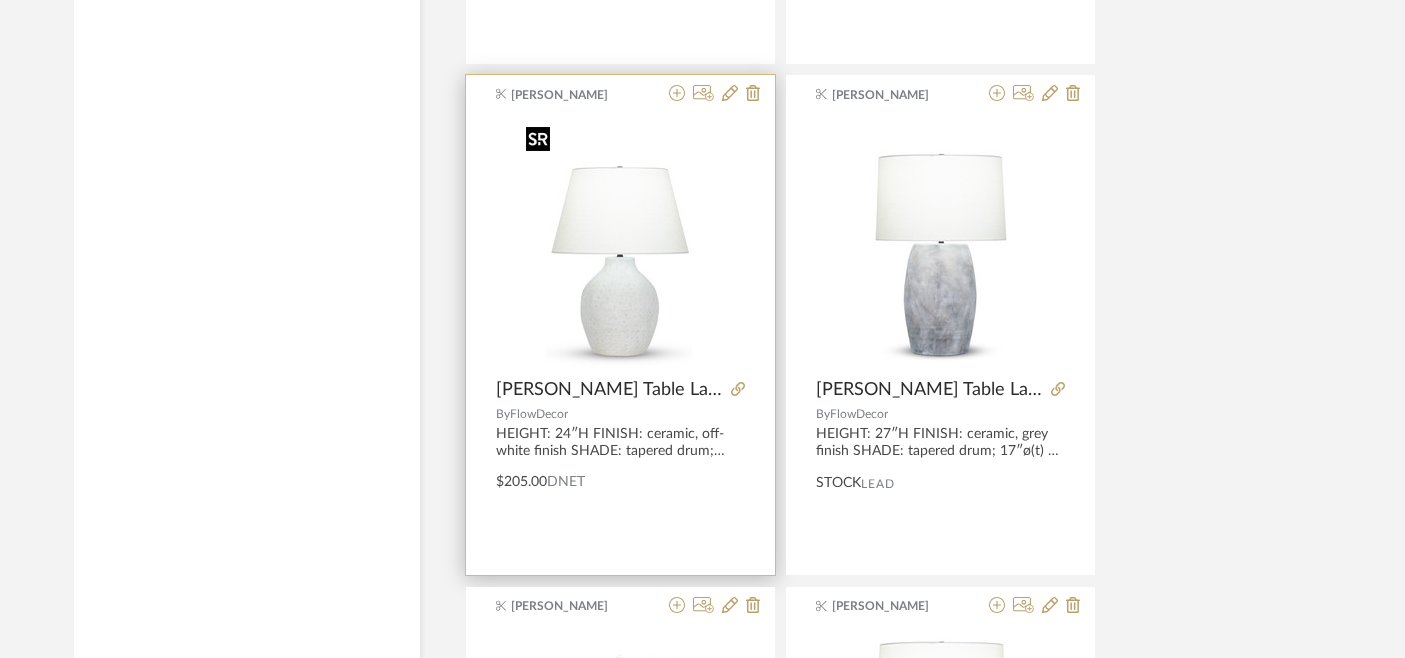 click at bounding box center [620, 243] 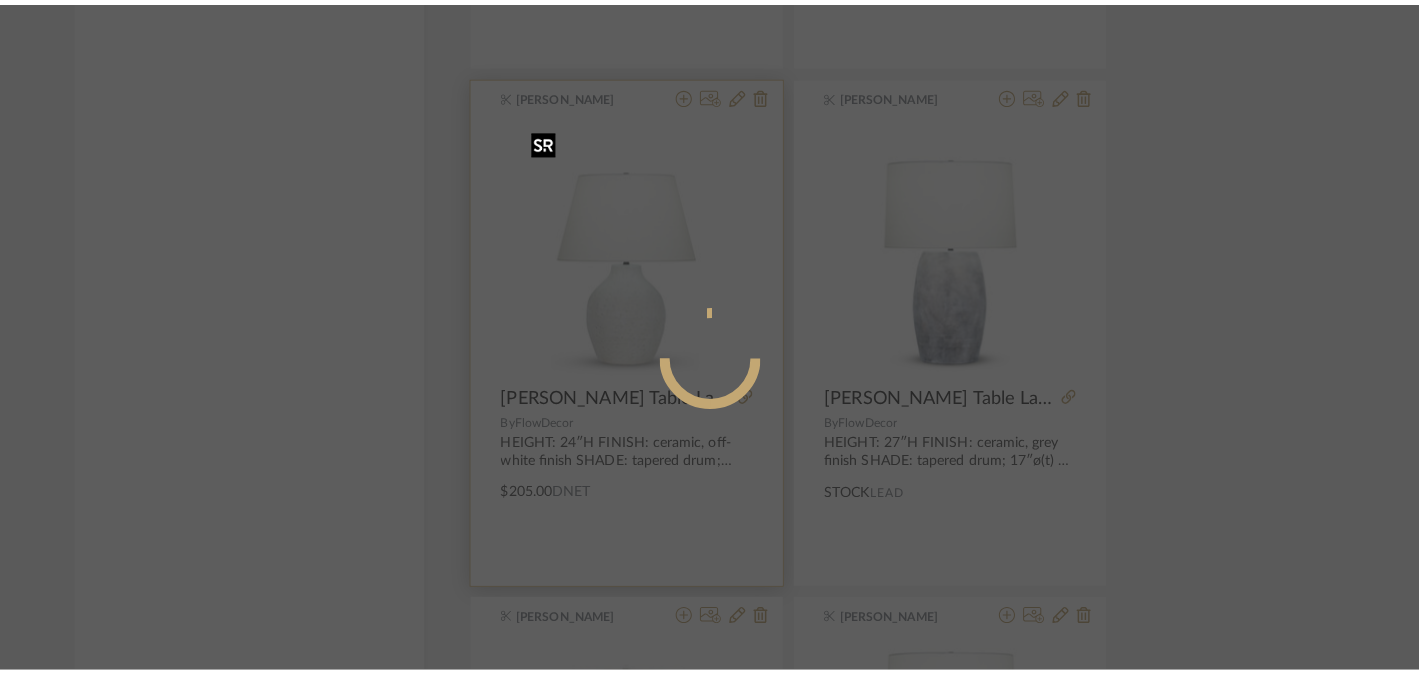 scroll, scrollTop: 0, scrollLeft: 0, axis: both 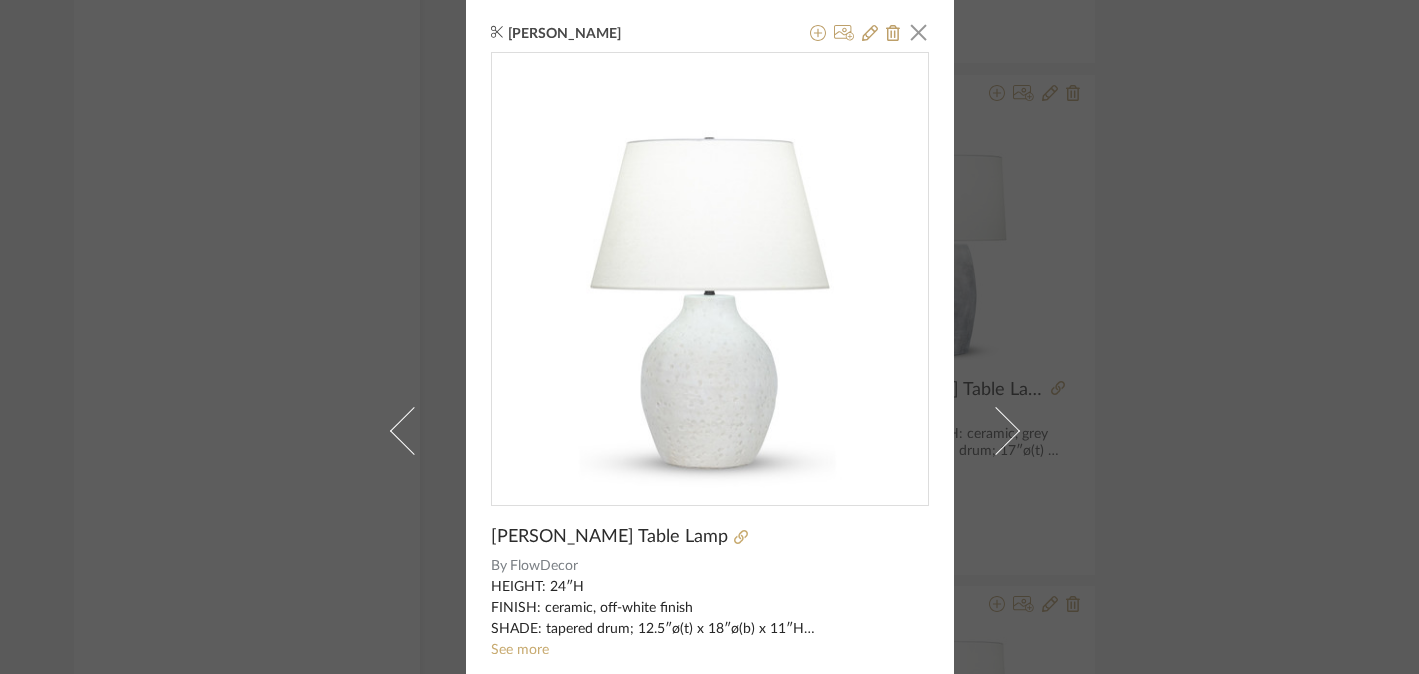 click on "[PERSON_NAME] × [PERSON_NAME] Table Lamp By FlowDecor HEIGHT: 24″H
FINISH: ceramic, off-white finish
SHADE: tapered drum; 12.5″ø(t) x 18″ø(b) x 11″H
SOCKET: 150W 3-way
WEIGHT: 12 lbs
An all-white look is still multidimensional thanks to the beautiful texture on the body of this ceramic table lamp. Abstract carvings create an antique quality, while the off-white cotton shade makes the look modern. Brighten up a modern bedroom with two of these lamps flanking the bed. See more $205.00  DNET Notes Retail $360" at bounding box center (709, 337) 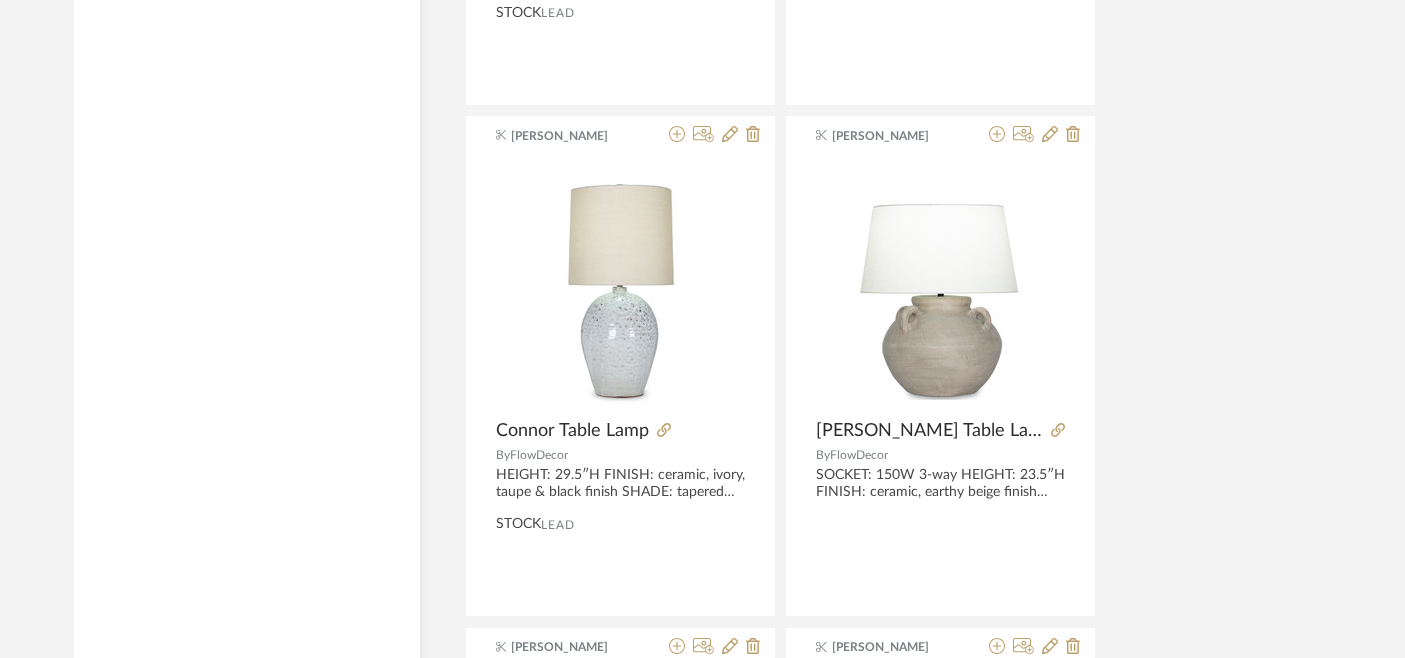 scroll, scrollTop: 5473, scrollLeft: 0, axis: vertical 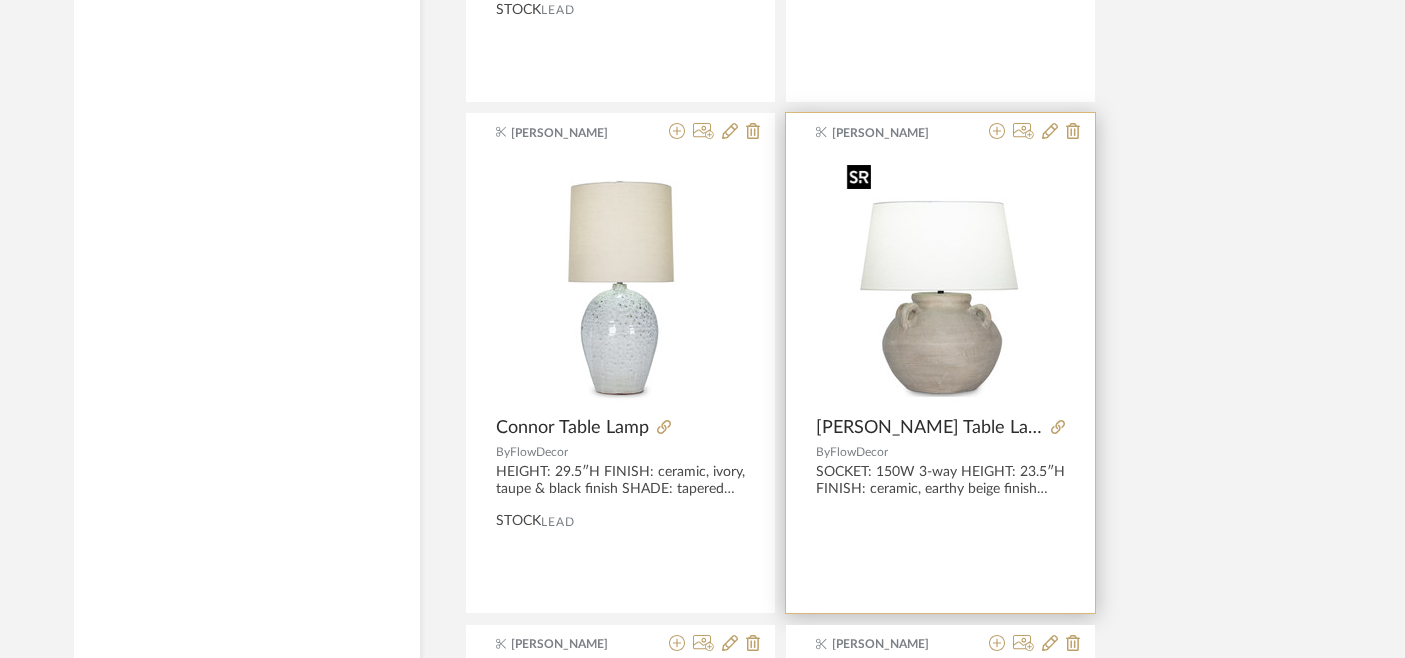 click at bounding box center [941, 281] 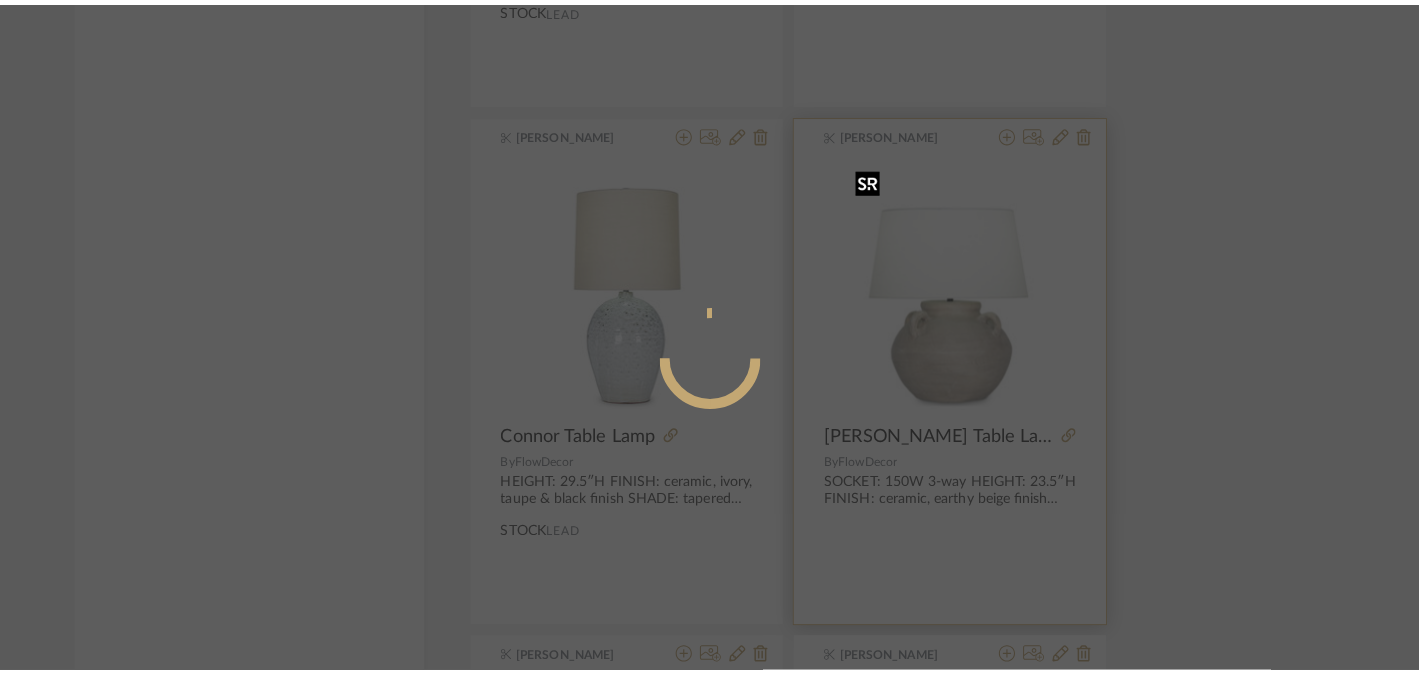 scroll, scrollTop: 0, scrollLeft: 0, axis: both 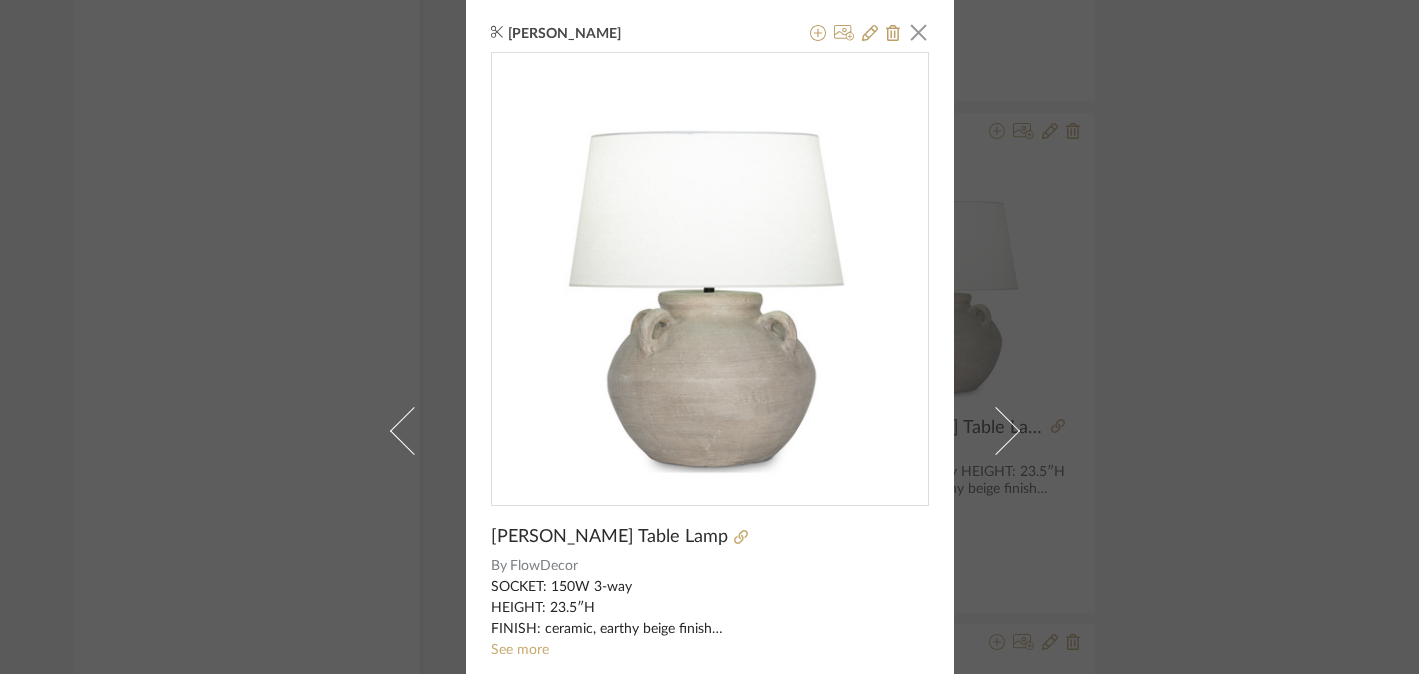 click on "[PERSON_NAME] × [PERSON_NAME] Table Lamp By FlowDecor SOCKET: 150W 3-way
HEIGHT: 23.5″H
FINISH: ceramic, earthy beige finish
SHADE: tapered drum; 16.25″ø(t) x 20″ø(b) x 10.75″H
SOCKET: 150W 3-way
WEIGHT: 23 lbs
This bold ceramic table lamp will add a sense of earthy ambience to any interior setting. Expertly molded by ceramicists, the domed base of the lamp is reminiscent of a grecian urn and is sure to be the focal point of any room. The antique cream finish on the ceramic base will lend a classical touch to any room or hallway. See more" at bounding box center (709, 337) 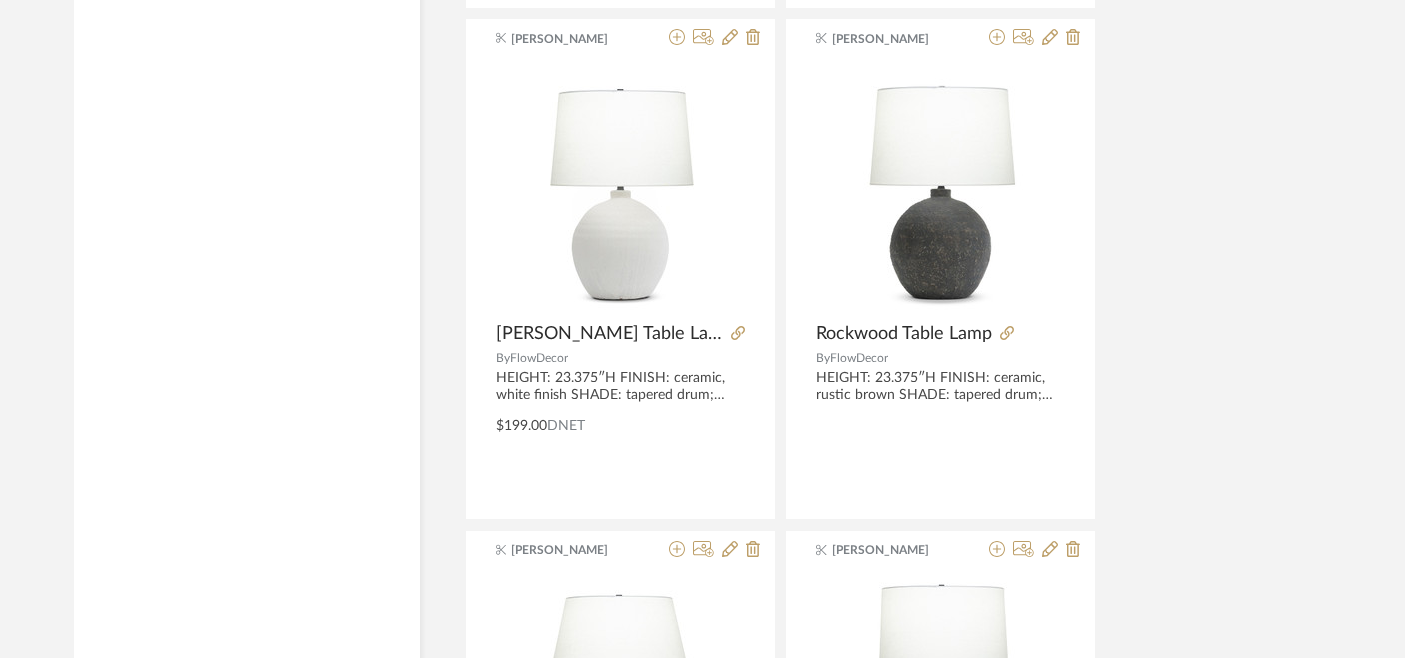 scroll, scrollTop: 6600, scrollLeft: 0, axis: vertical 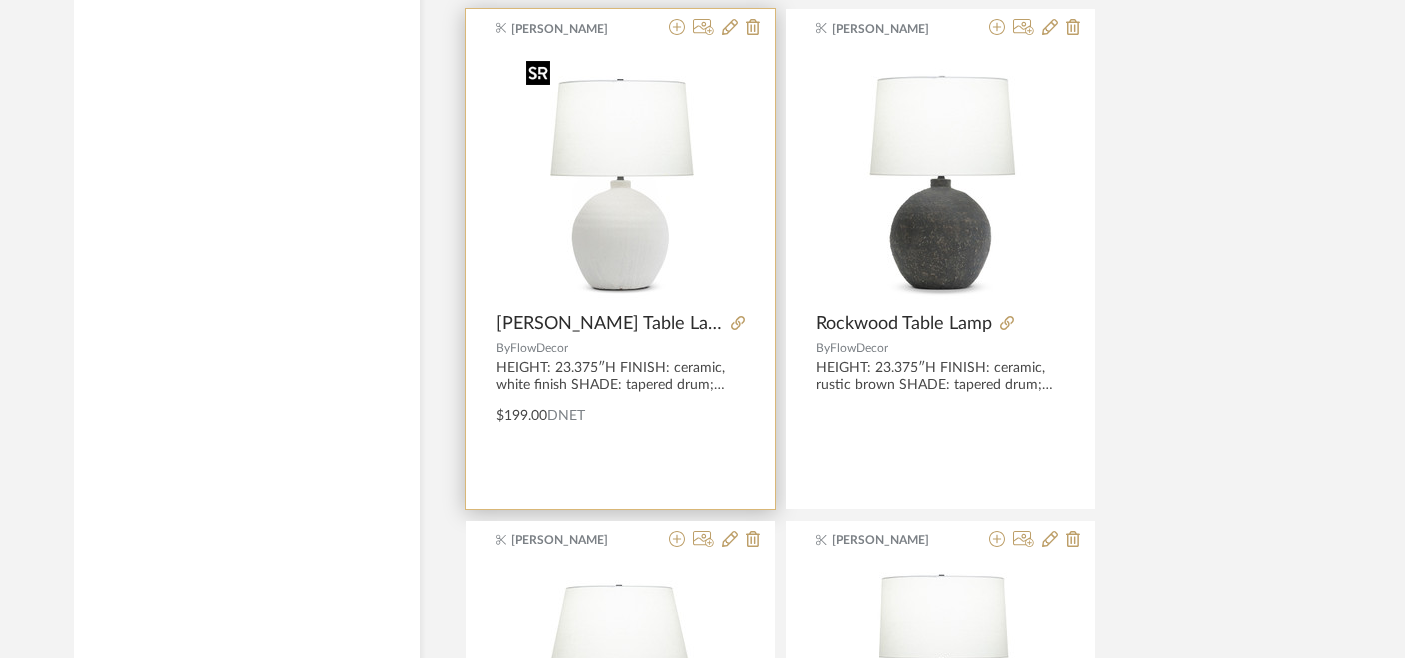 click at bounding box center [0, 0] 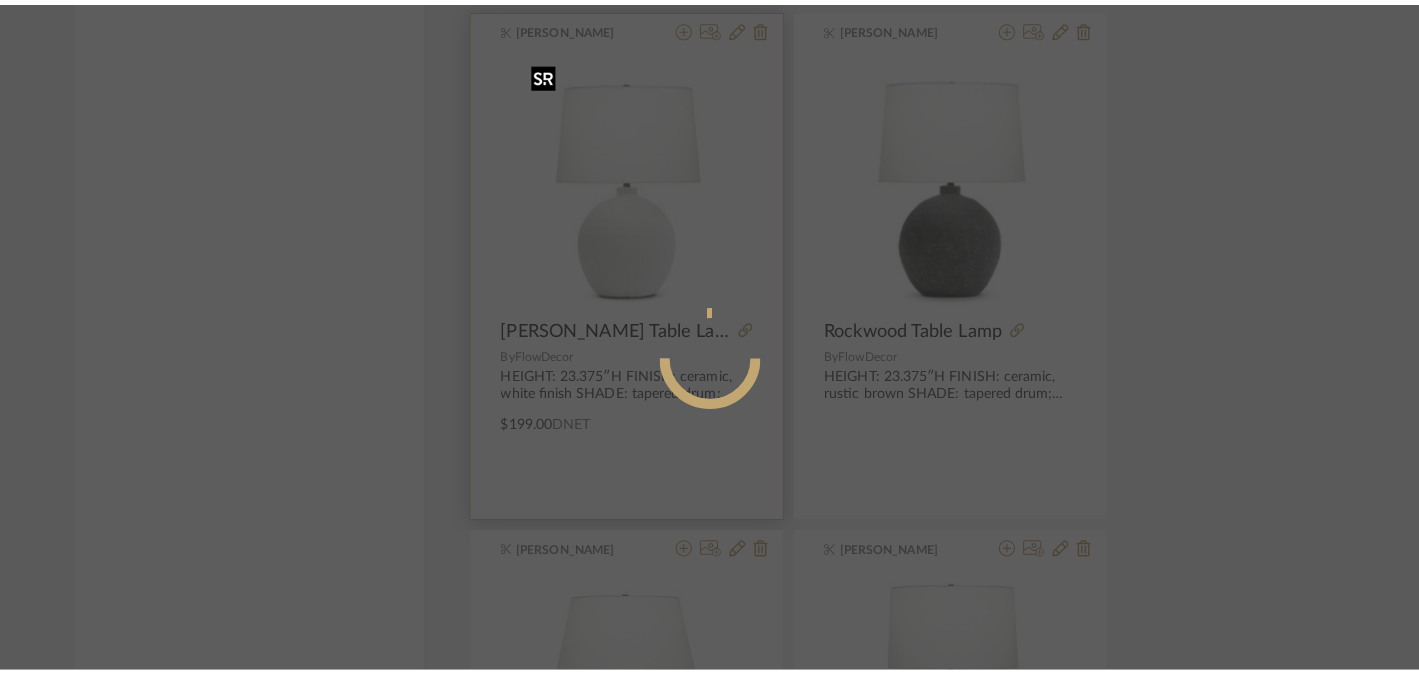 scroll, scrollTop: 0, scrollLeft: 0, axis: both 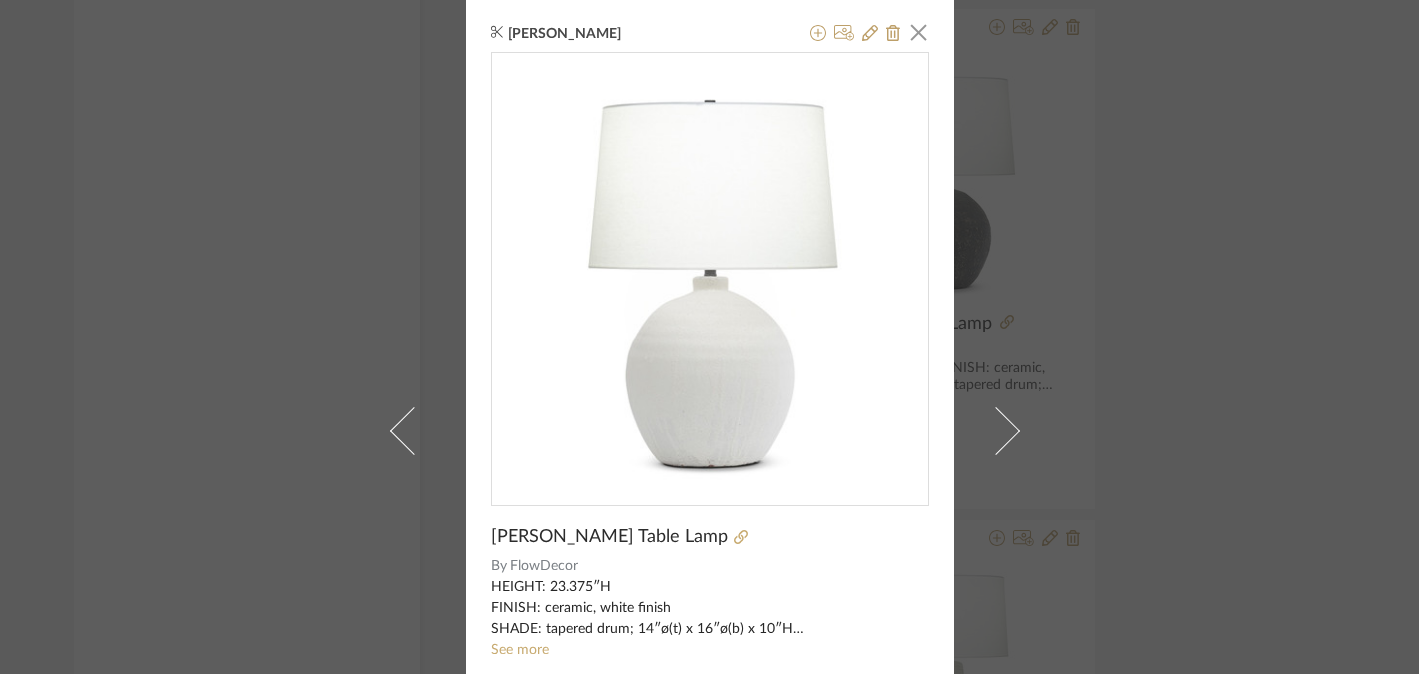 click at bounding box center (710, 271) 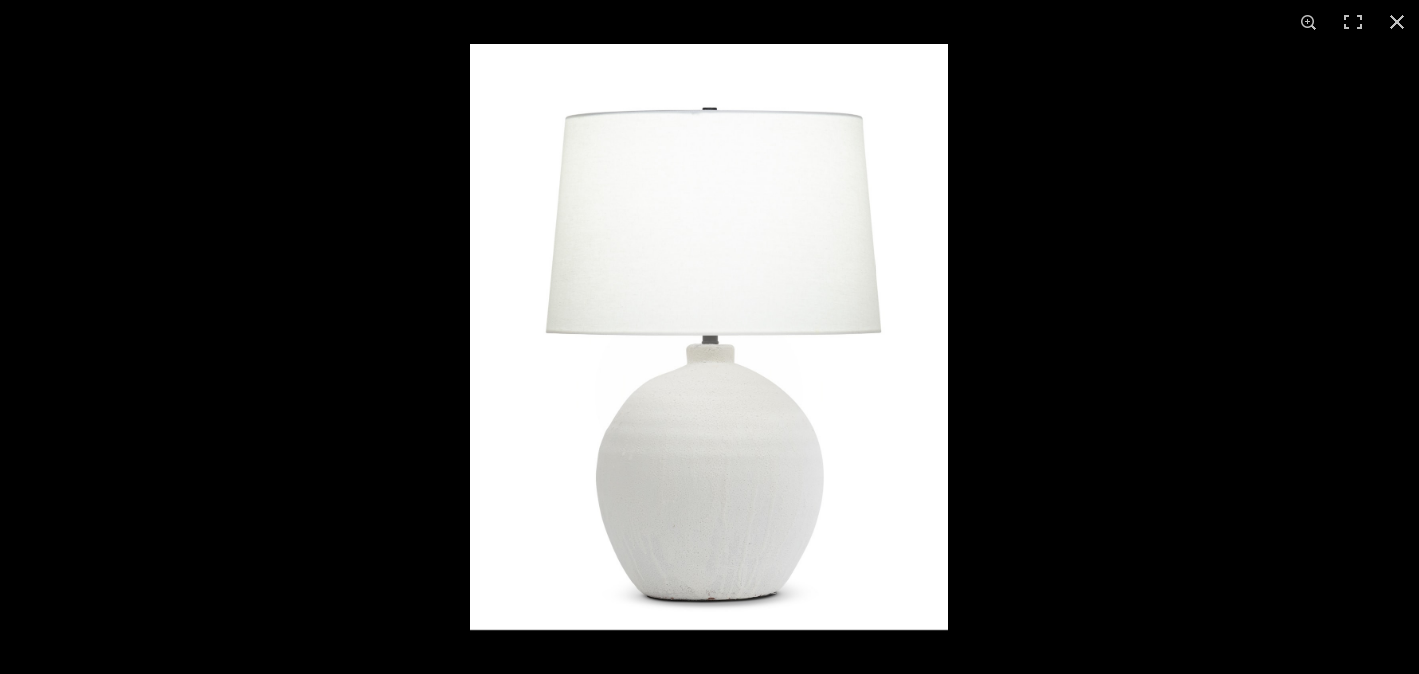 click at bounding box center [709, 337] 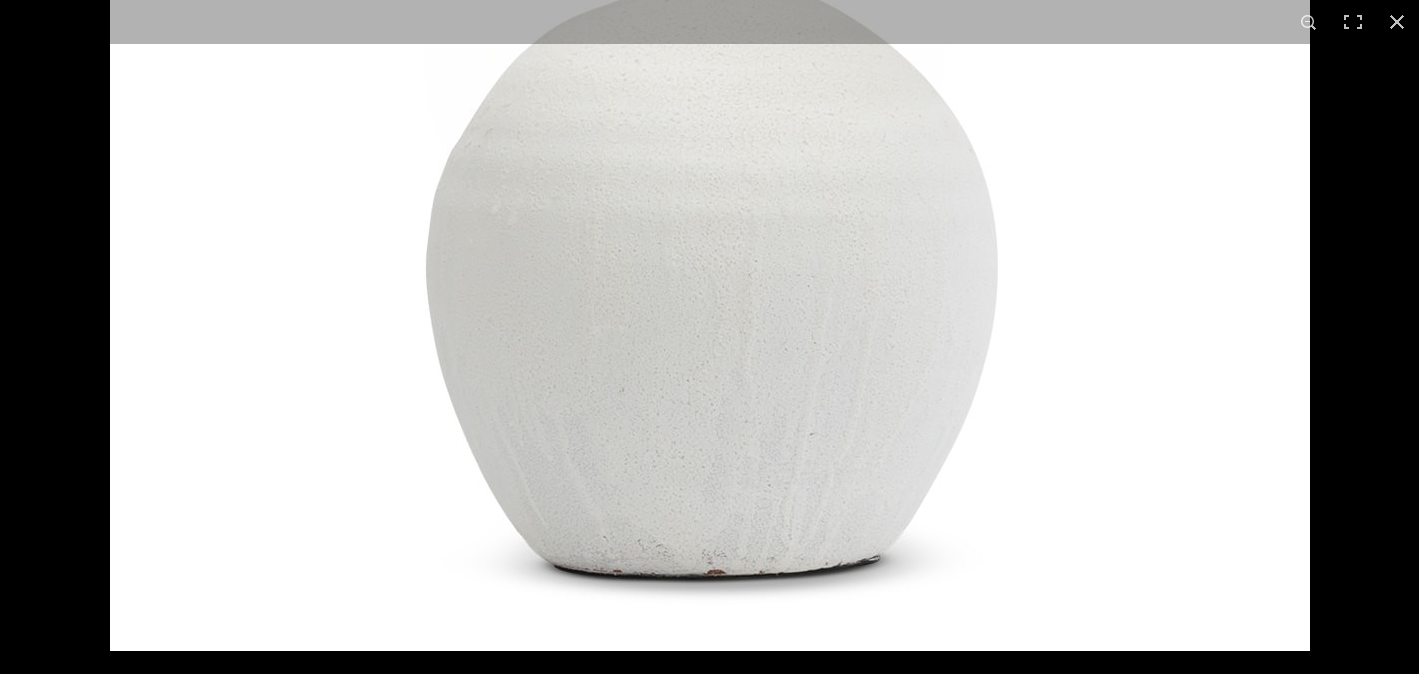 click at bounding box center [710, -84] 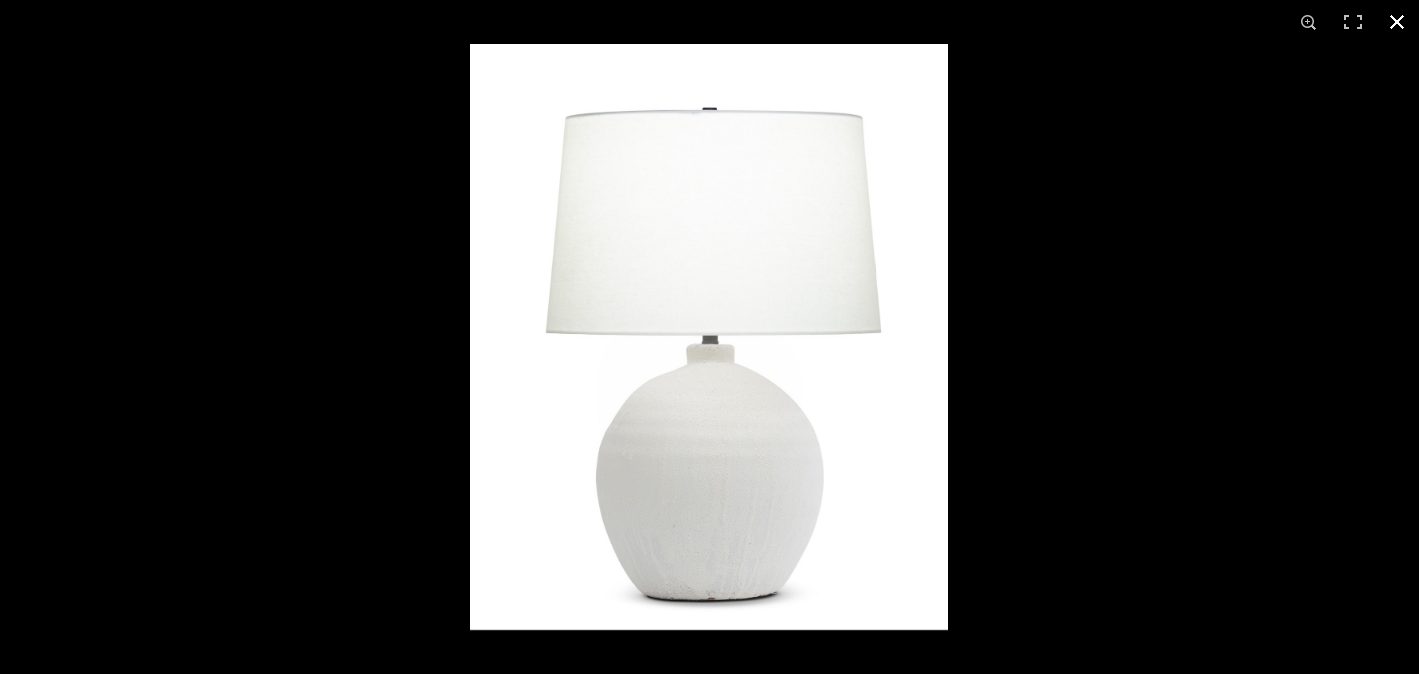 click at bounding box center (1179, 381) 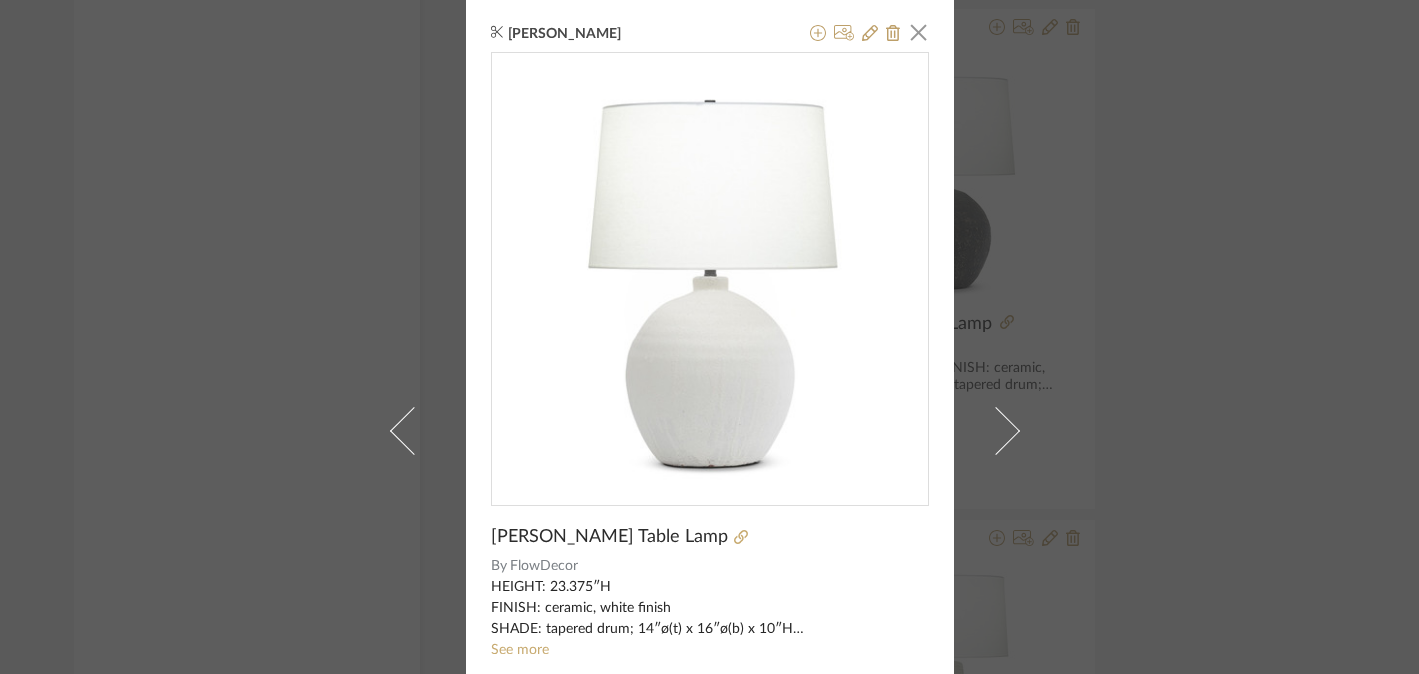 click on "[PERSON_NAME] × [PERSON_NAME] Table Lamp By FlowDecor HEIGHT: 23.375″H
FINISH: ceramic, white finish
SHADE: tapered drum; 14″ø(t) x 16″ø(b) x 10″H
SOCKET: 150W 3-way
WEIGHT: 13 lbs
Retail $265 See more $199.00  DNET" at bounding box center [709, 337] 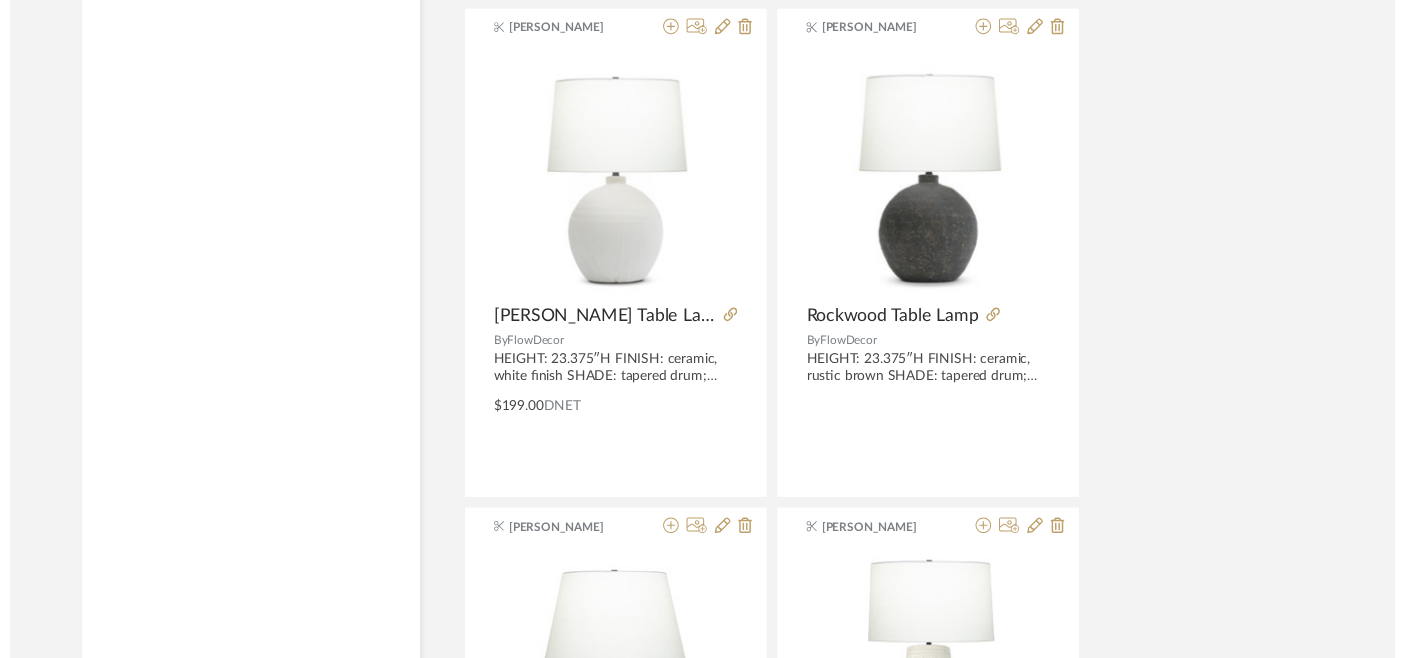 scroll, scrollTop: 6600, scrollLeft: 0, axis: vertical 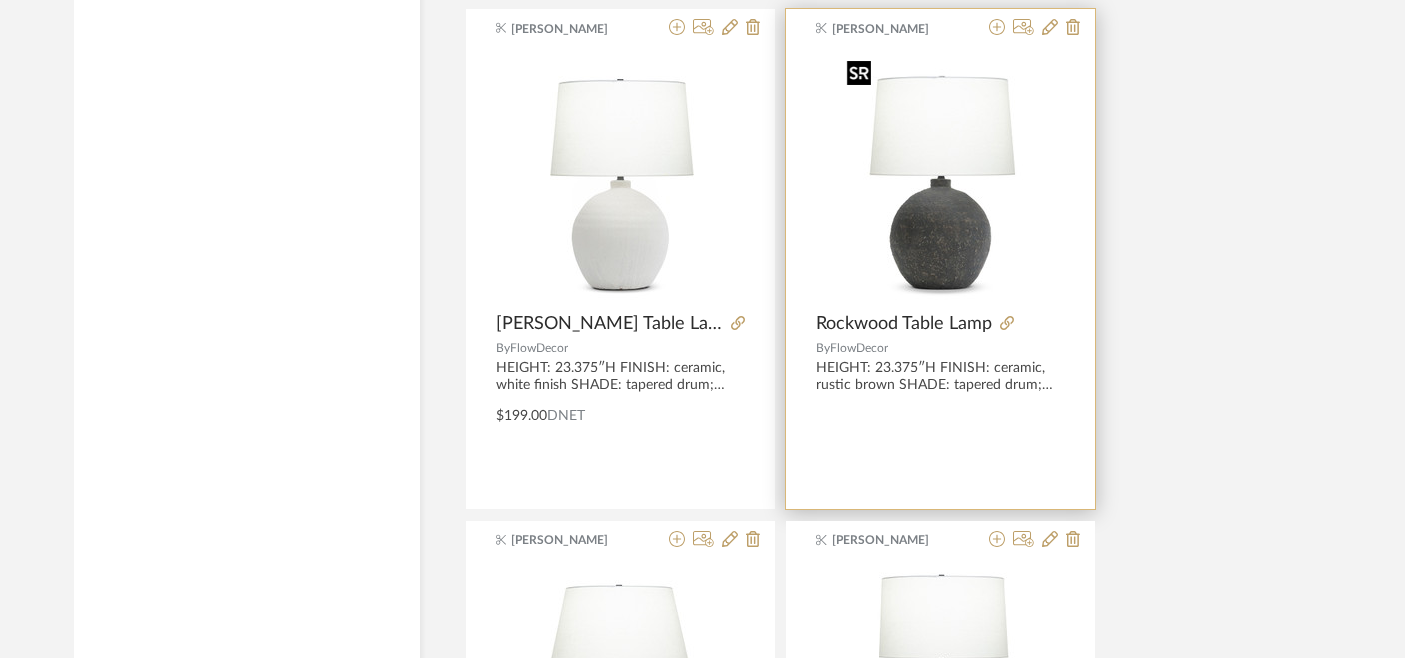 click at bounding box center (941, 177) 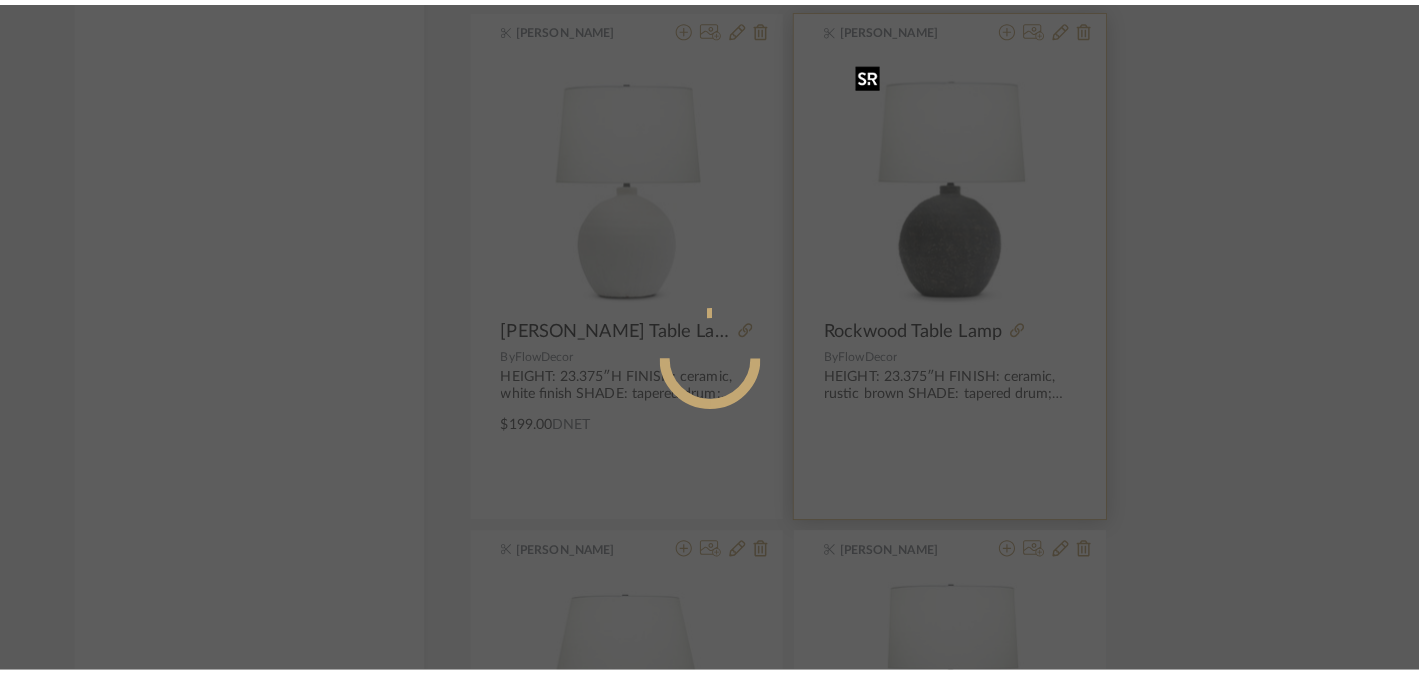 scroll, scrollTop: 0, scrollLeft: 0, axis: both 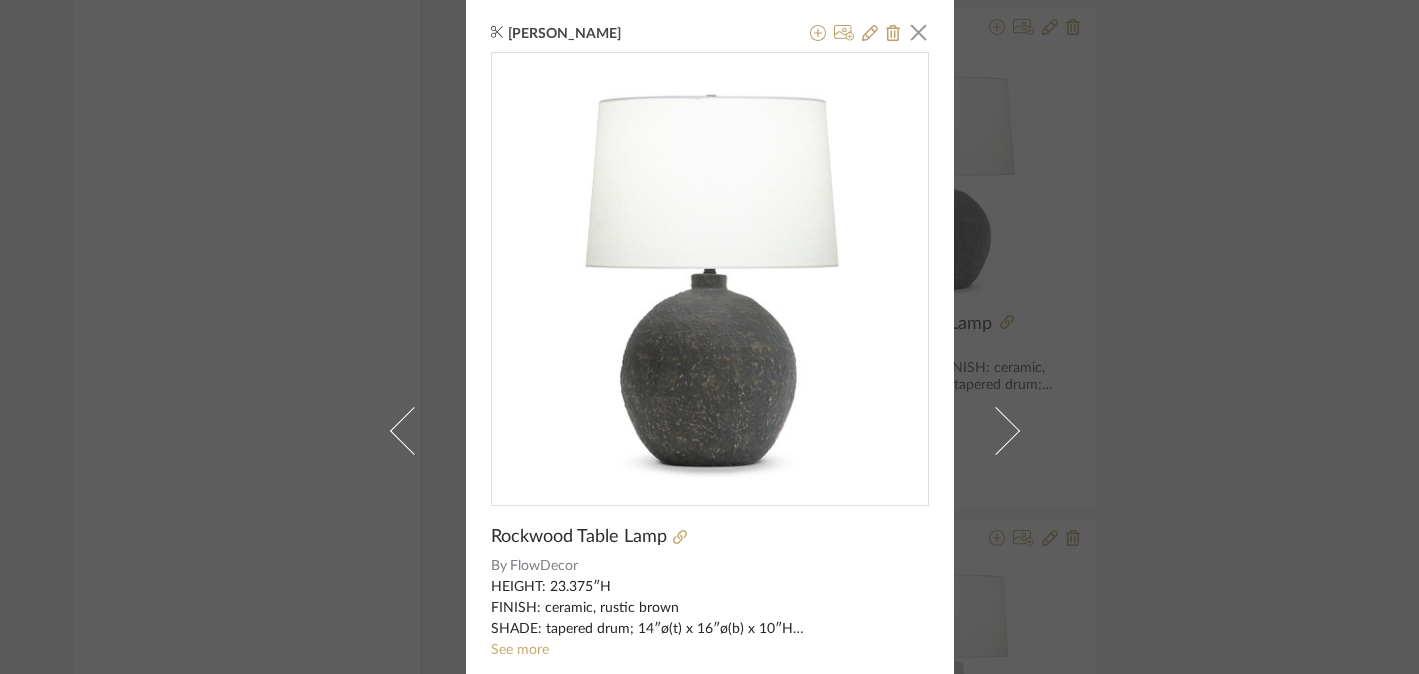 click at bounding box center (710, 271) 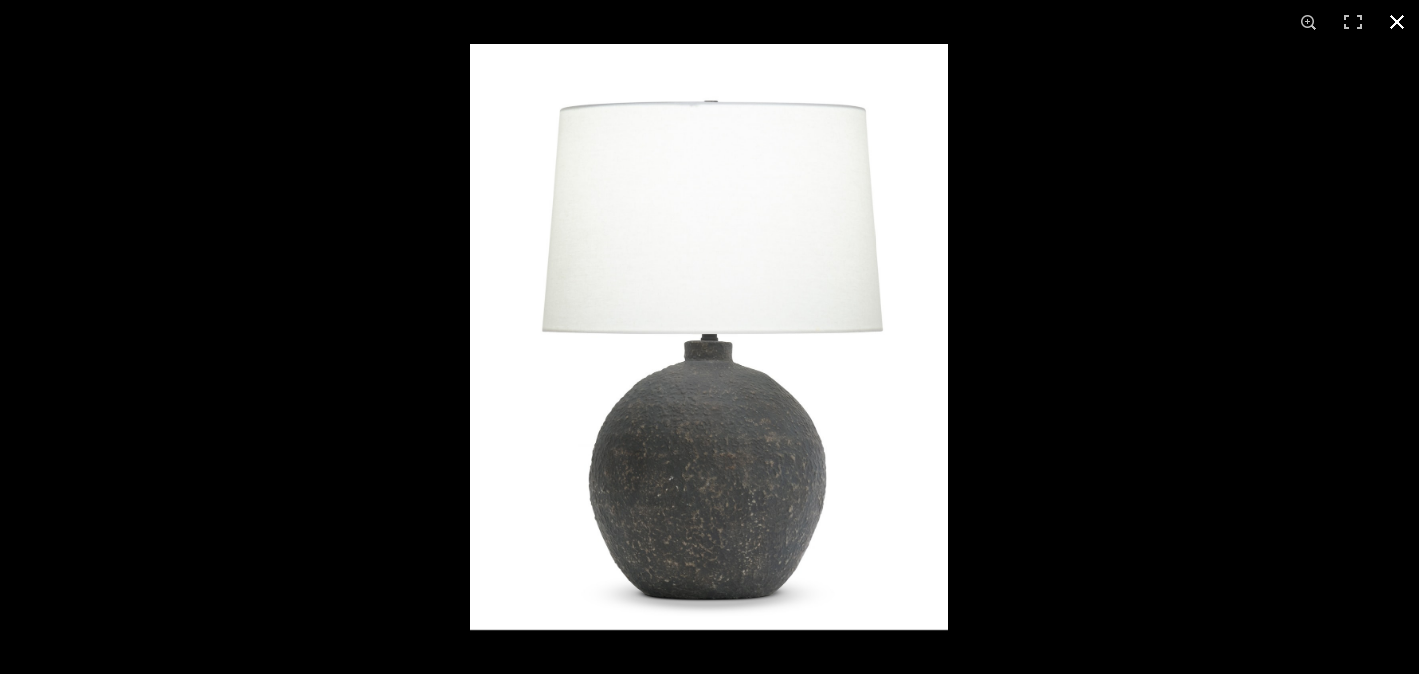 click at bounding box center (1179, 381) 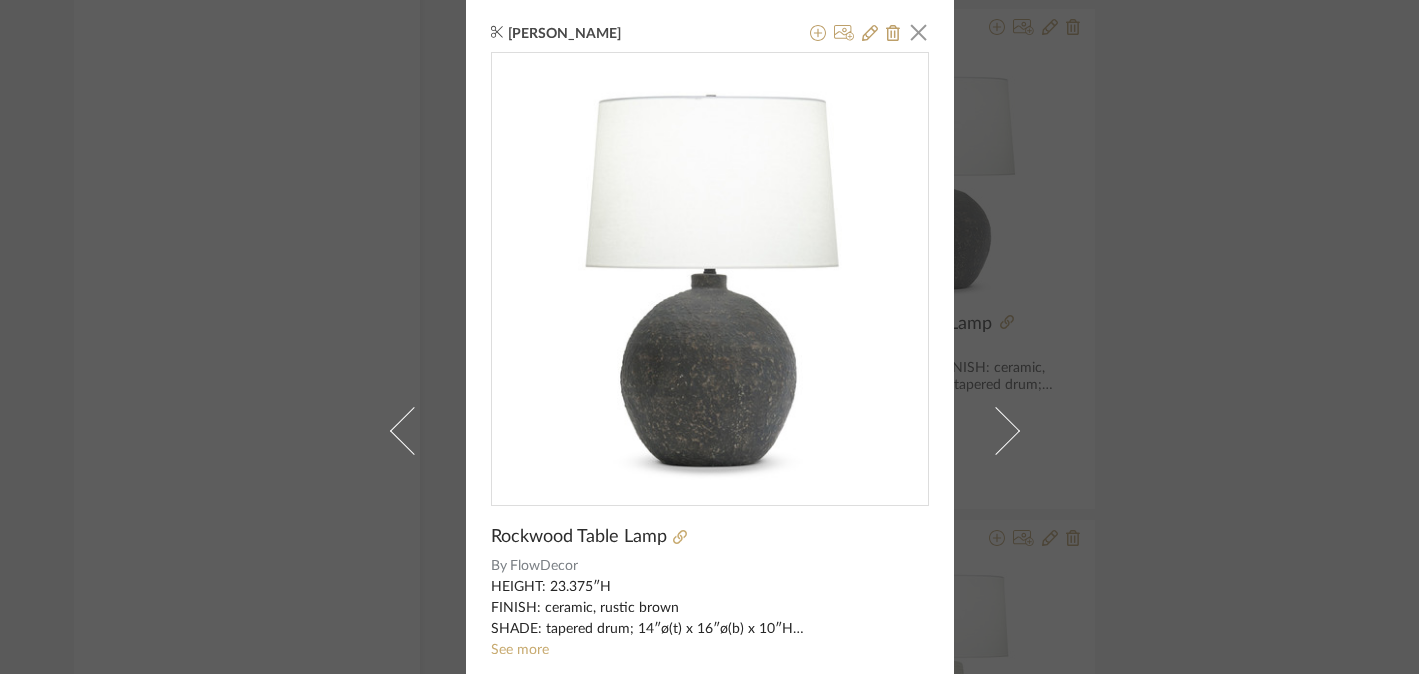 click on "[PERSON_NAME] × [PERSON_NAME] Table Lamp By FlowDecor HEIGHT: 23.375″H
FINISH: ceramic, rustic brown
SHADE: tapered drum; 14″ø(t) x 16″ø(b) x 10″H
SOCKET: 150W 3-way
WEIGHT: 13 lbs
The Rockwood Table Lamp pairs a rustic brown ceramic base with a beige linen drum shade. The gently mottled finish on the ceramic base lends an aesthetic appeal to the lamp that will add texture and interest to your home decor. See more" at bounding box center [709, 337] 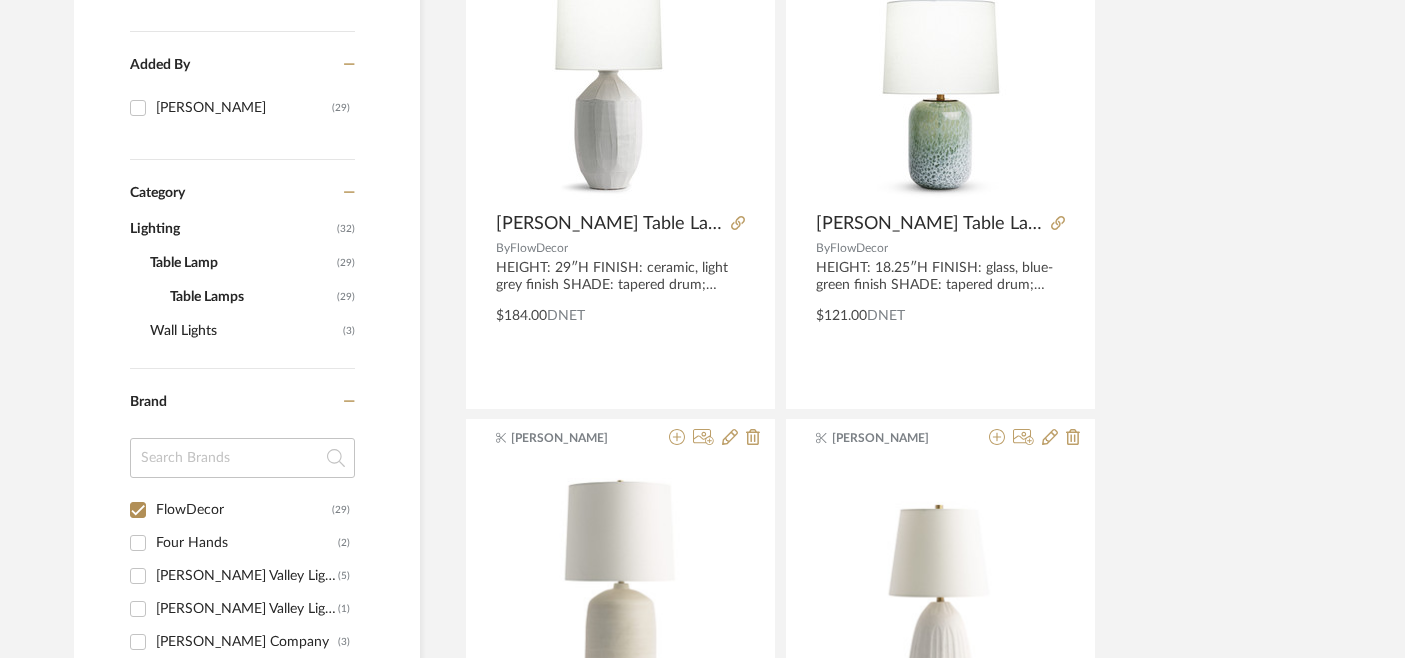 scroll, scrollTop: 476, scrollLeft: 0, axis: vertical 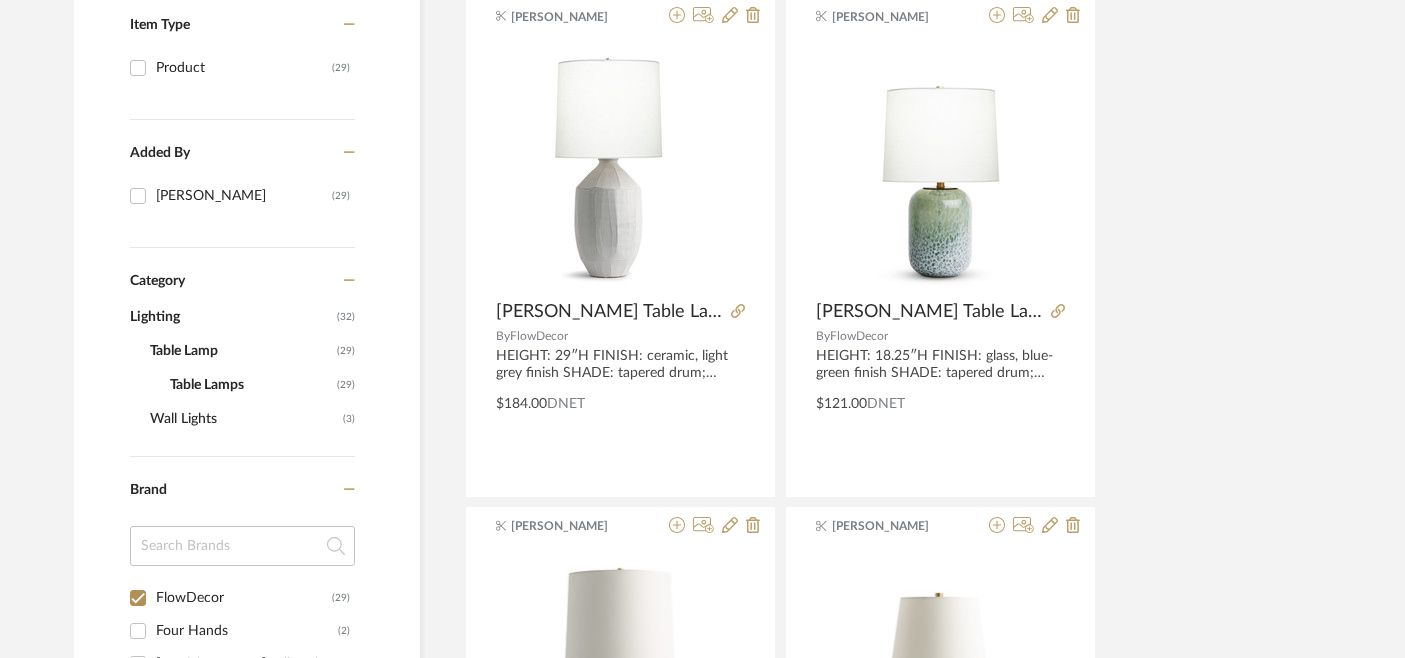 click on "Lighting" 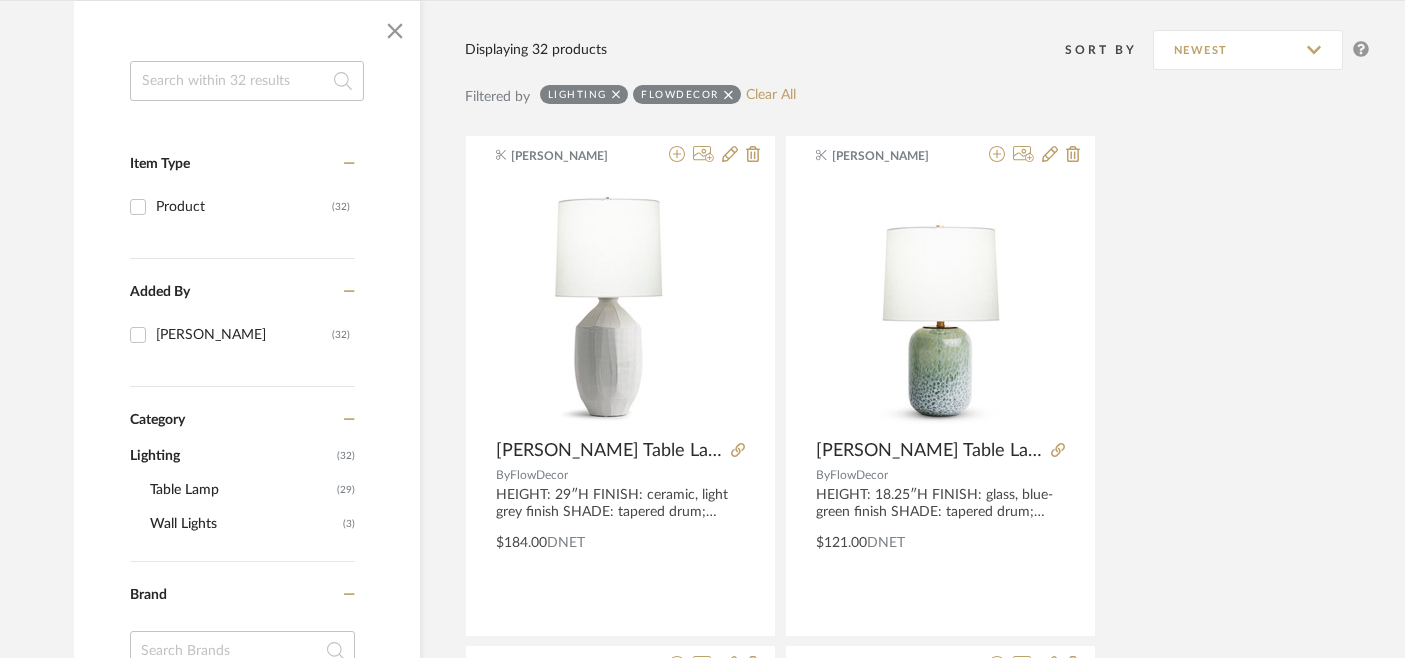 scroll, scrollTop: 521, scrollLeft: 0, axis: vertical 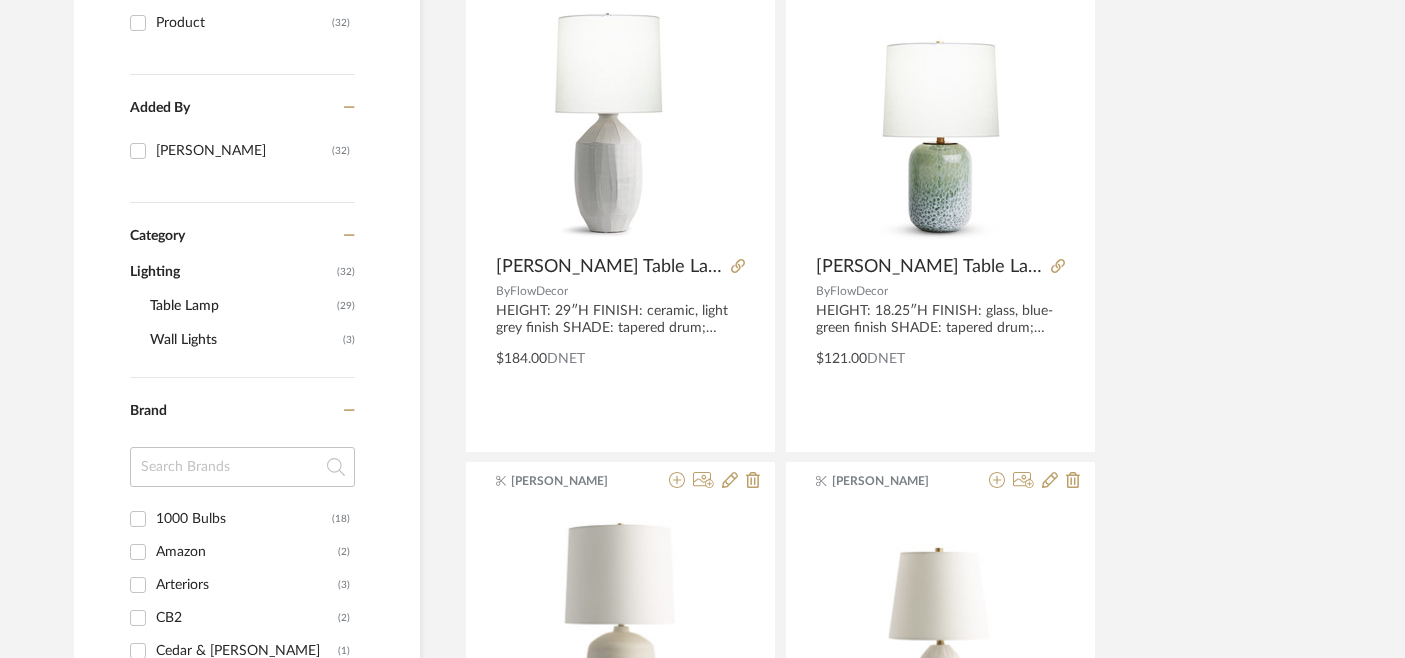 click 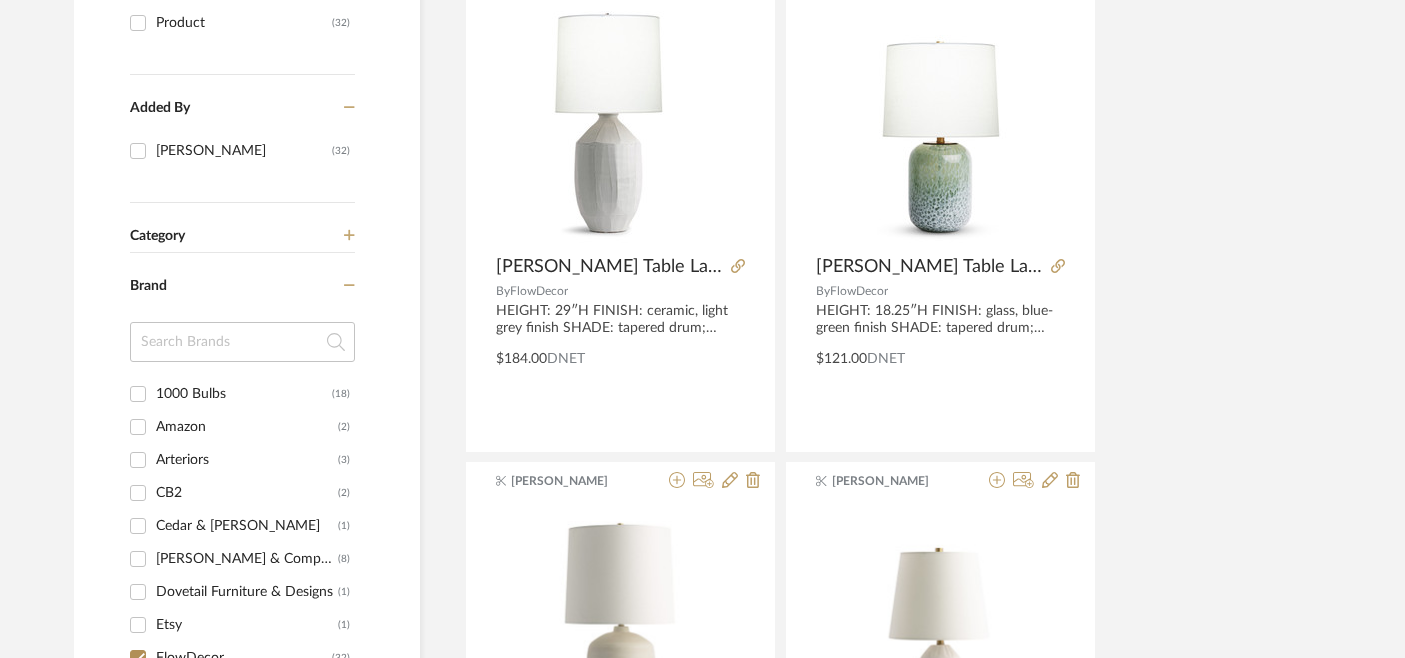 click 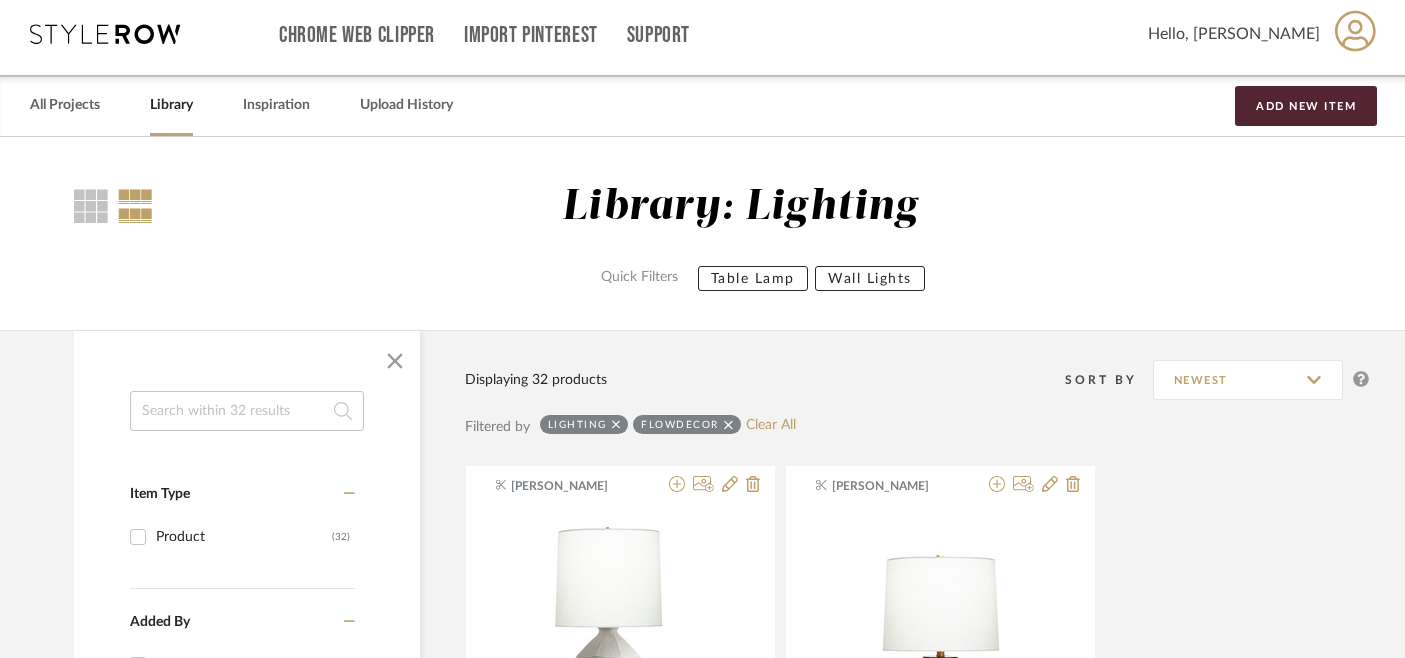 scroll, scrollTop: 0, scrollLeft: 0, axis: both 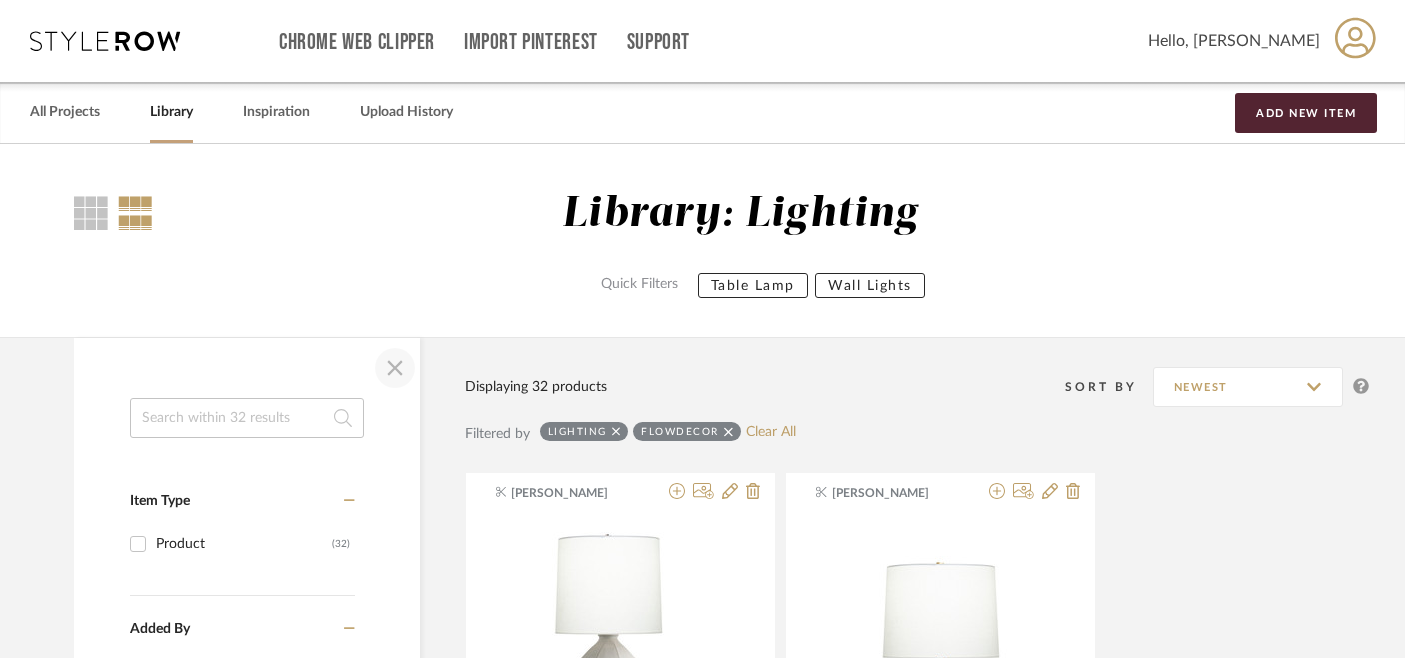 click 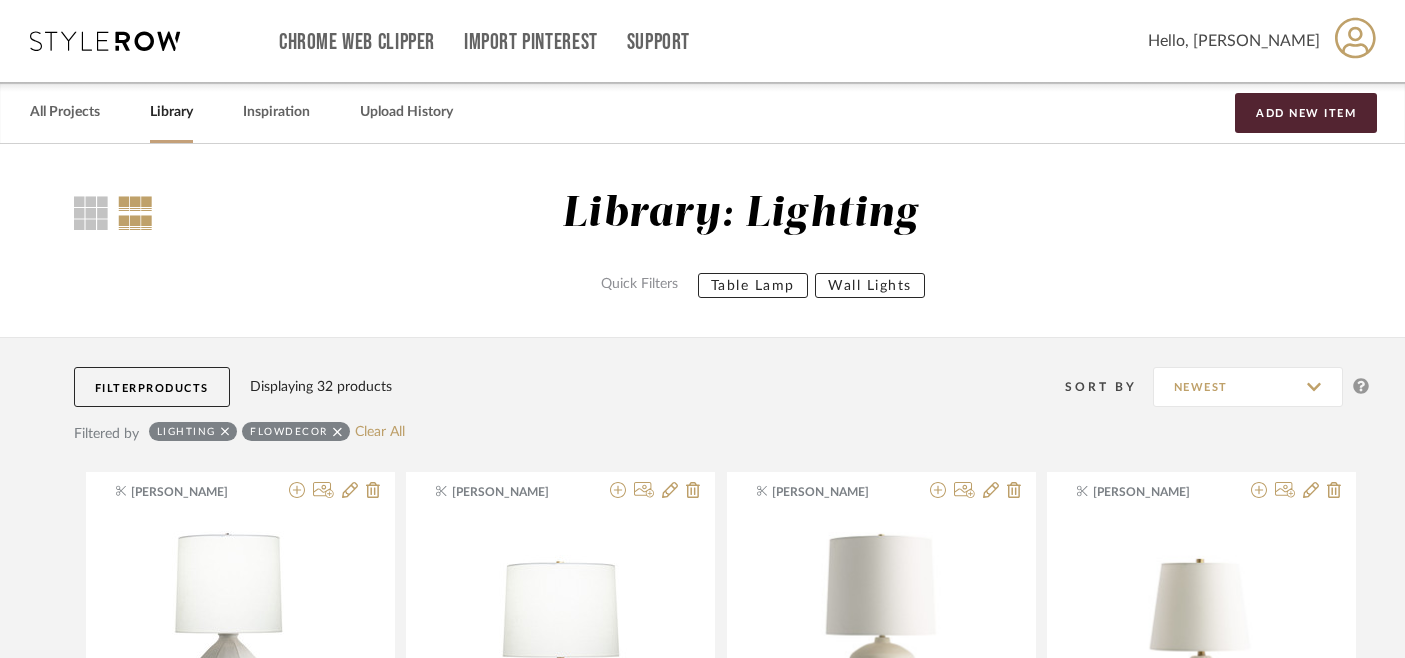 click on "Products" 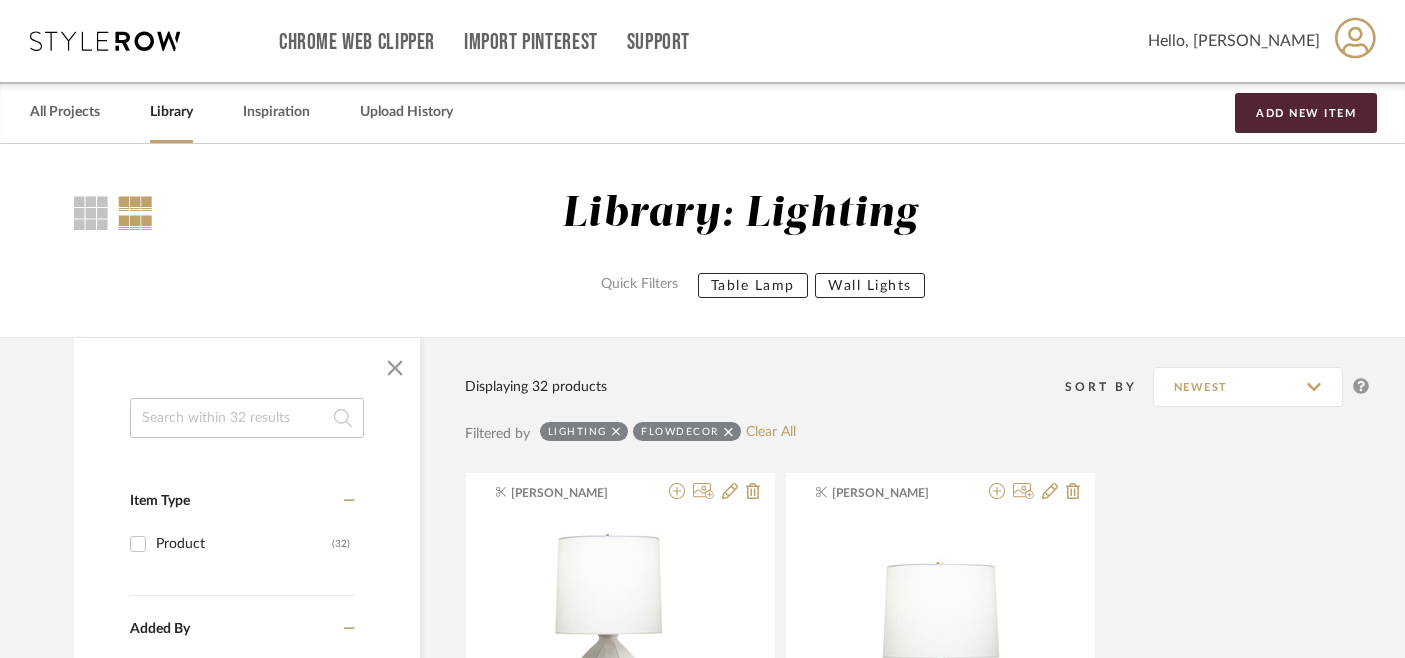 click on "Wall Lights" 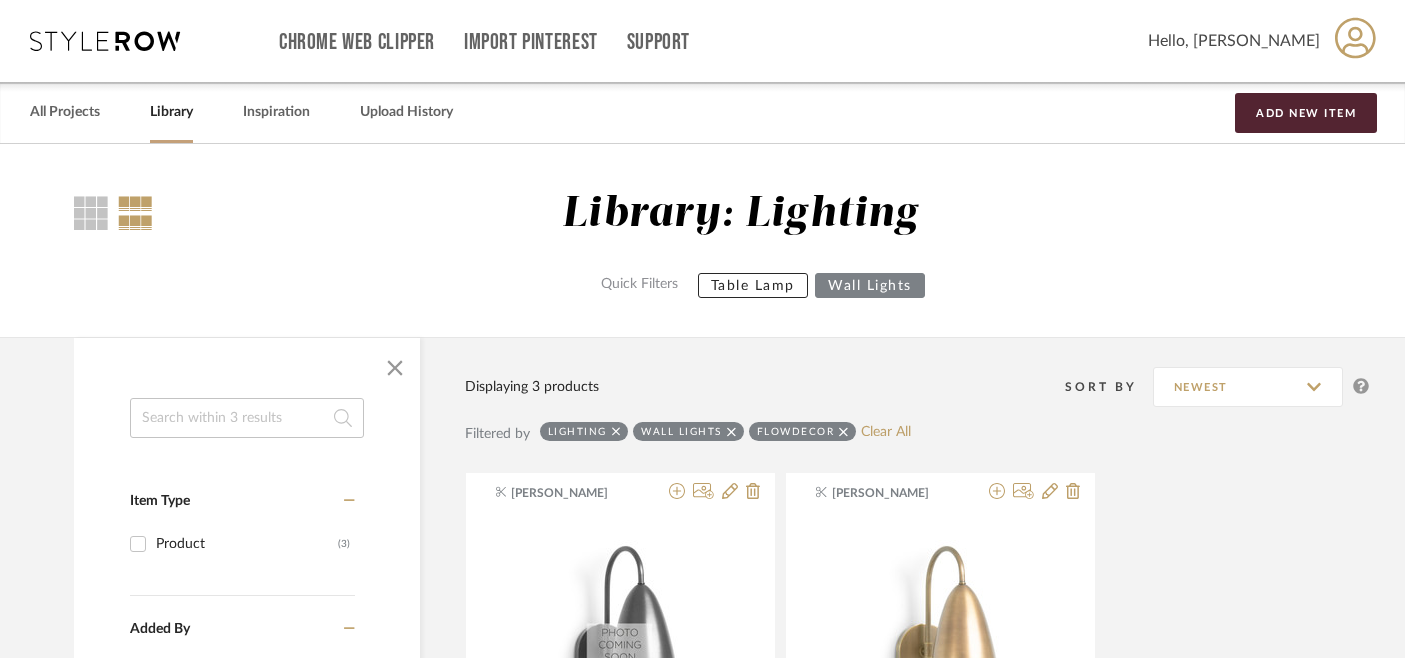 click on "Wall Lights" 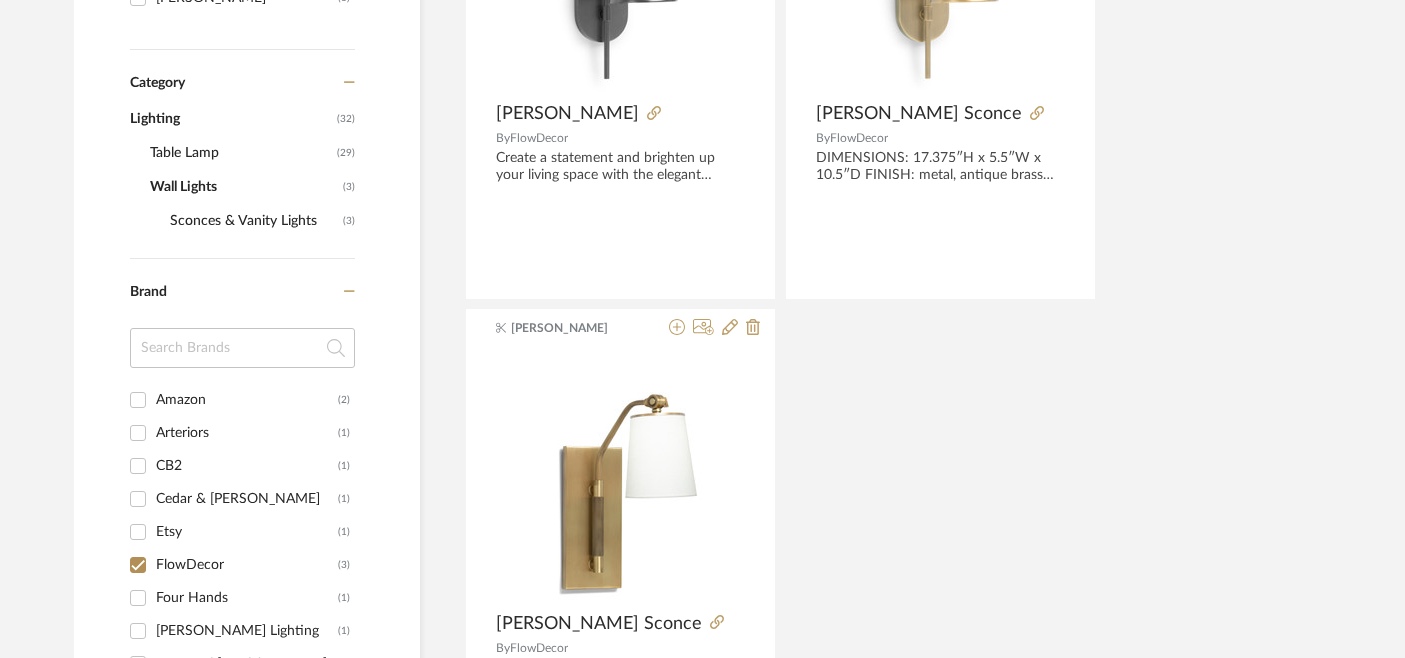scroll, scrollTop: 673, scrollLeft: 0, axis: vertical 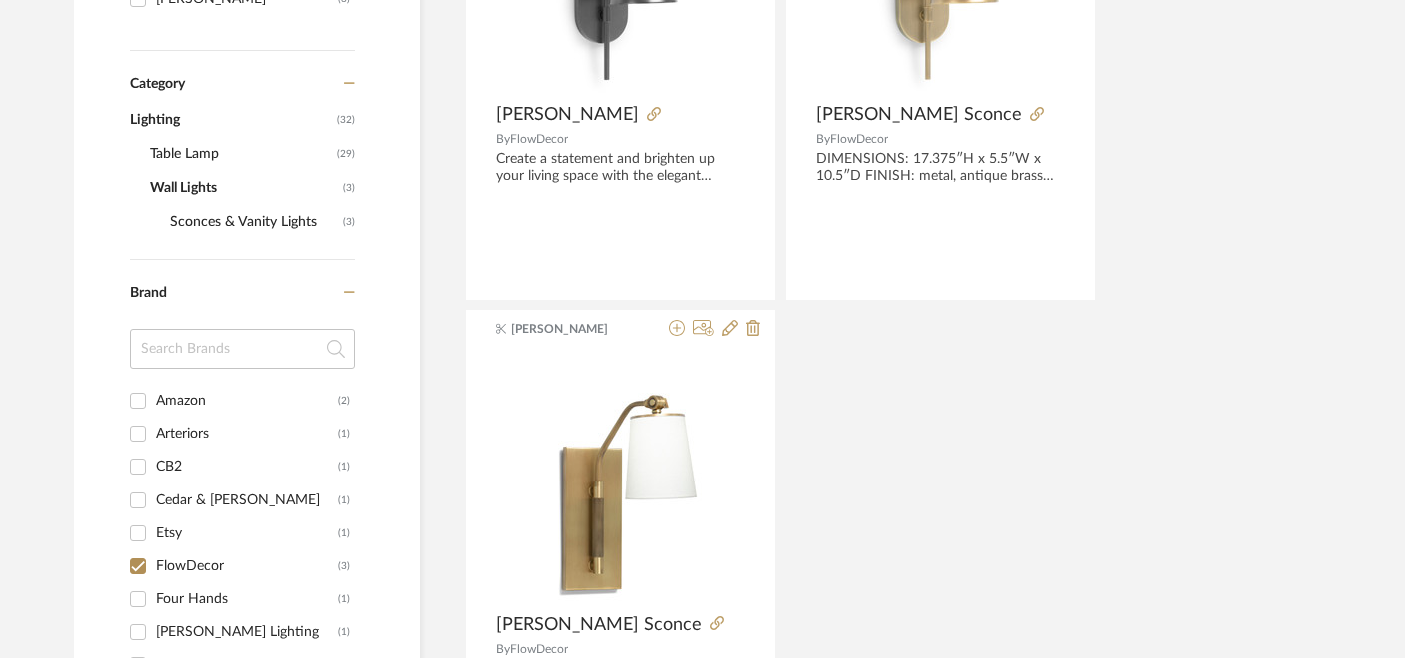 click on "Wall Lights" 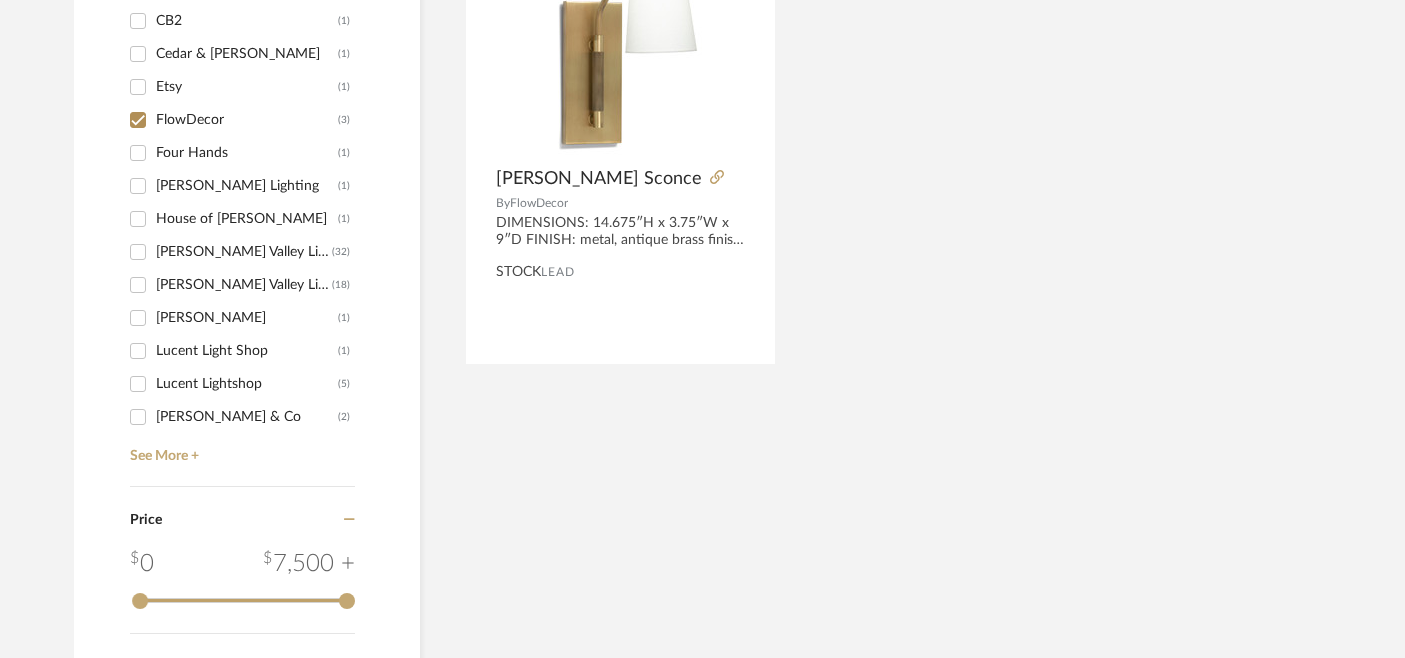 scroll, scrollTop: 978, scrollLeft: 0, axis: vertical 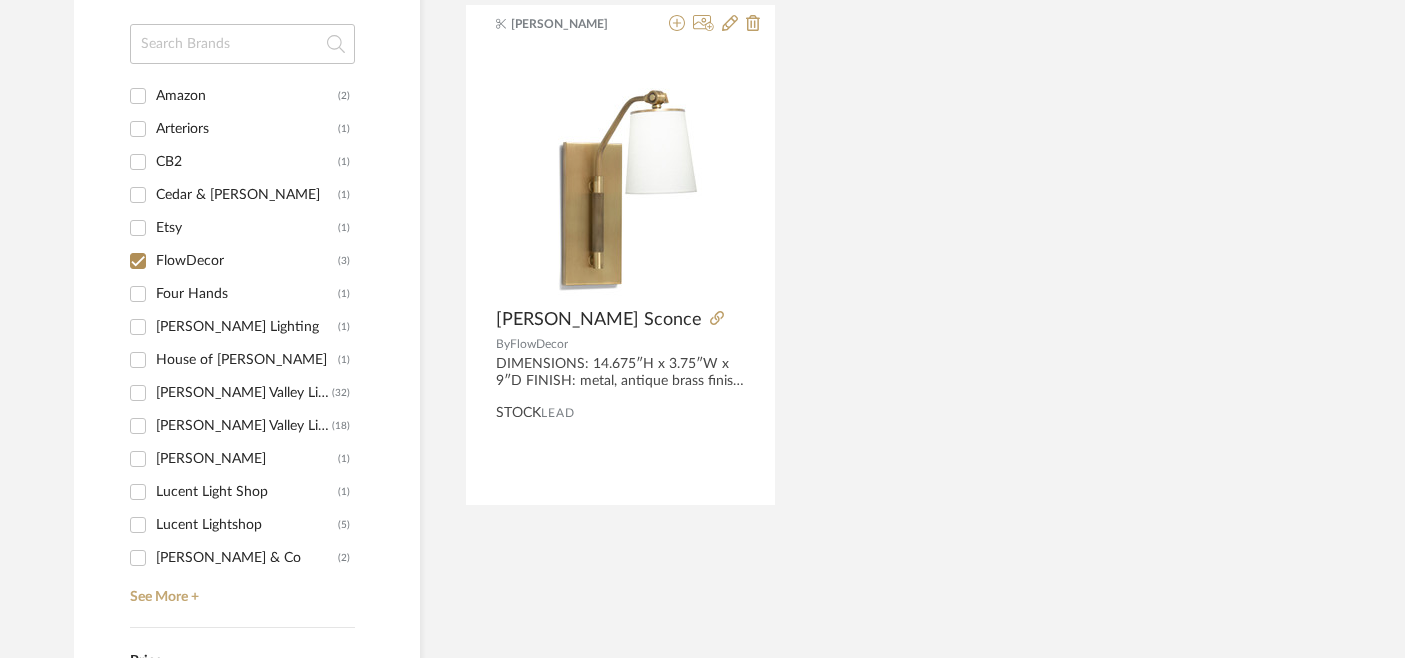 click on "FlowDecor  (3)" at bounding box center [138, 261] 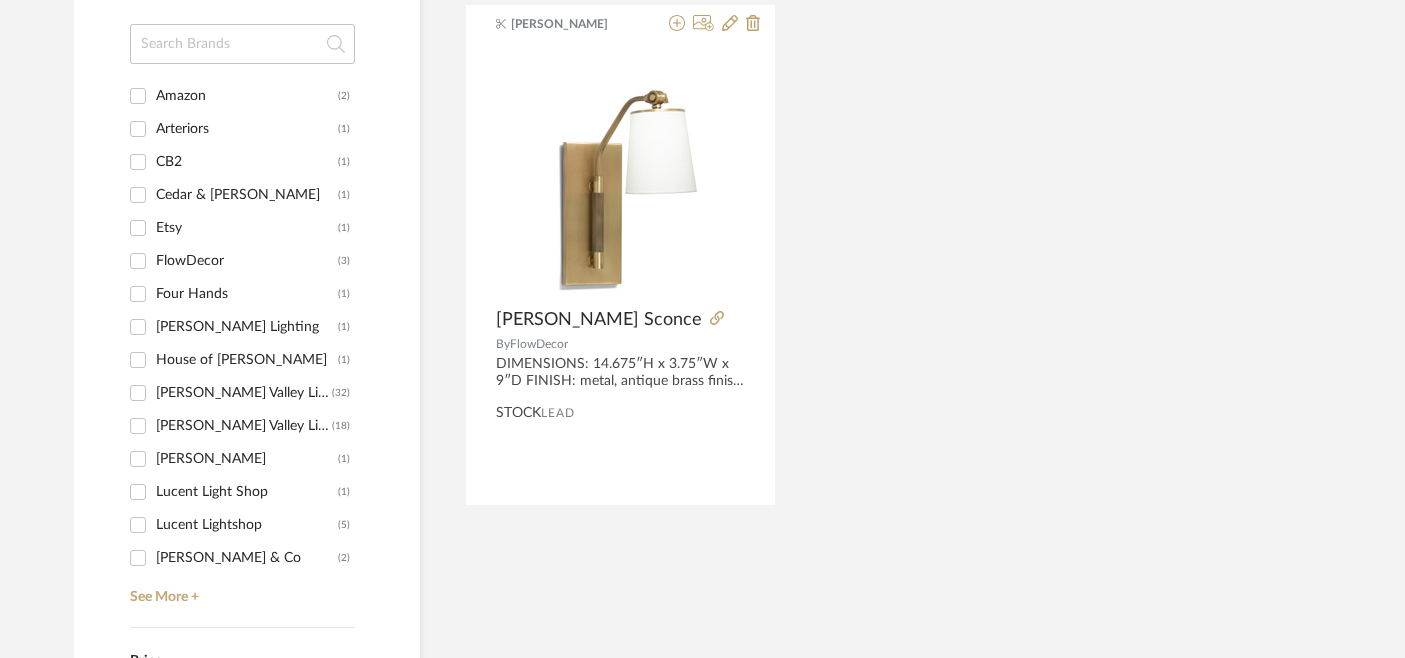 checkbox on "false" 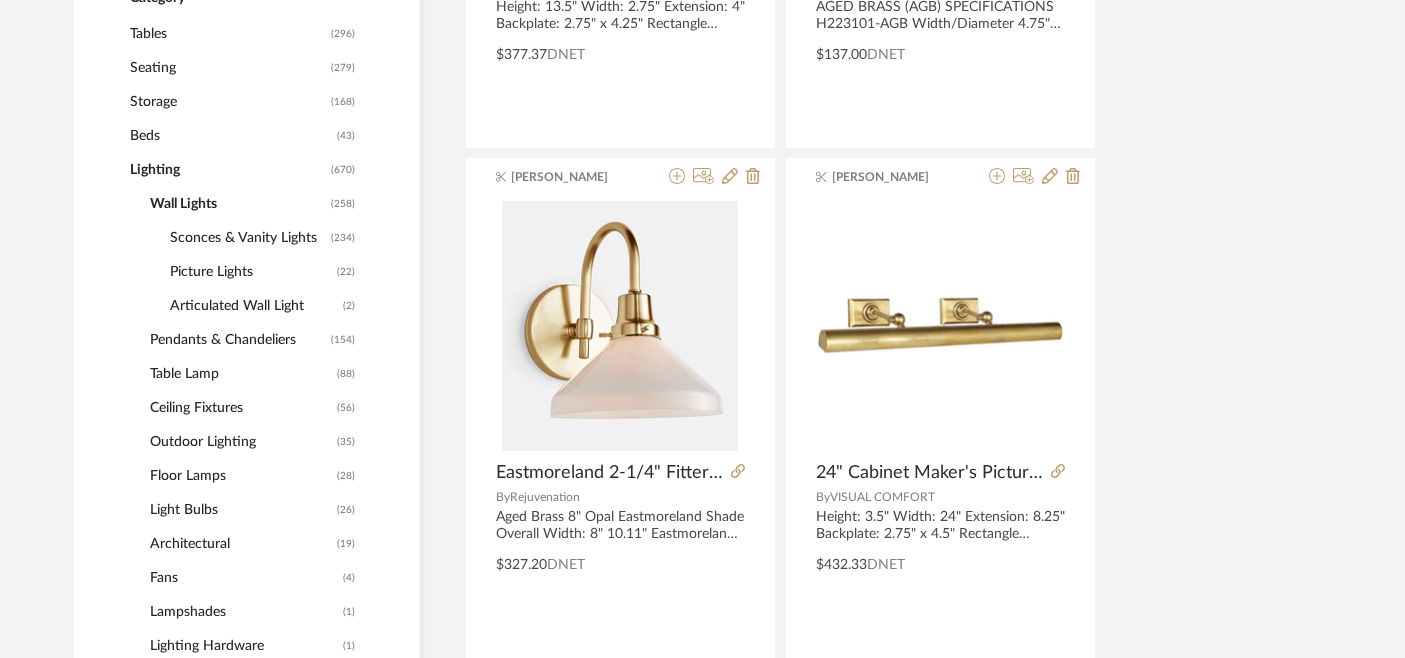 click on "Lighting" 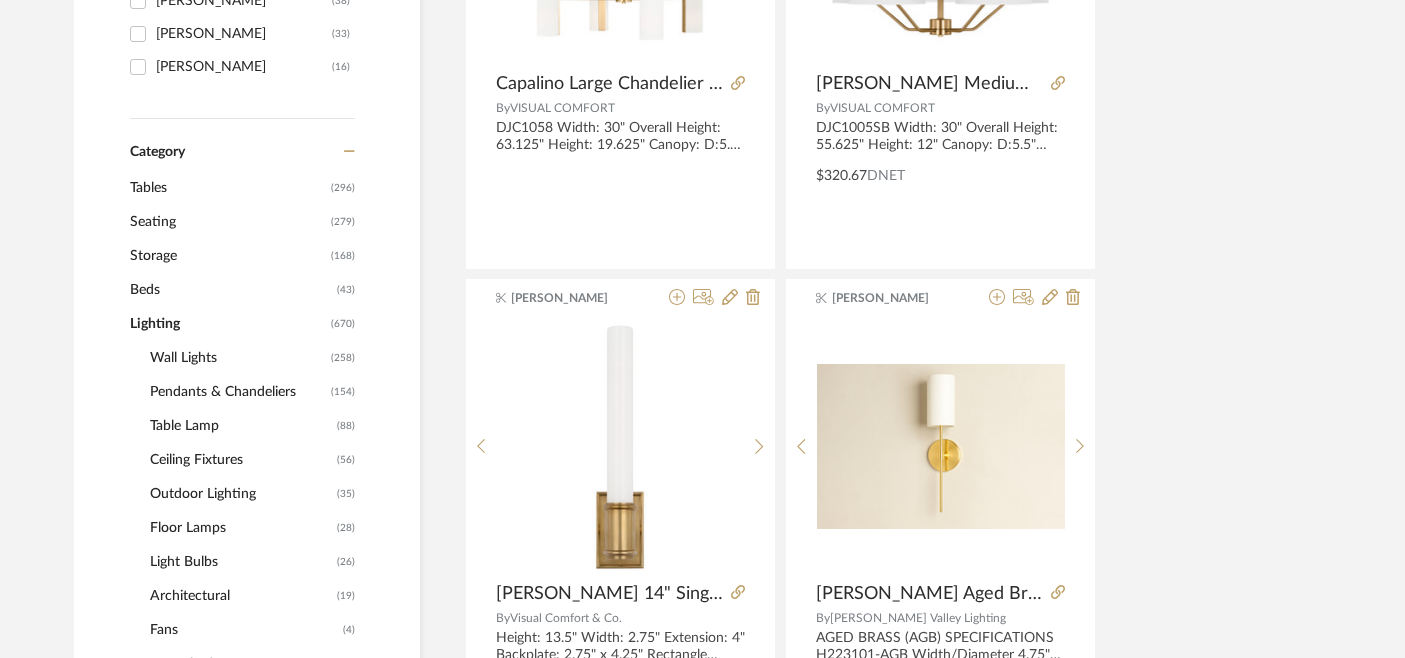 click on "Tables" 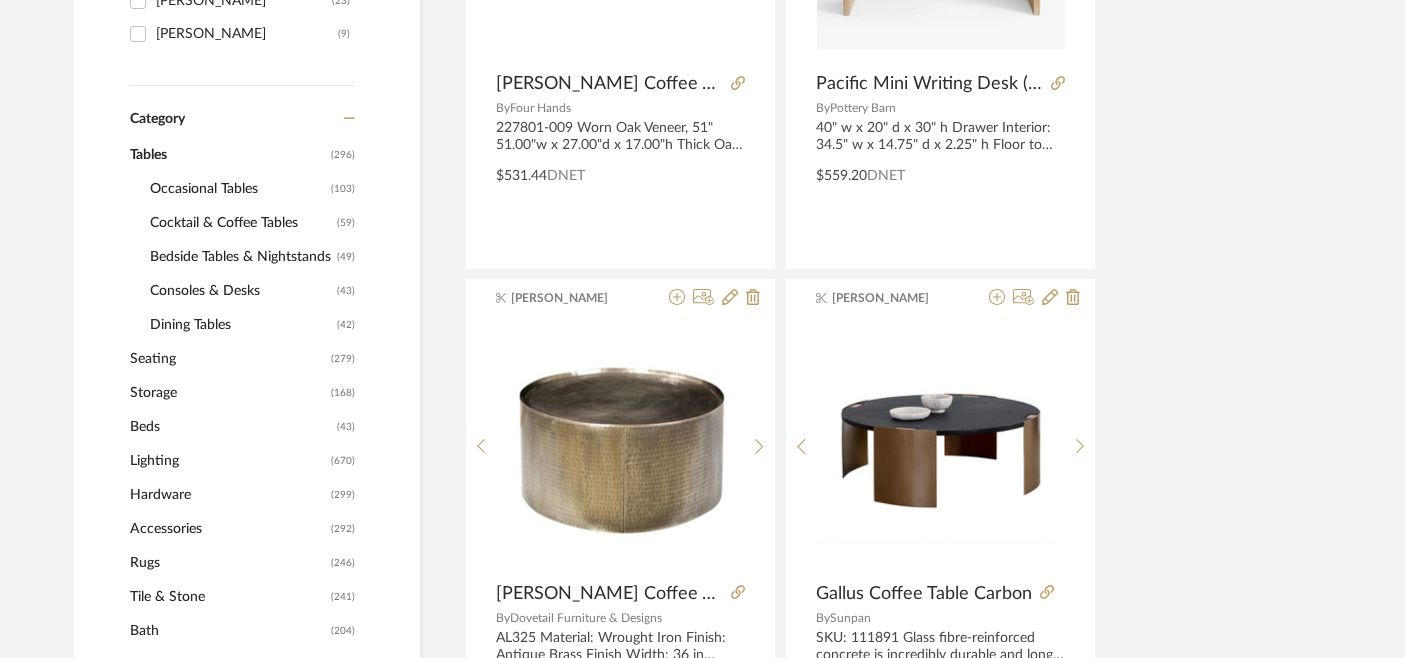 click on "Bedside Tables & Nightstands" 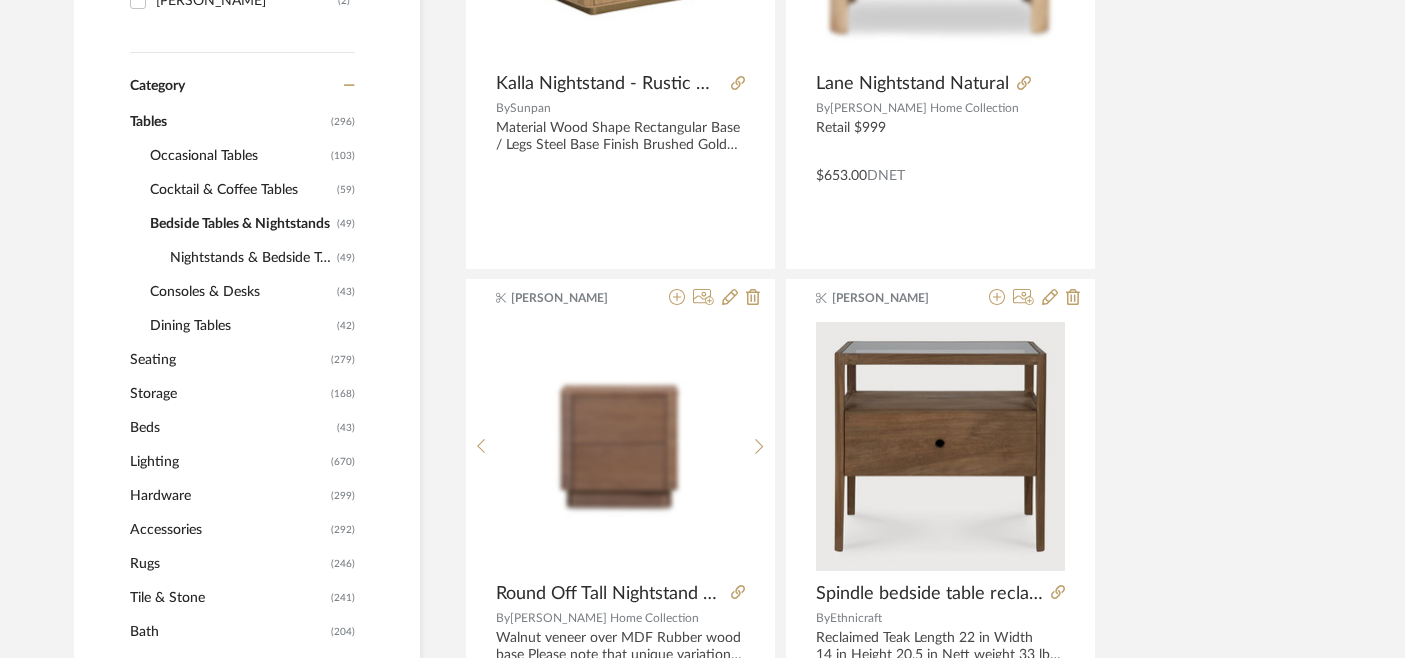 click on "Nightstands‎‎‏‏‎ & Bedside Tables" 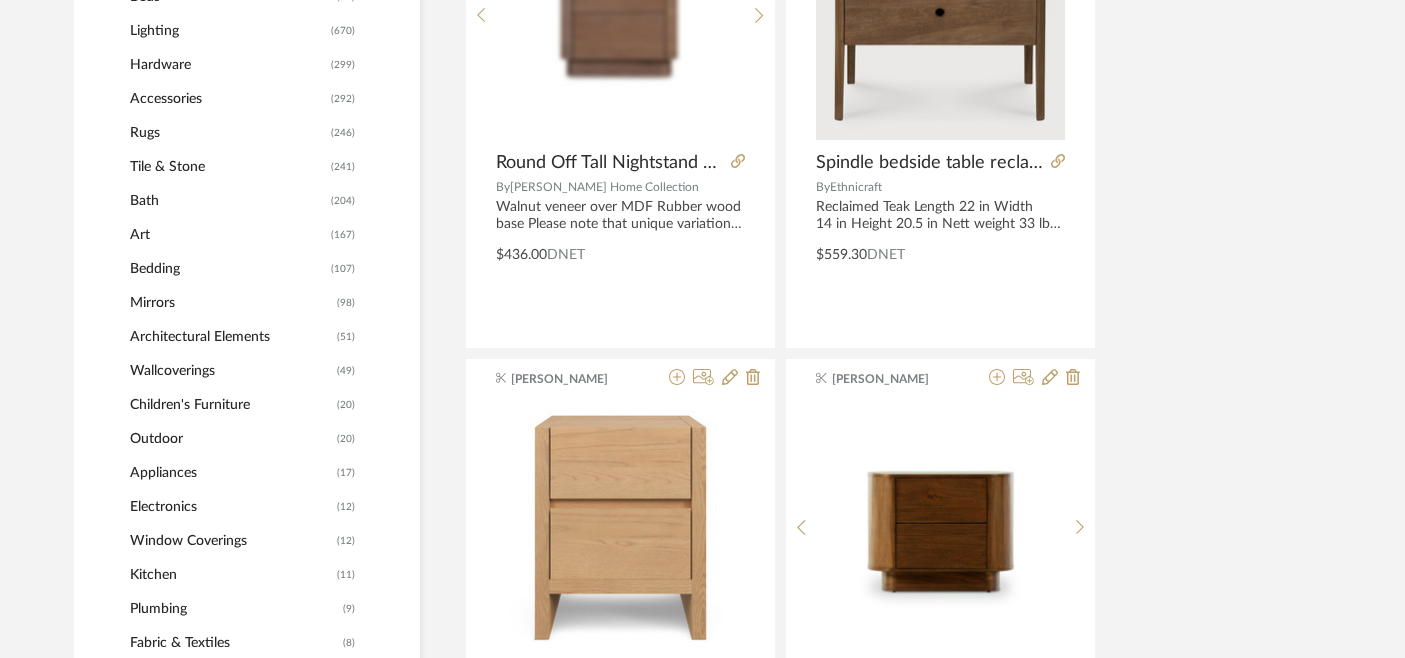 scroll, scrollTop: 1047, scrollLeft: 0, axis: vertical 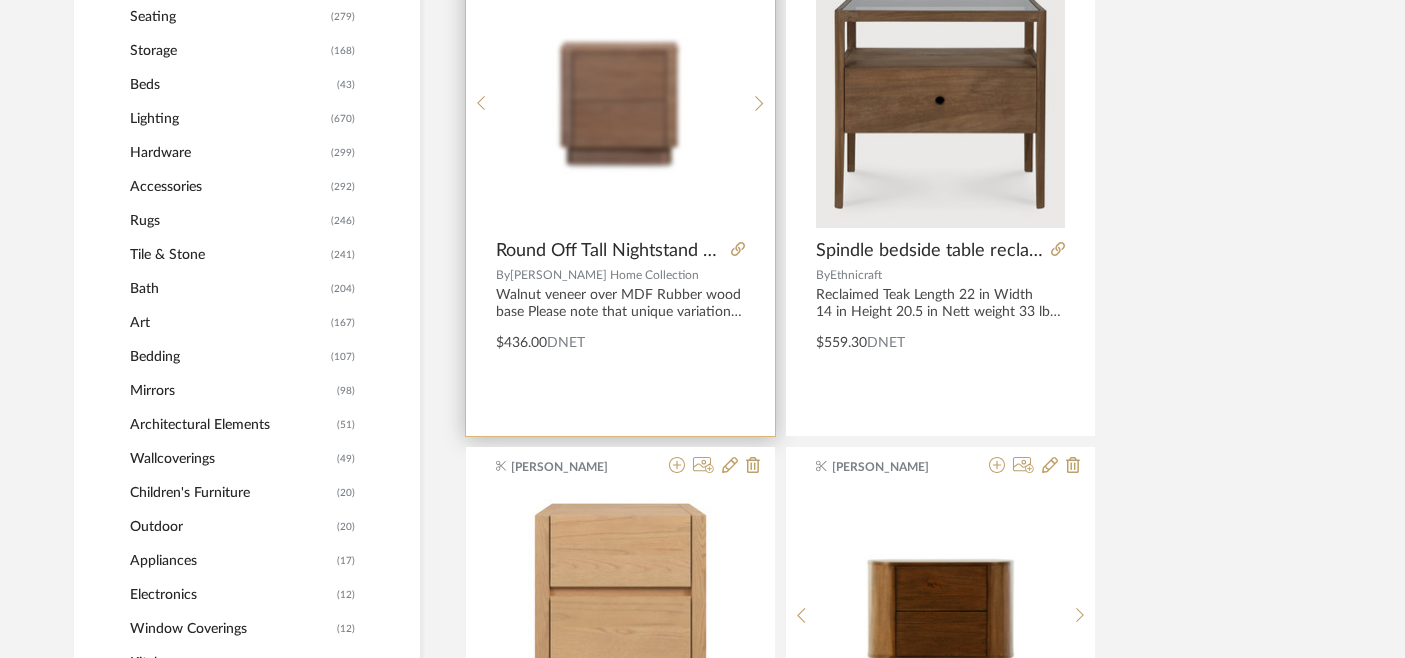 click on "Round Off Tall Nightstand Walnut Brown" at bounding box center (620, 251) 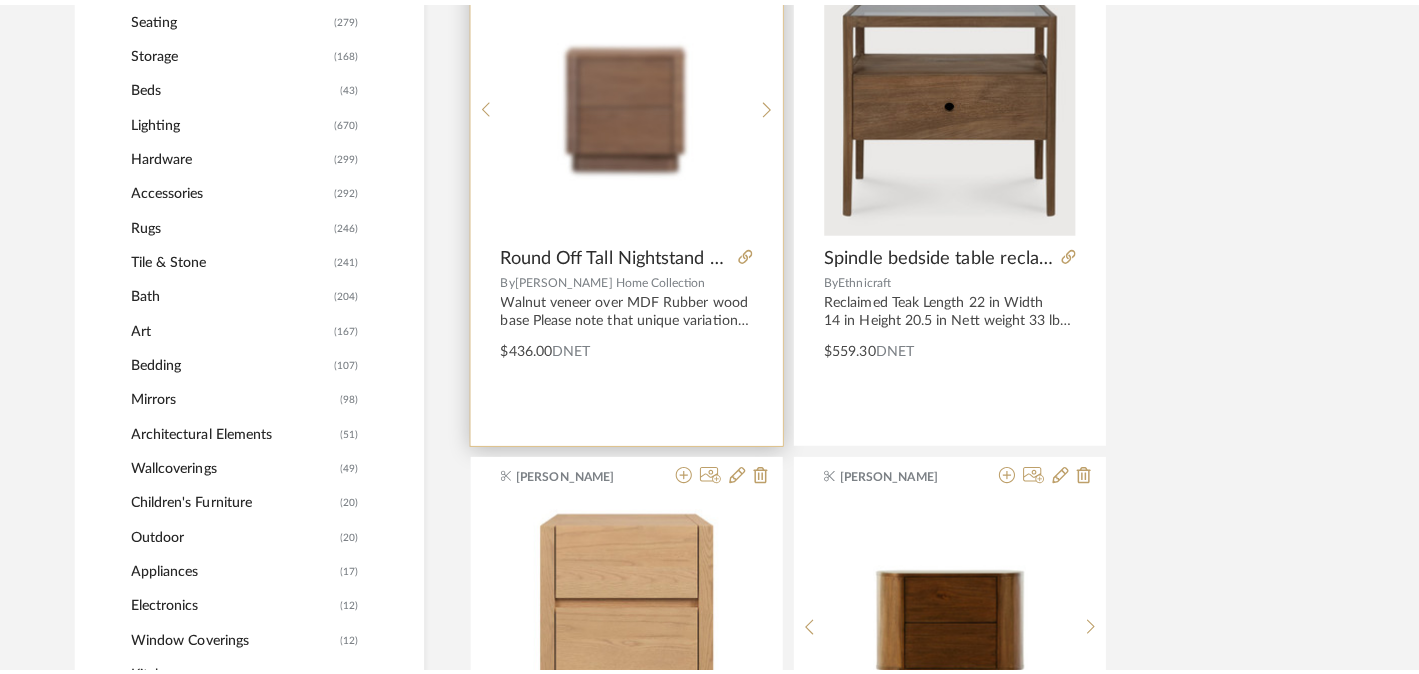 scroll, scrollTop: 0, scrollLeft: 0, axis: both 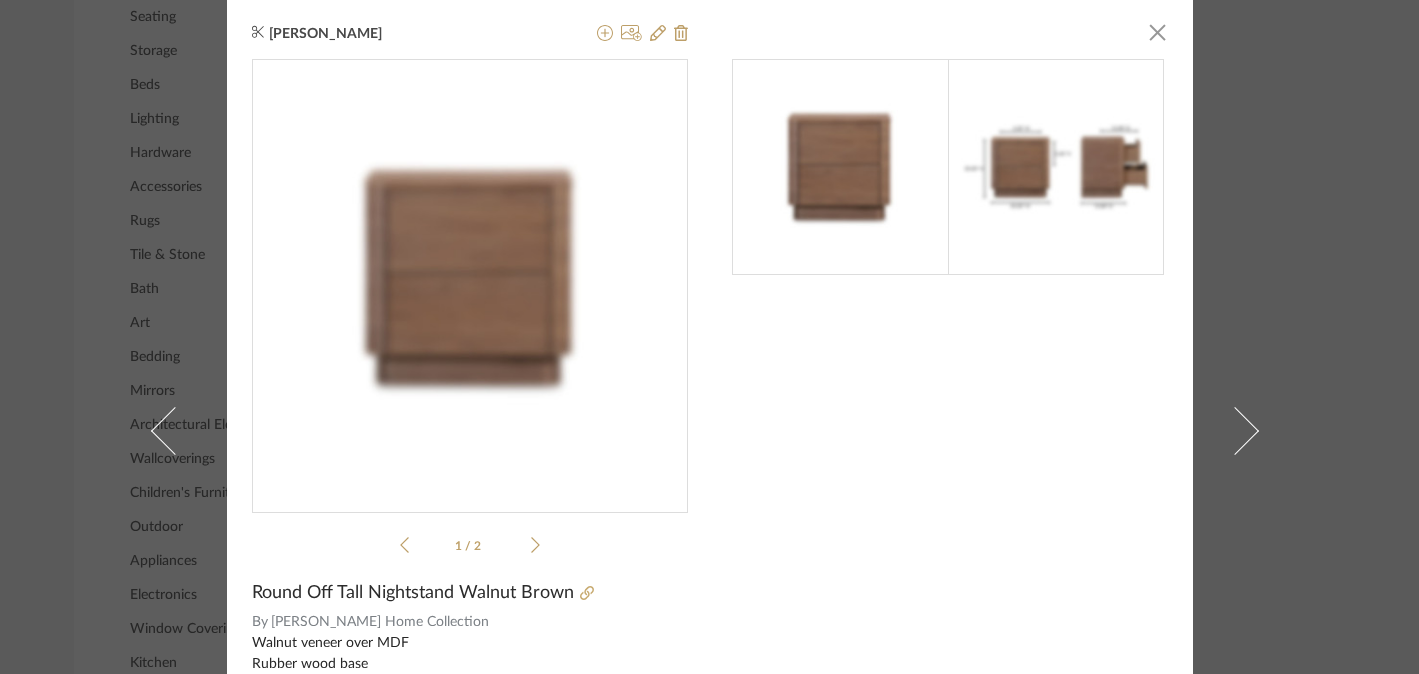 click on "[PERSON_NAME] × 1 / 2 Round Off Tall Nightstand Walnut Brown By [PERSON_NAME] Home Collection Walnut veneer over MDF
Rubber wood base
Please note that unique variations should be expected due to the wood's distinct character
20.0” W X 15.0” D X 20.0” H
59.0 lbs
Vietnam
SKU
YR-1013-03
Retail $689 See more $436.00  DNET" at bounding box center (709, 337) 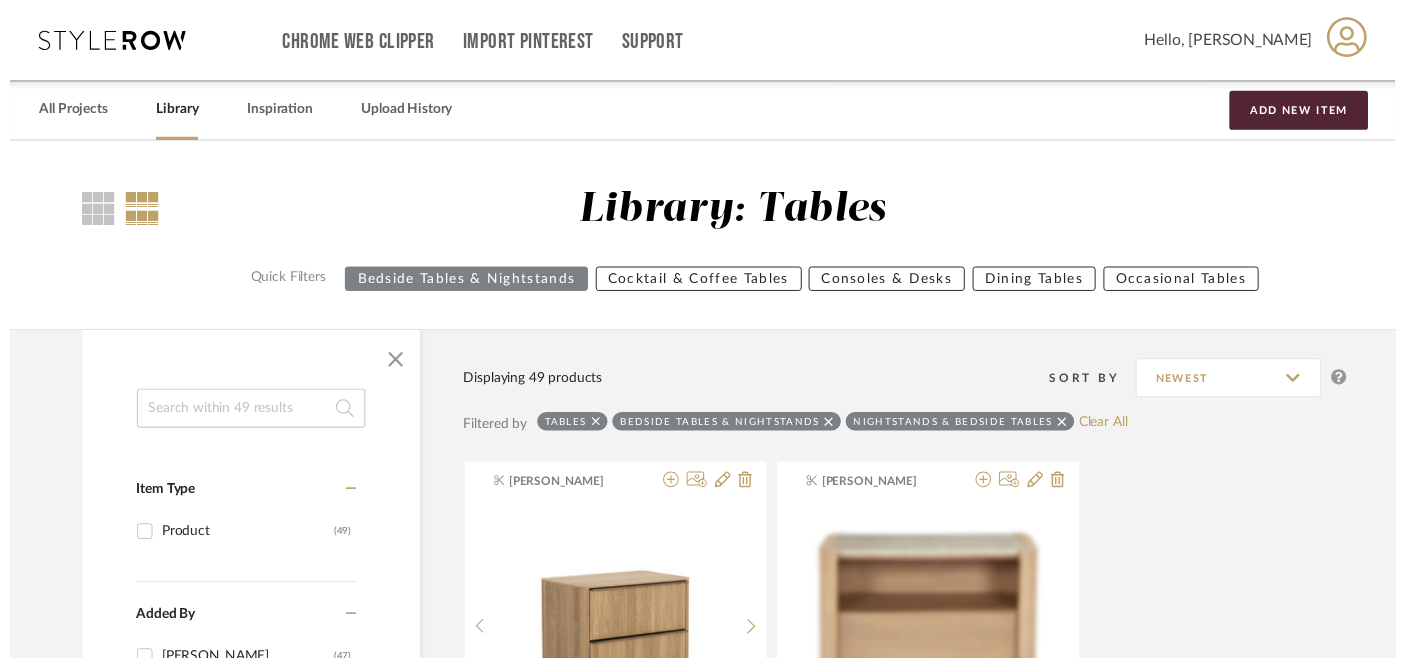 scroll, scrollTop: 1047, scrollLeft: 0, axis: vertical 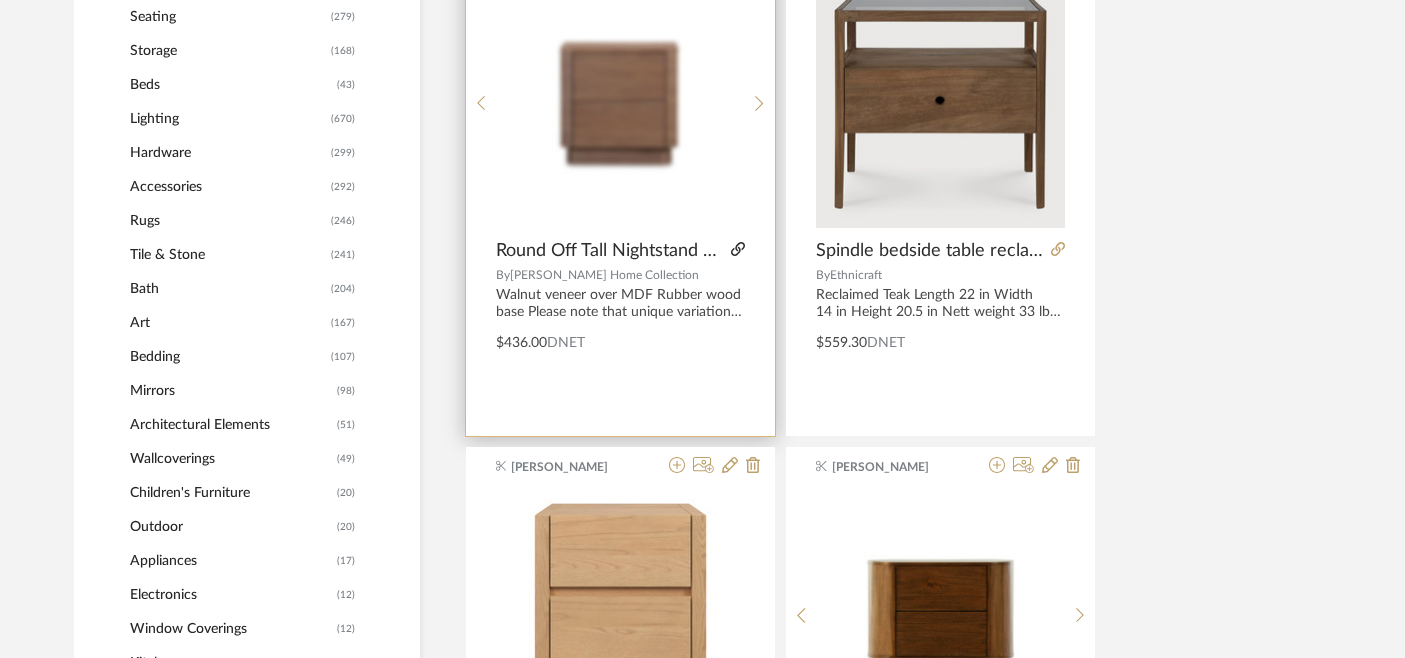 click 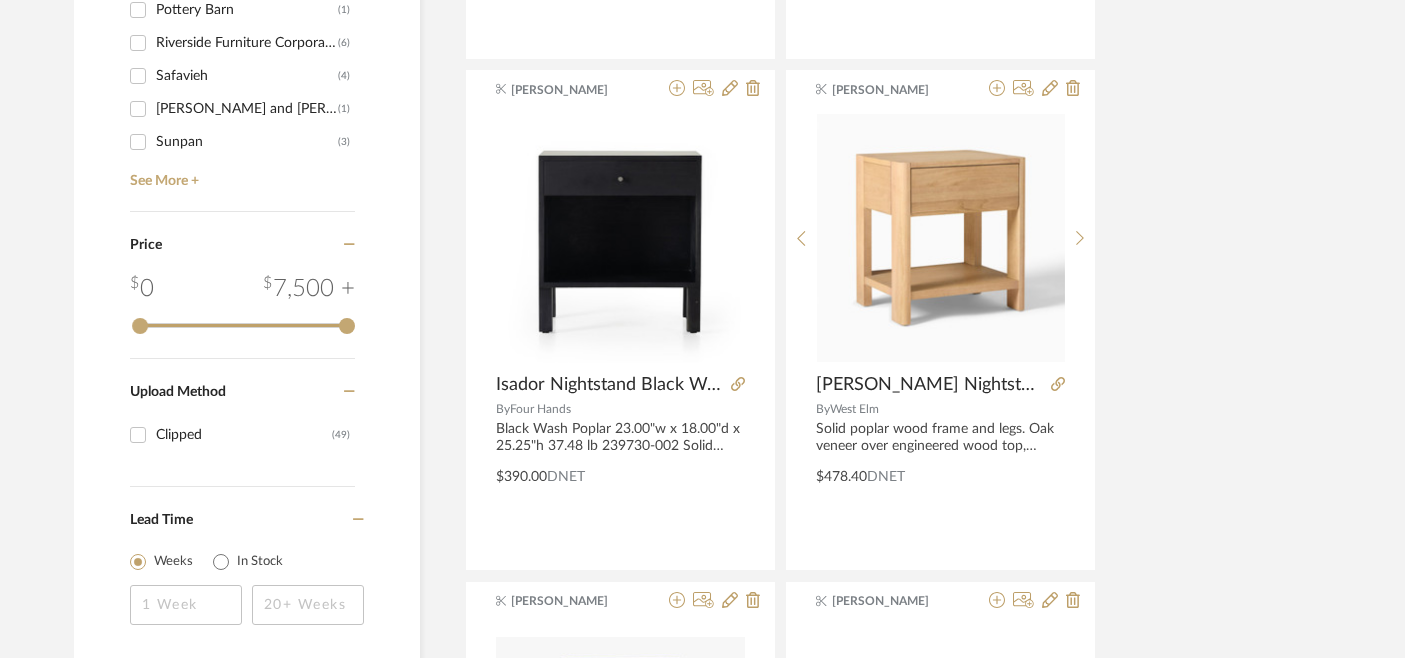scroll, scrollTop: 2446, scrollLeft: 0, axis: vertical 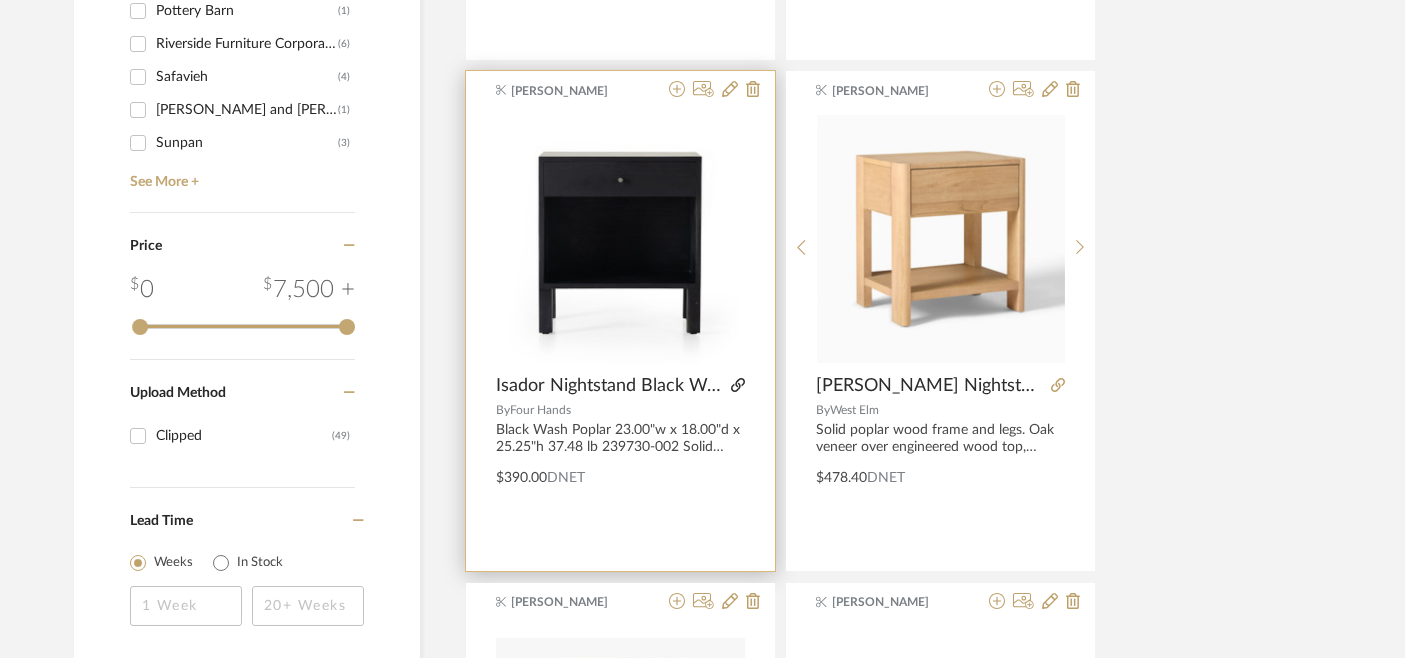 click 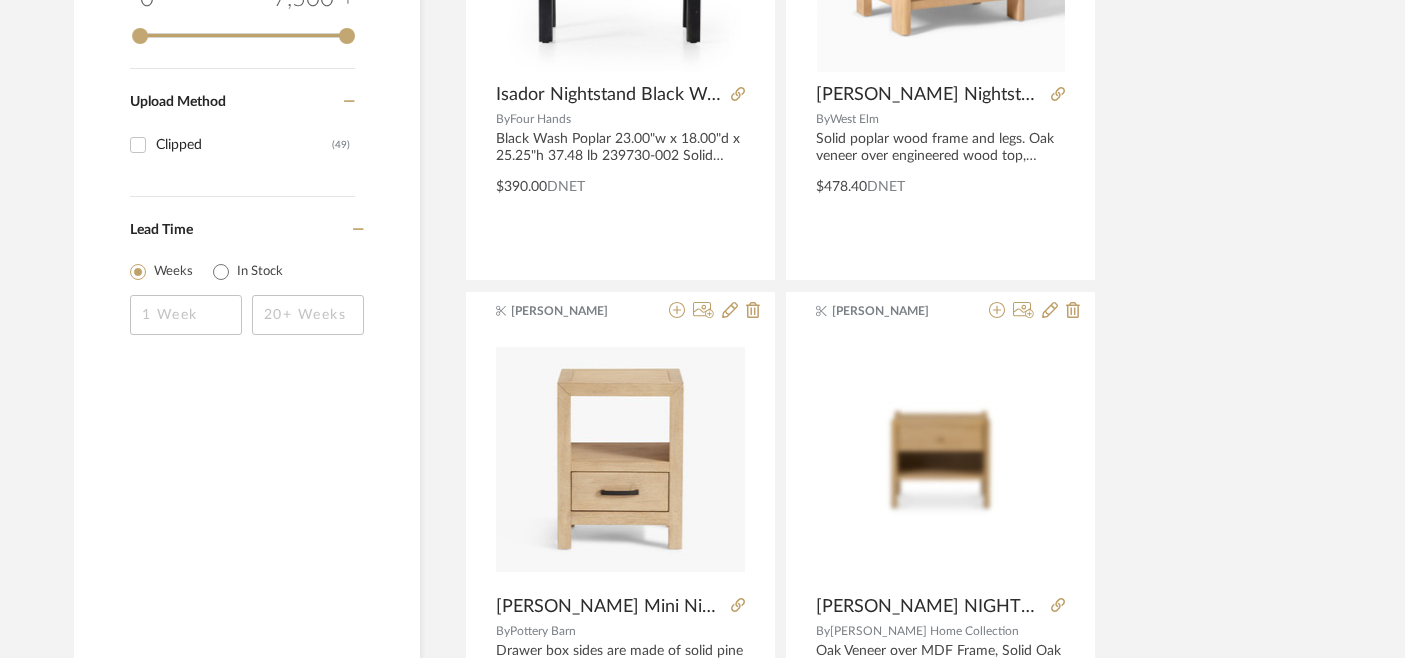 scroll, scrollTop: 2923, scrollLeft: 0, axis: vertical 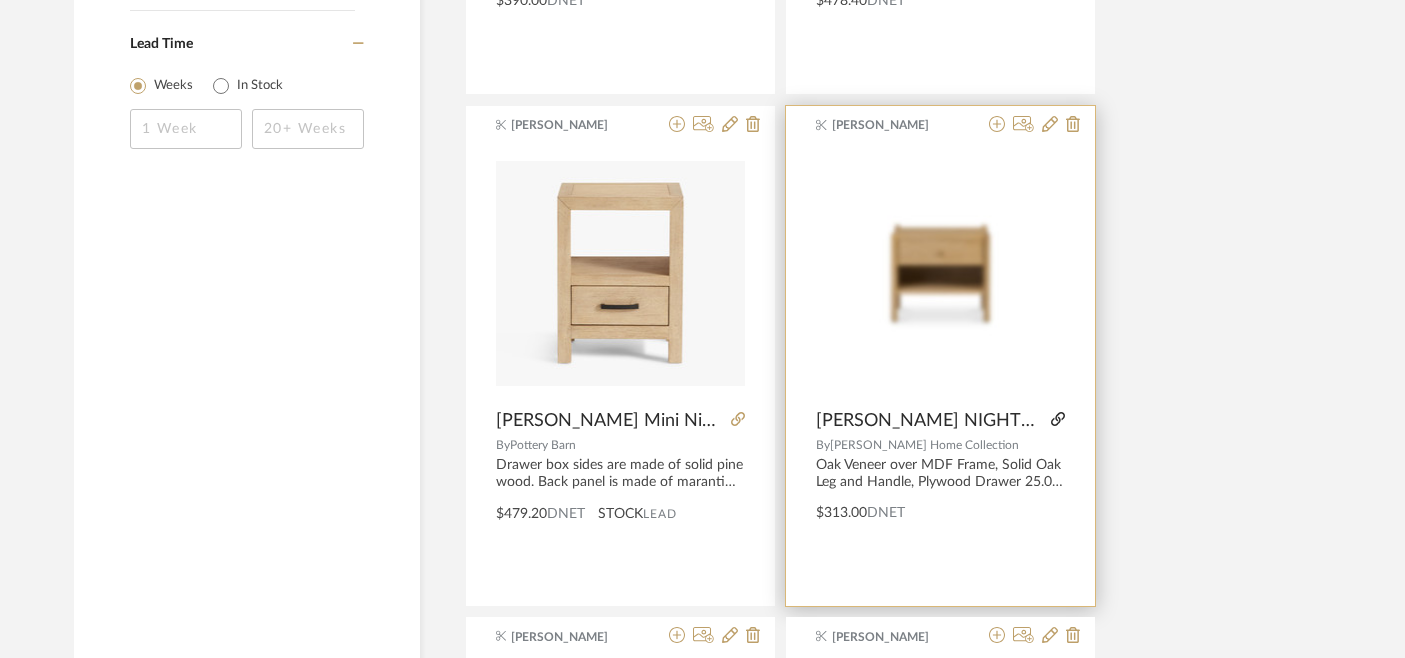 click 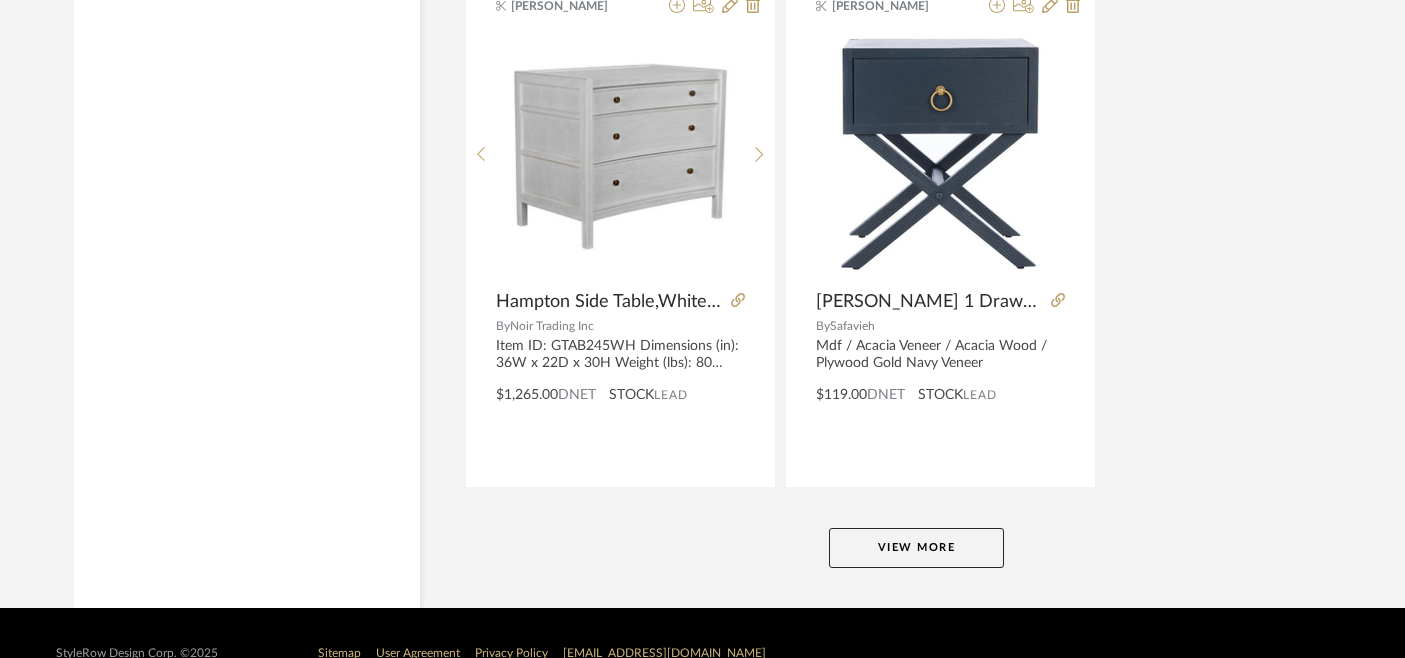 scroll, scrollTop: 9221, scrollLeft: 0, axis: vertical 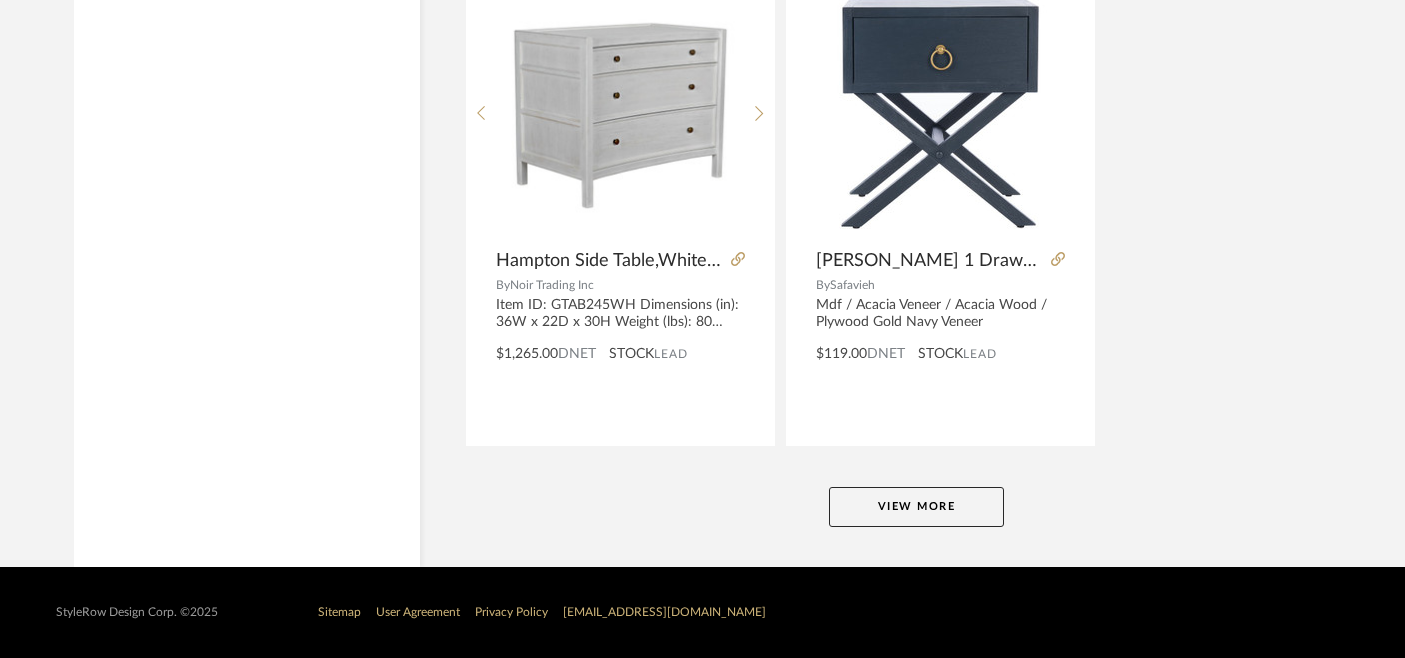 click on "View More" 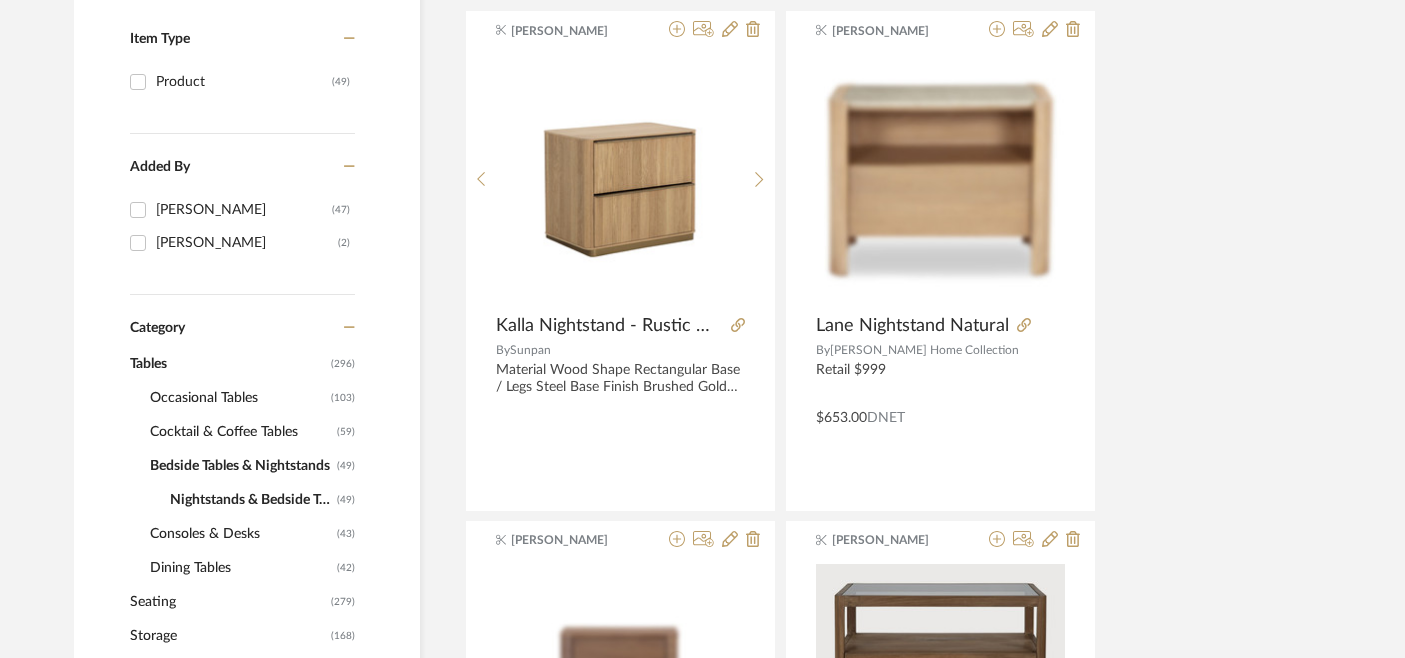 scroll, scrollTop: 464, scrollLeft: 0, axis: vertical 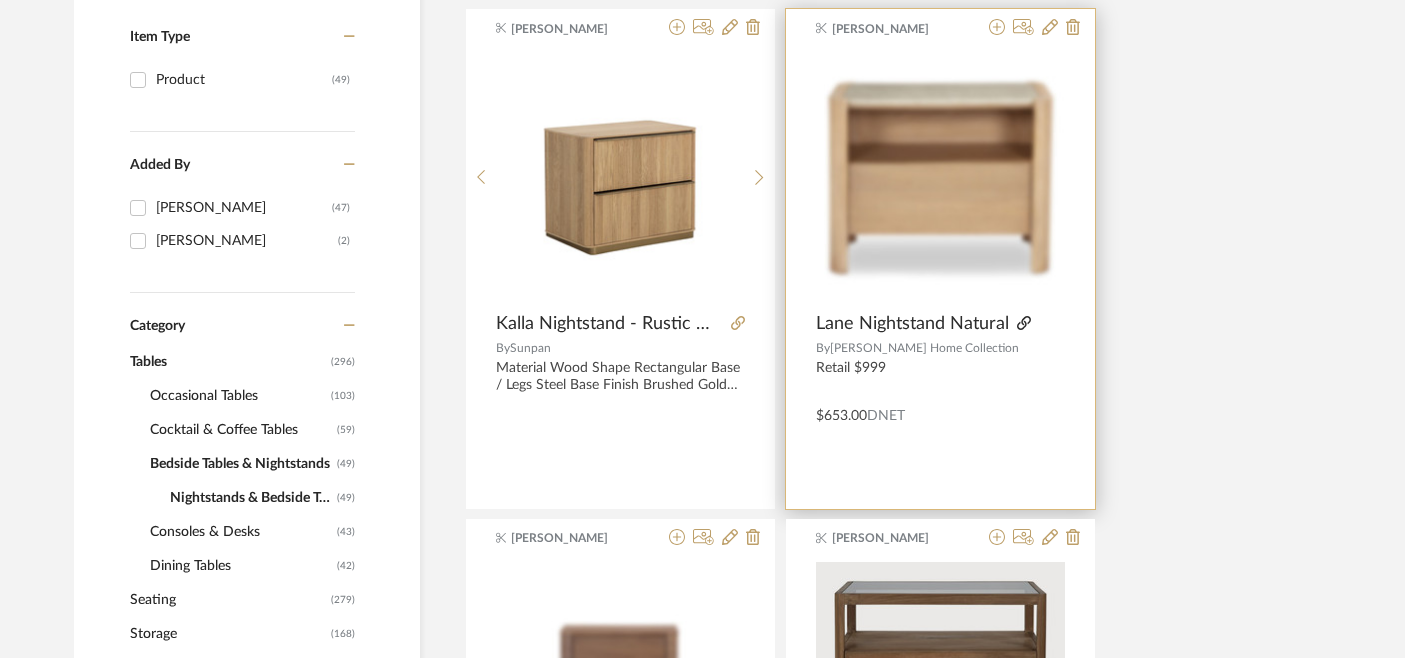 click 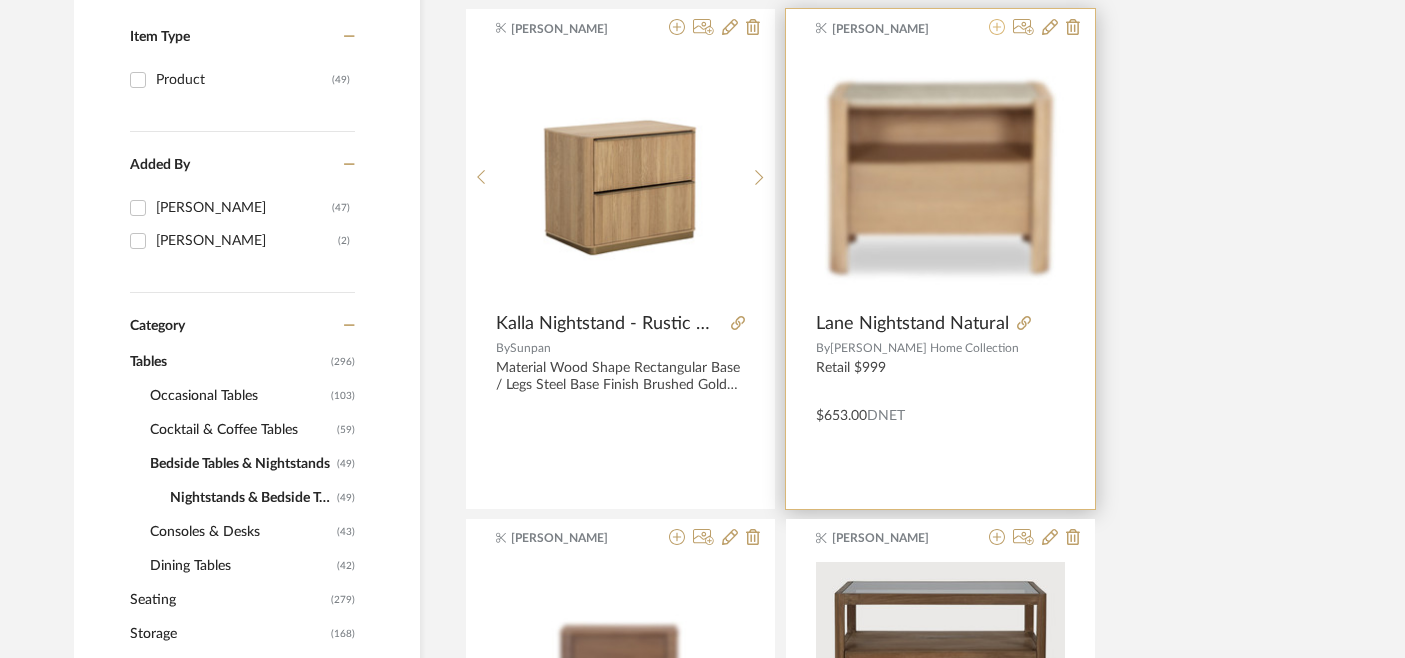 click 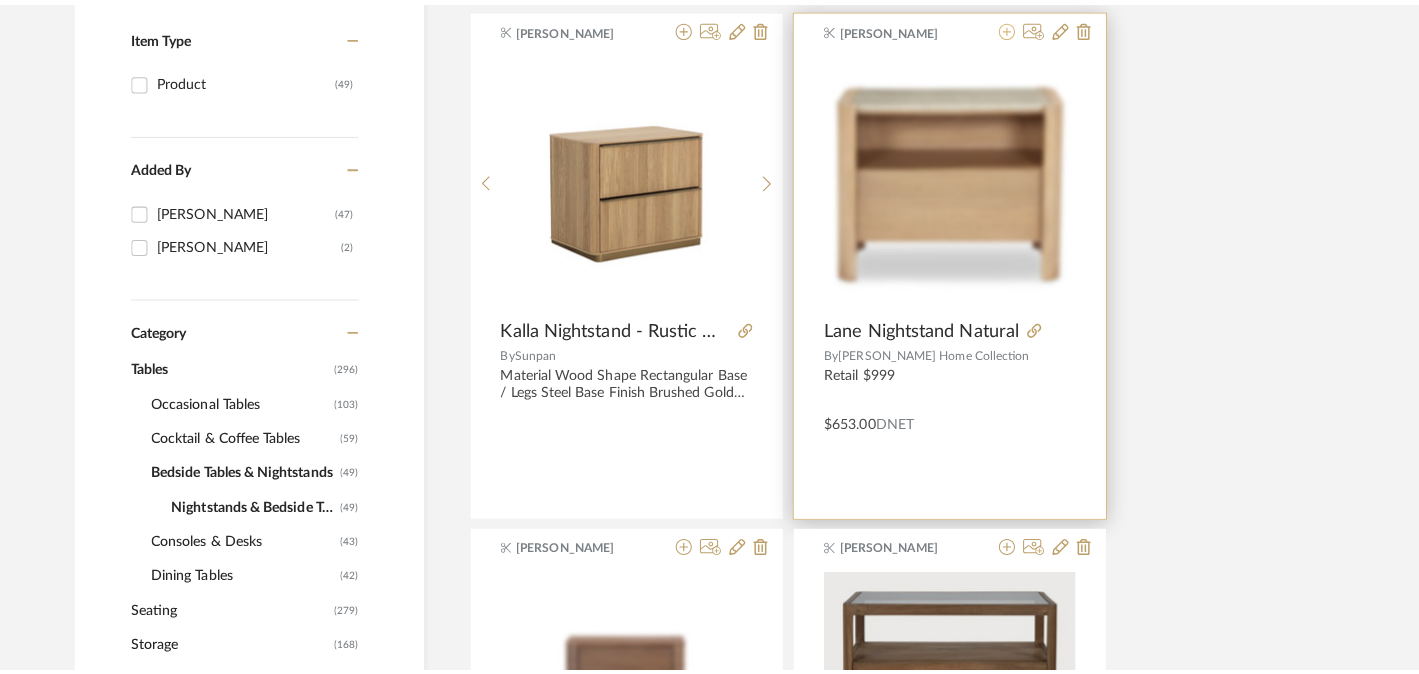 scroll, scrollTop: 0, scrollLeft: 0, axis: both 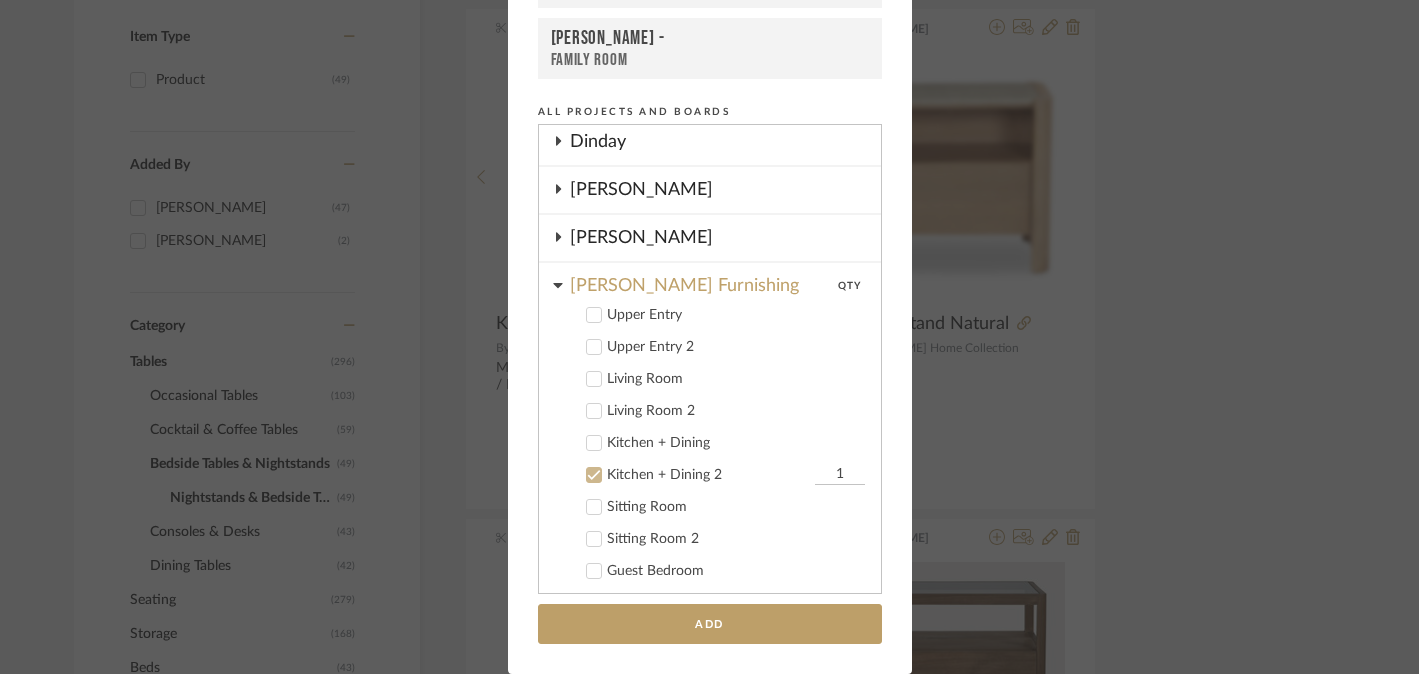 click 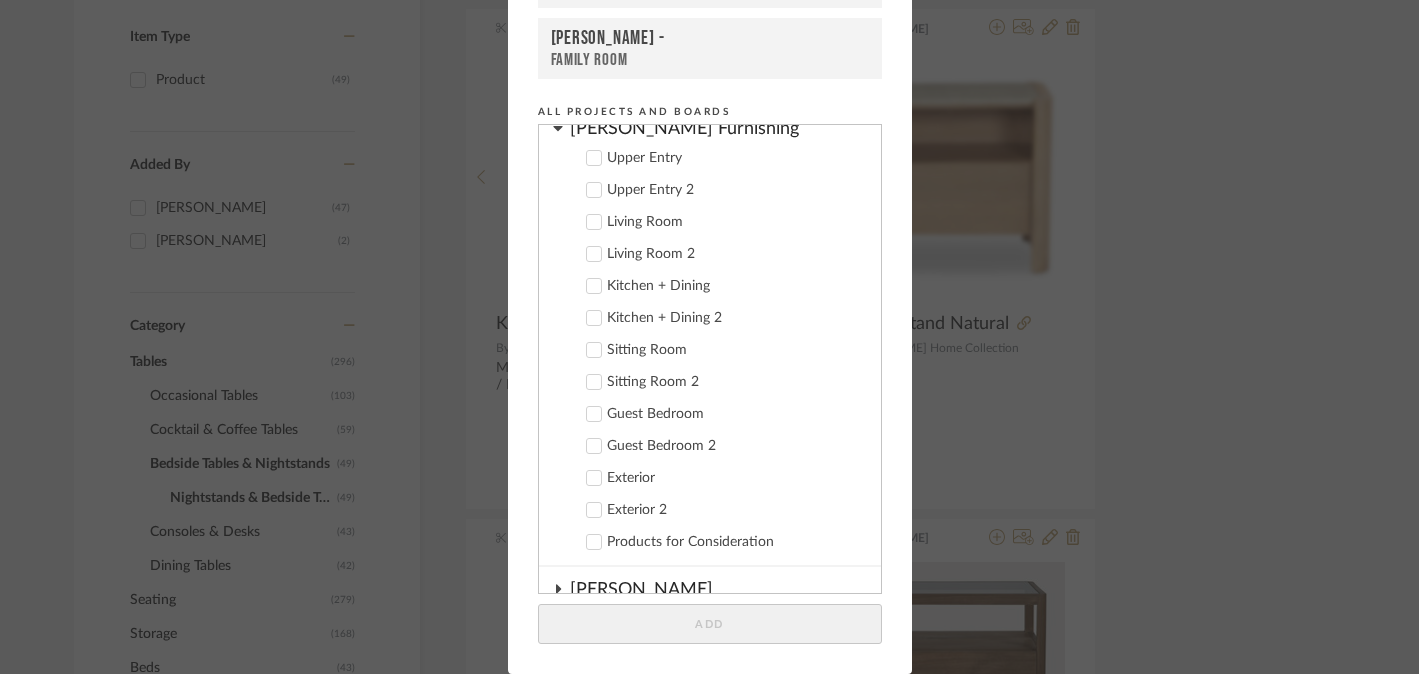 scroll, scrollTop: 307, scrollLeft: 0, axis: vertical 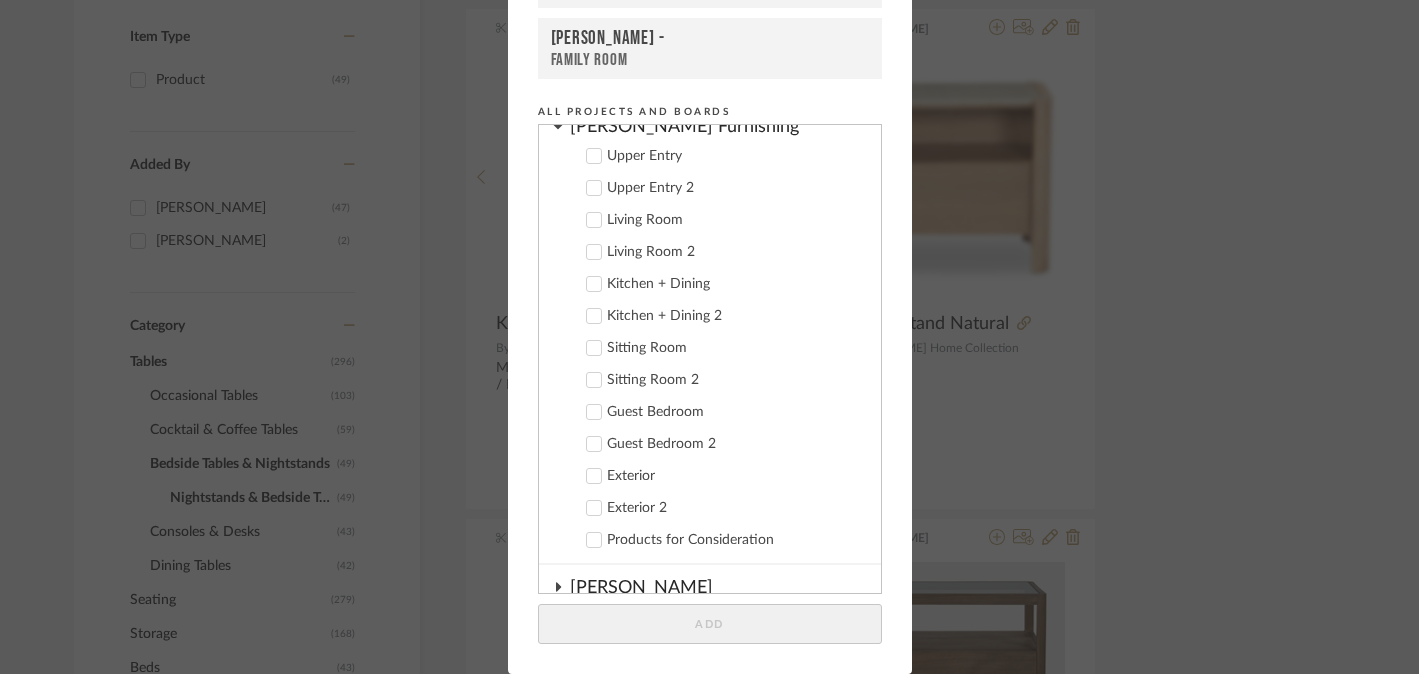 click 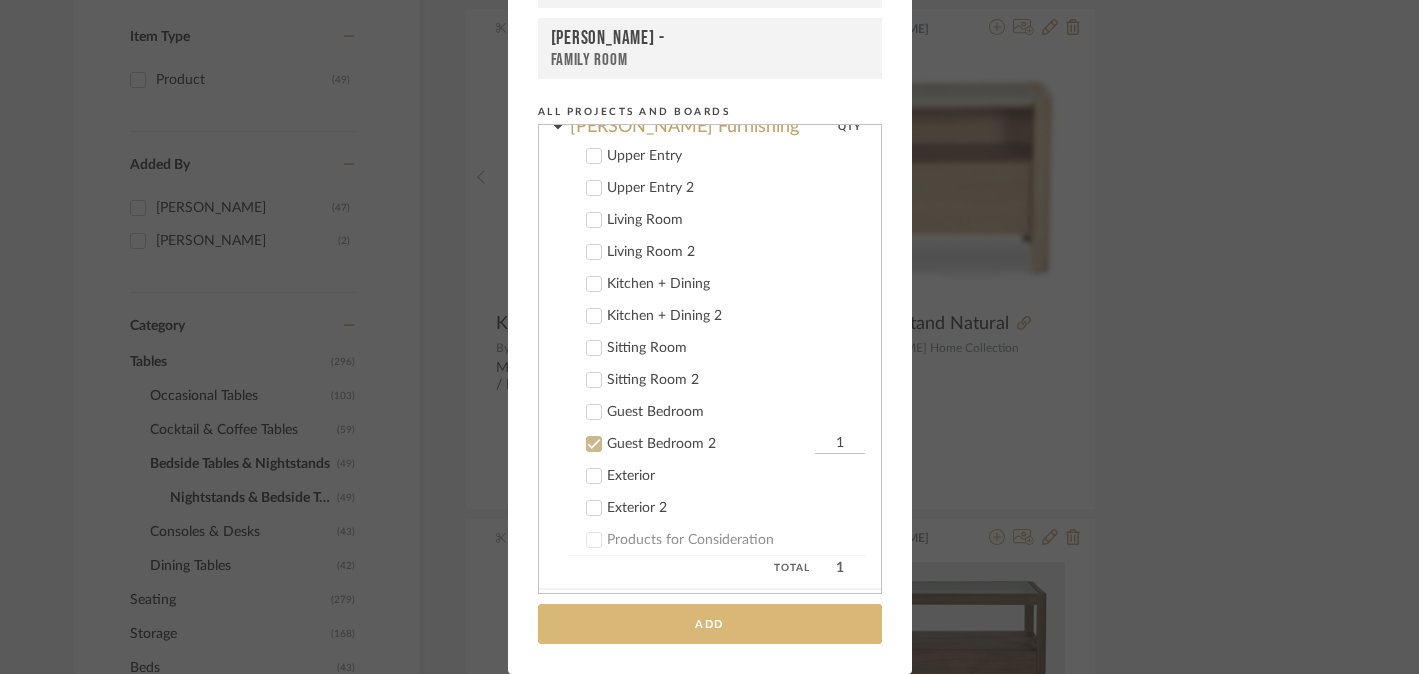 click on "Add" at bounding box center [710, 624] 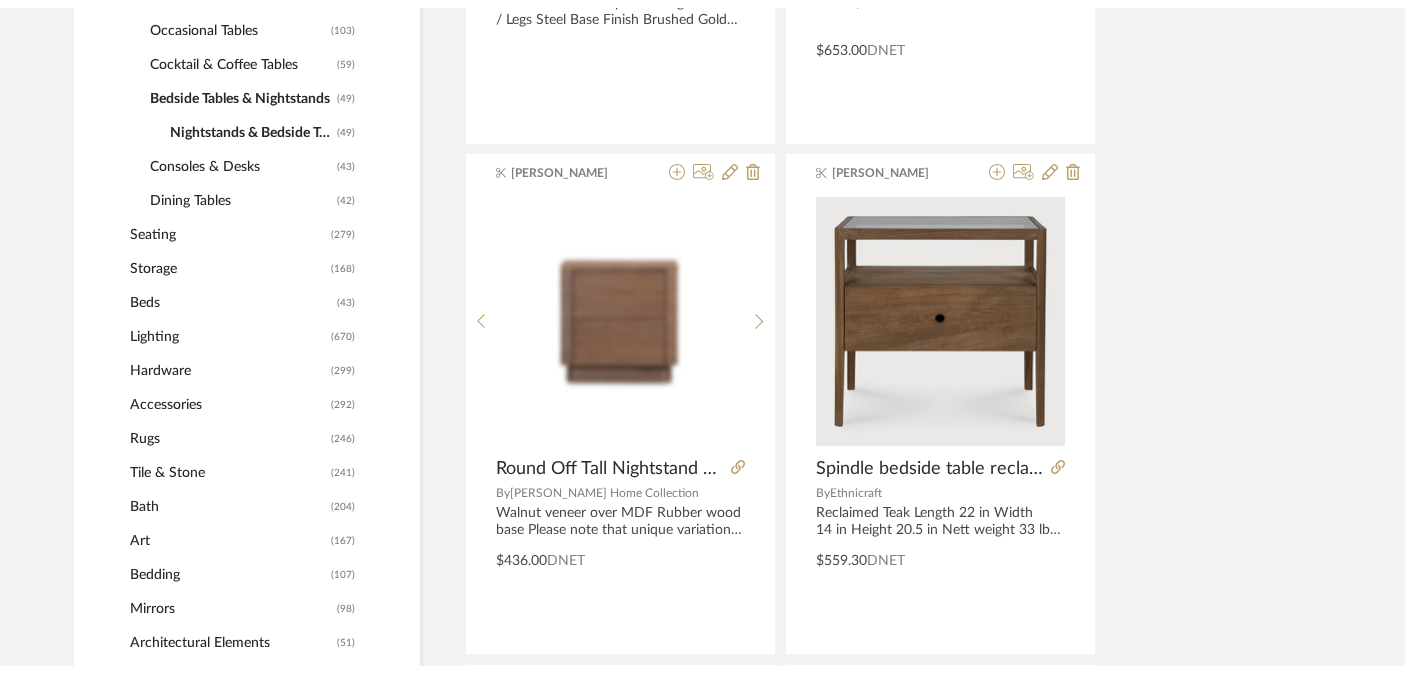 scroll, scrollTop: 0, scrollLeft: 0, axis: both 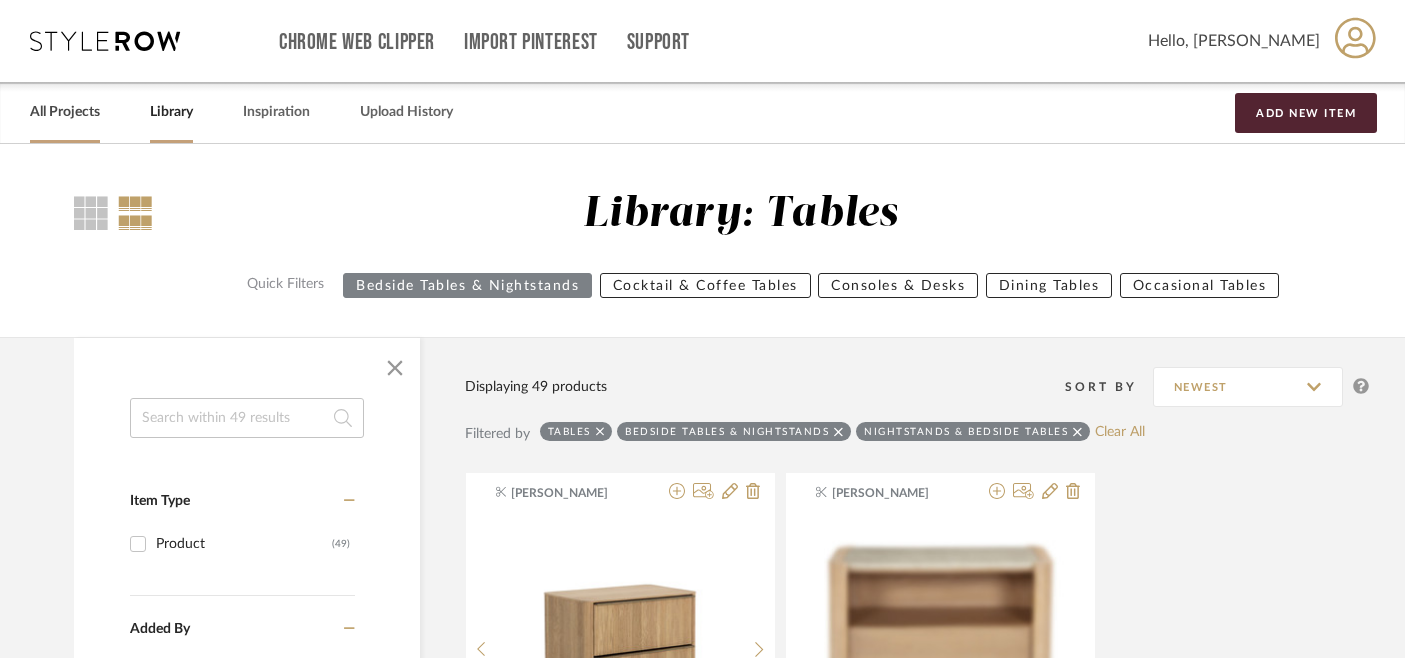 click on "All Projects" at bounding box center (65, 112) 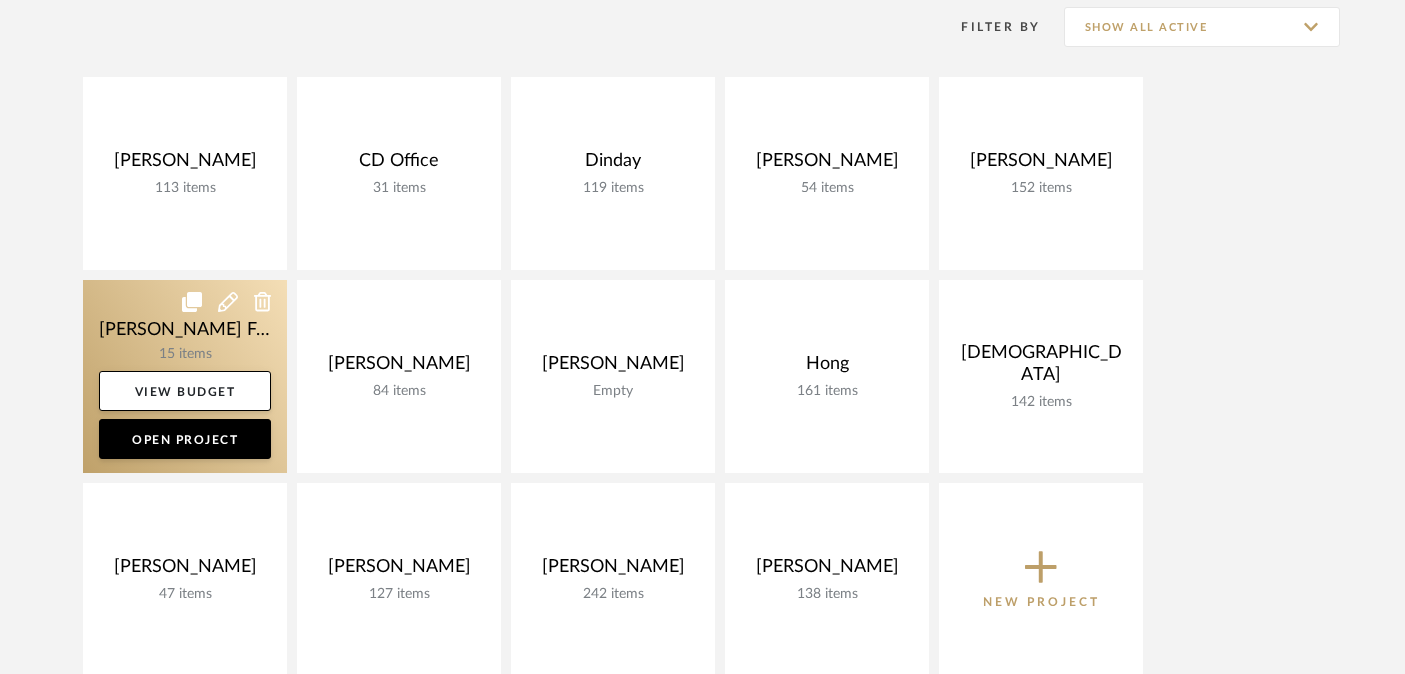 click 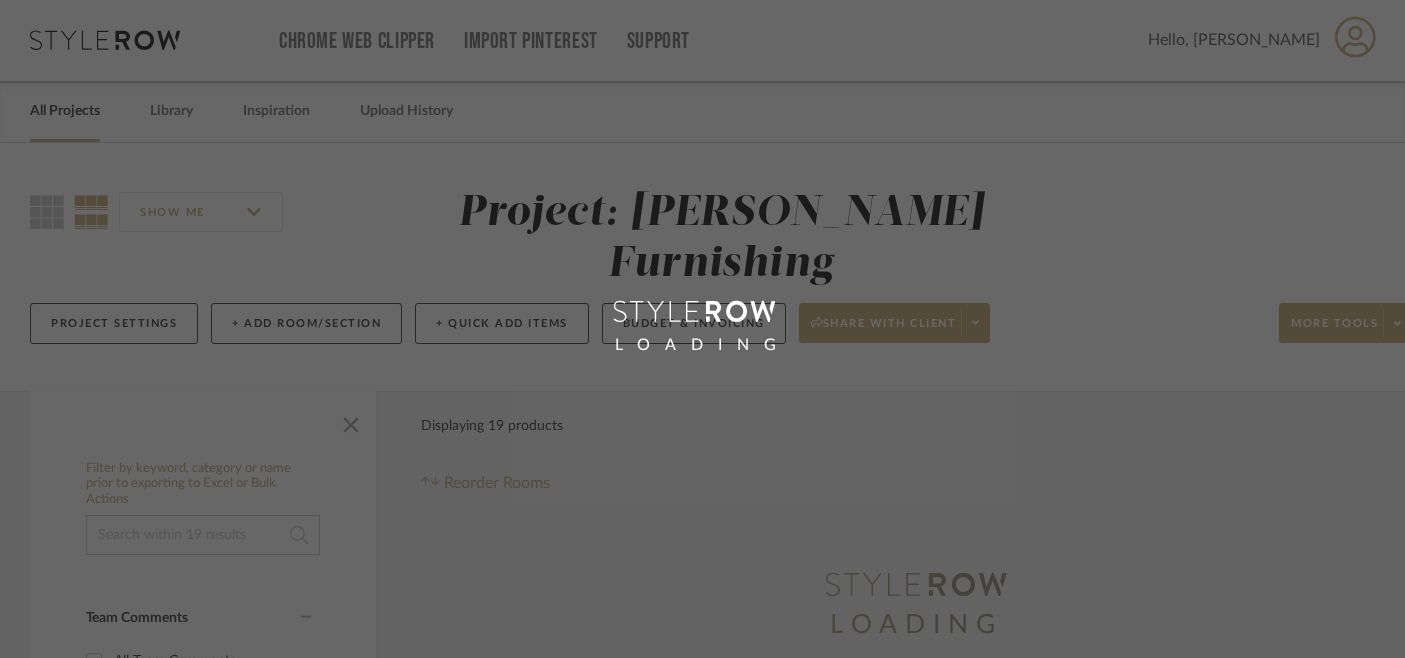 scroll, scrollTop: 0, scrollLeft: 0, axis: both 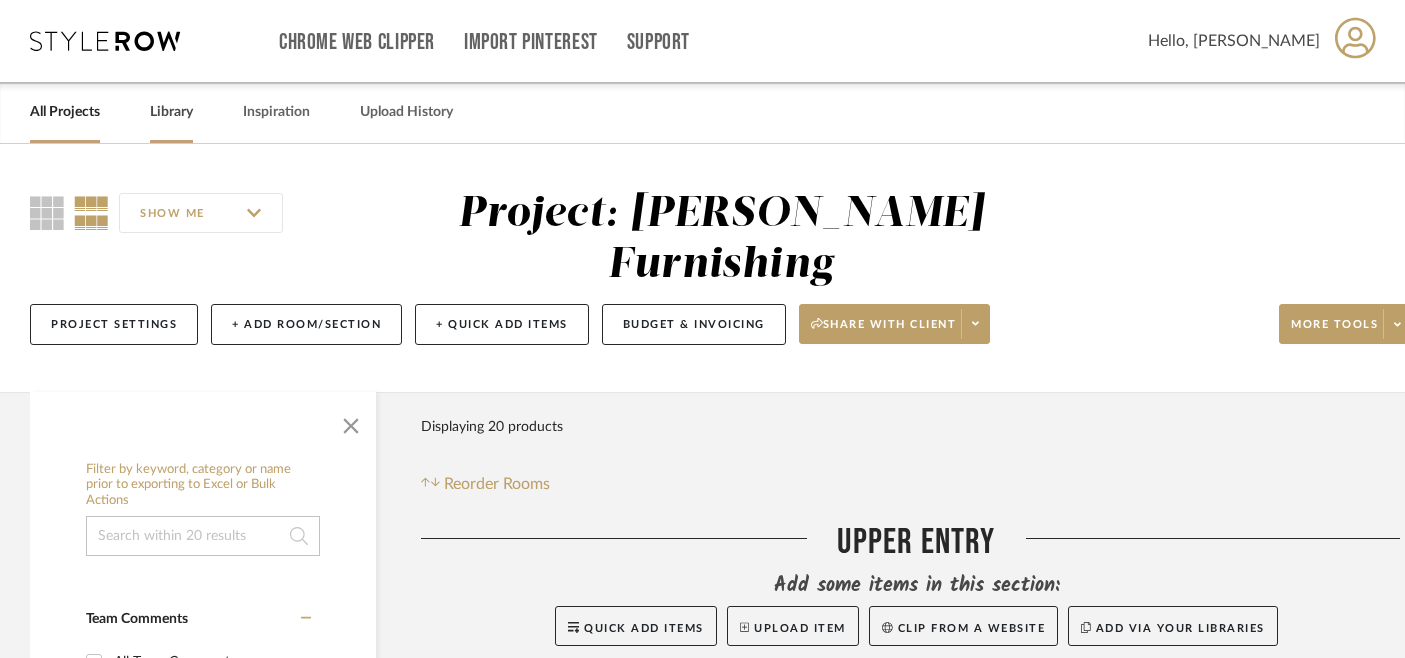 click on "Library" at bounding box center (171, 112) 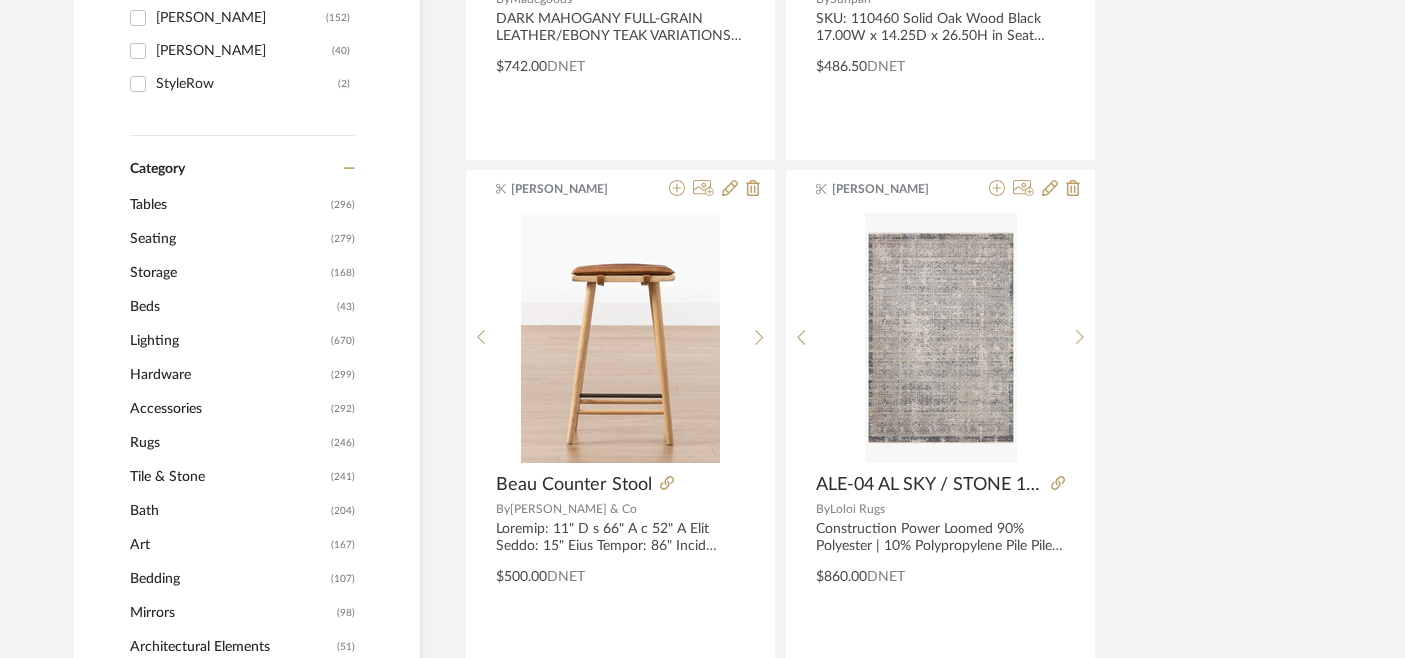 scroll, scrollTop: 737, scrollLeft: 0, axis: vertical 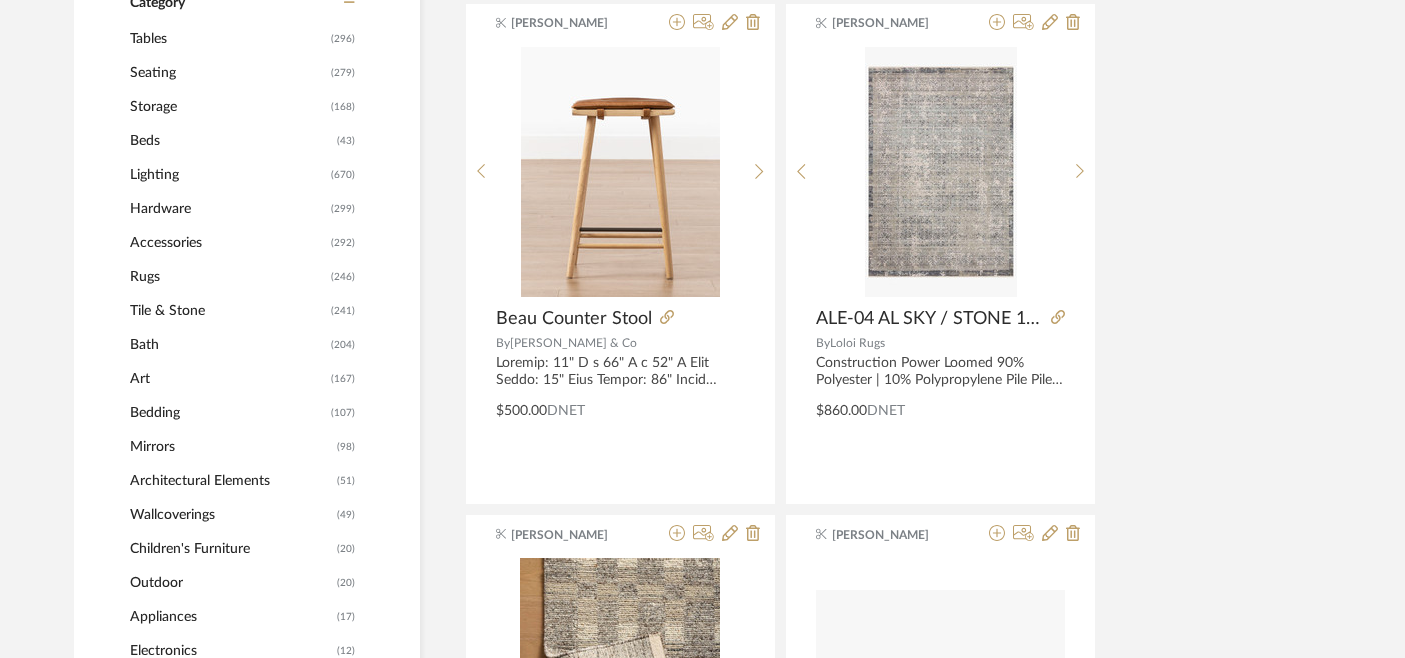 click on "Bedding" 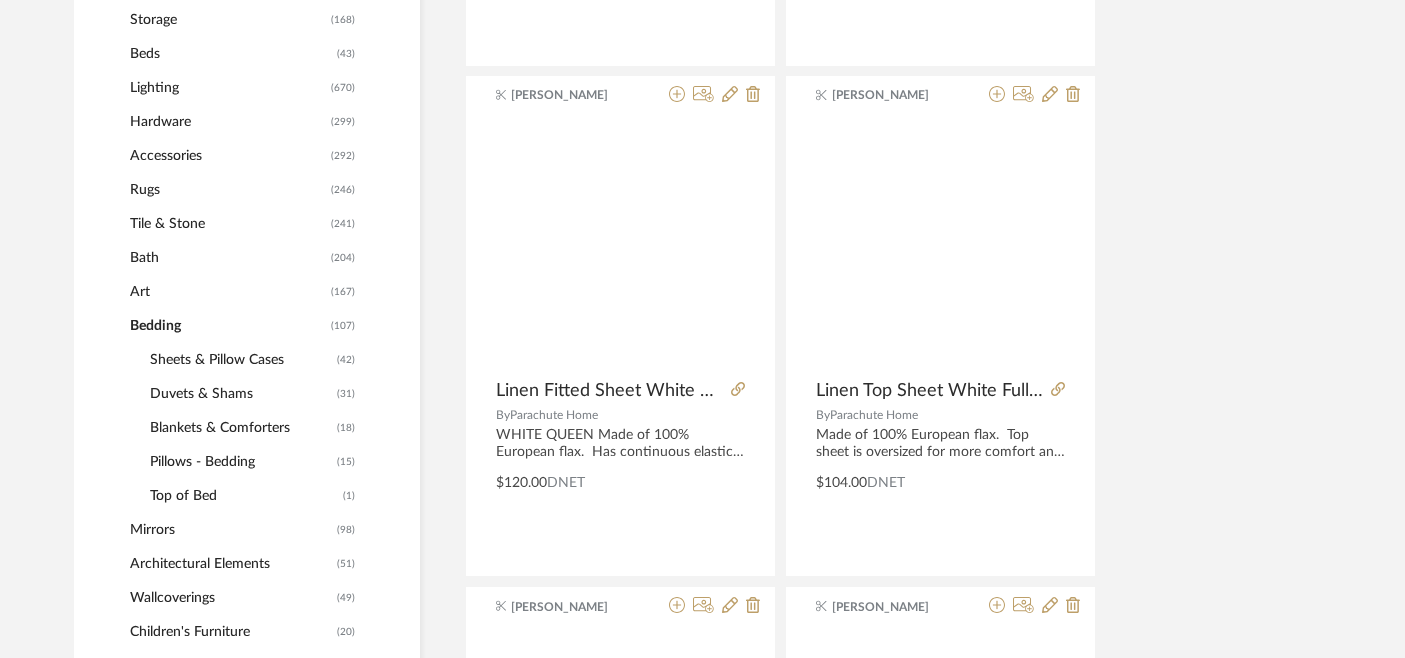 scroll, scrollTop: 914, scrollLeft: 0, axis: vertical 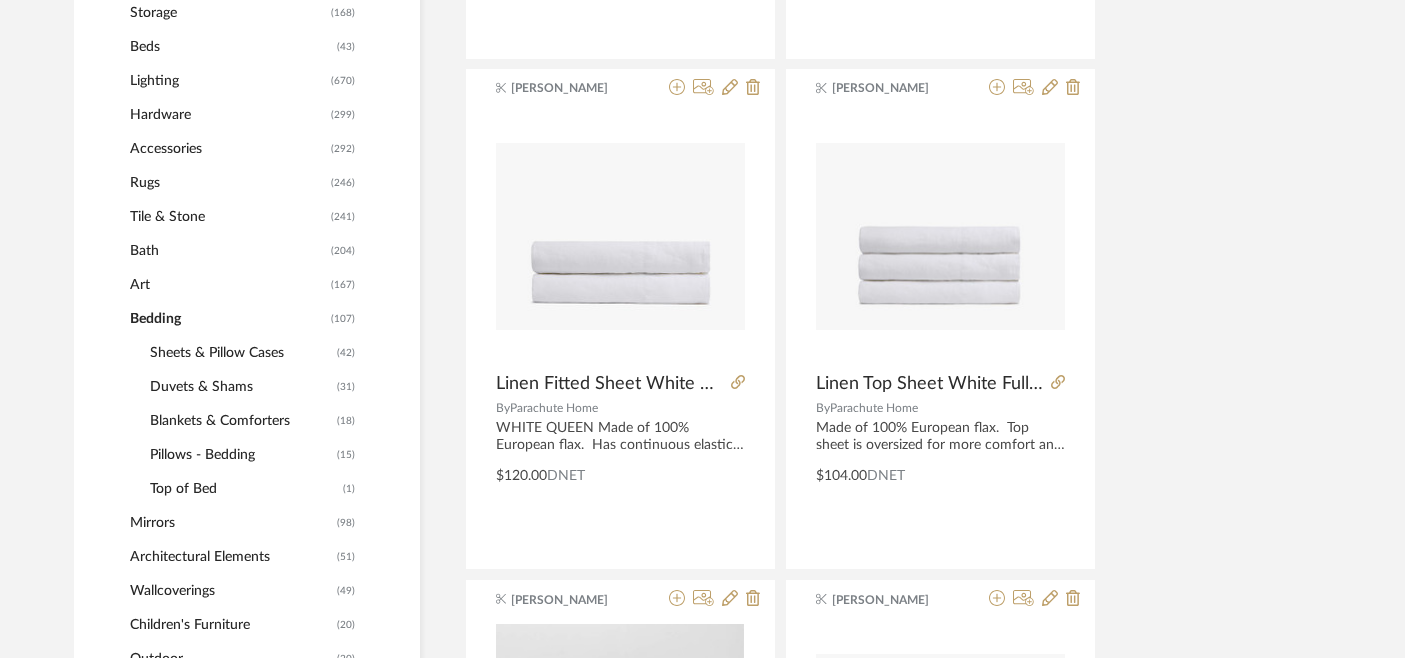 click on "Top of Bed" 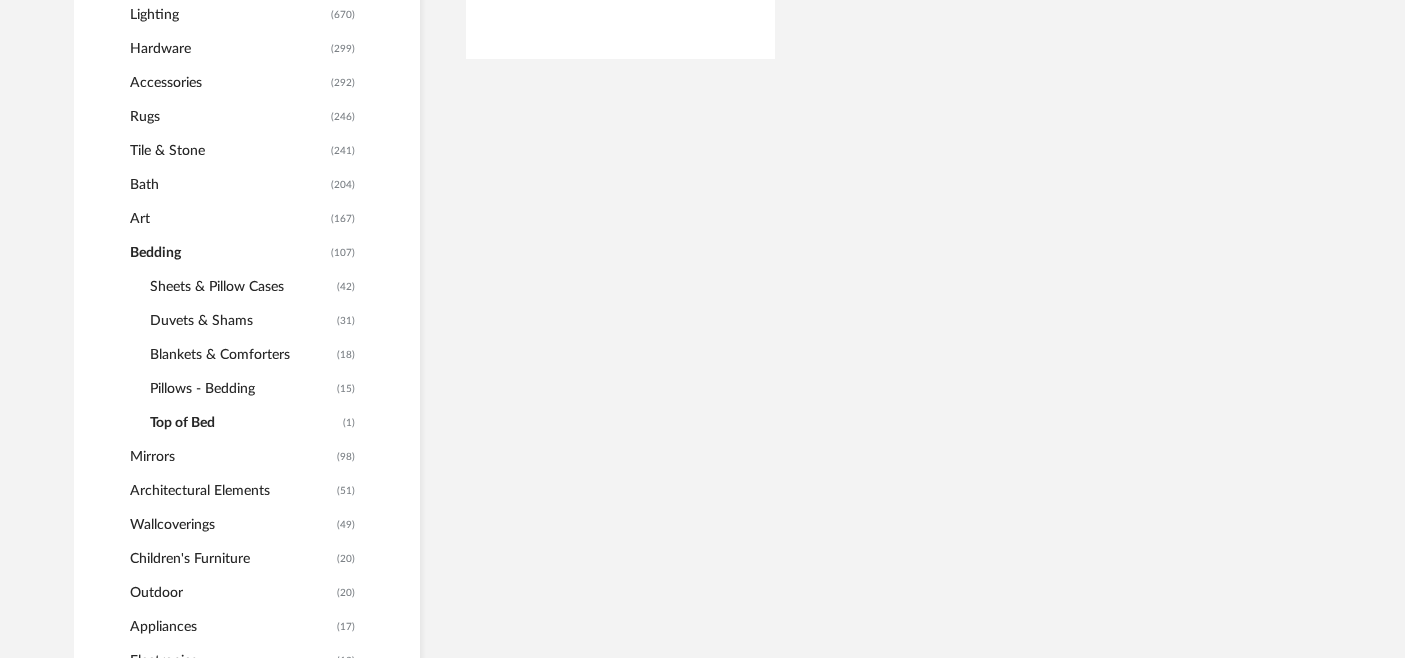 scroll, scrollTop: 848, scrollLeft: 0, axis: vertical 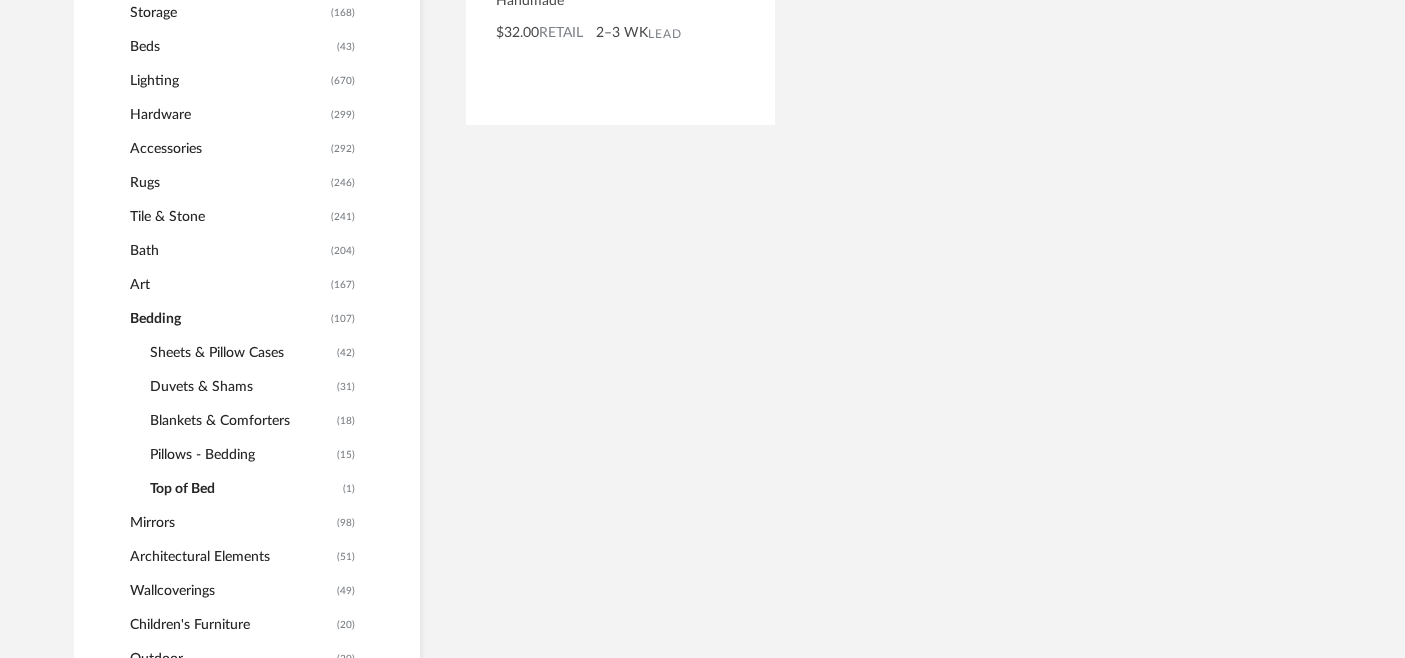 click on "Blankets & Comforters" 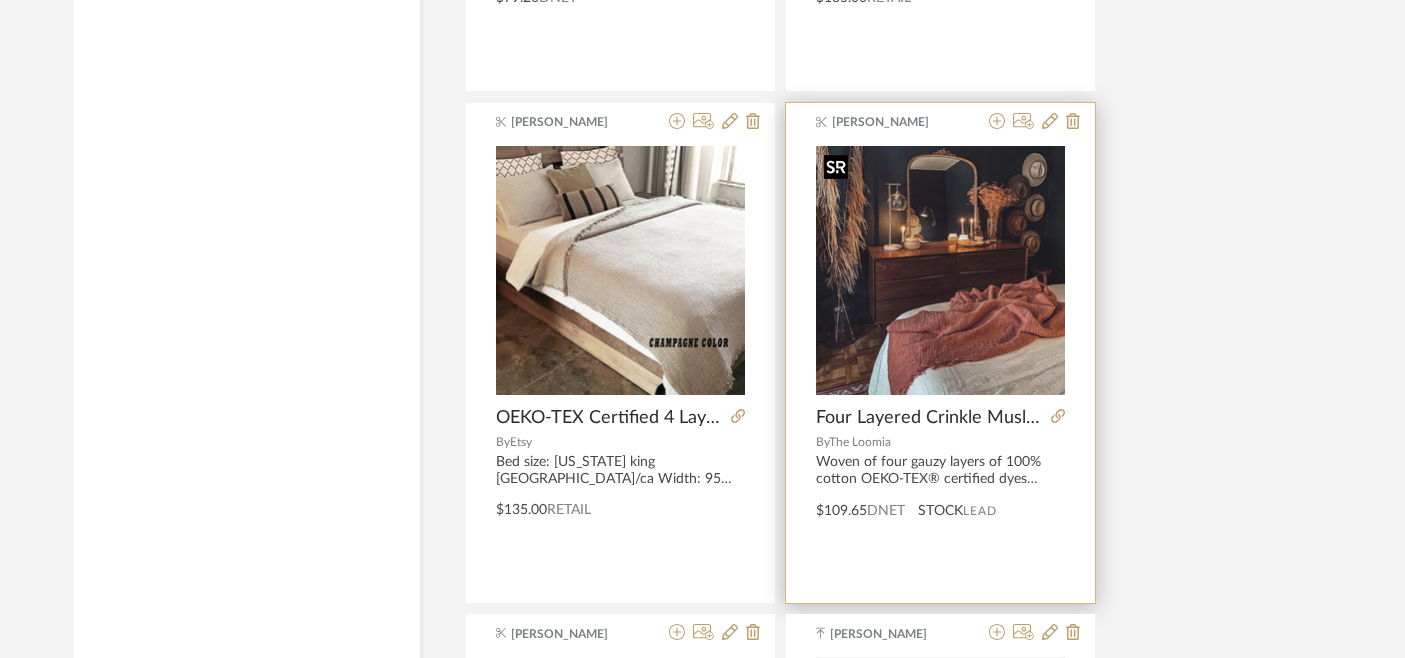 scroll, scrollTop: 3651, scrollLeft: 0, axis: vertical 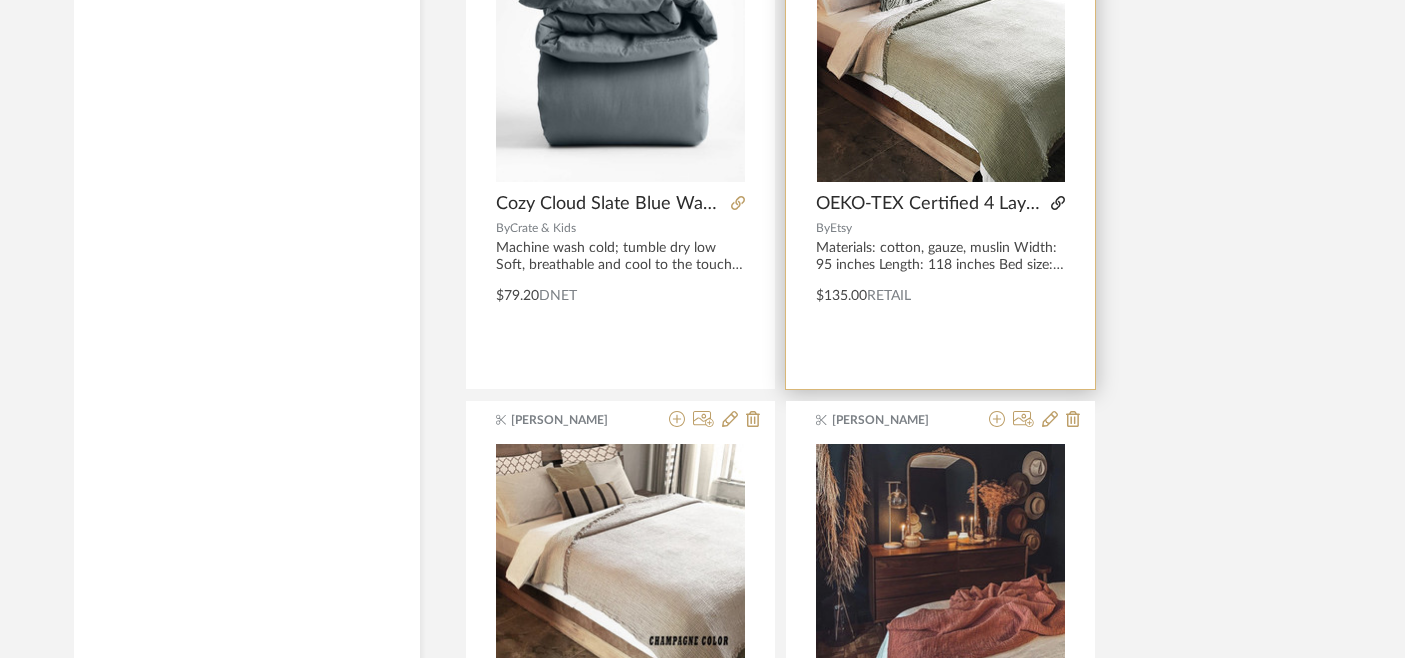click 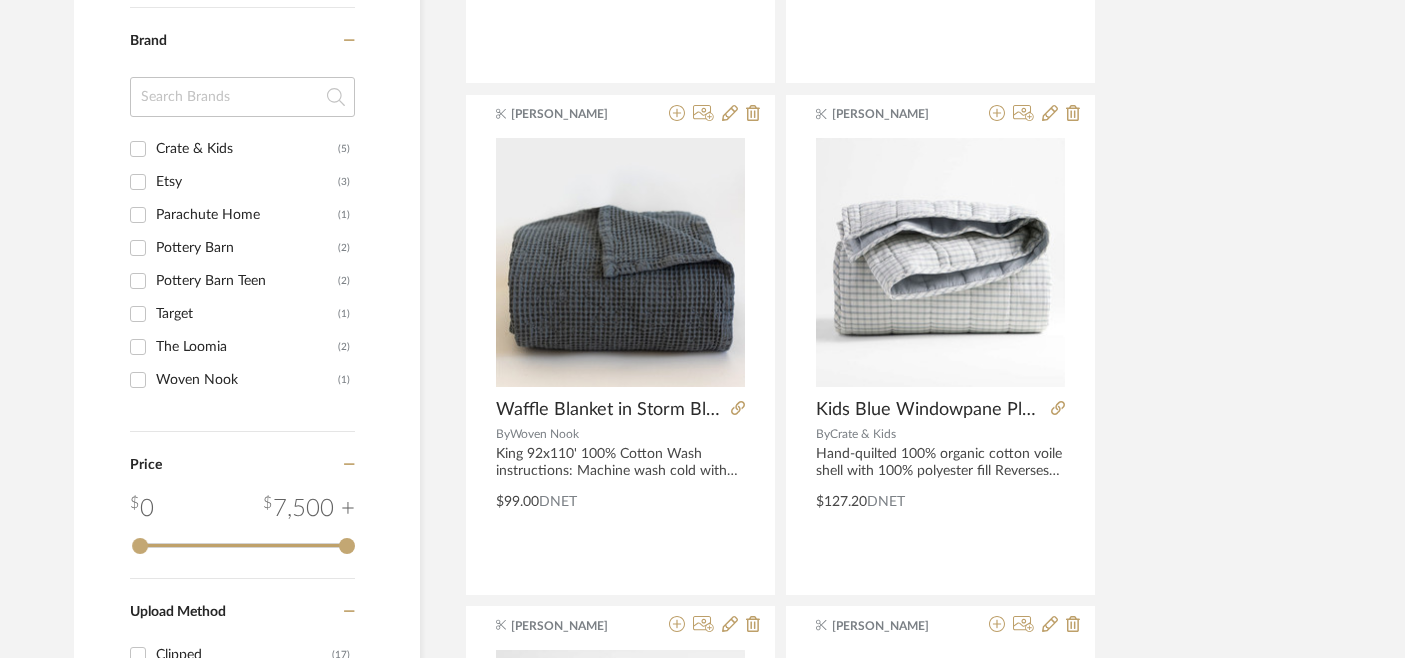 scroll, scrollTop: 1900, scrollLeft: 0, axis: vertical 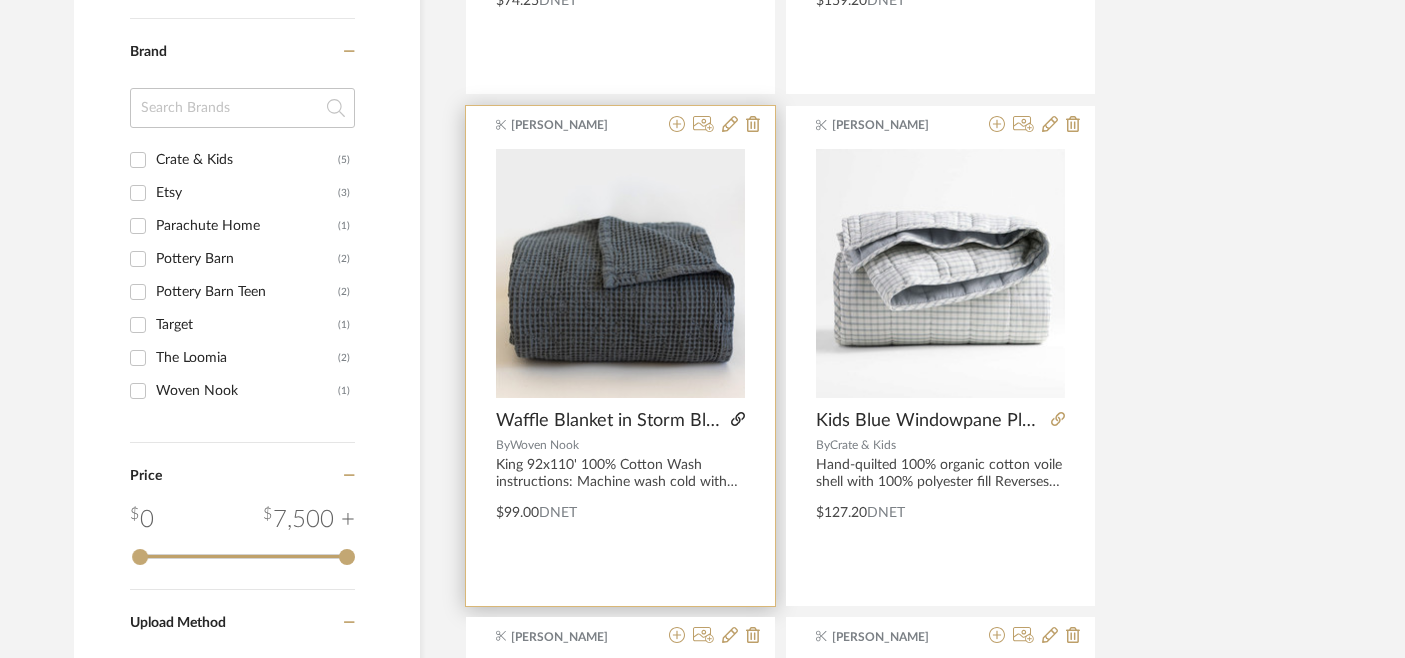 click 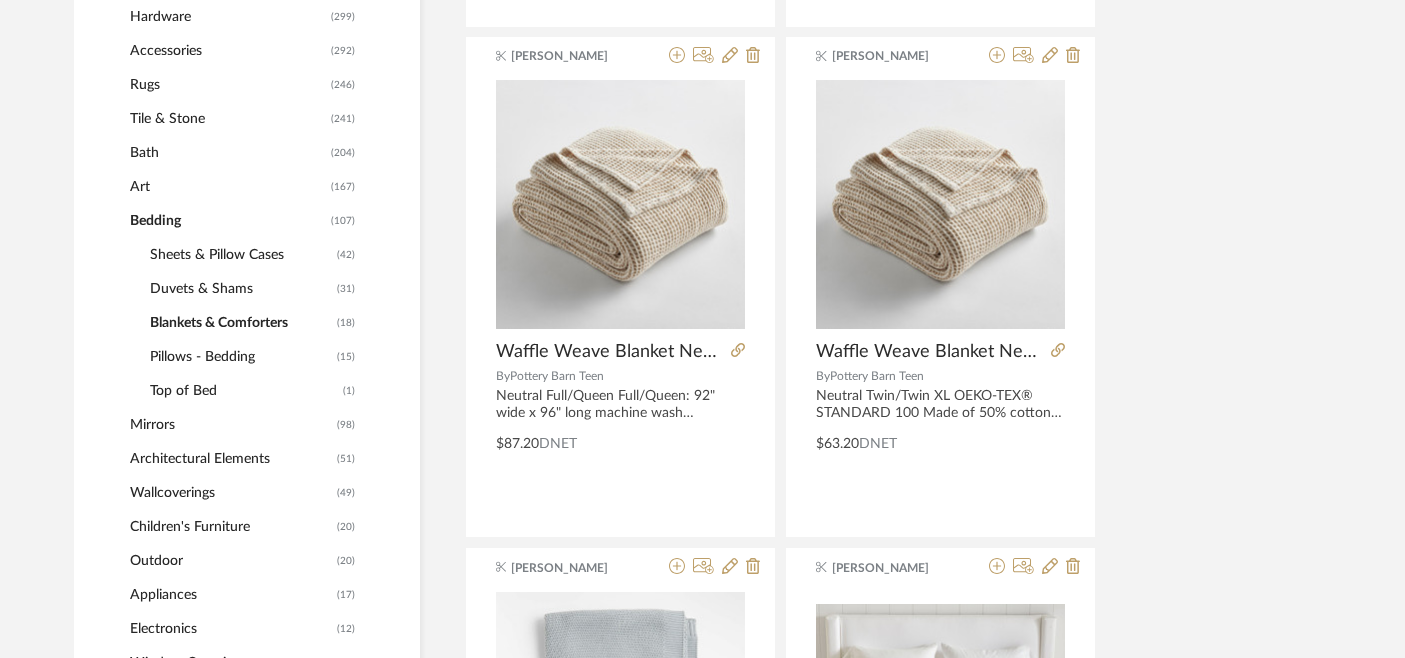 scroll, scrollTop: 948, scrollLeft: 0, axis: vertical 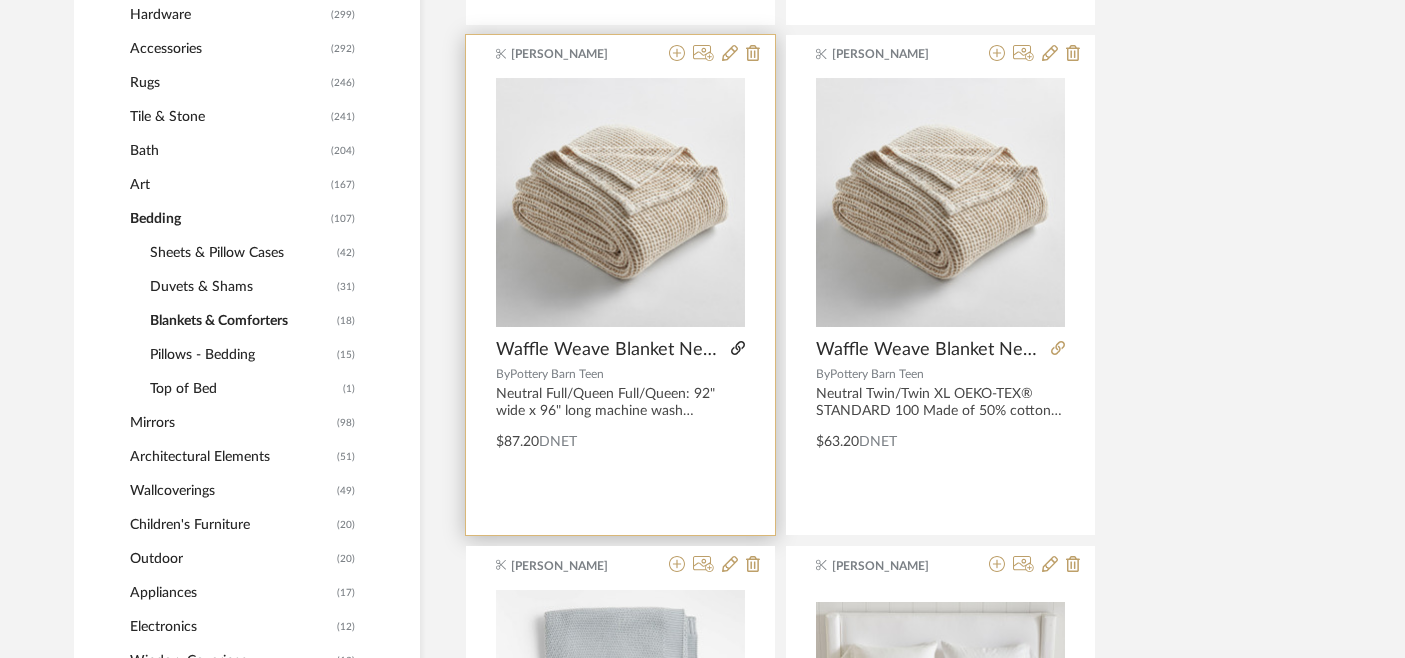 click 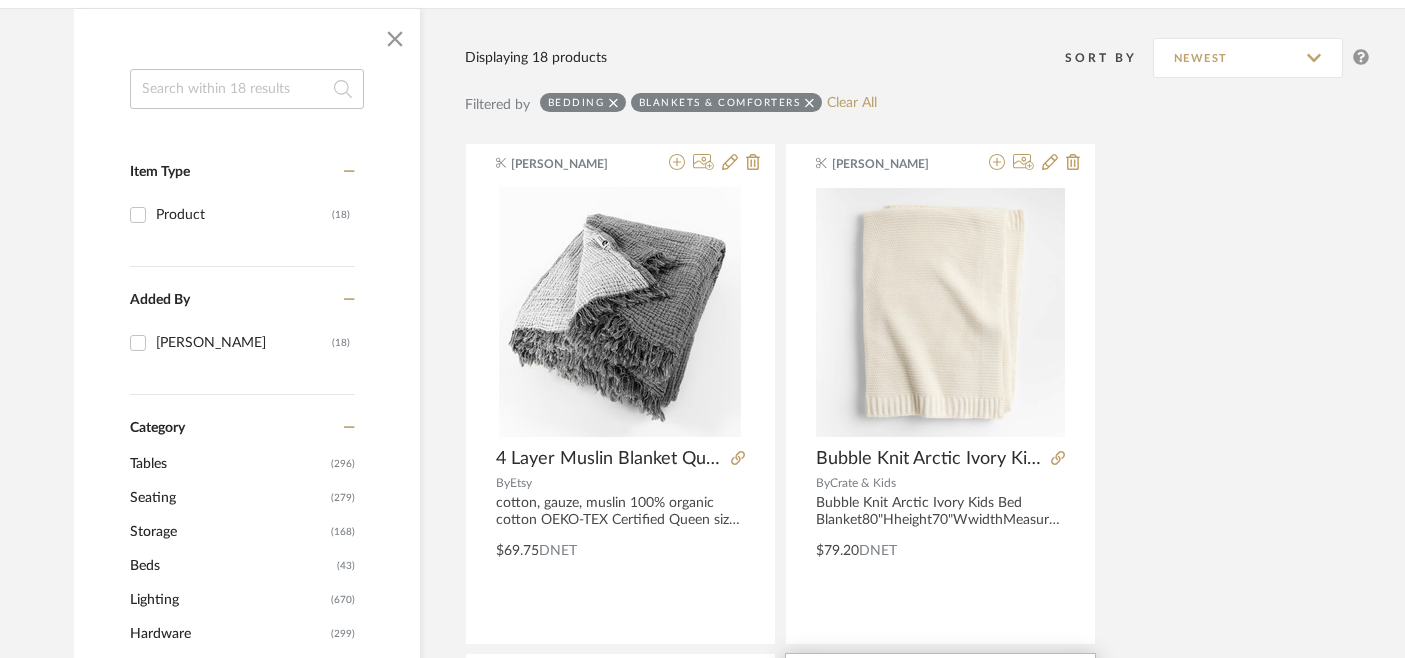 scroll, scrollTop: 328, scrollLeft: 0, axis: vertical 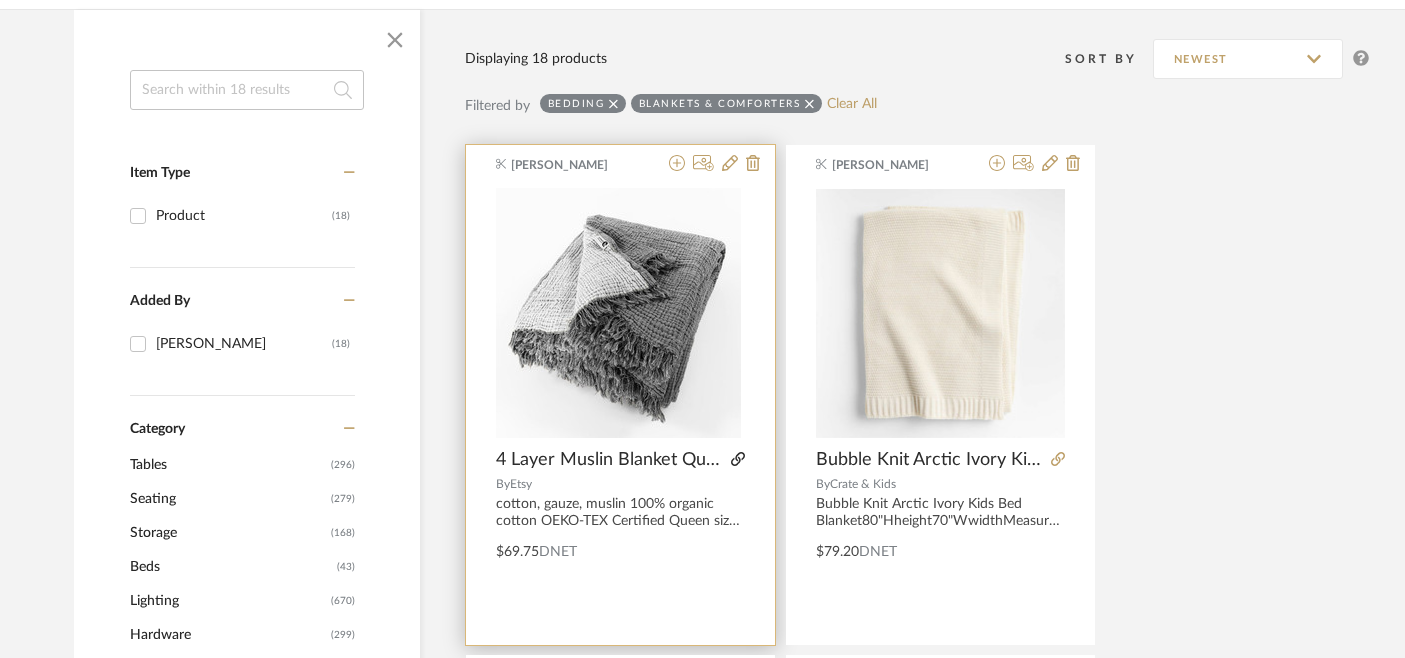click at bounding box center [738, 460] 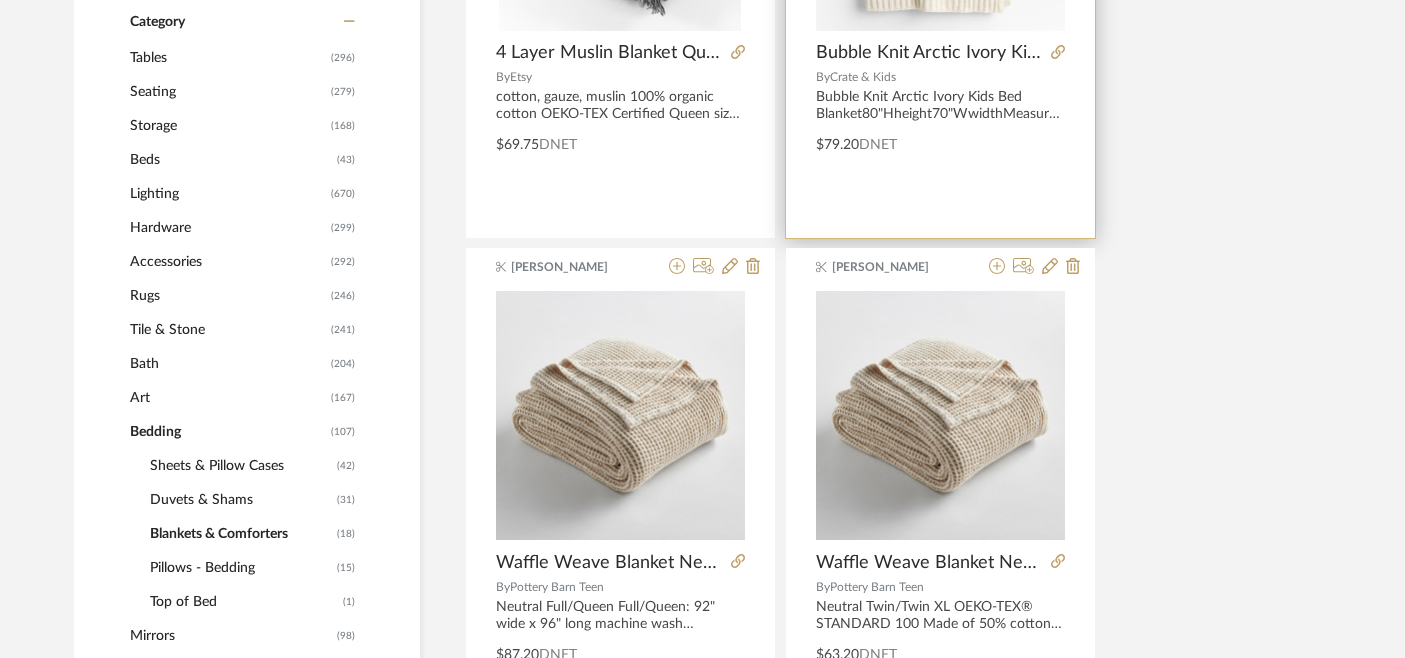 scroll, scrollTop: 434, scrollLeft: 0, axis: vertical 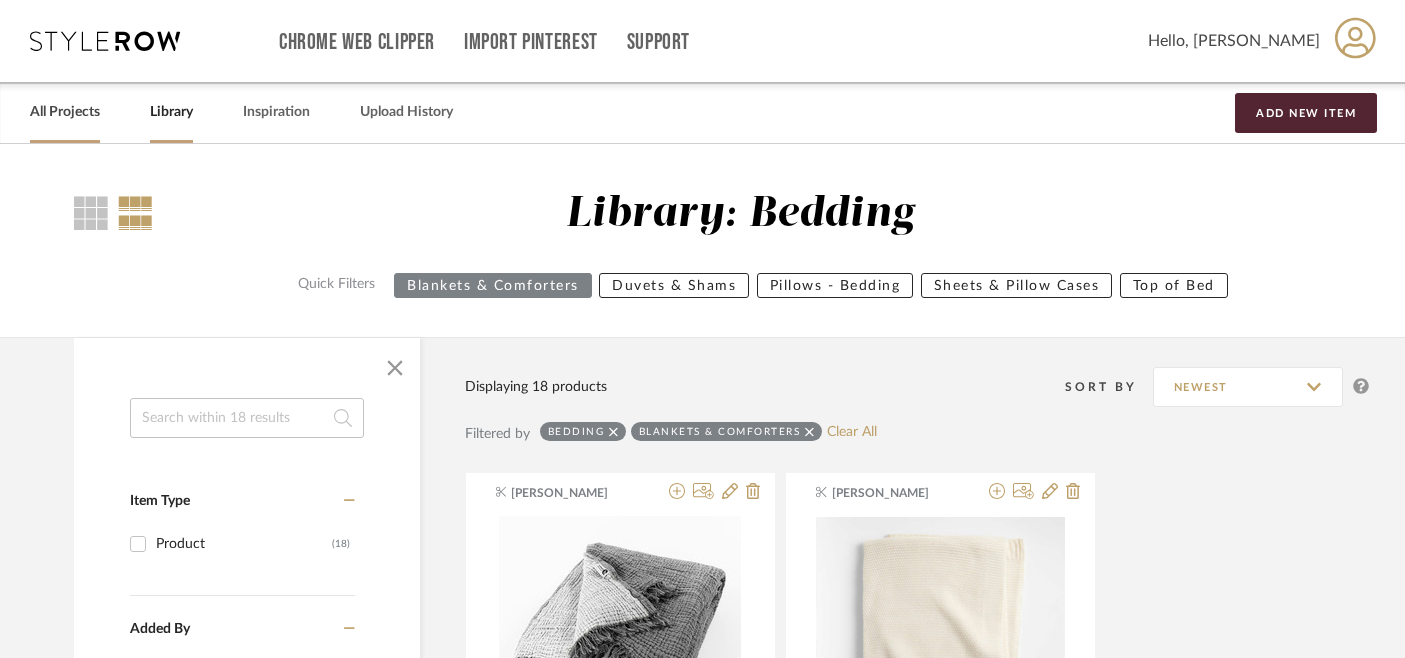 click on "All Projects" at bounding box center (65, 112) 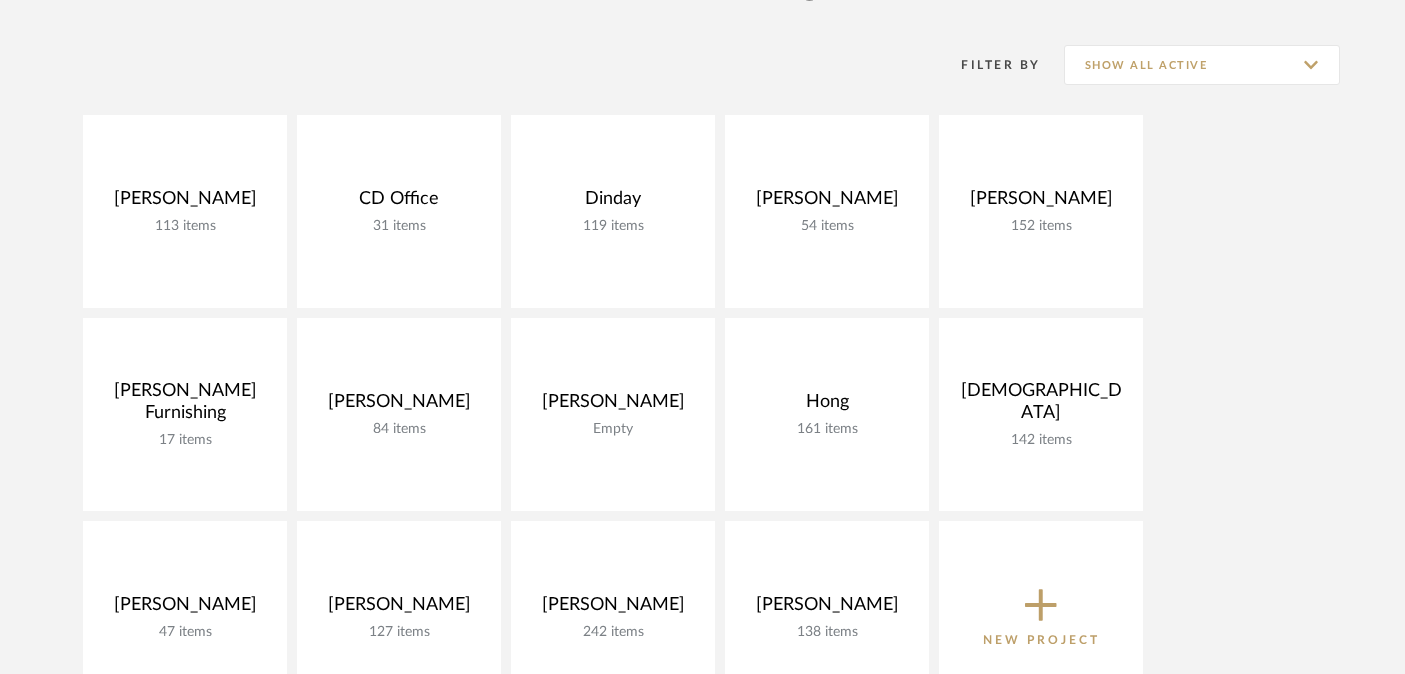 scroll, scrollTop: 483, scrollLeft: 0, axis: vertical 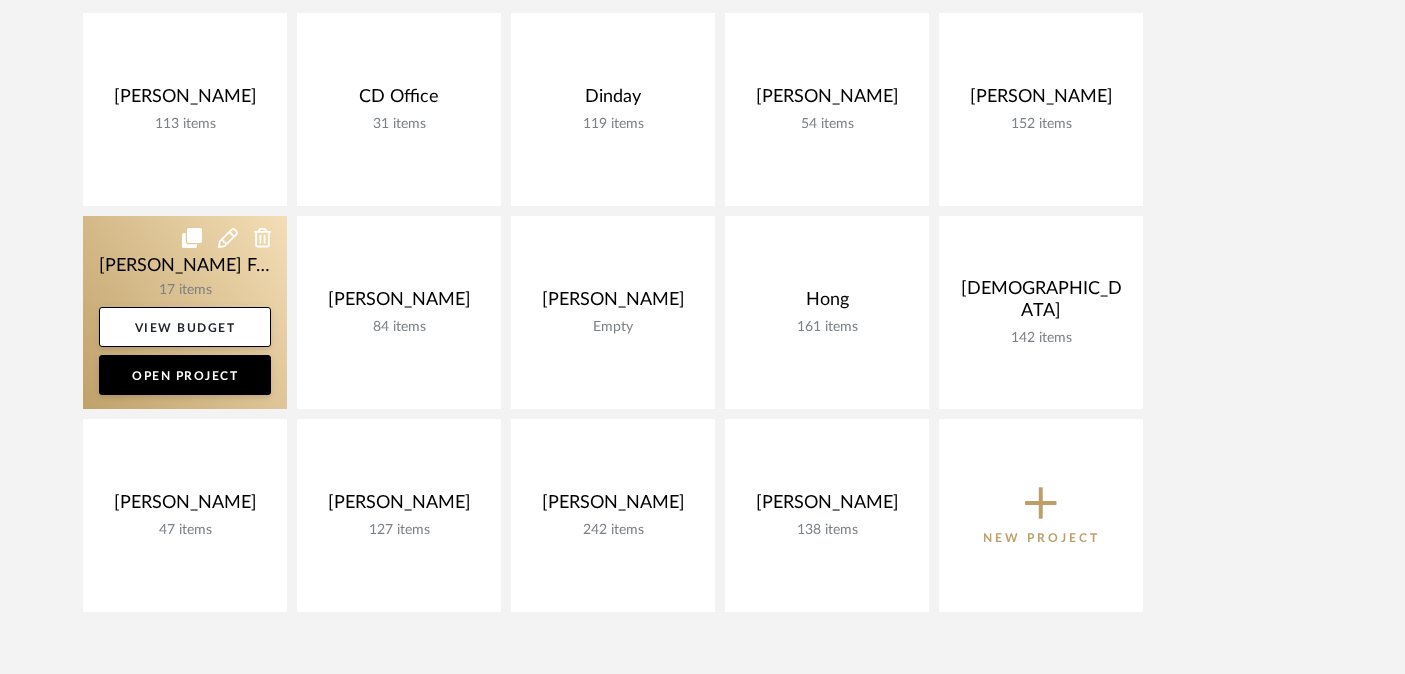 click 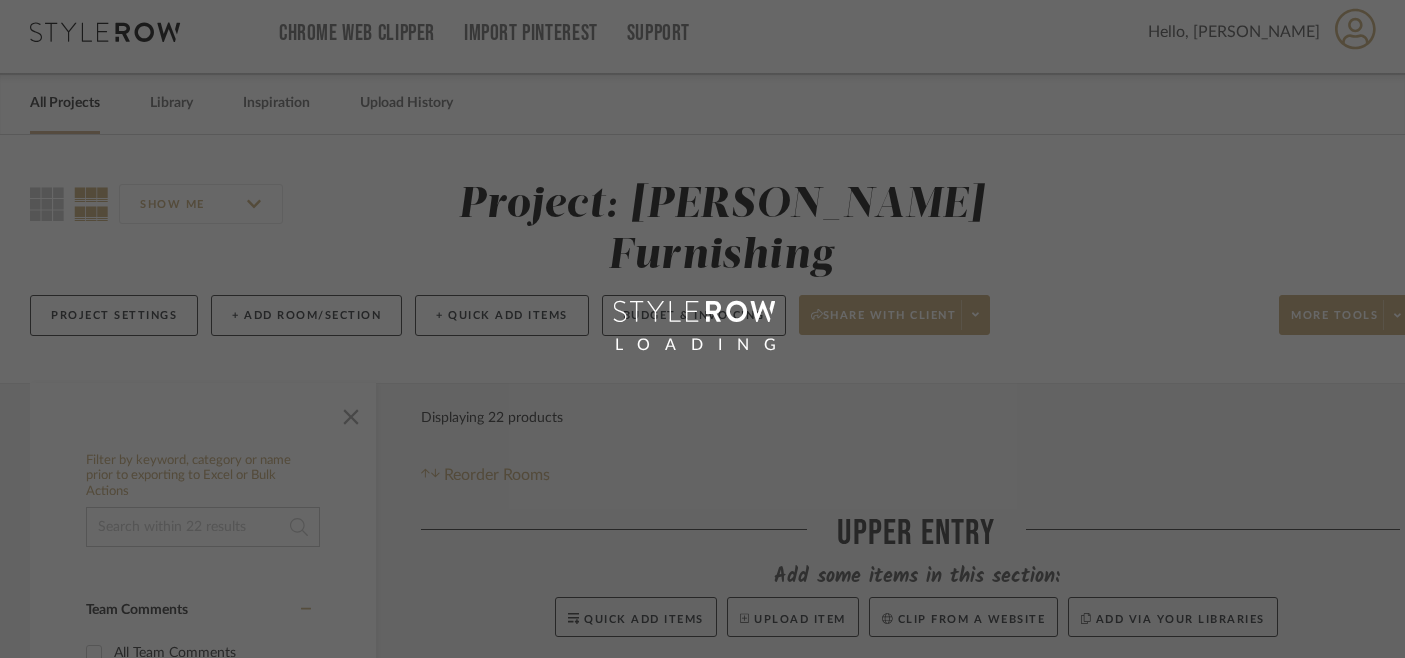scroll, scrollTop: 0, scrollLeft: 0, axis: both 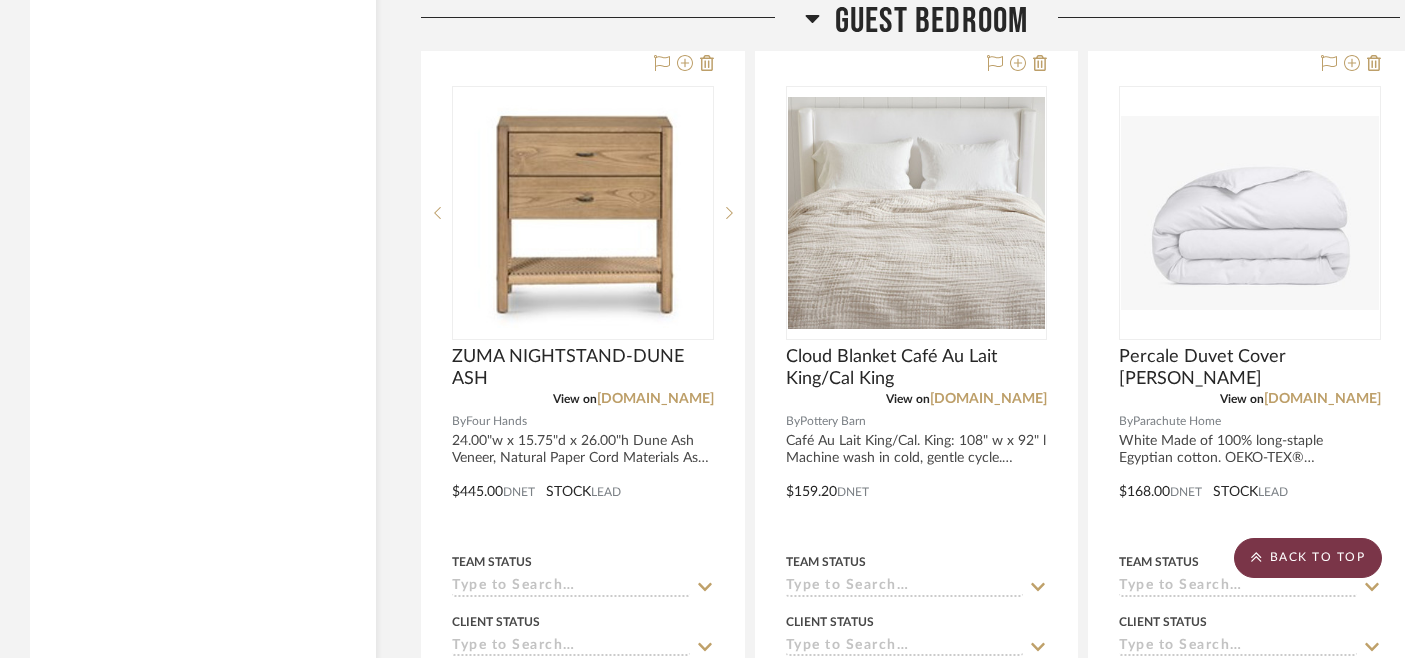 click on "BACK TO TOP" 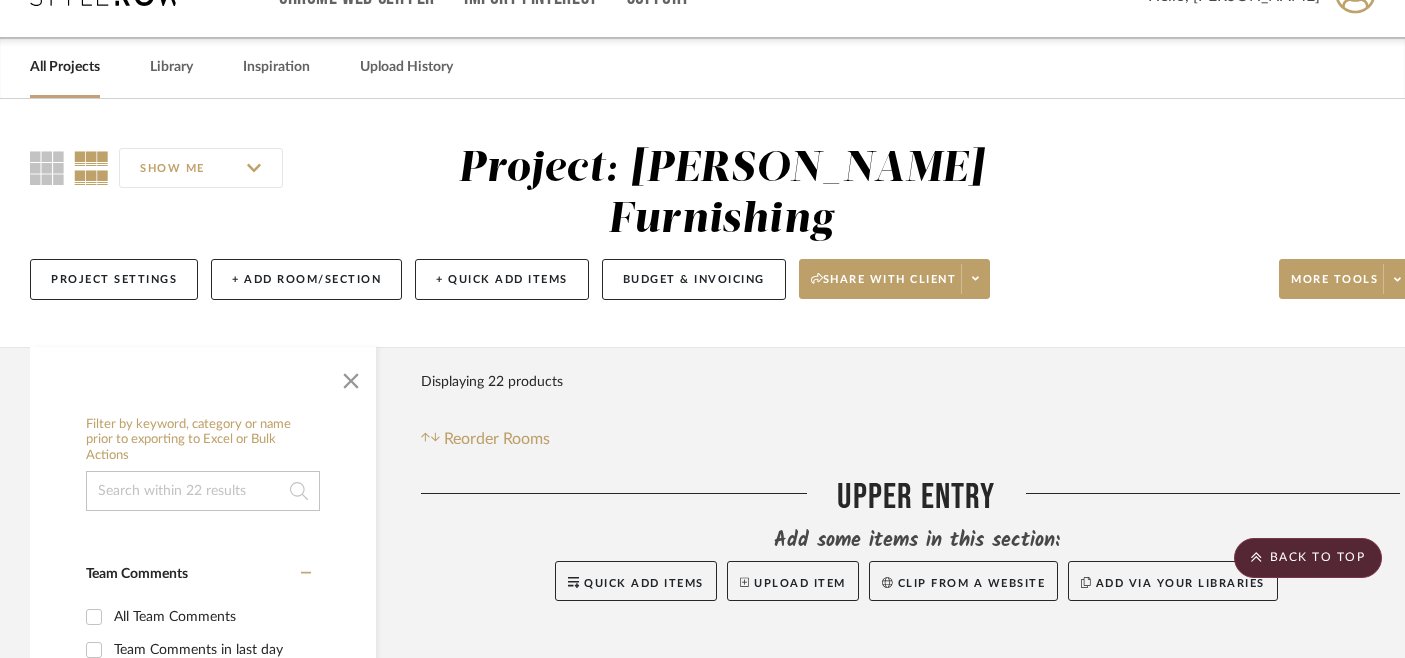 scroll, scrollTop: 0, scrollLeft: 0, axis: both 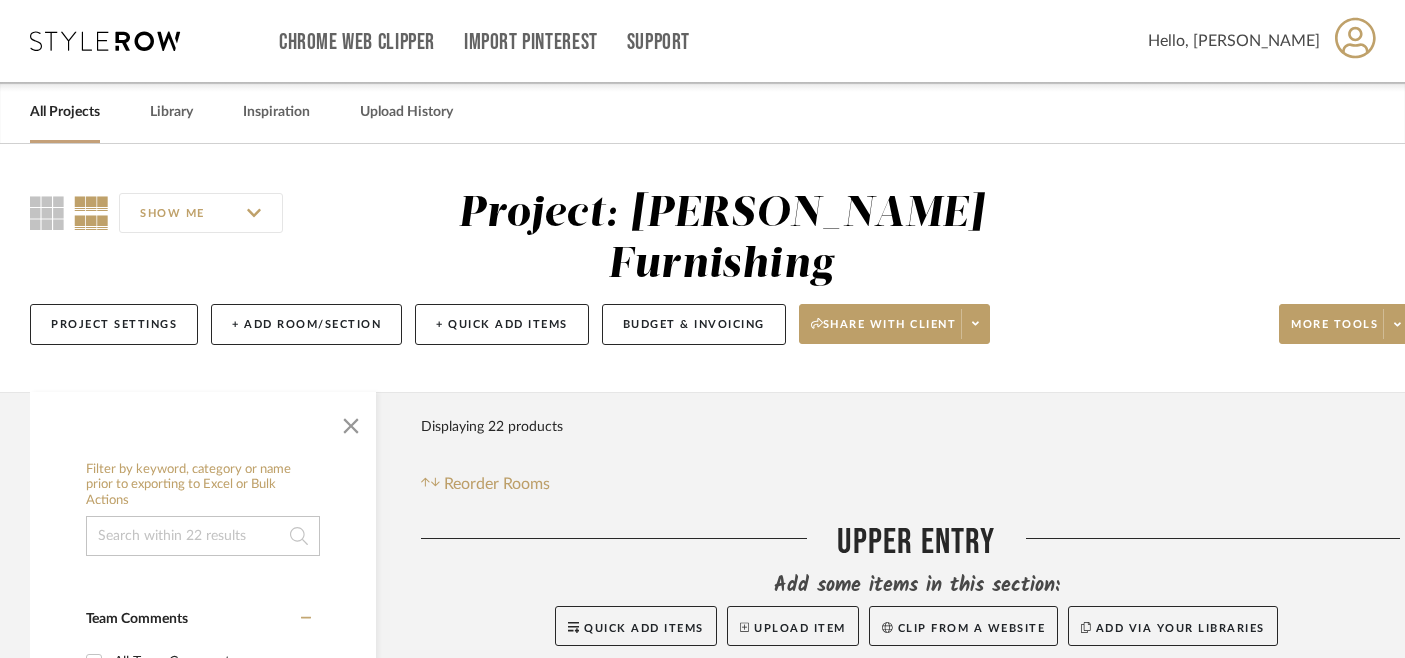click on "All Projects" at bounding box center [65, 112] 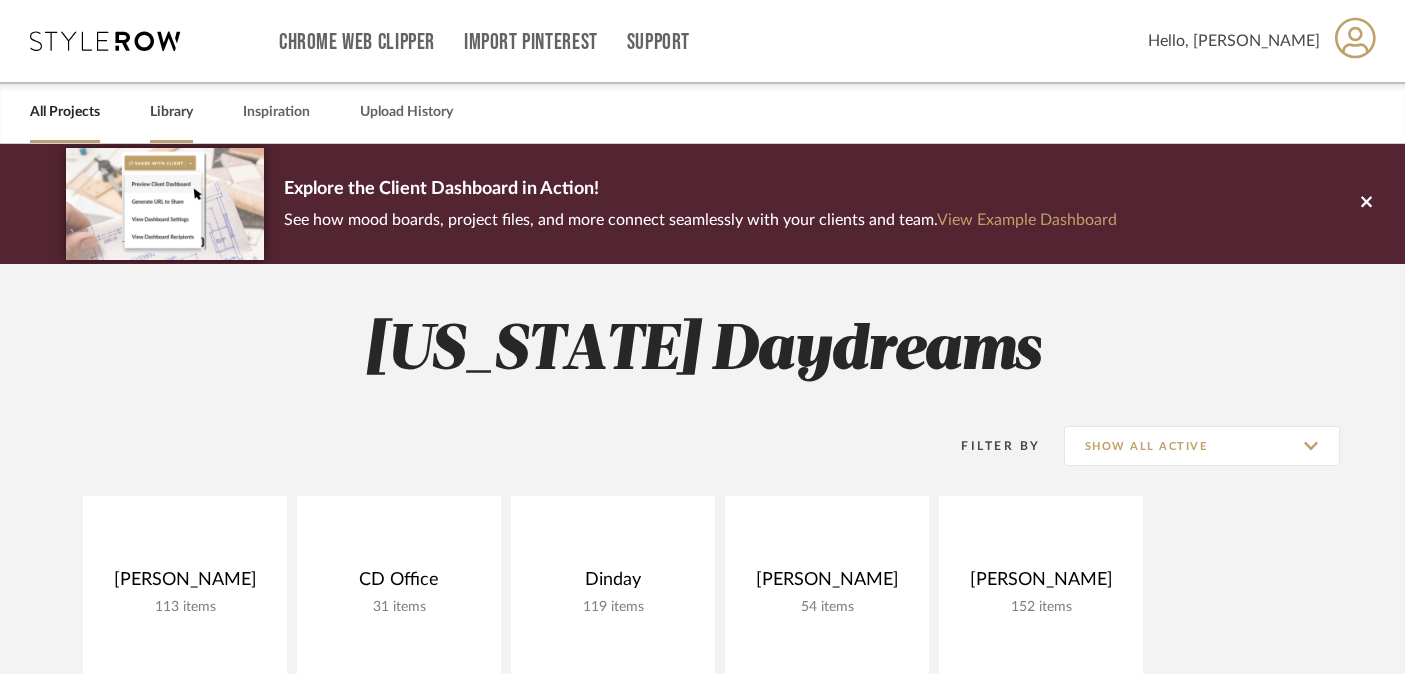 click on "Library" at bounding box center (171, 112) 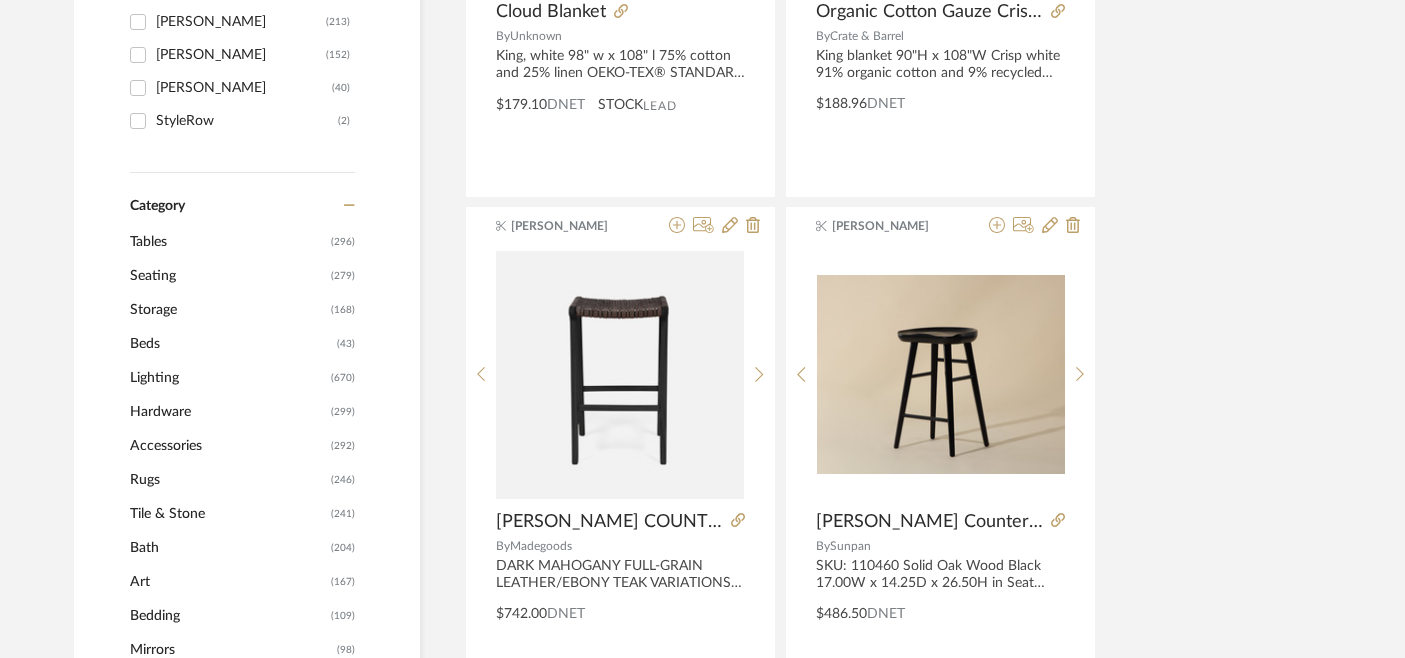 scroll, scrollTop: 748, scrollLeft: 0, axis: vertical 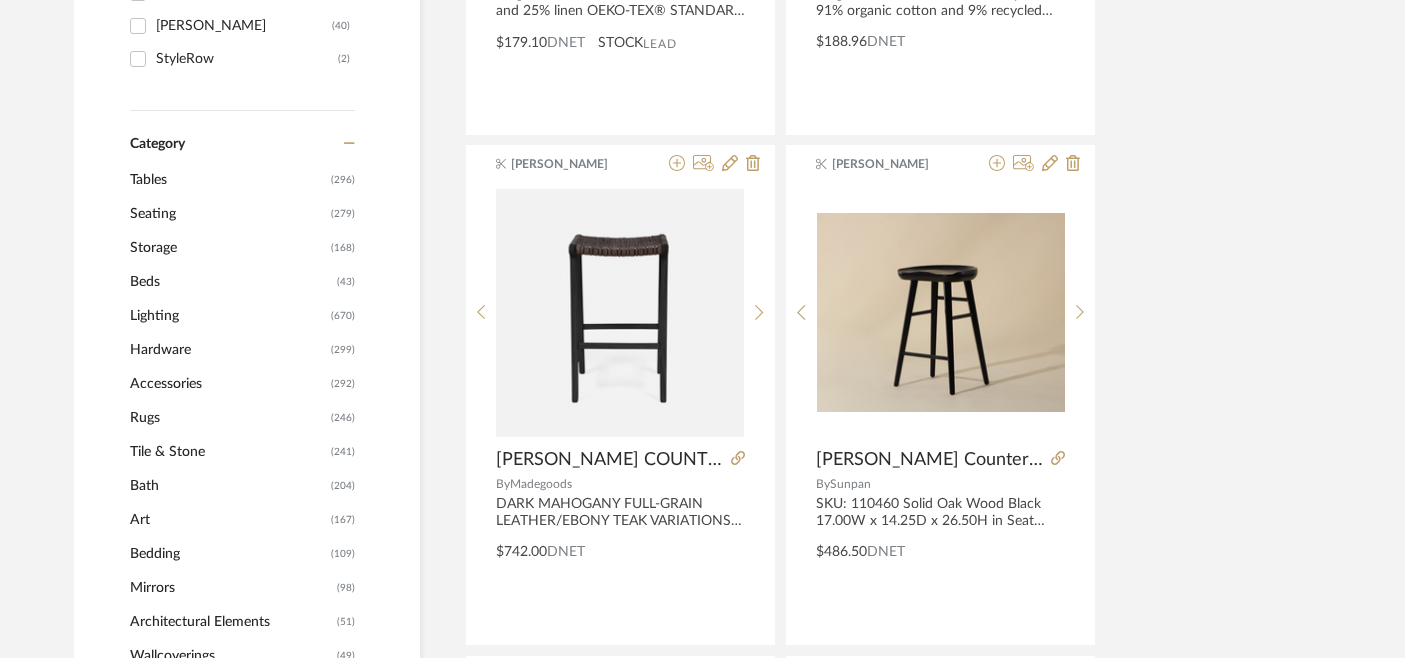click on "Lighting" 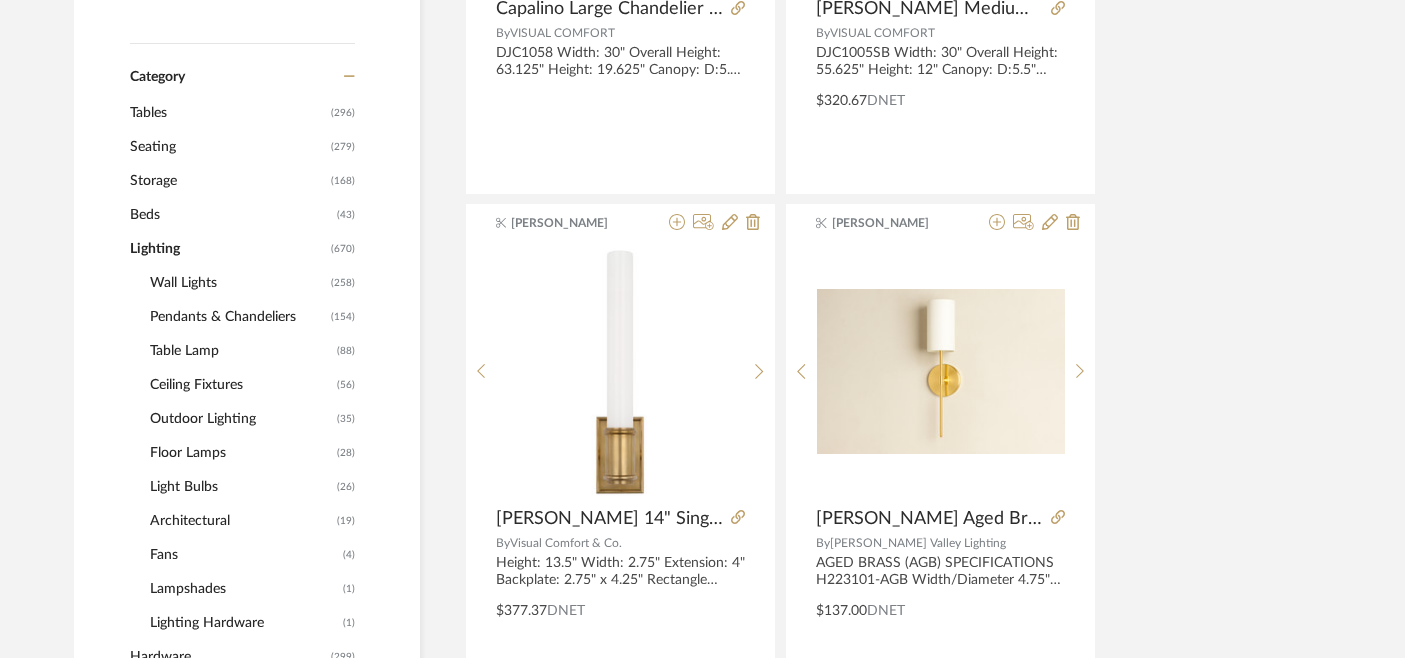 scroll, scrollTop: 808, scrollLeft: 0, axis: vertical 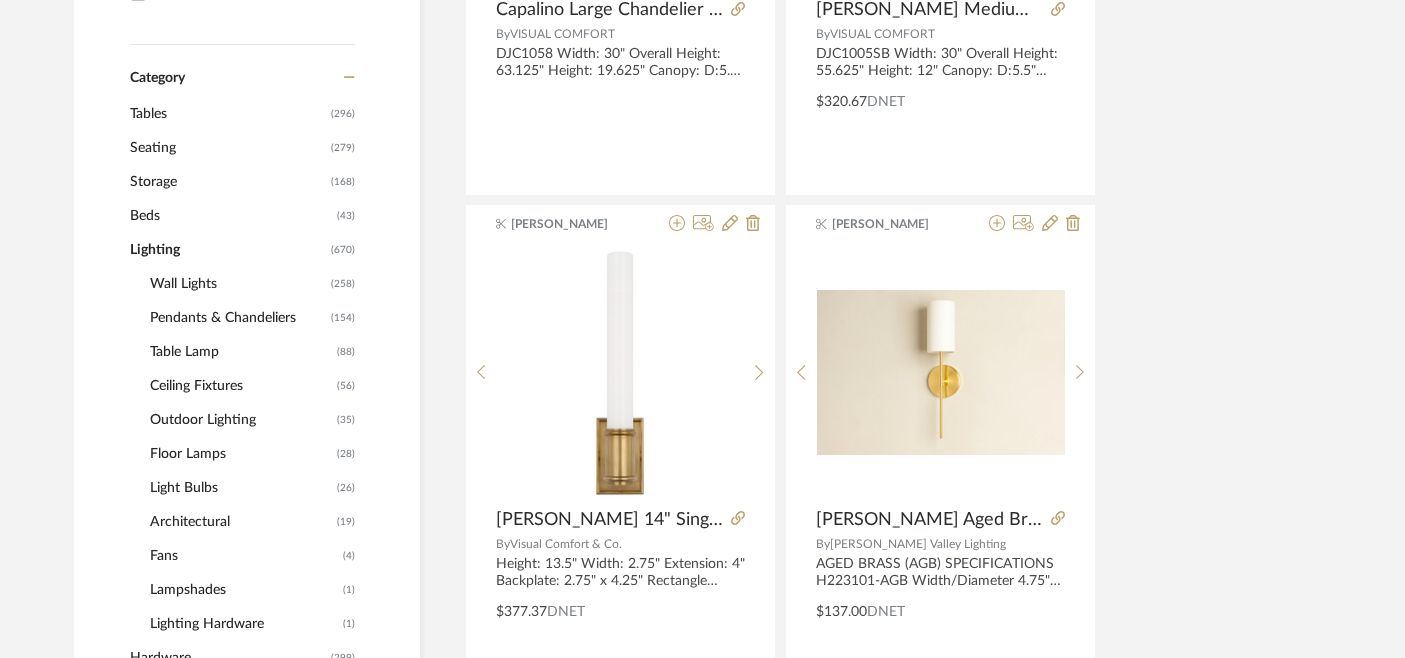 click on "Table Lamp" 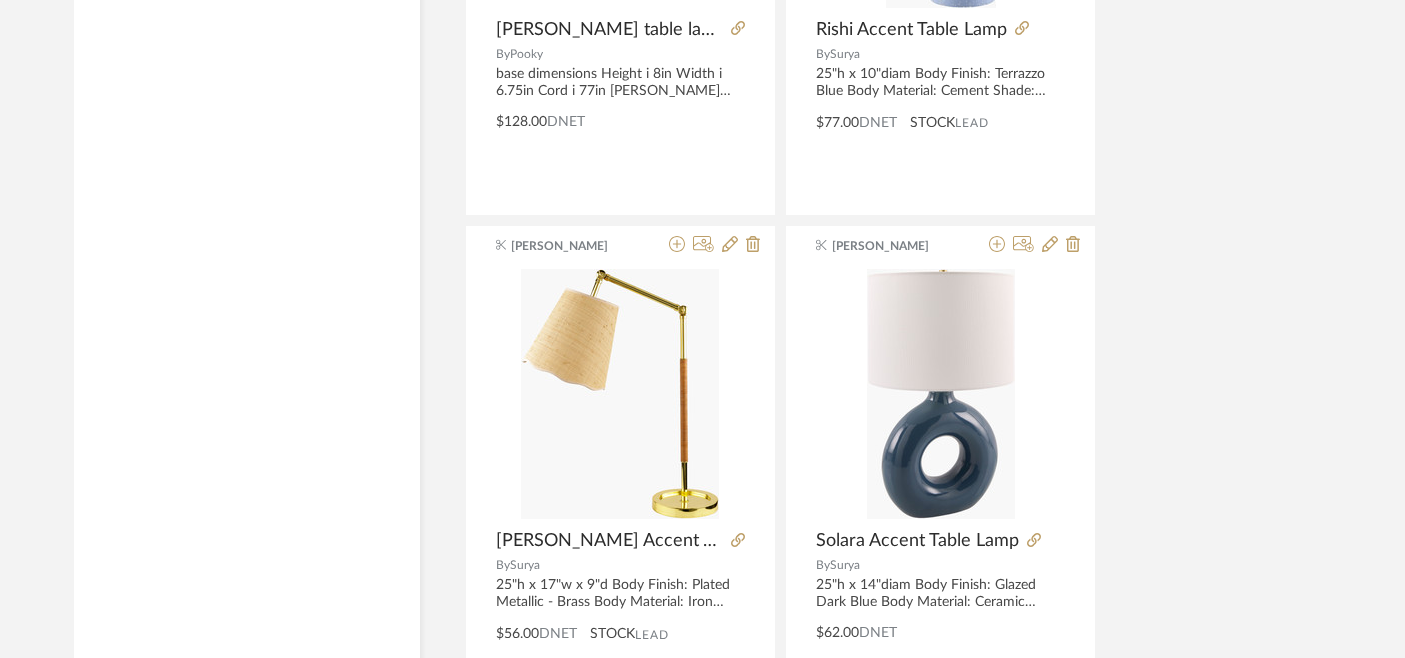 scroll, scrollTop: 4641, scrollLeft: 0, axis: vertical 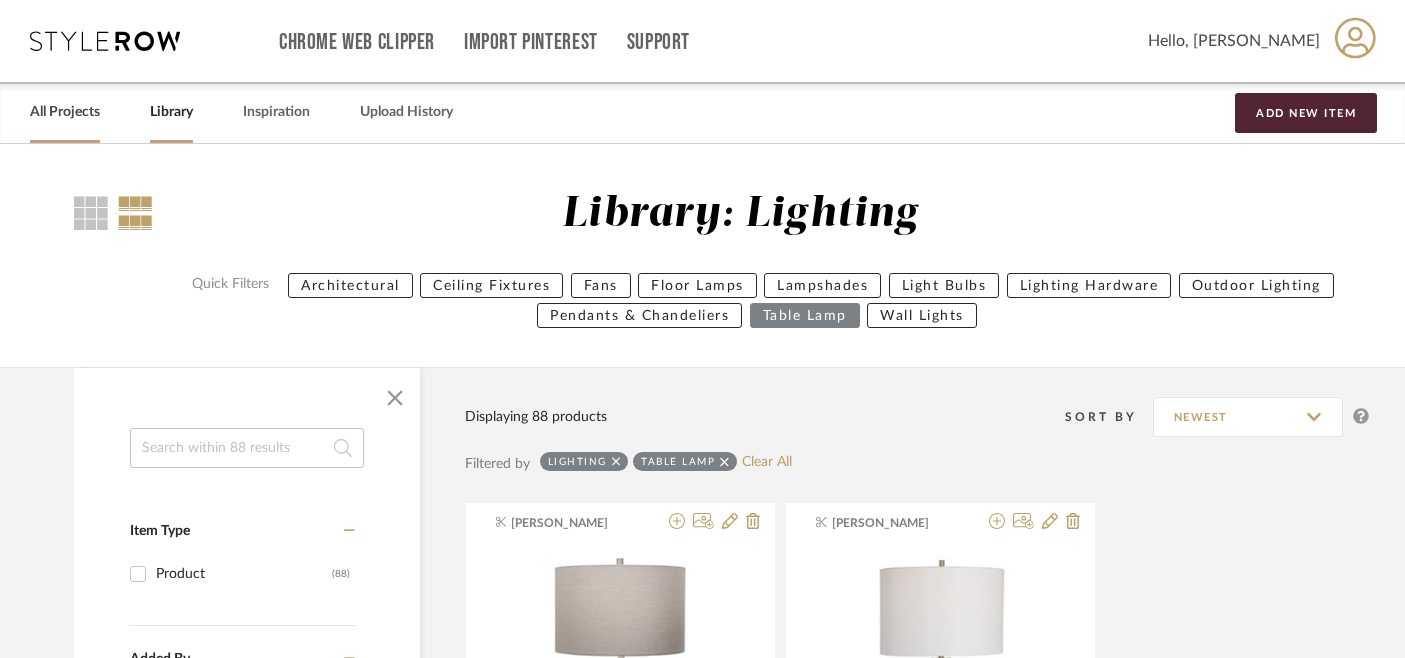 click on "All Projects" at bounding box center (65, 112) 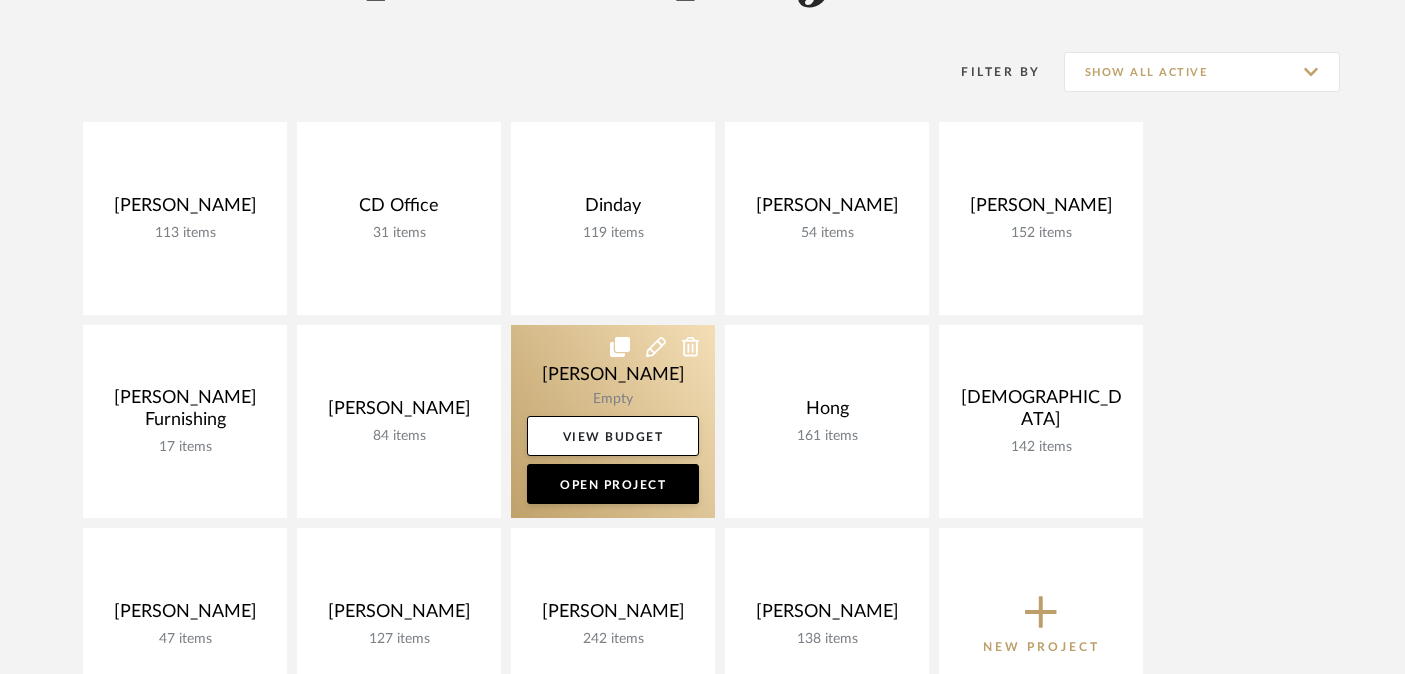 scroll, scrollTop: 411, scrollLeft: 0, axis: vertical 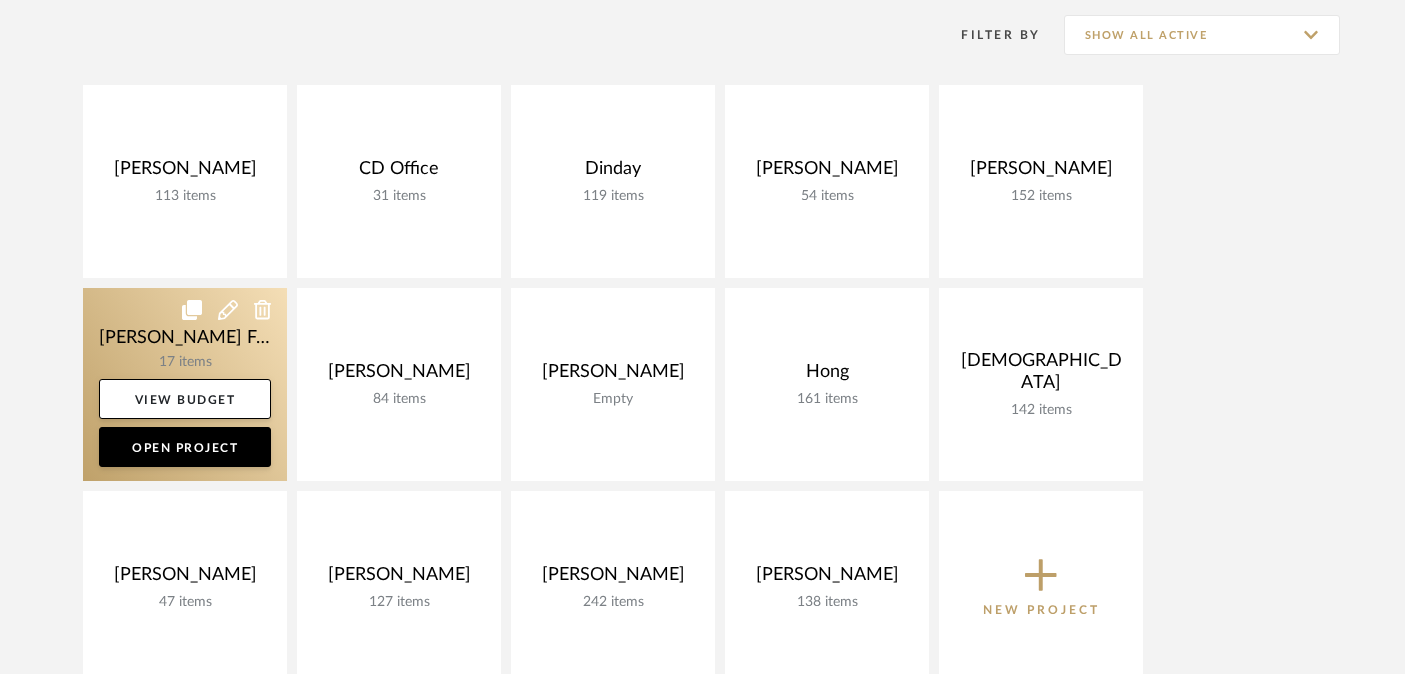click 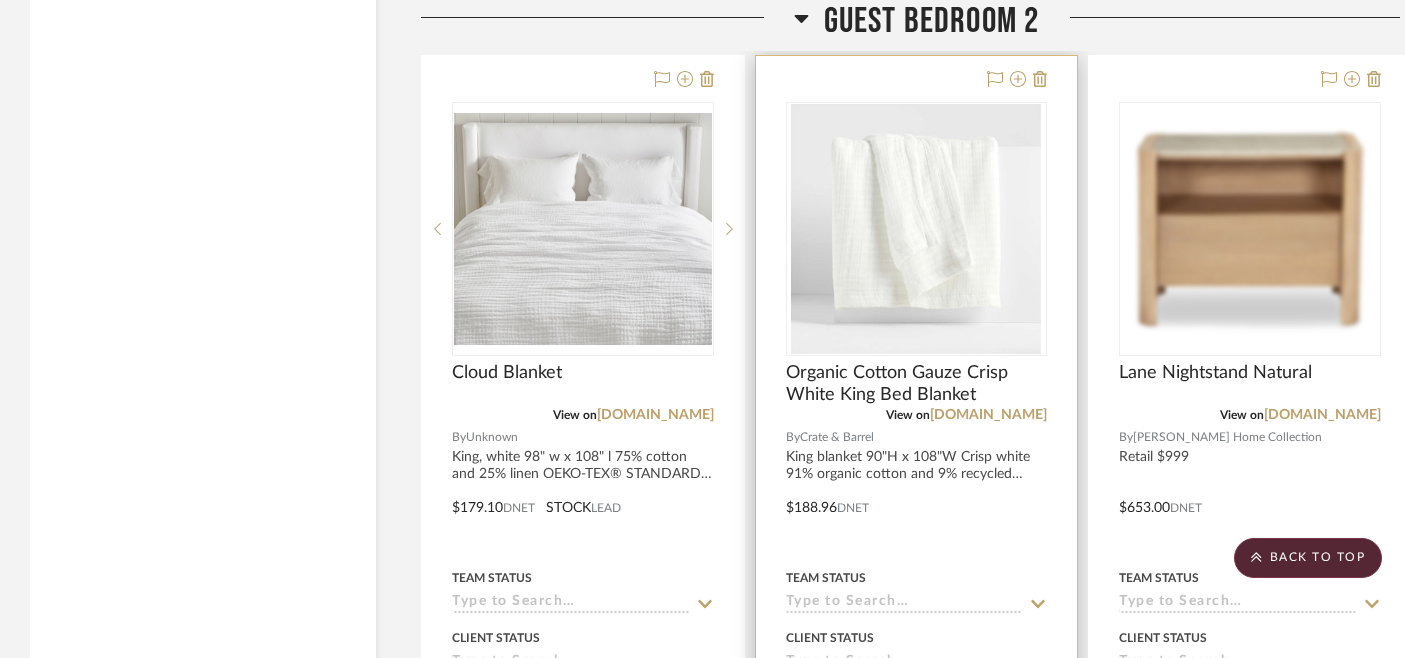 scroll, scrollTop: 6423, scrollLeft: 0, axis: vertical 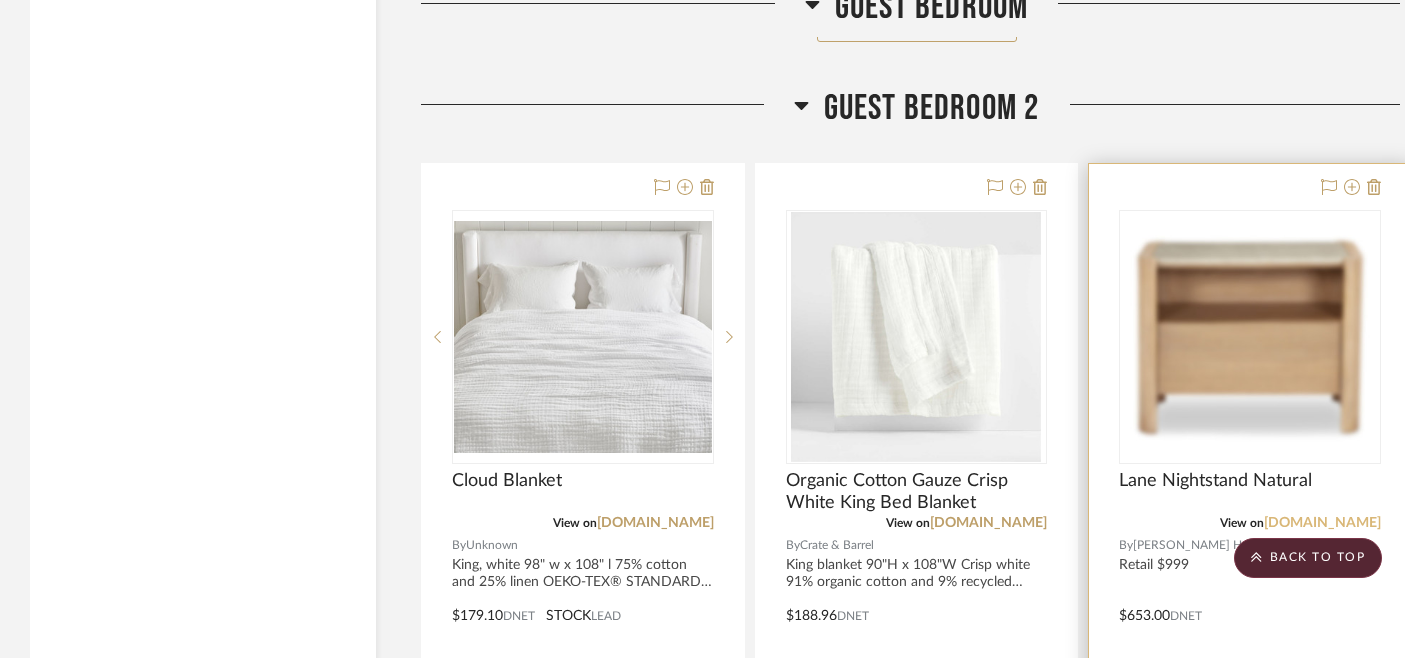 click on "moeshome.com" at bounding box center (1322, 523) 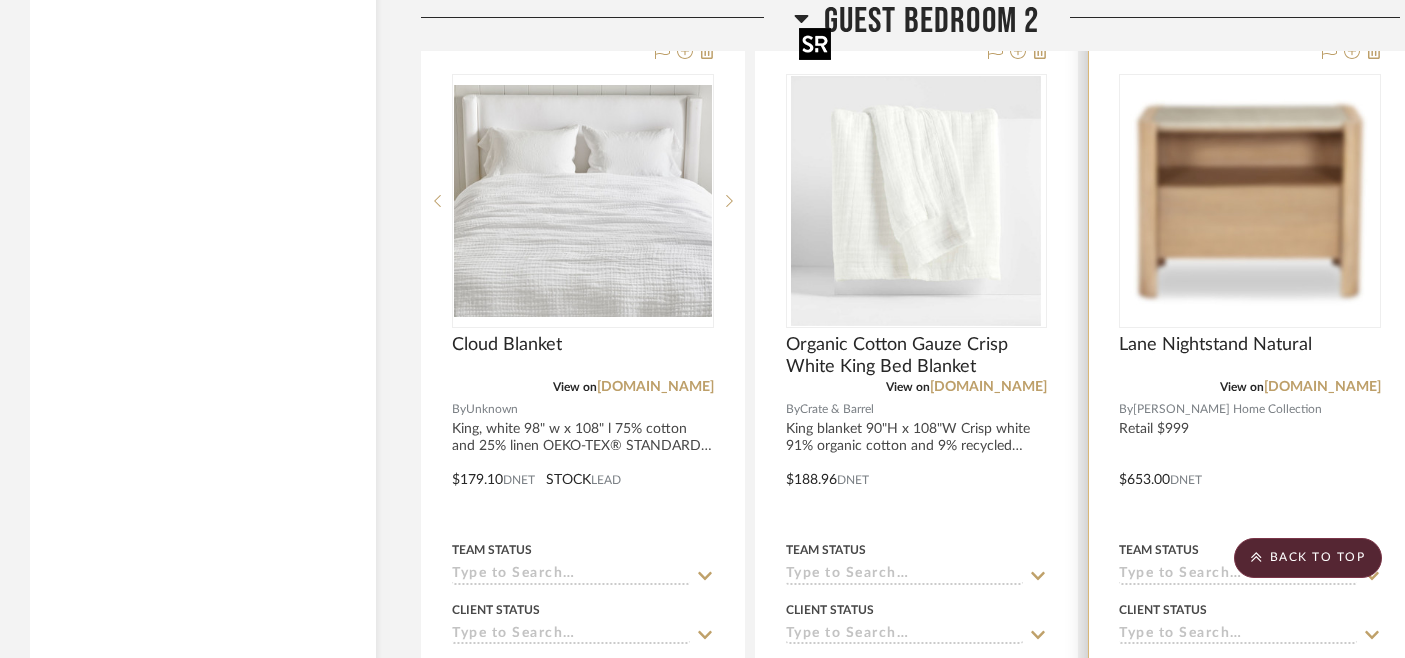 scroll, scrollTop: 6601, scrollLeft: 0, axis: vertical 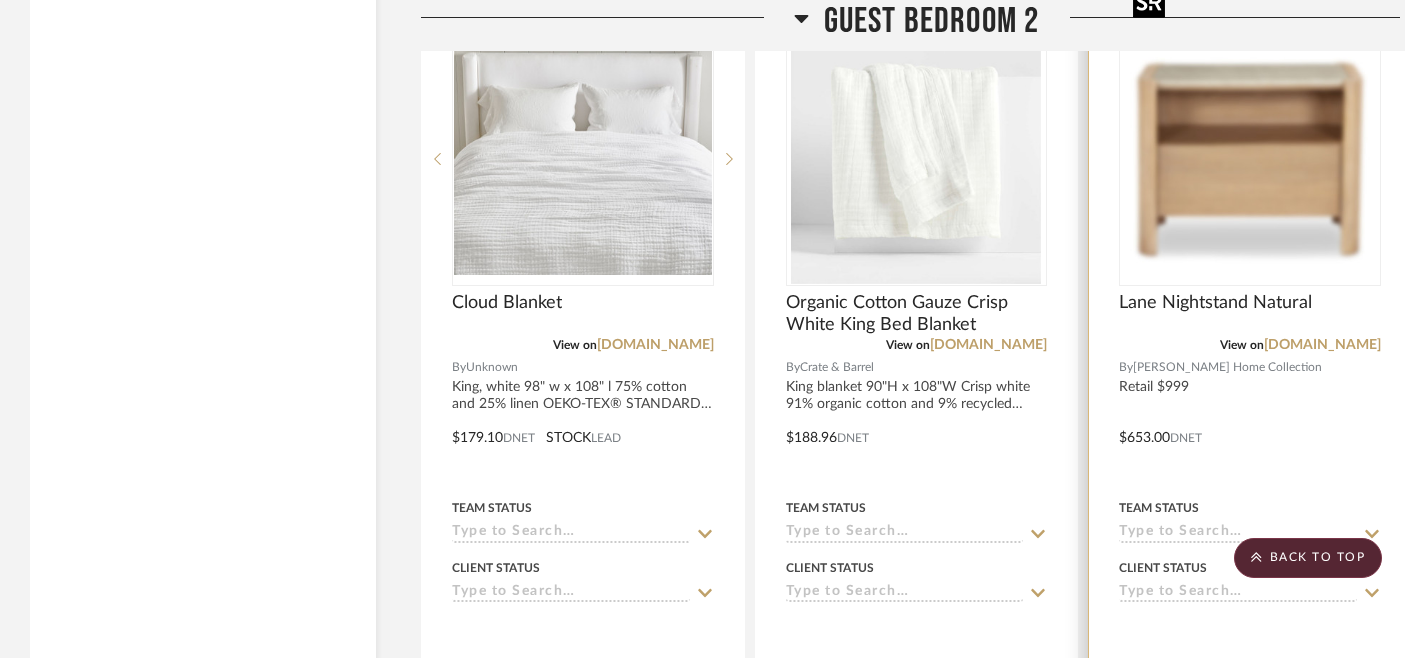 click at bounding box center (0, 0) 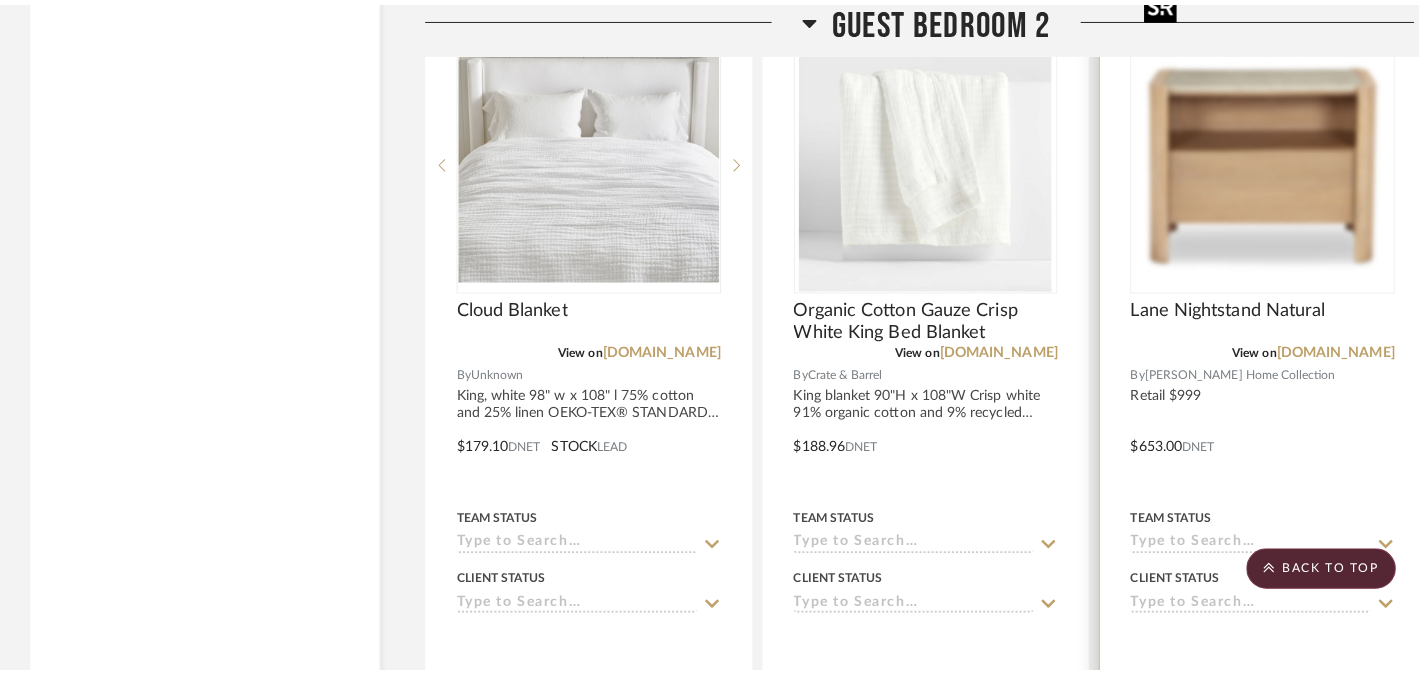 scroll, scrollTop: 0, scrollLeft: 0, axis: both 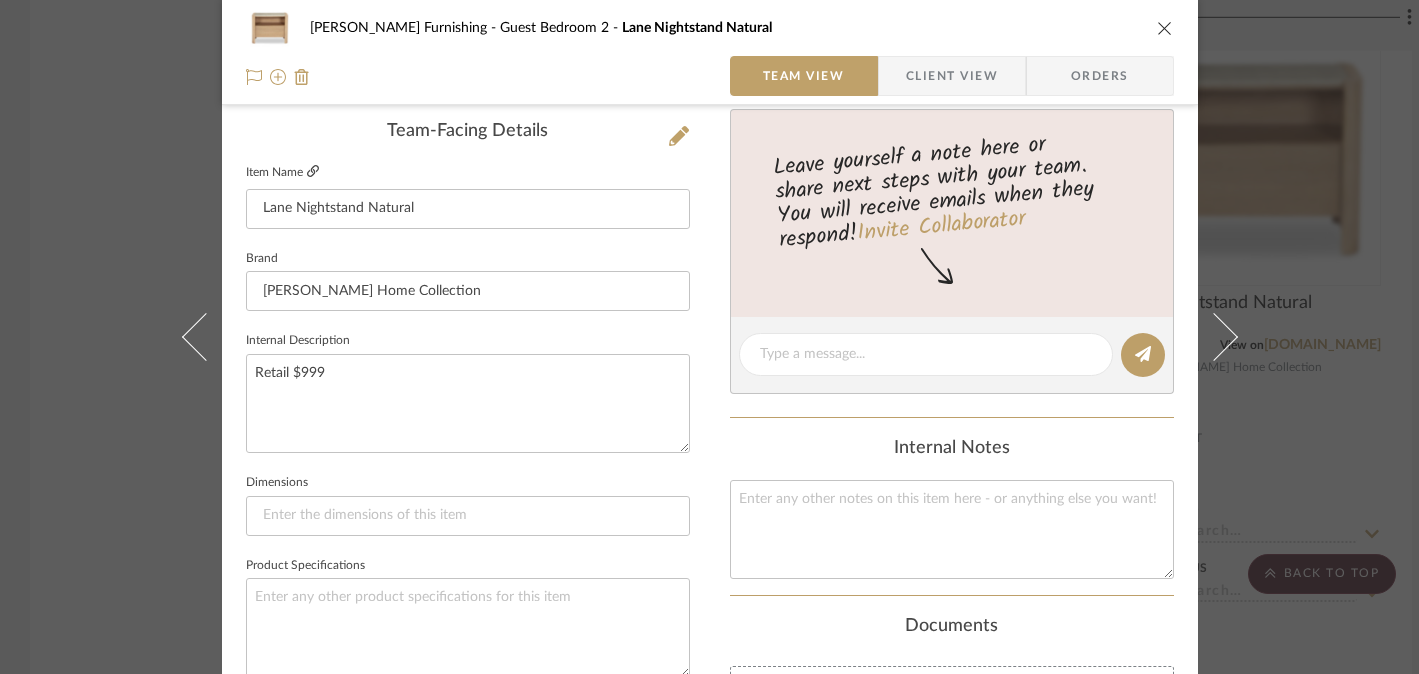 click 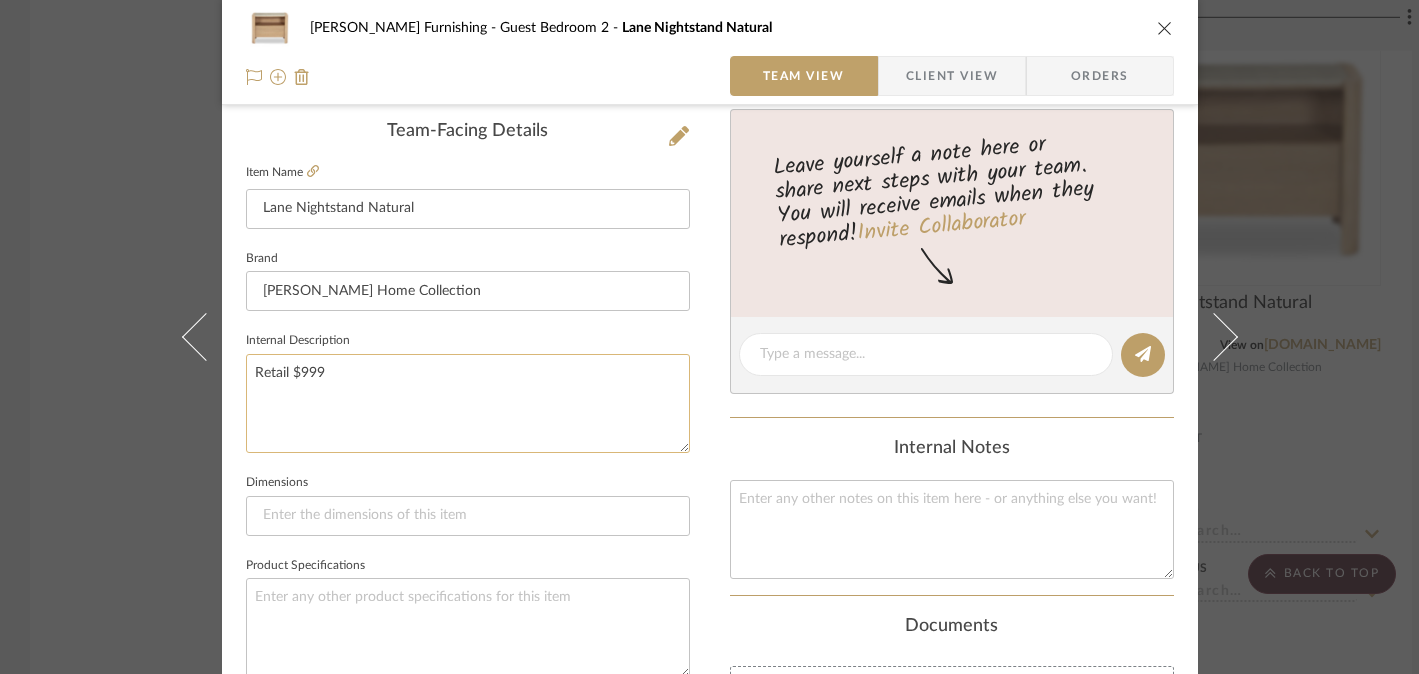 click on "Retail $999" 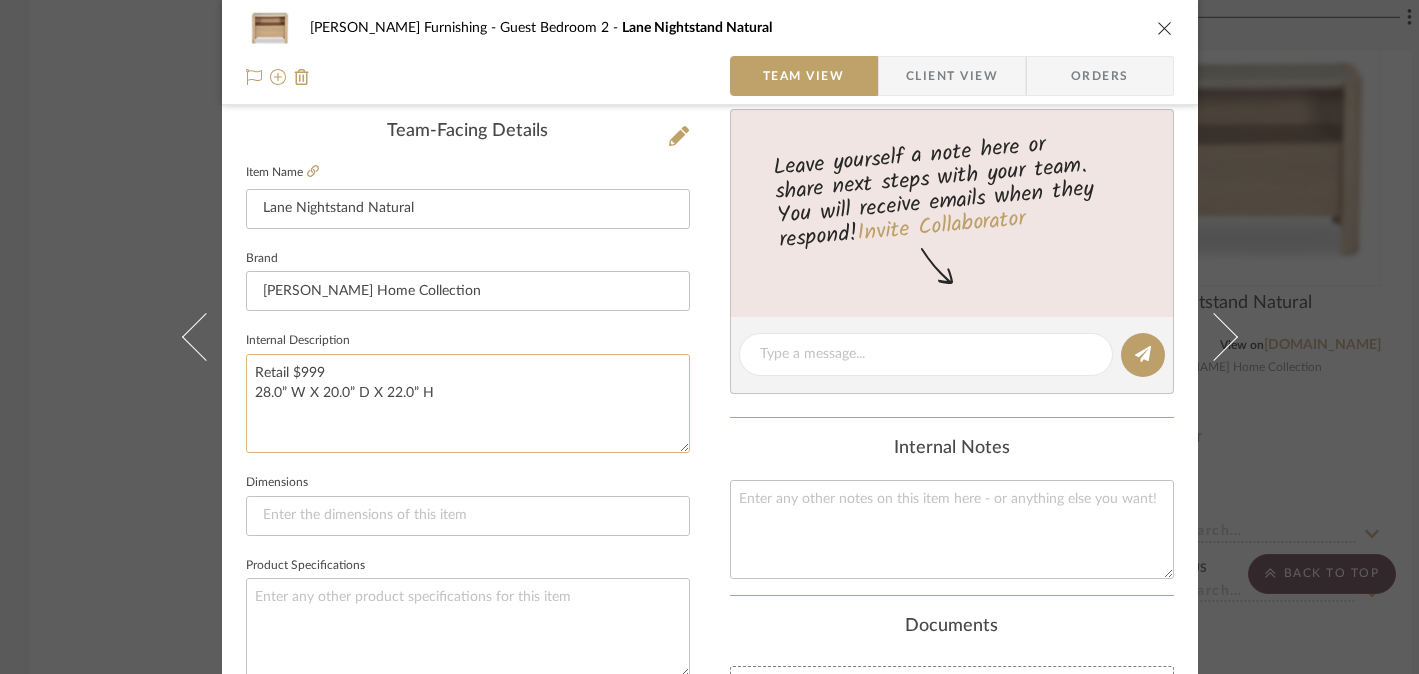 click on "Retail $999
28.0” W X 20.0” D X 22.0” H" 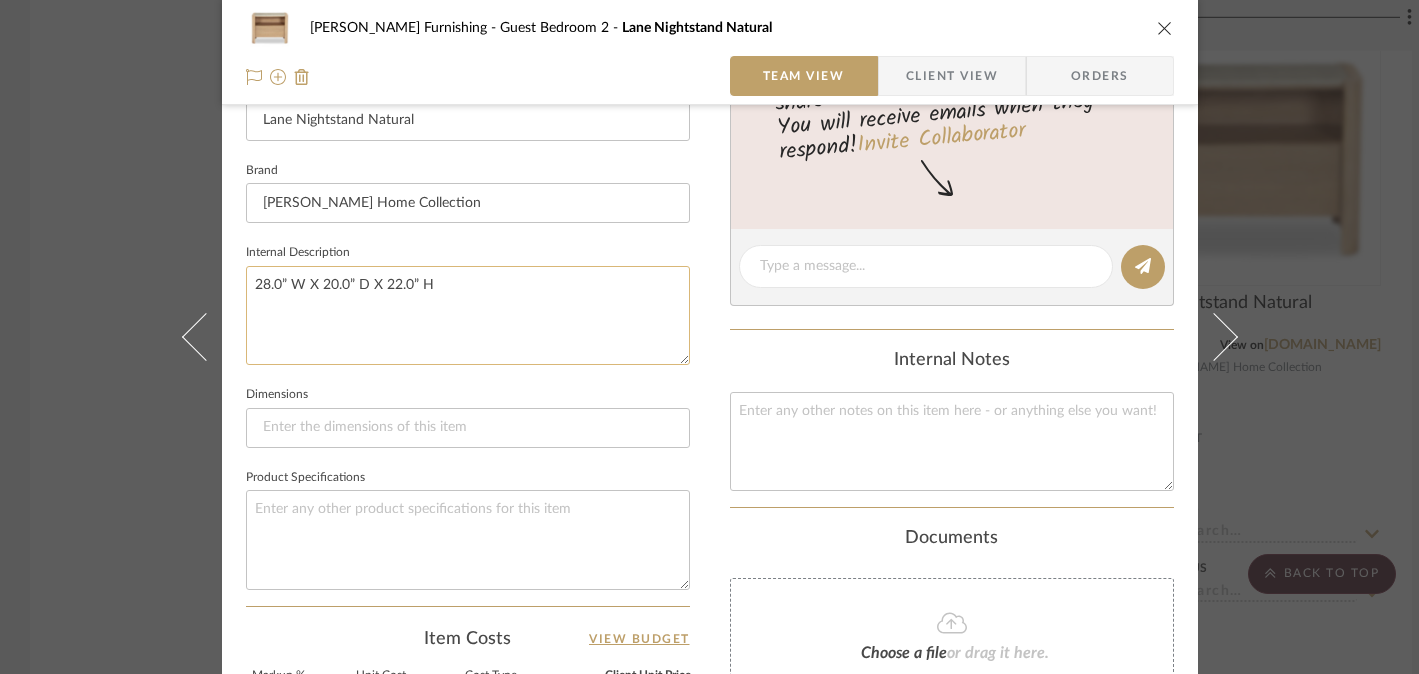 scroll, scrollTop: 649, scrollLeft: 0, axis: vertical 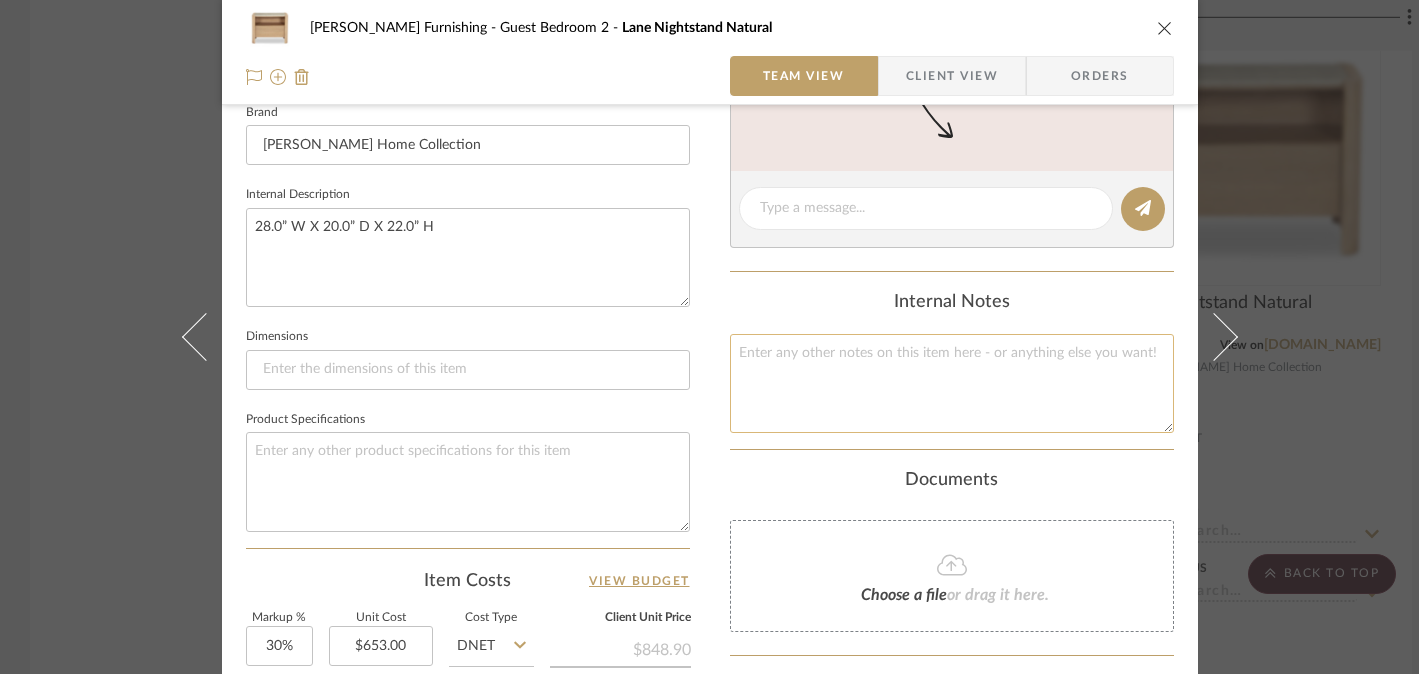 type on "28.0” W X 20.0” D X 22.0” H" 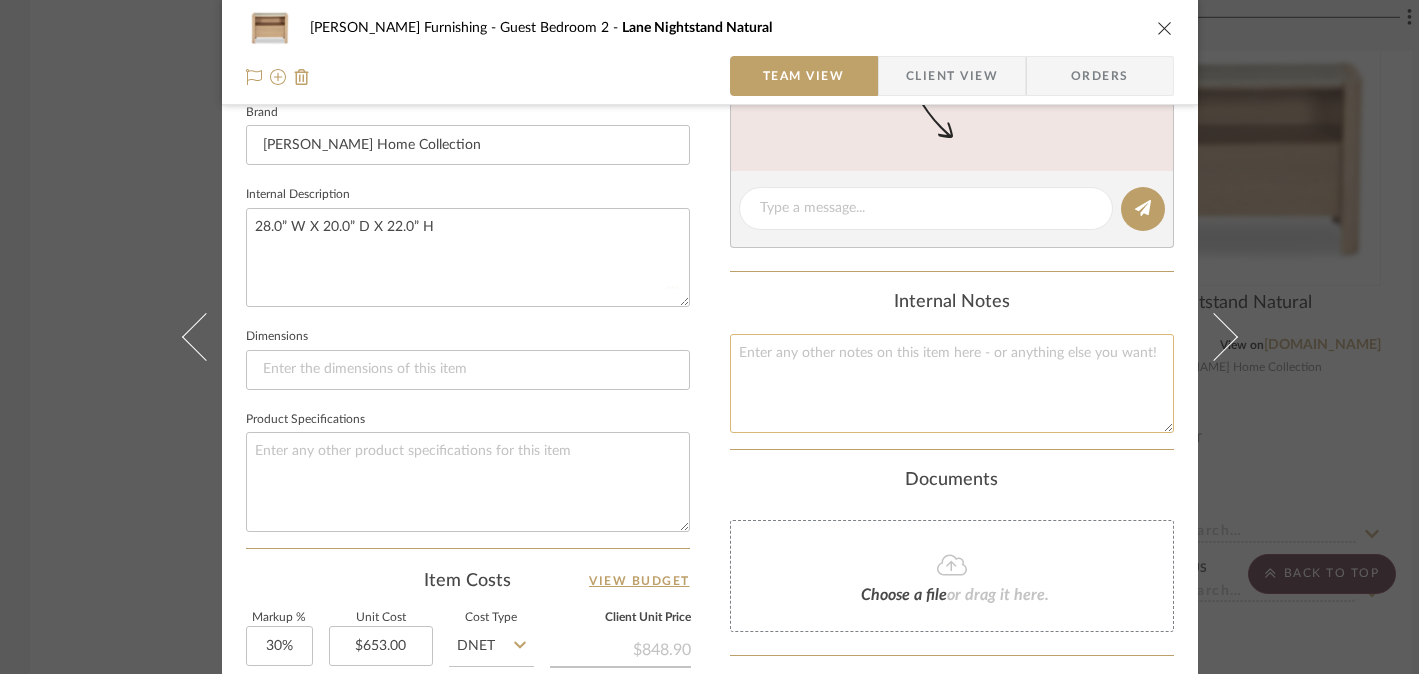 paste on "Retail $999" 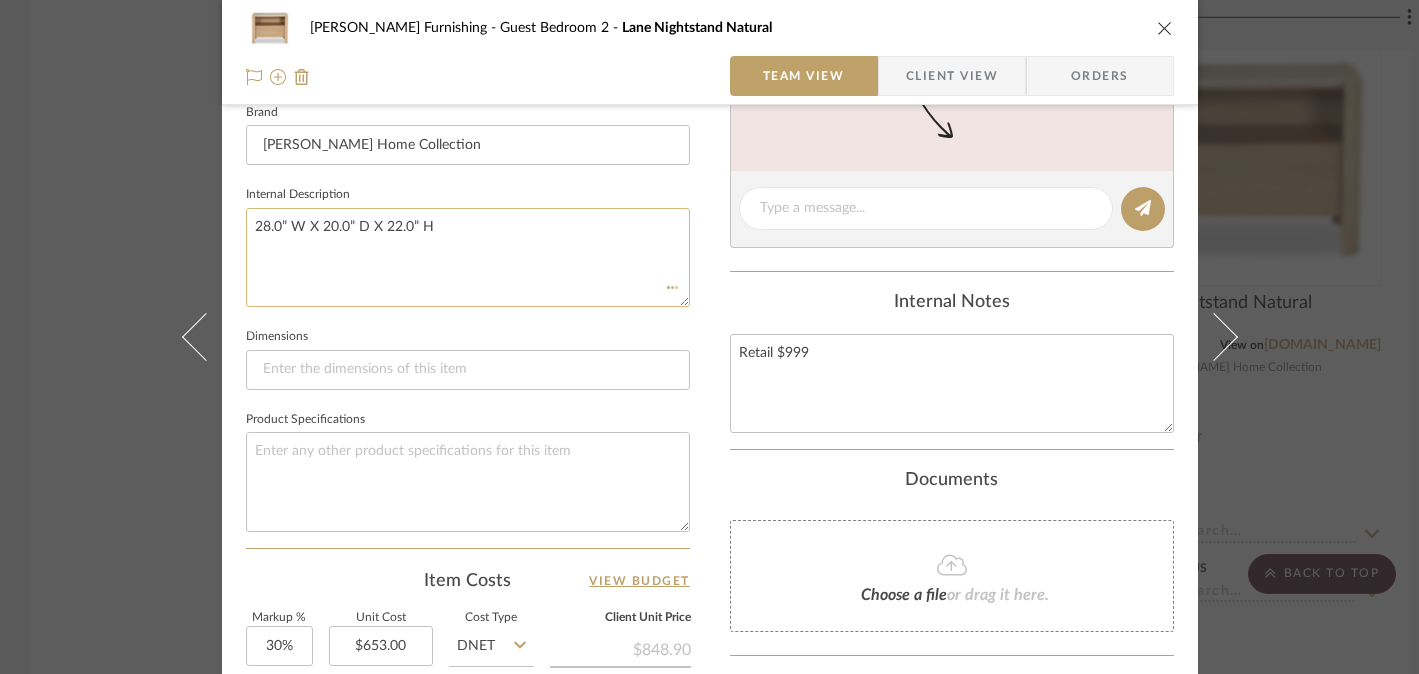 type on "Retail $999" 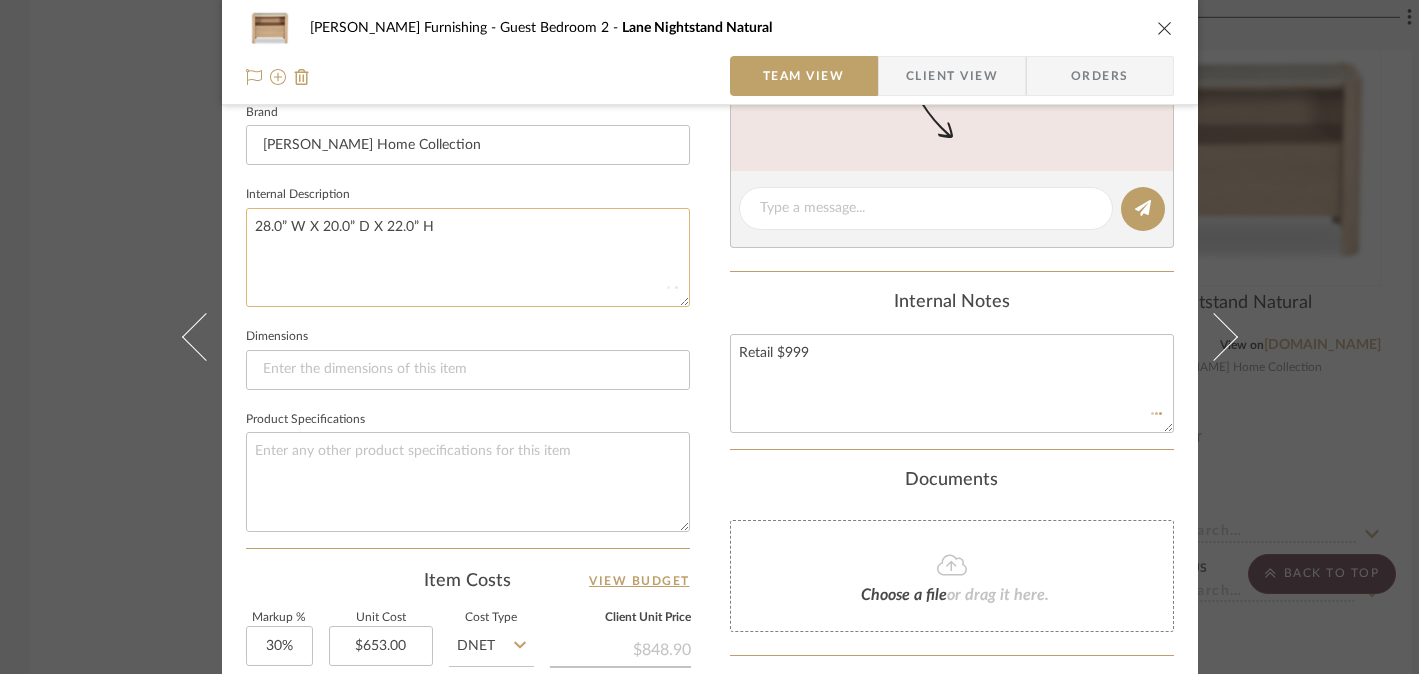 click on "28.0” W X 20.0” D X 22.0” H" 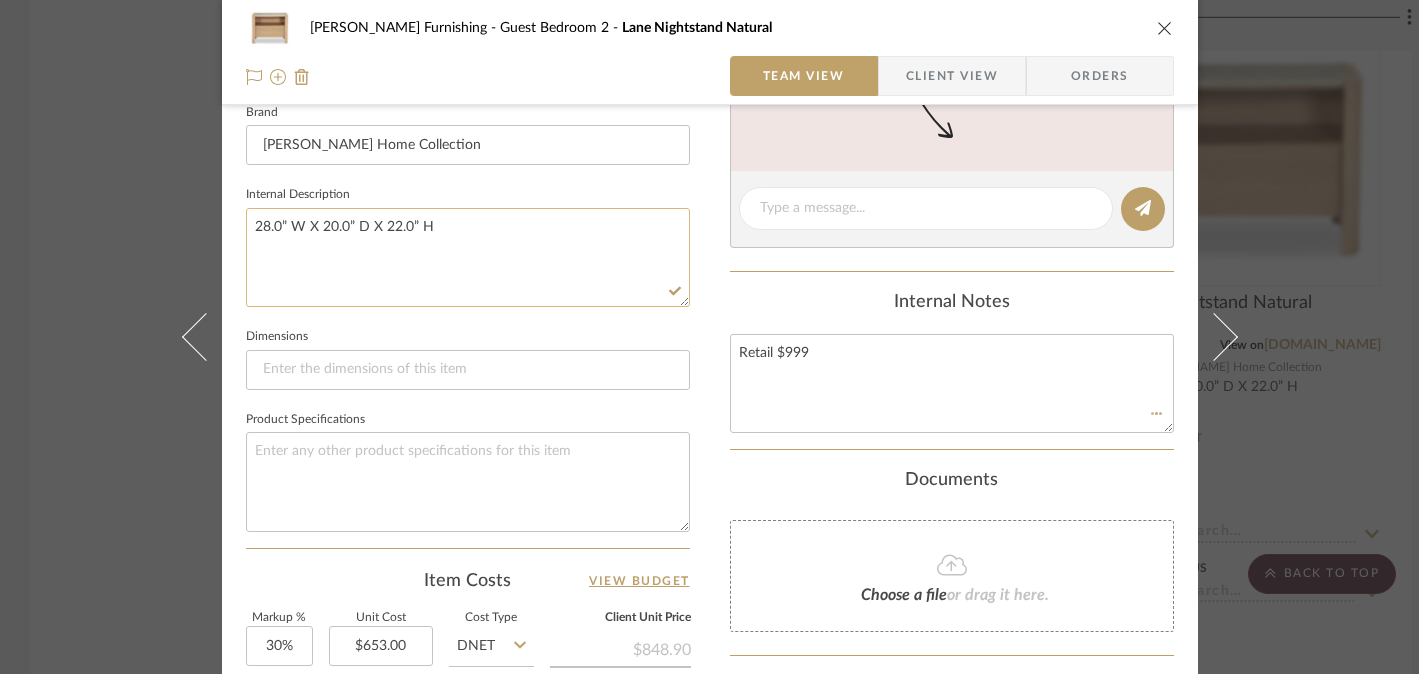 type on "Retail $999" 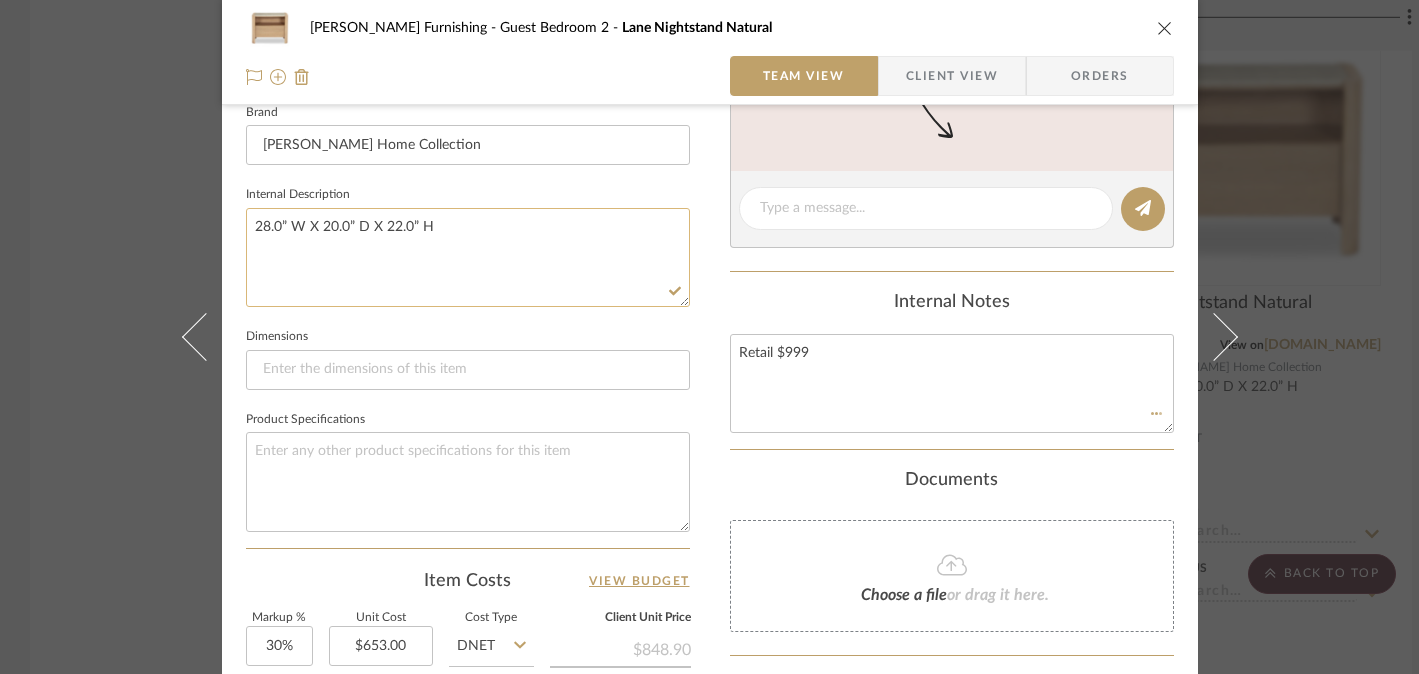 type 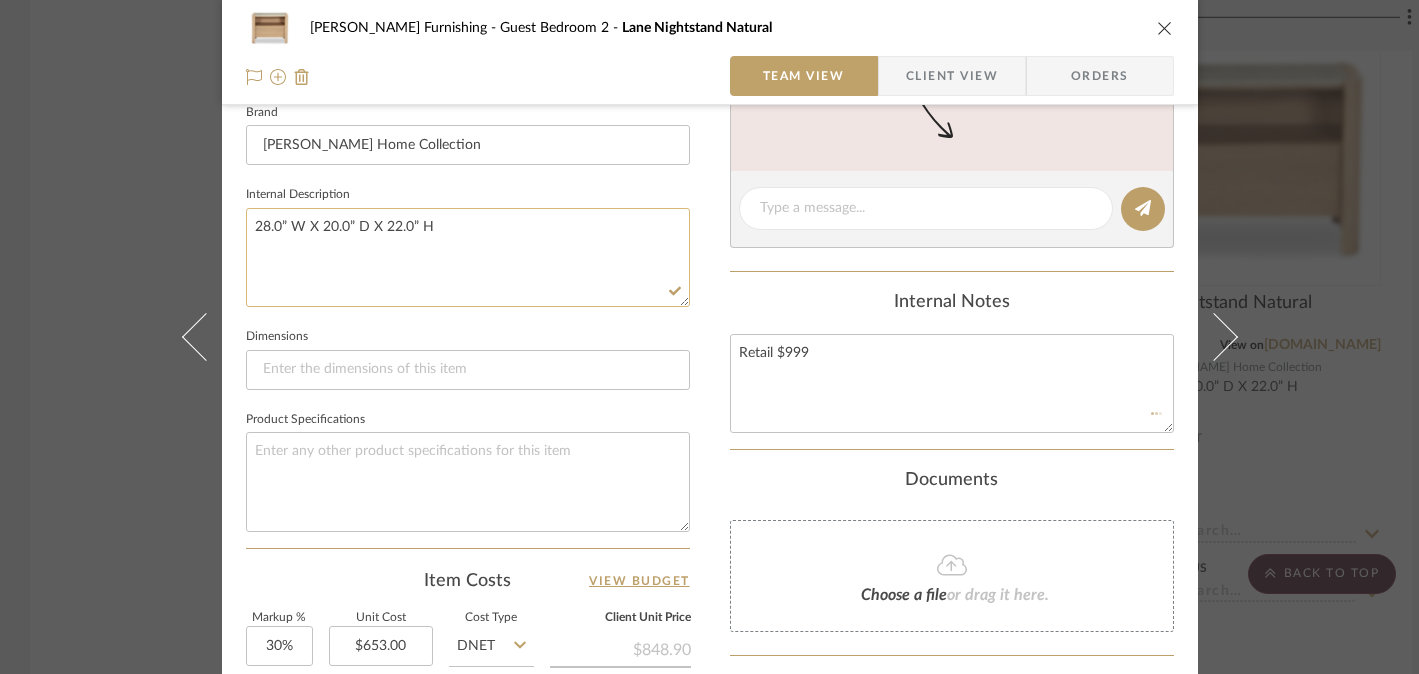 type 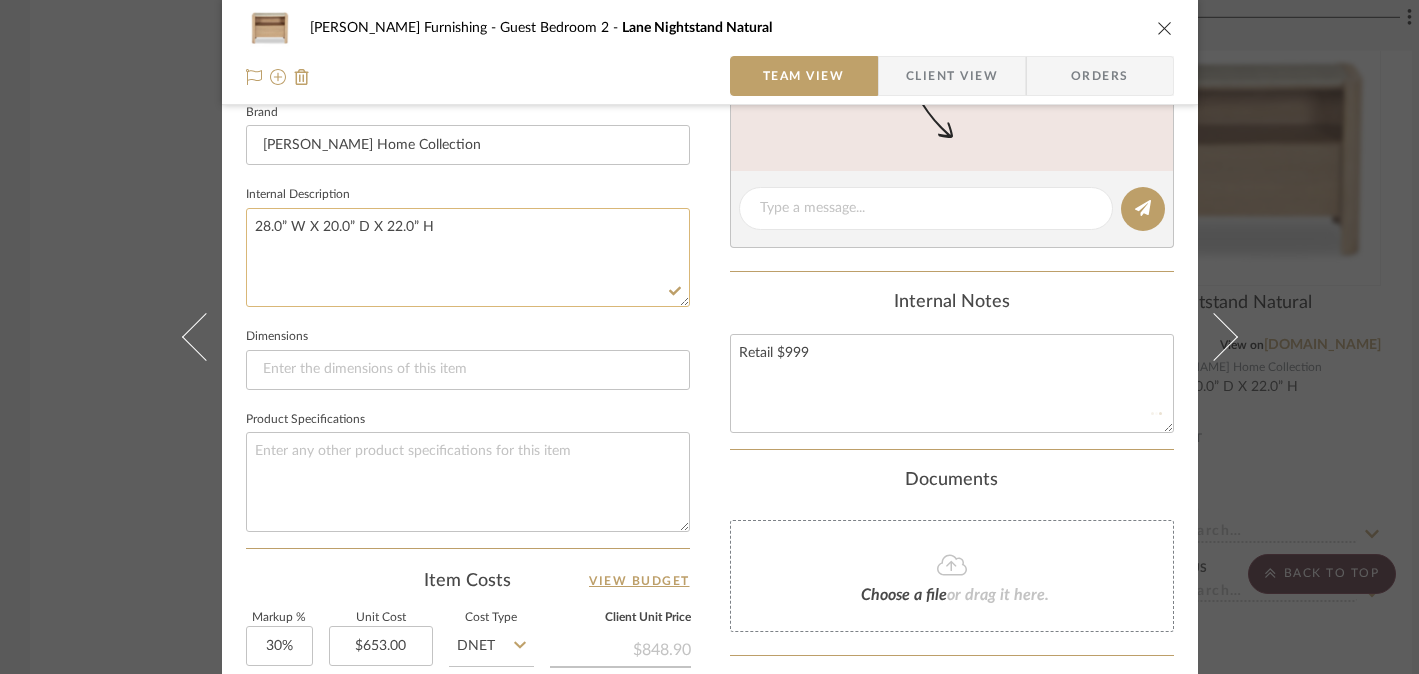 type 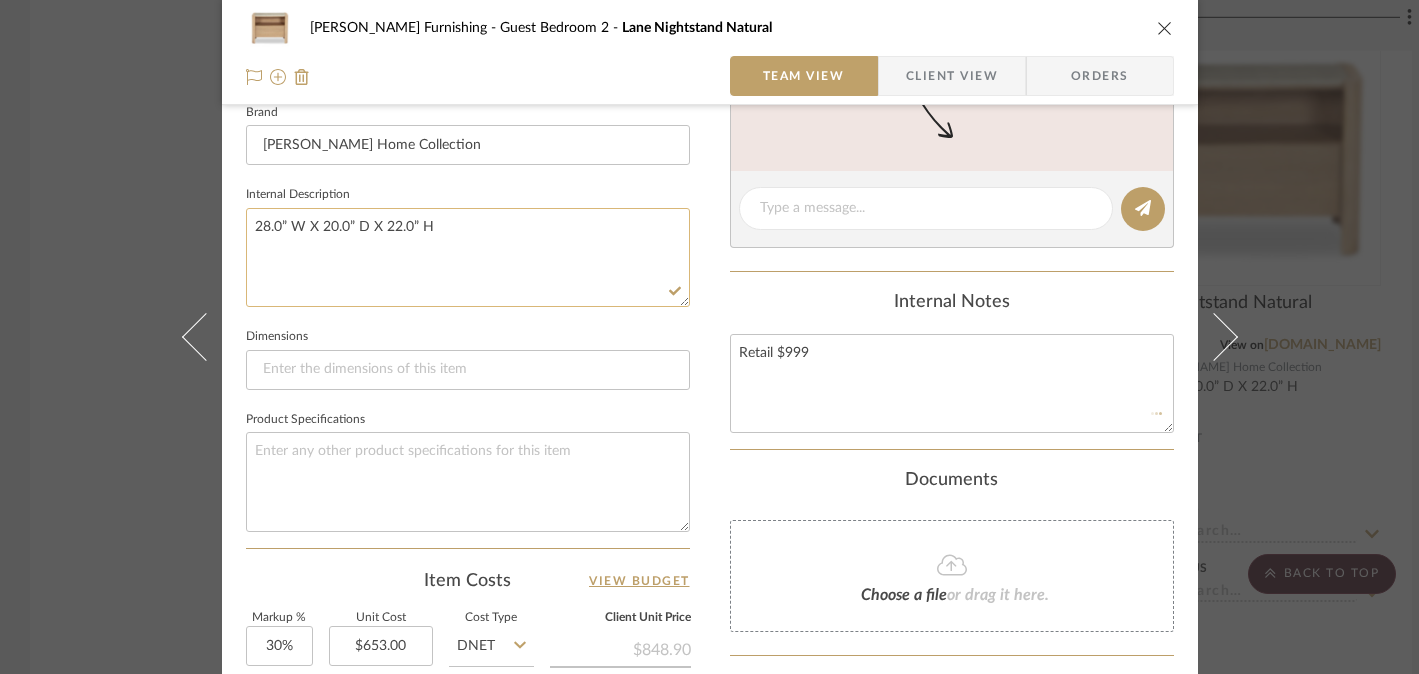 type 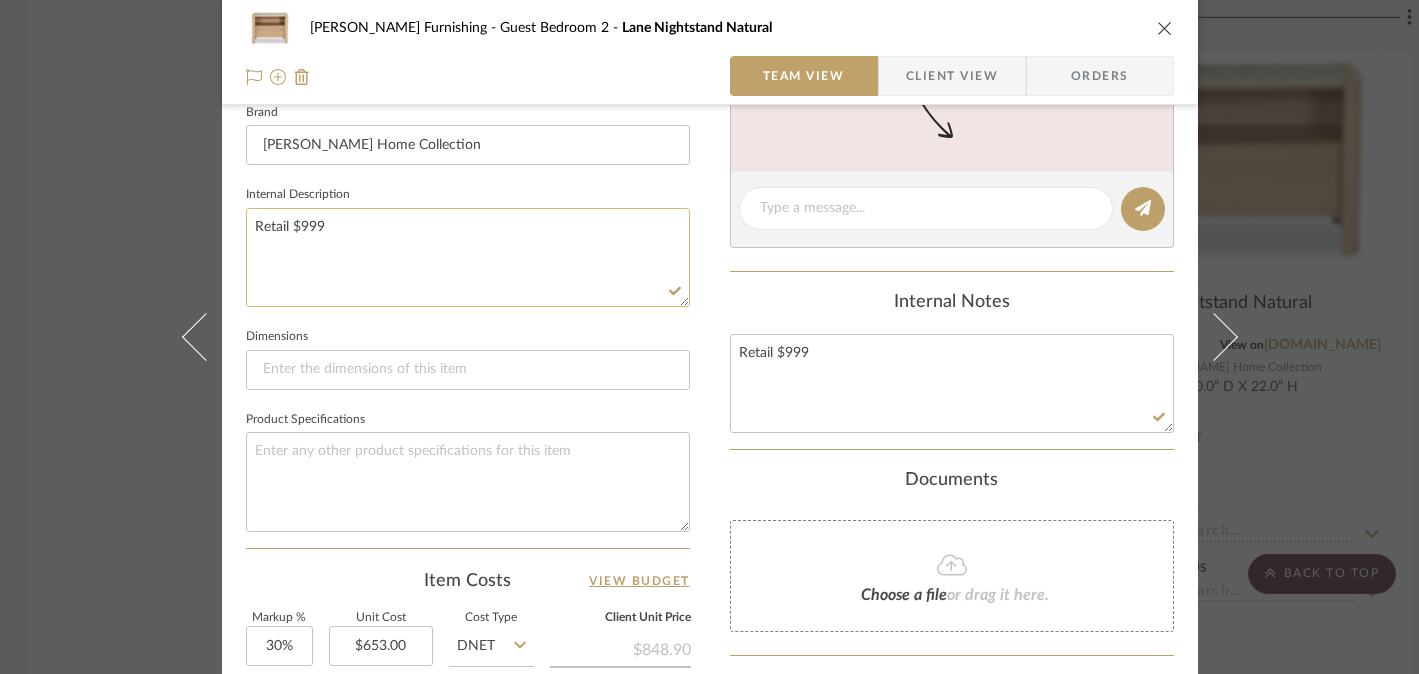 click on "Retail $999" 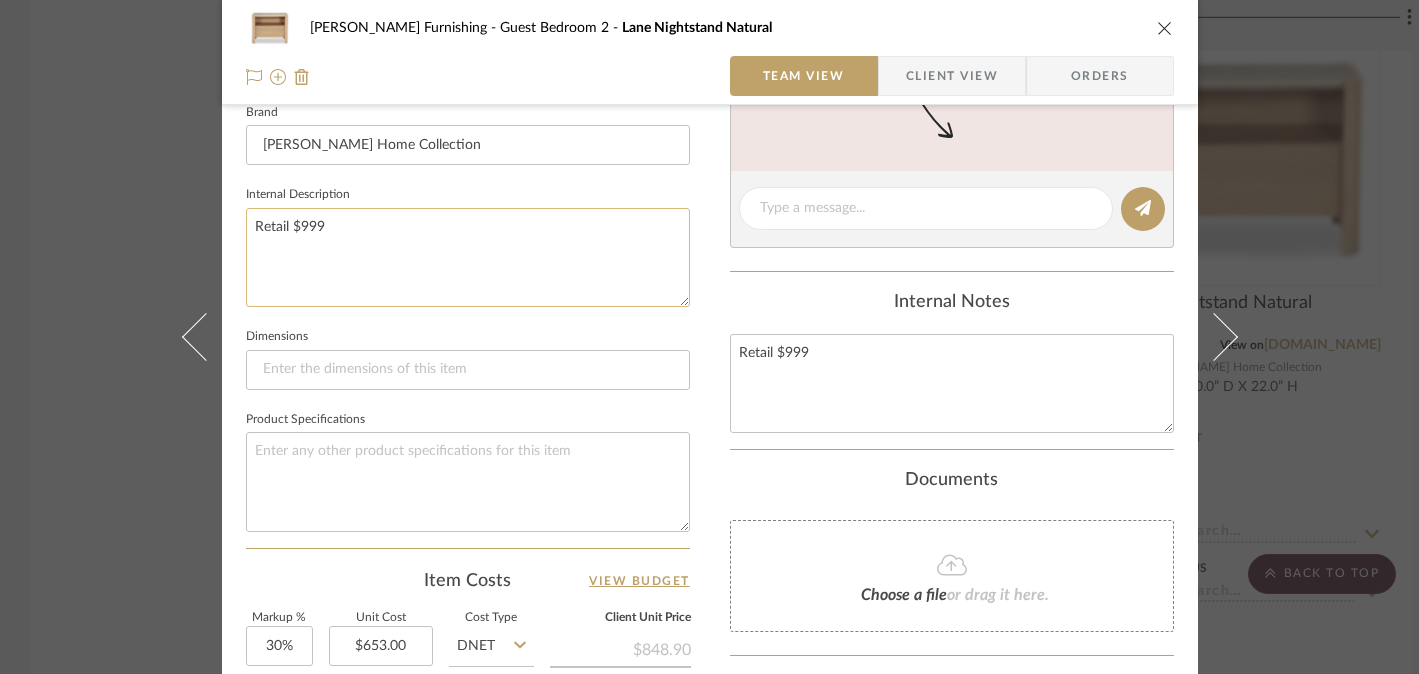 click on "Retail $999" 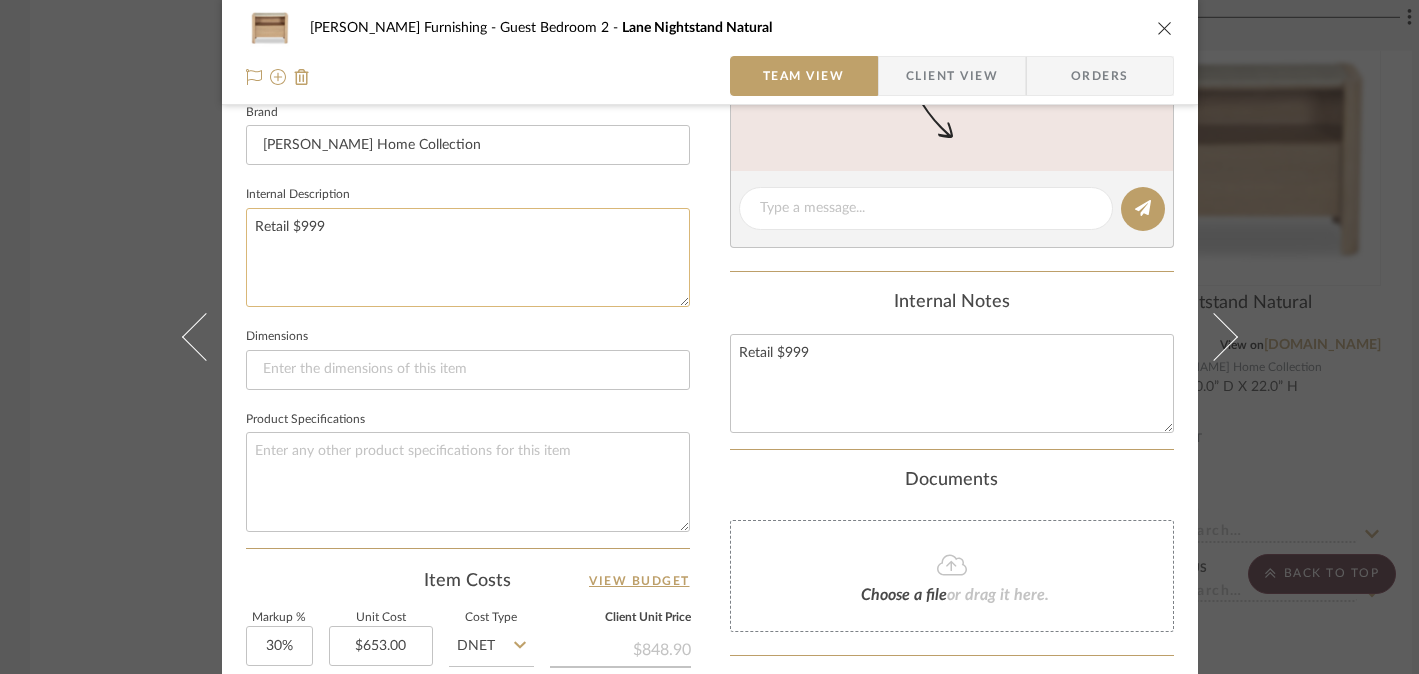 click on "Retail $999" 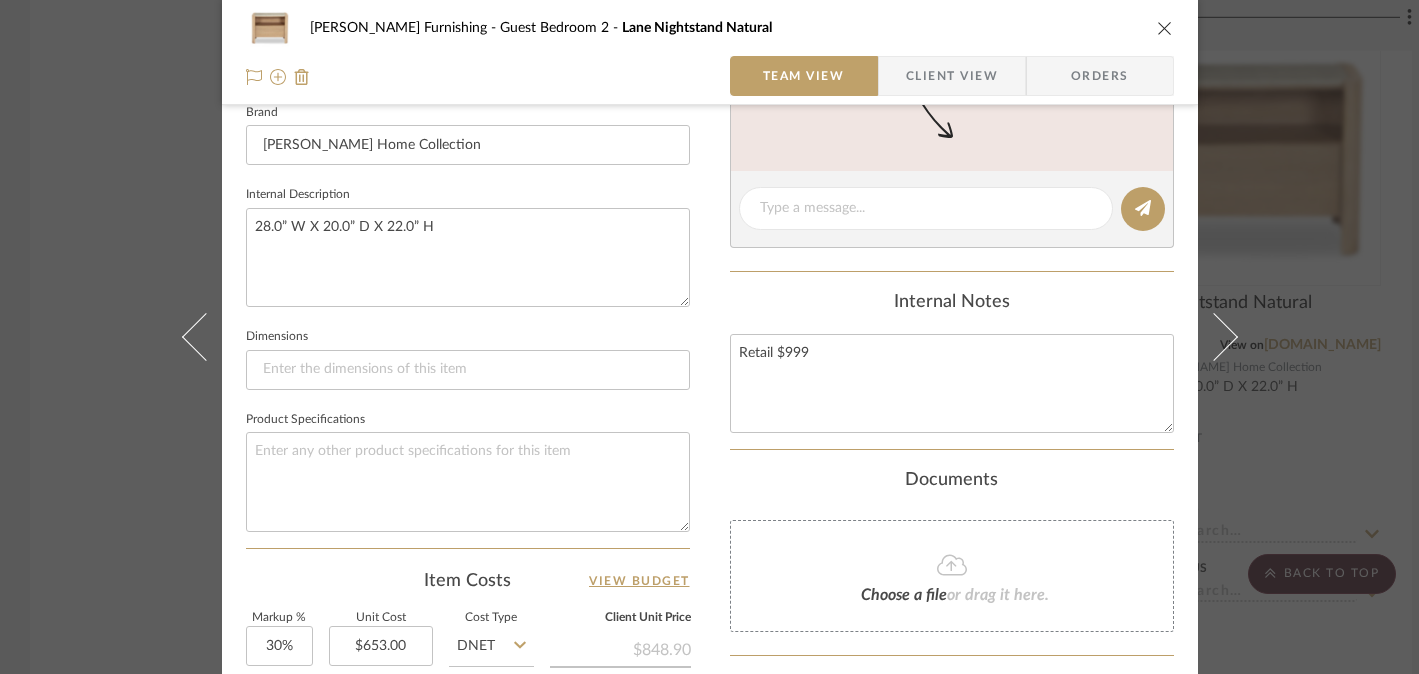 type on "28.0” W X 20.0” D X 22.0” H" 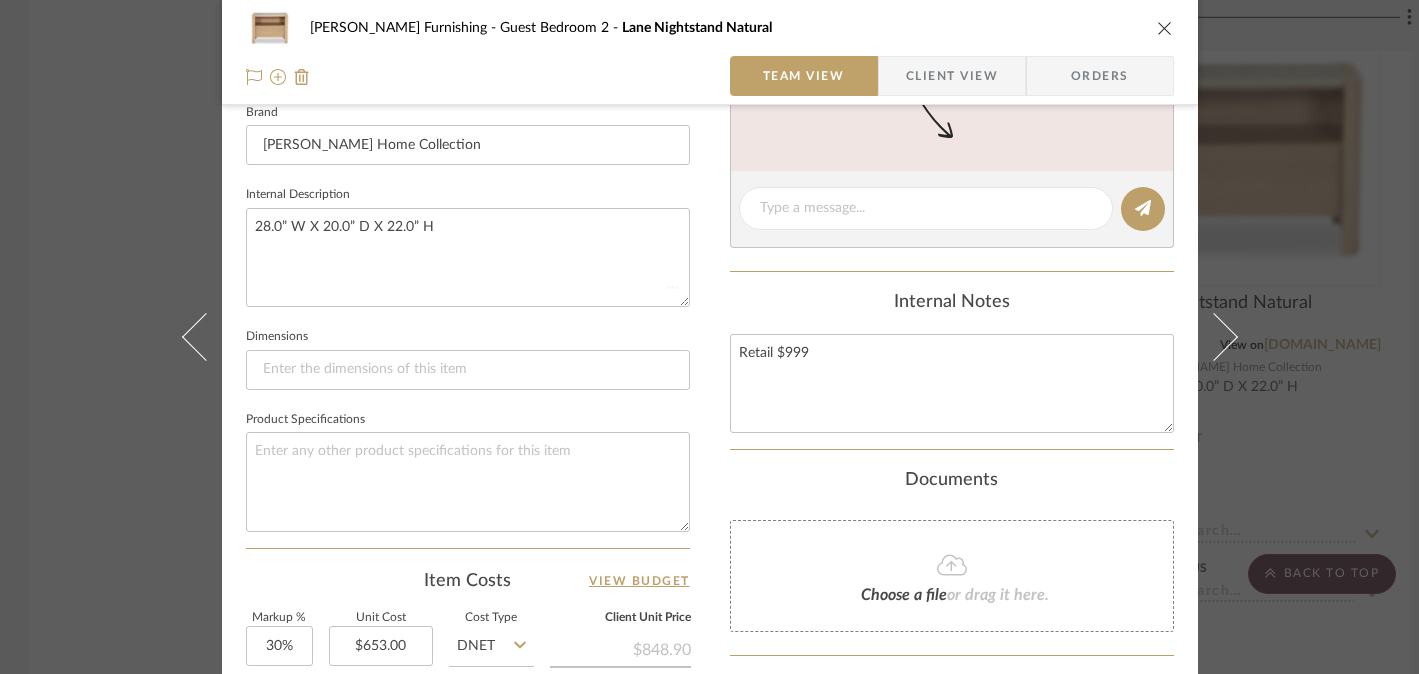 type 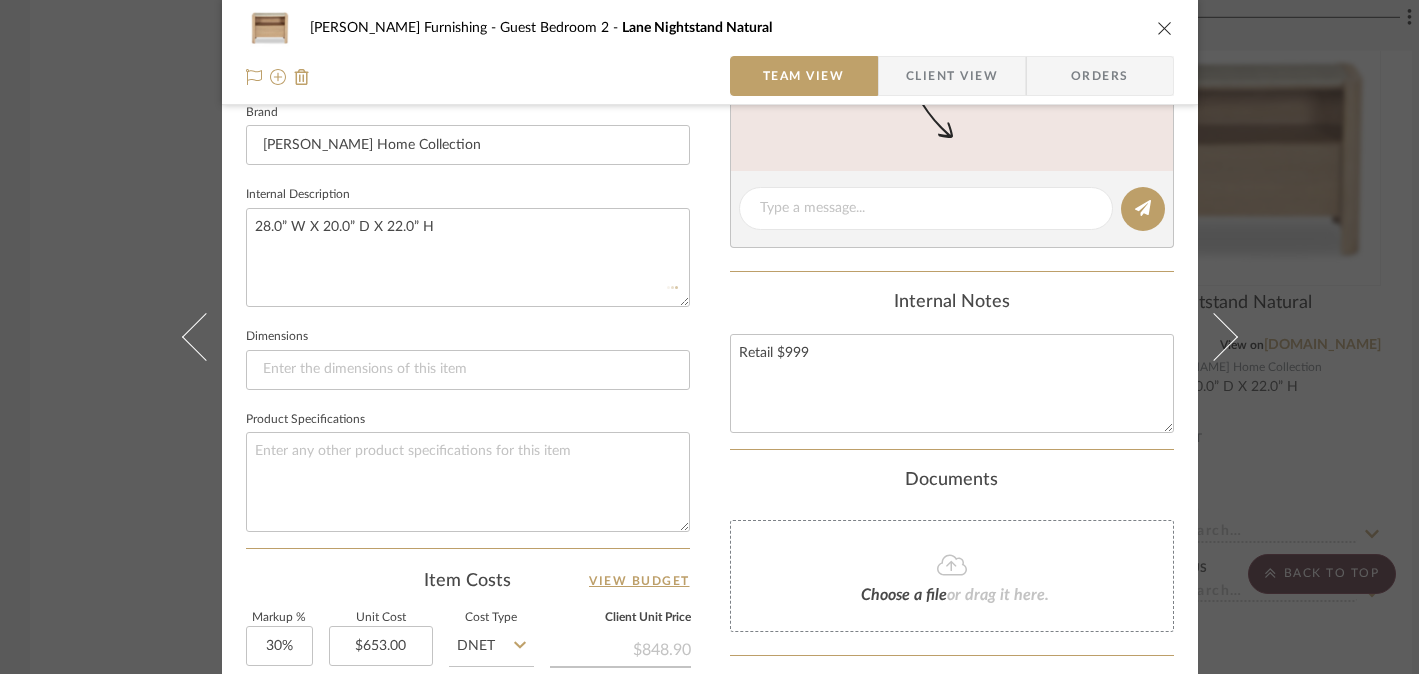 type 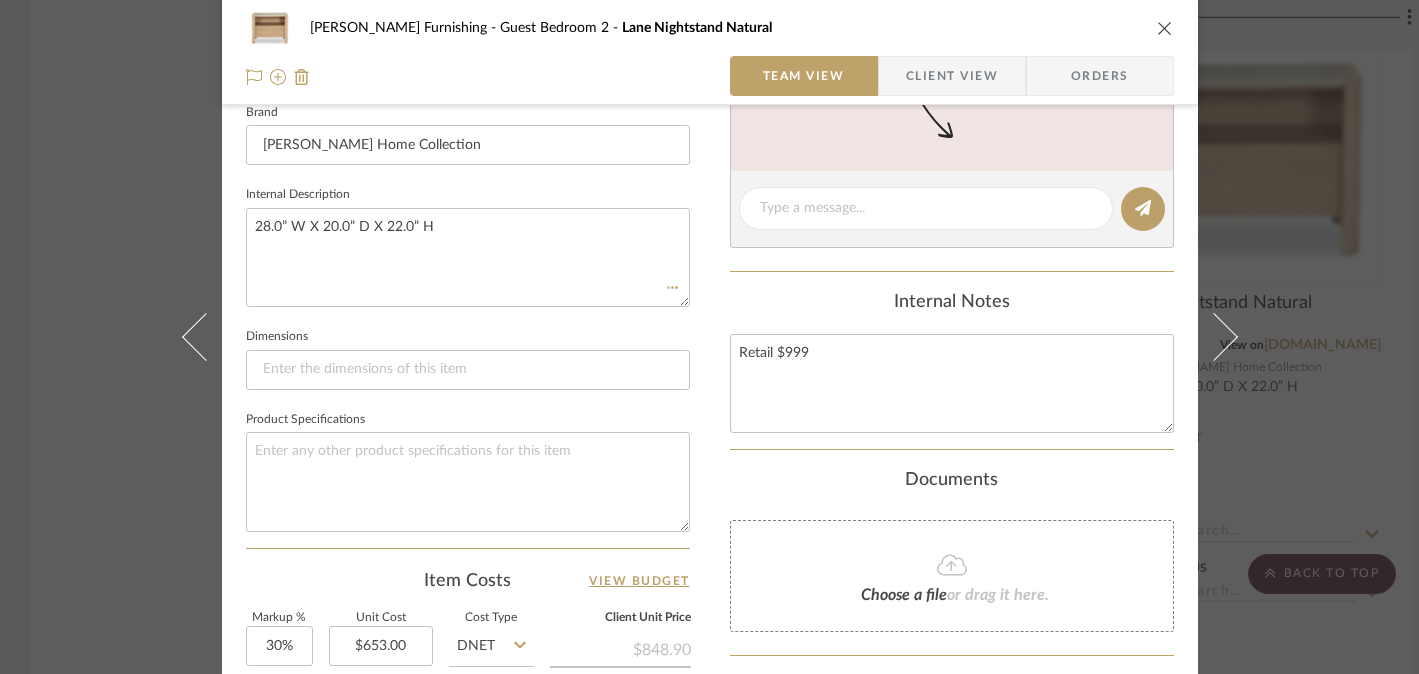 type 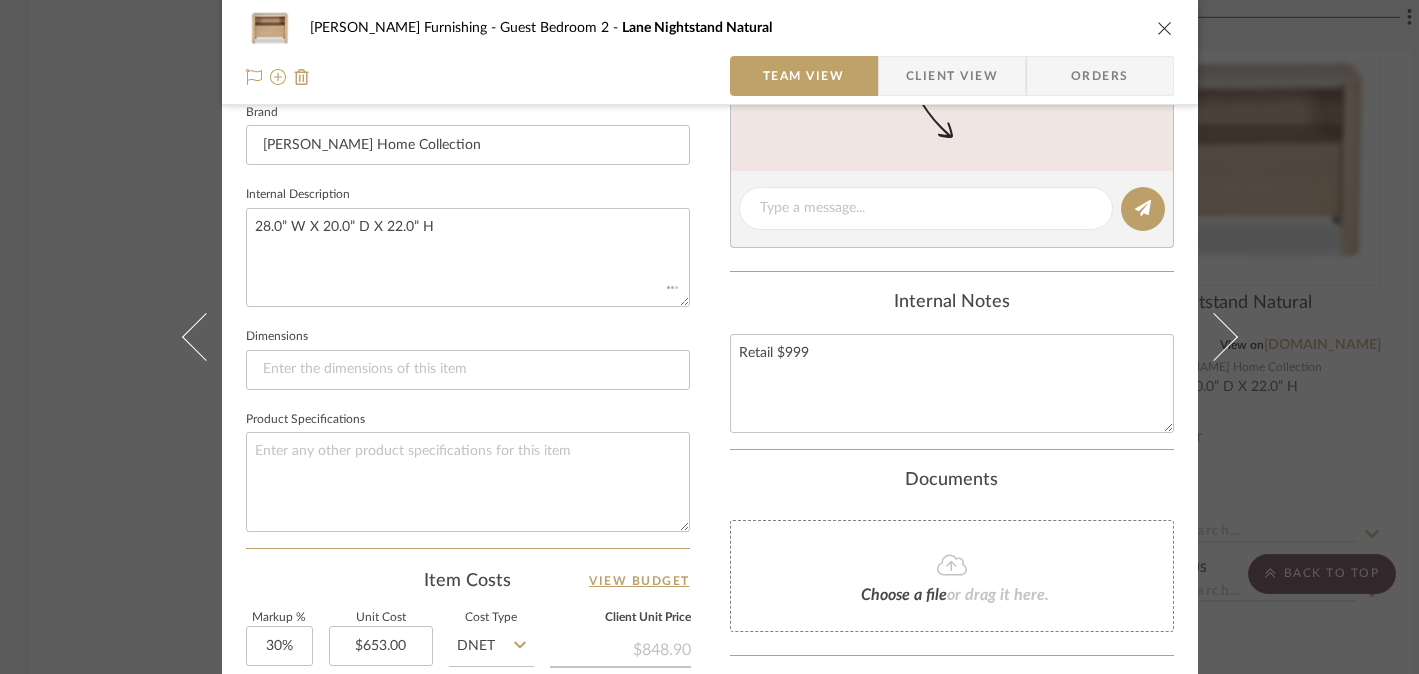 type 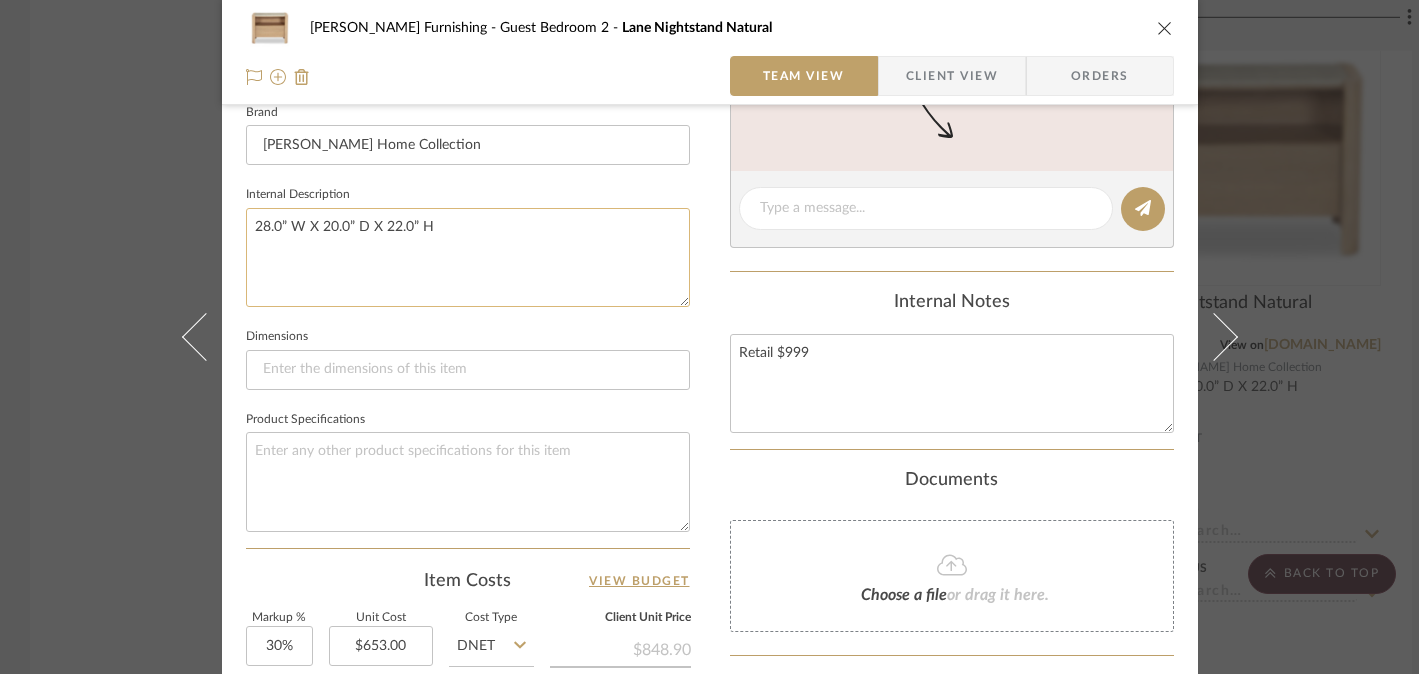 click on "28.0” W X 20.0” D X 22.0” H" 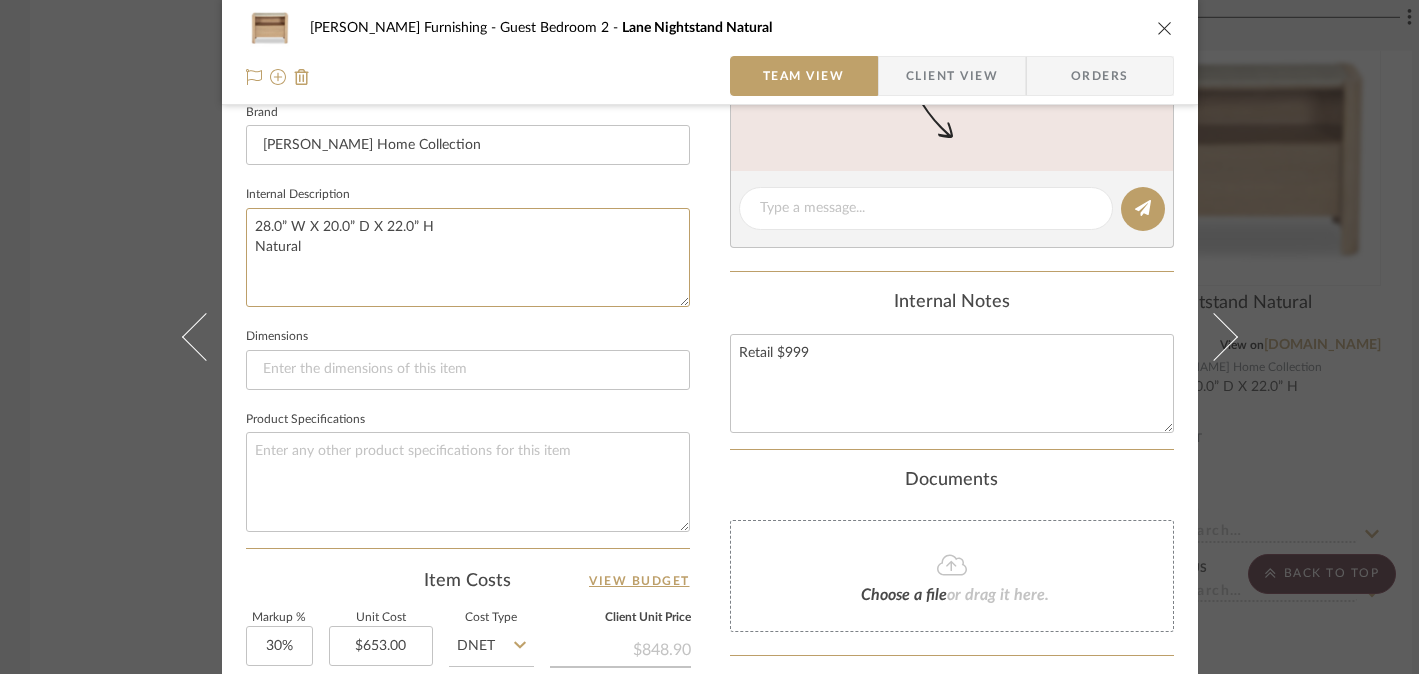 type on "28.0” W X 20.0” D X 22.0” H
Natural" 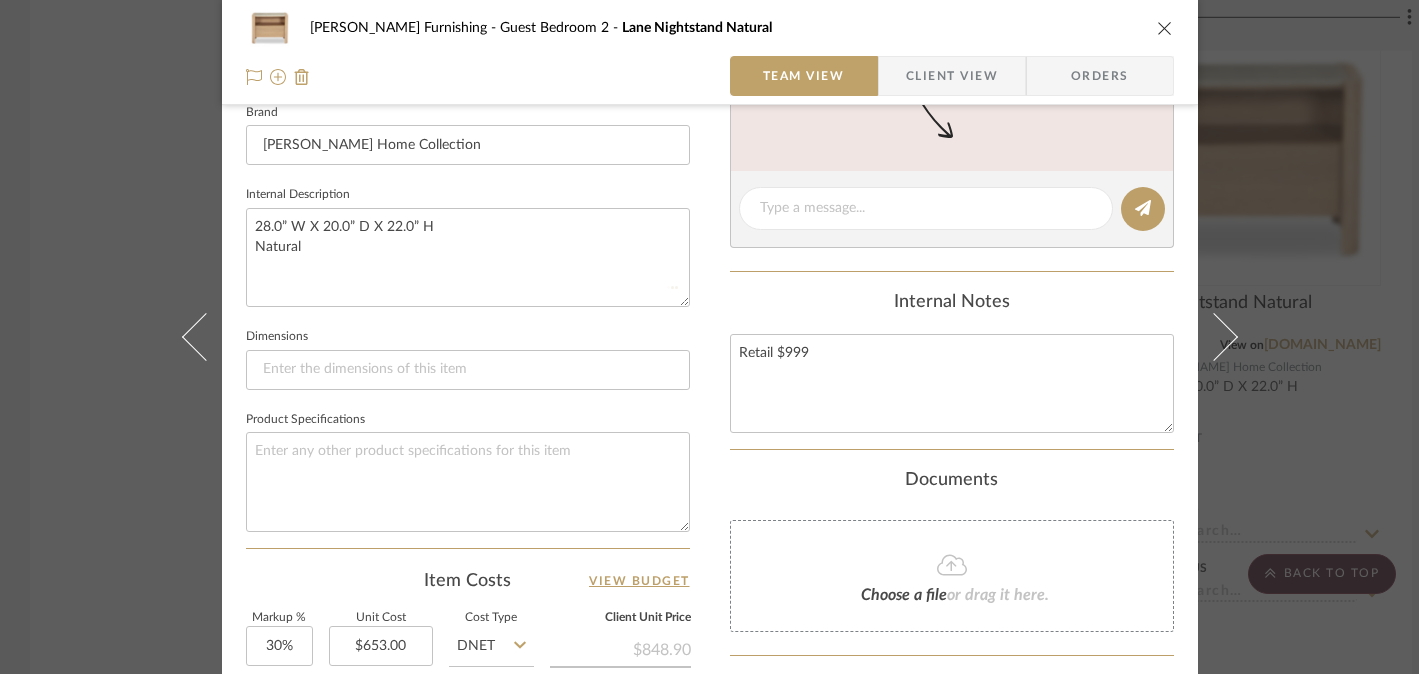 type 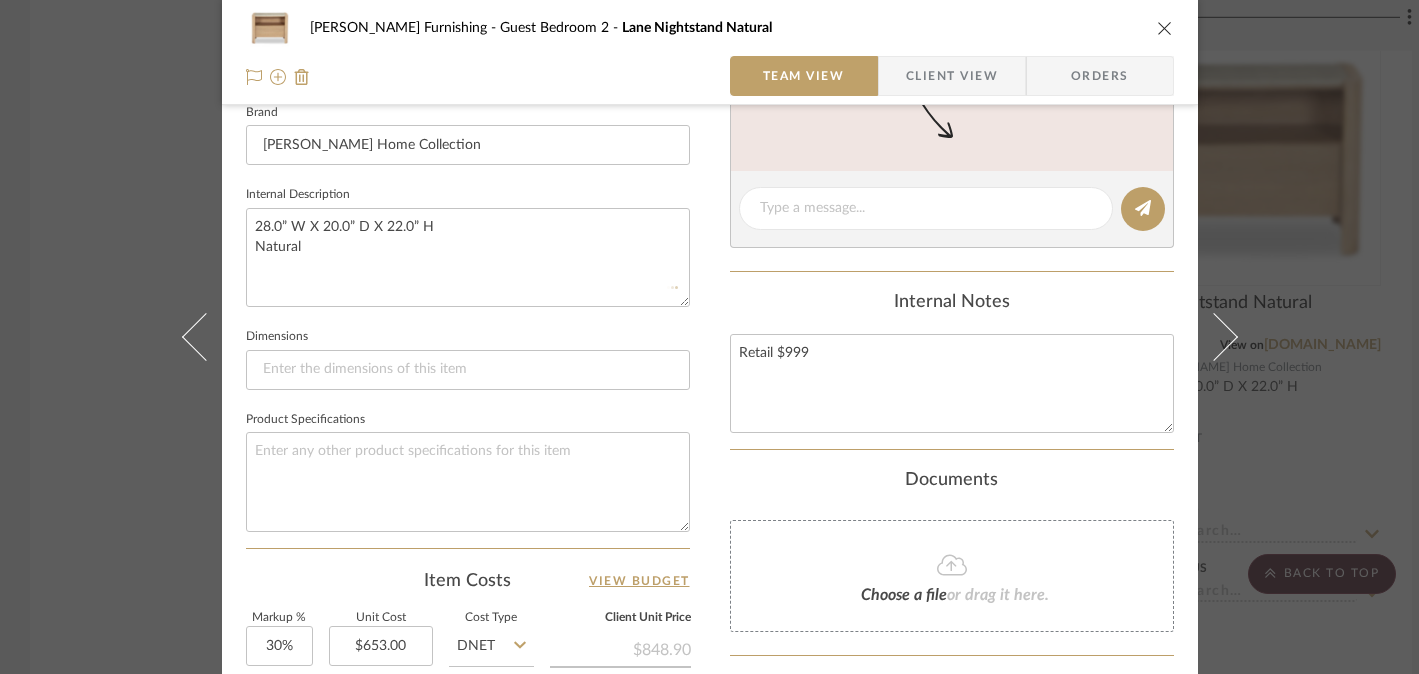 type 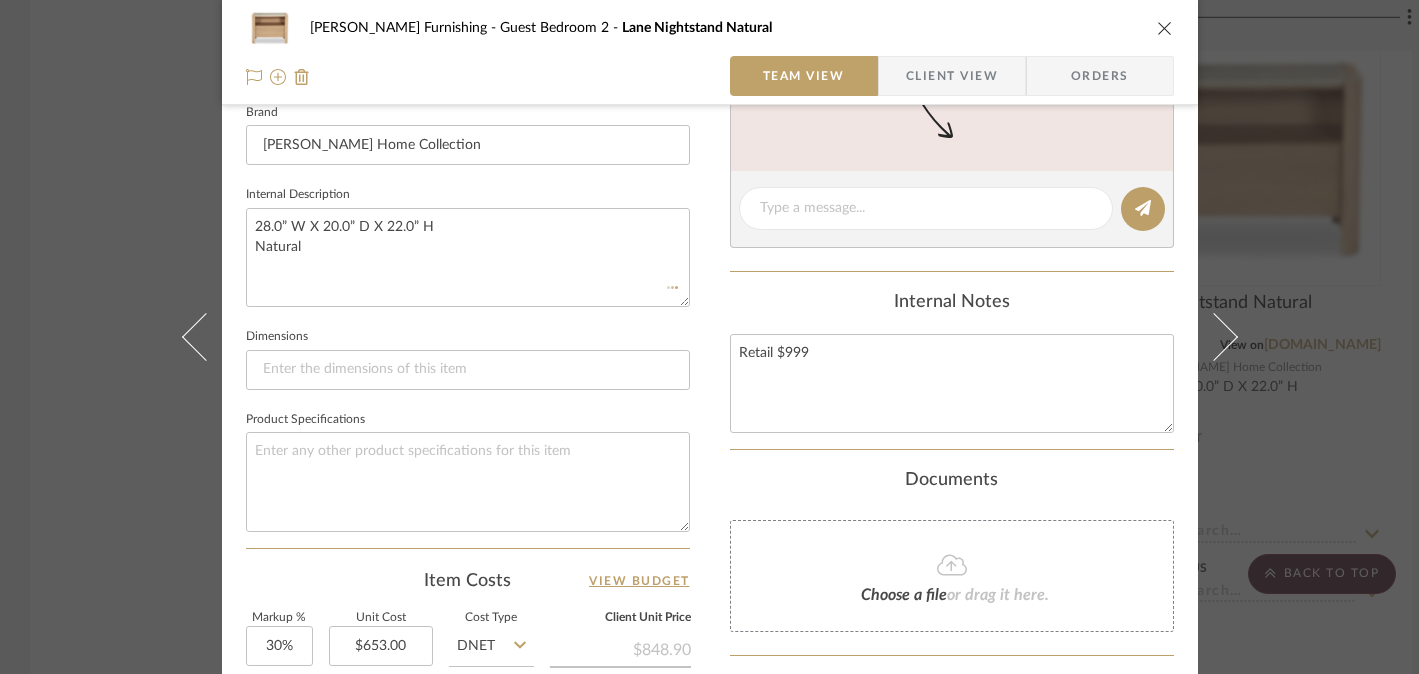 type 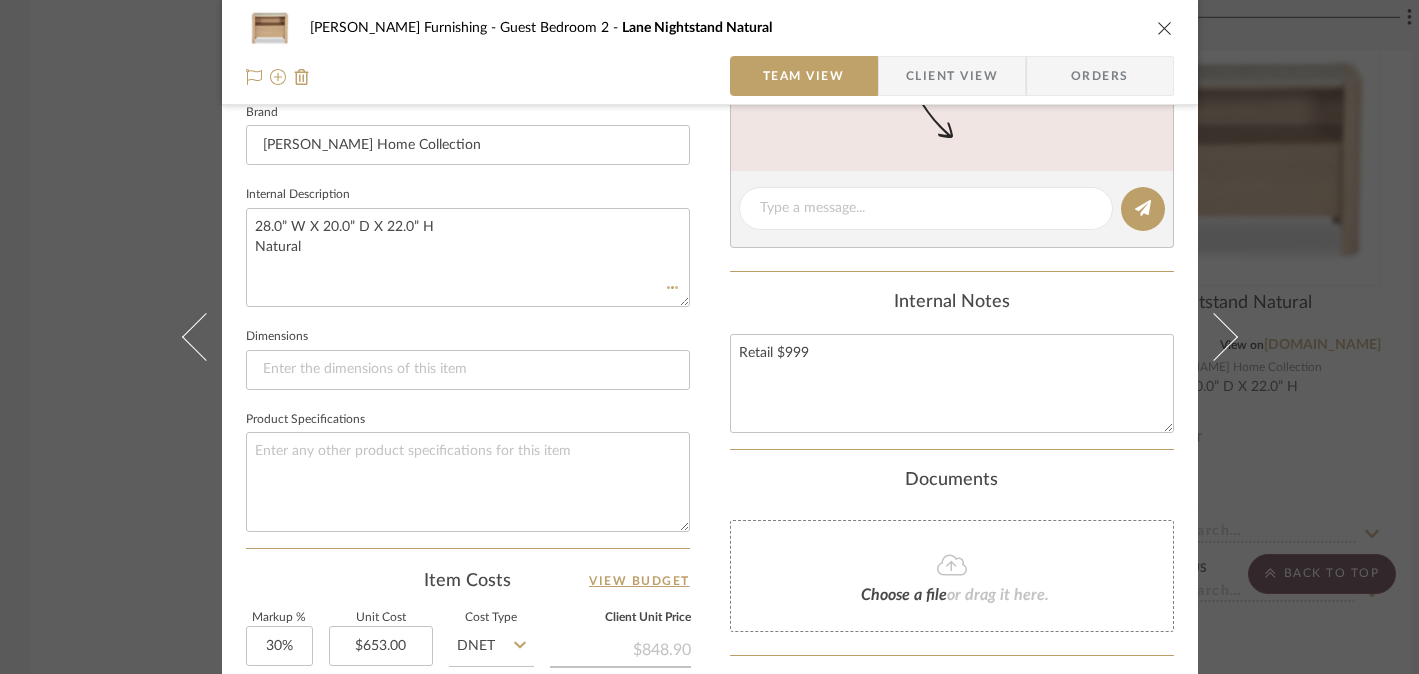 type 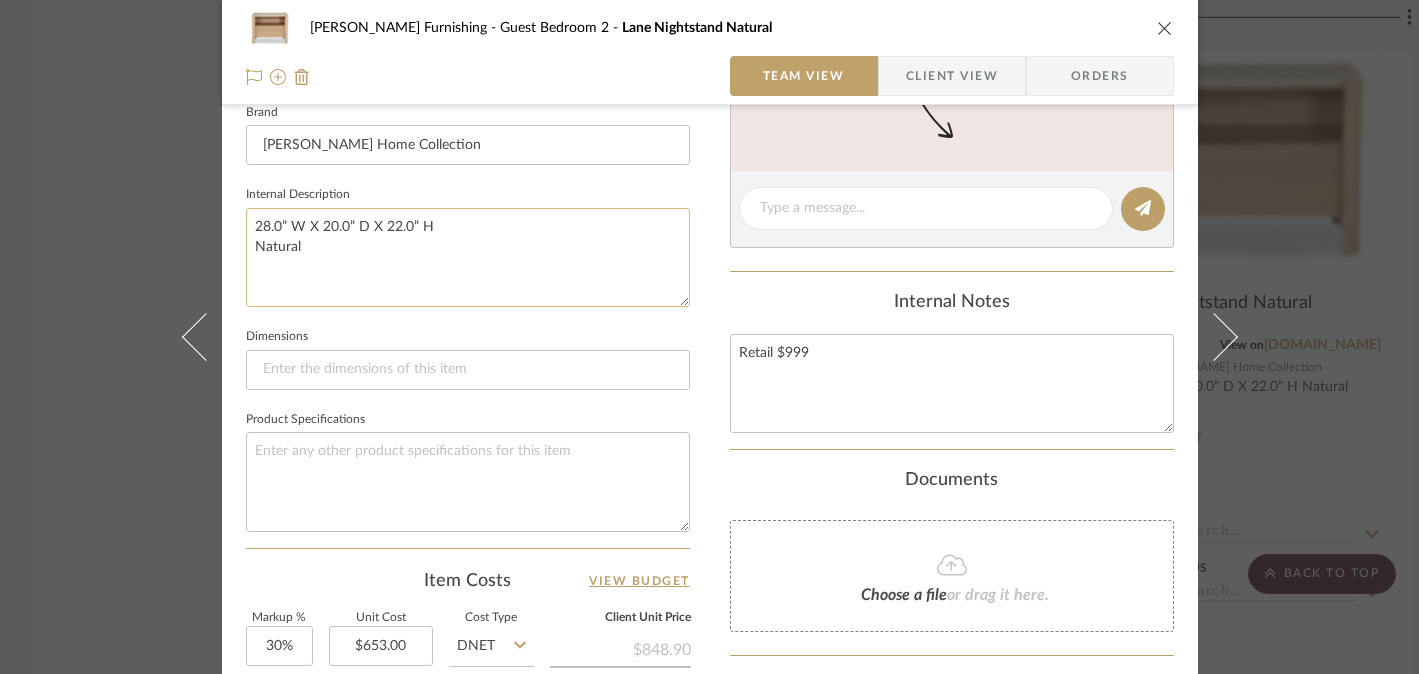 paste on "Oak, Oak Veneer, Bottichino Marble" 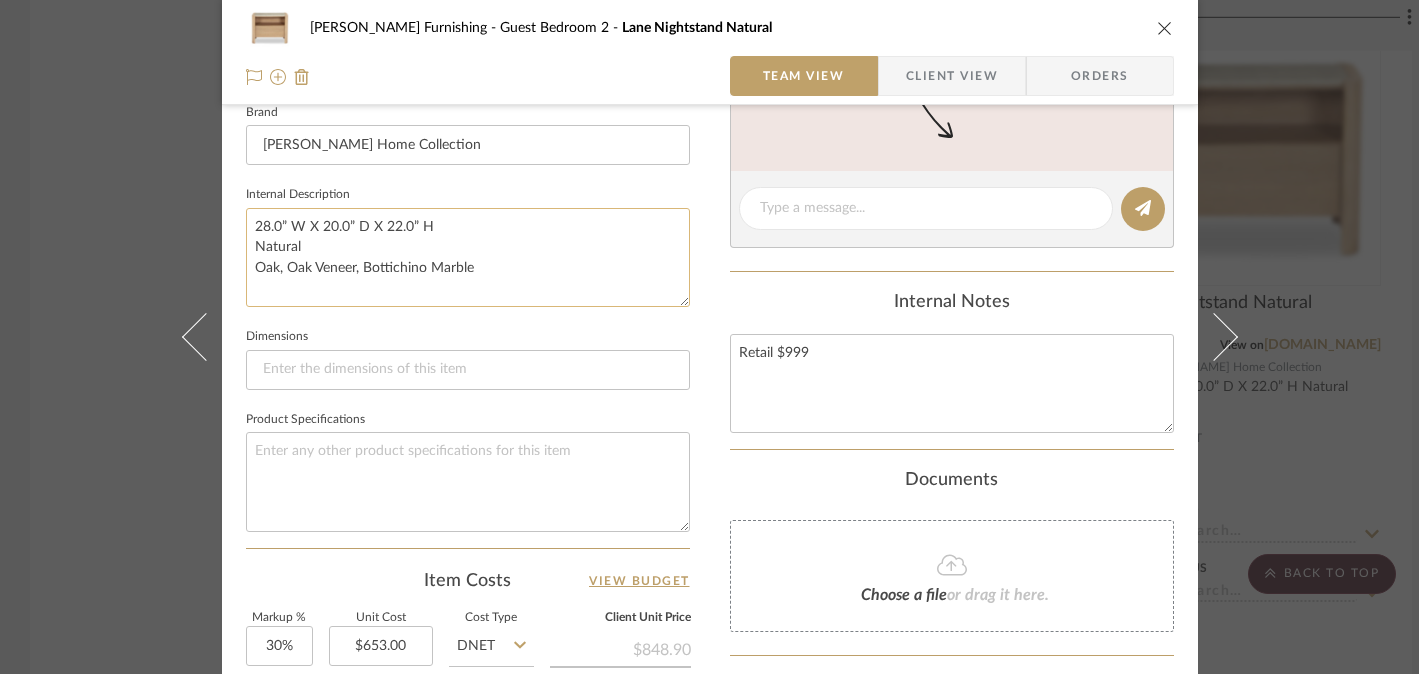 click on "28.0” W X 20.0” D X 22.0” H
Natural
Oak, Oak Veneer, Bottichino Marble" 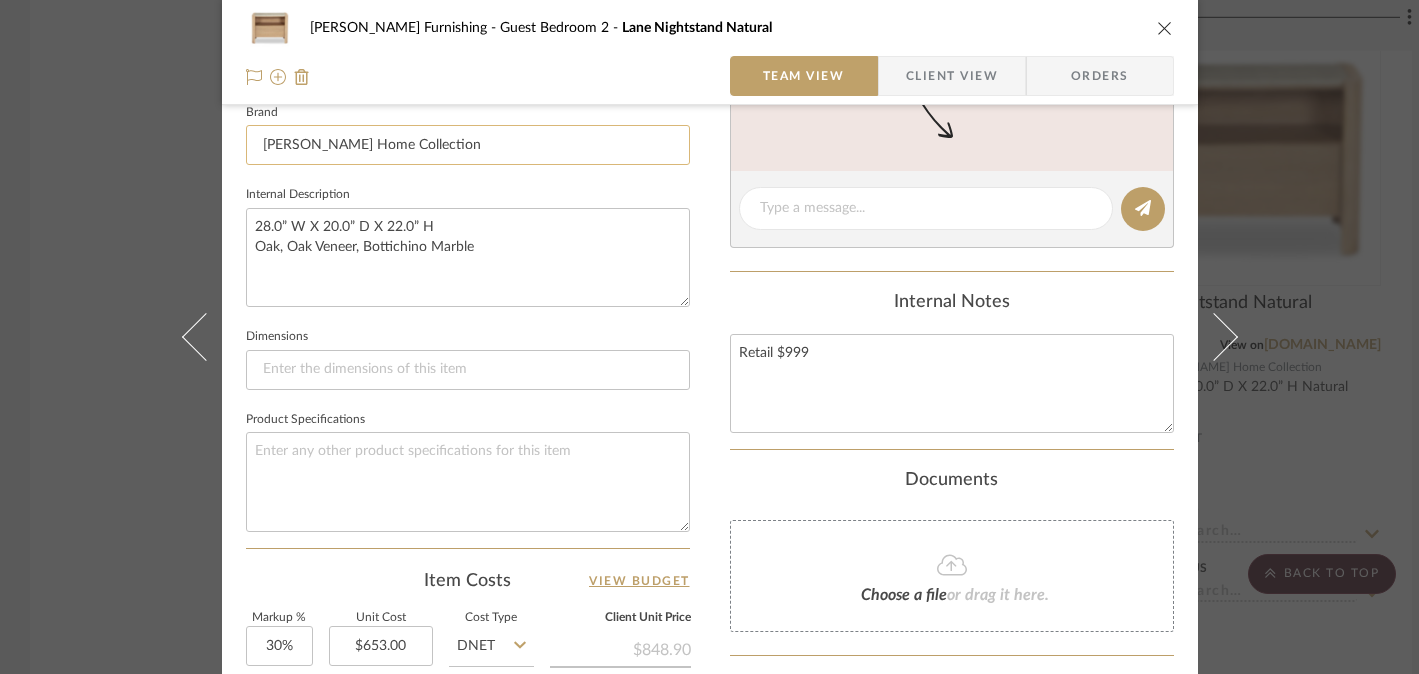 type on "28.0” W X 20.0” D X 22.0” H
Oak, Oak Veneer, Bottichino Marble" 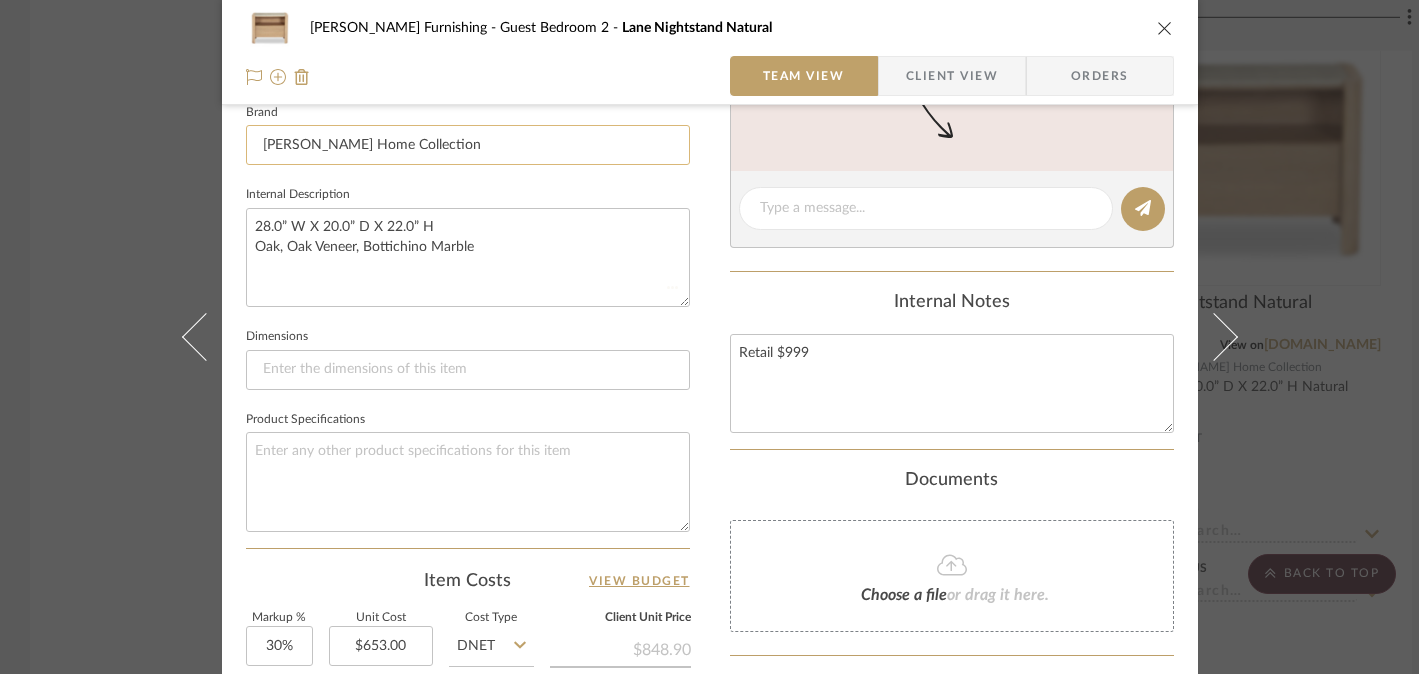 type 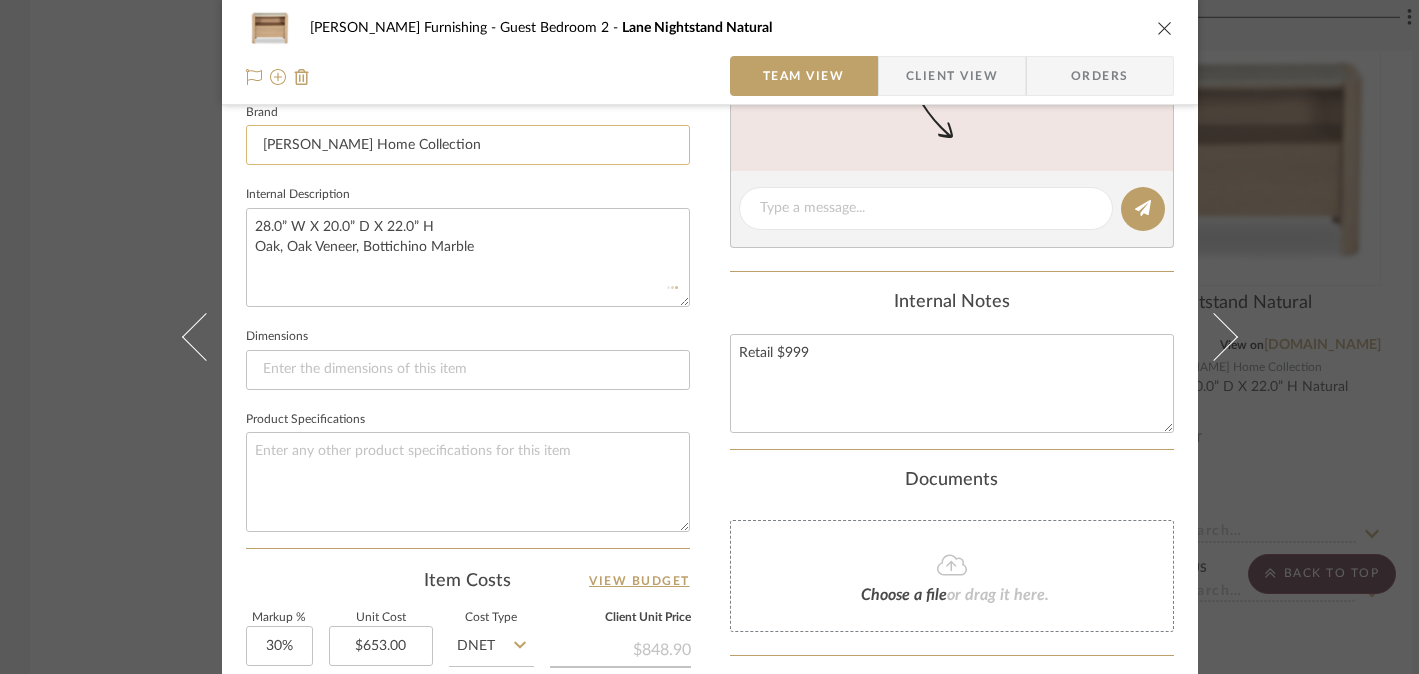type 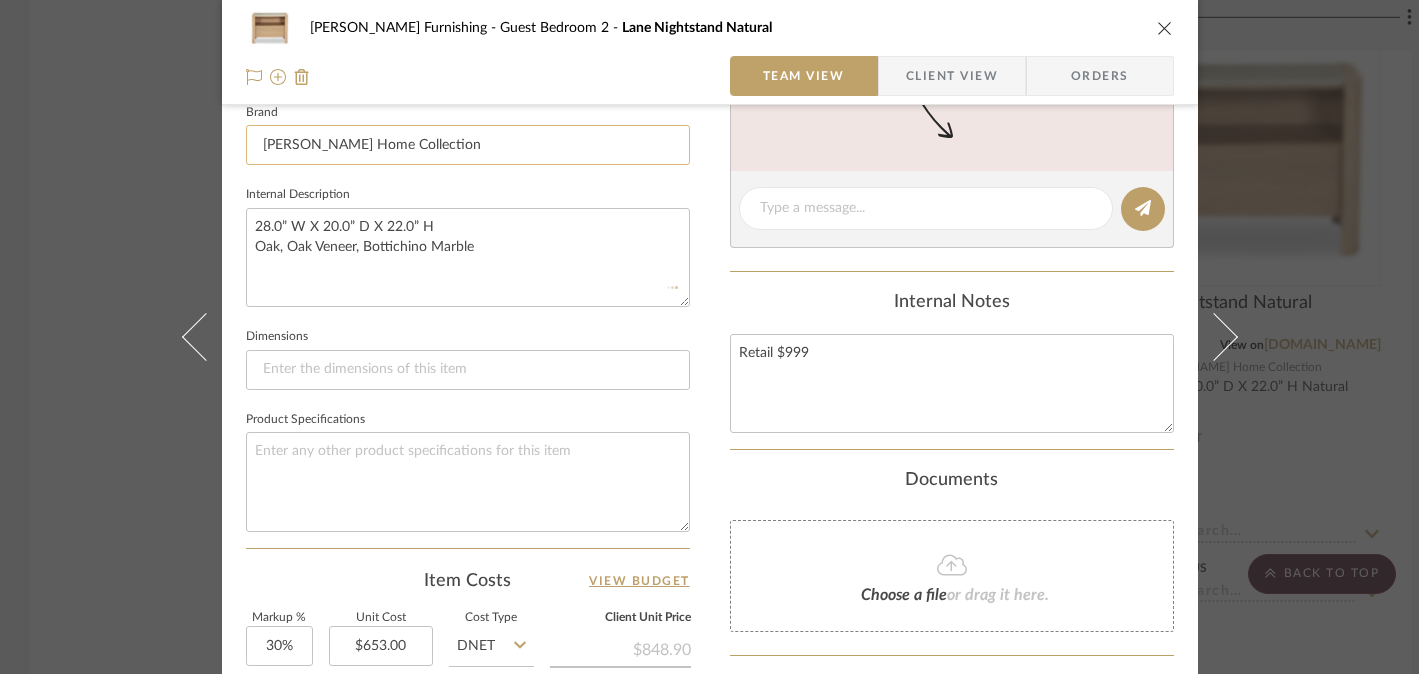 type 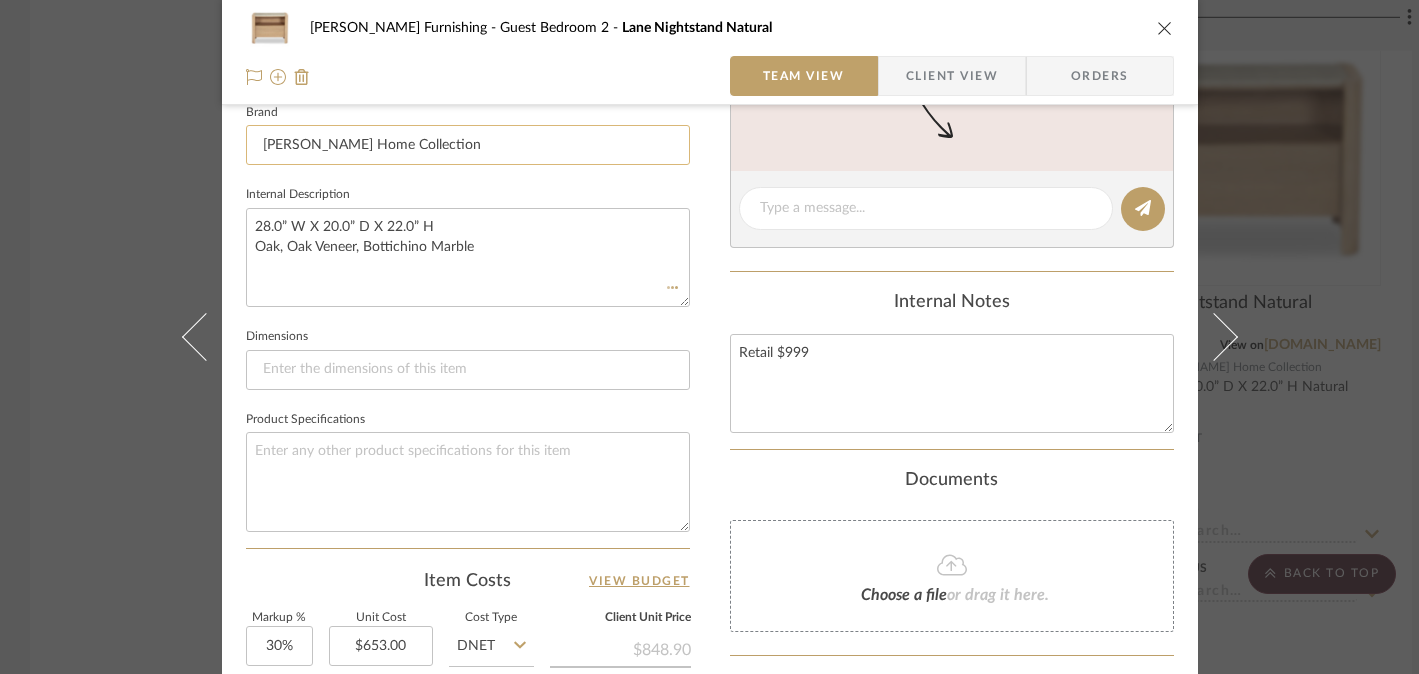 type 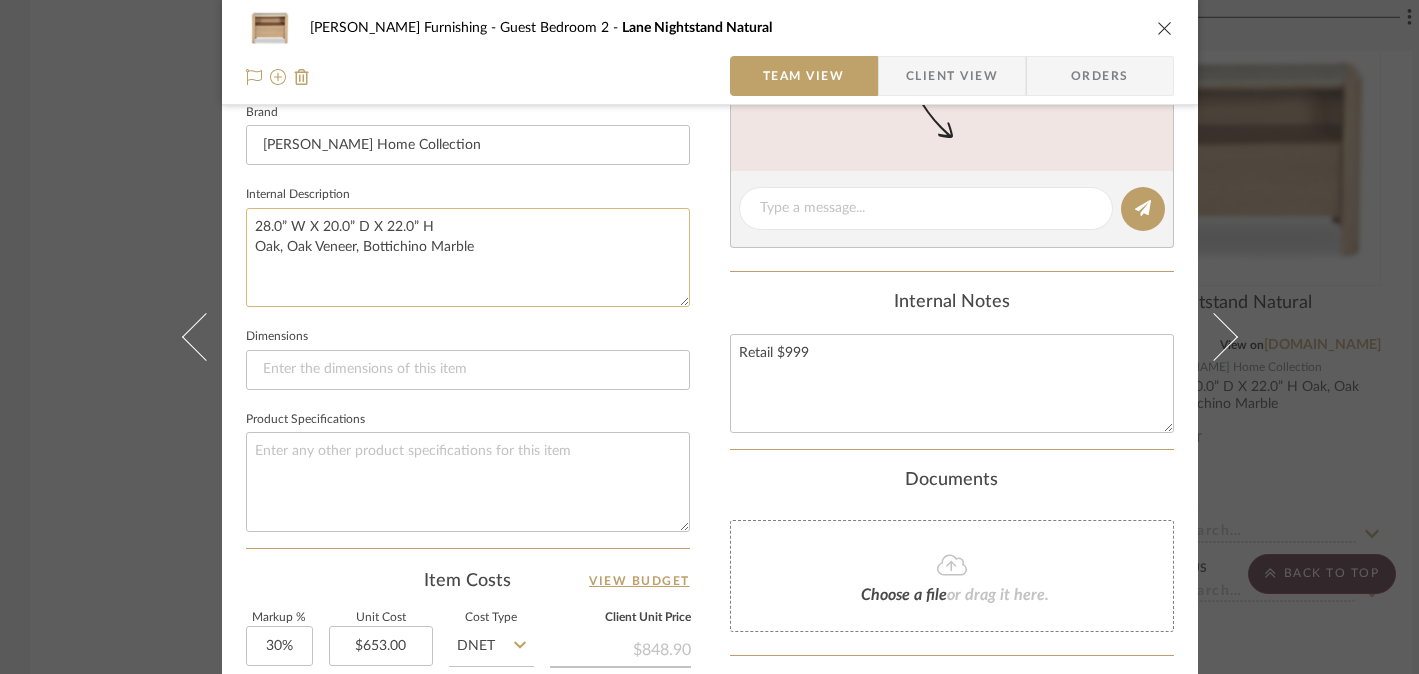 paste on "106.0 lbs" 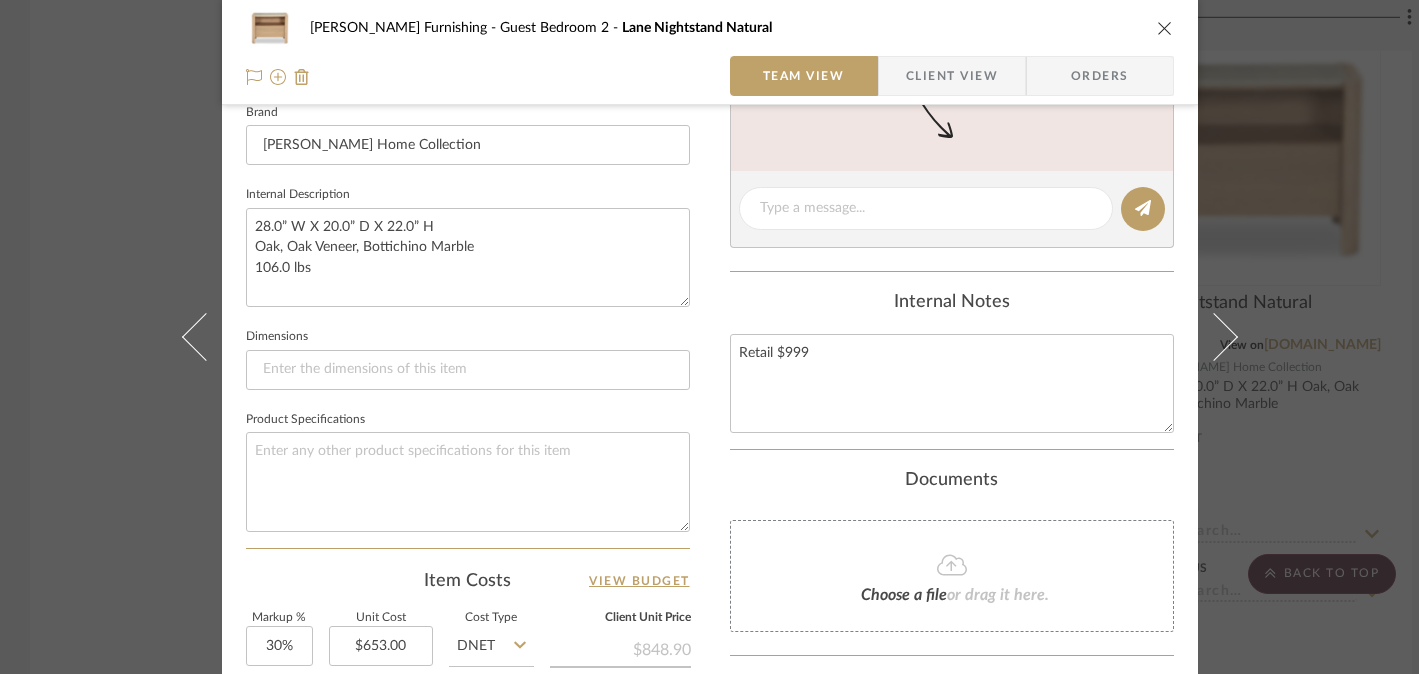 type on "28.0” W X 20.0” D X 22.0” H
Oak, Oak Veneer, Bottichino Marble
106.0 lbs" 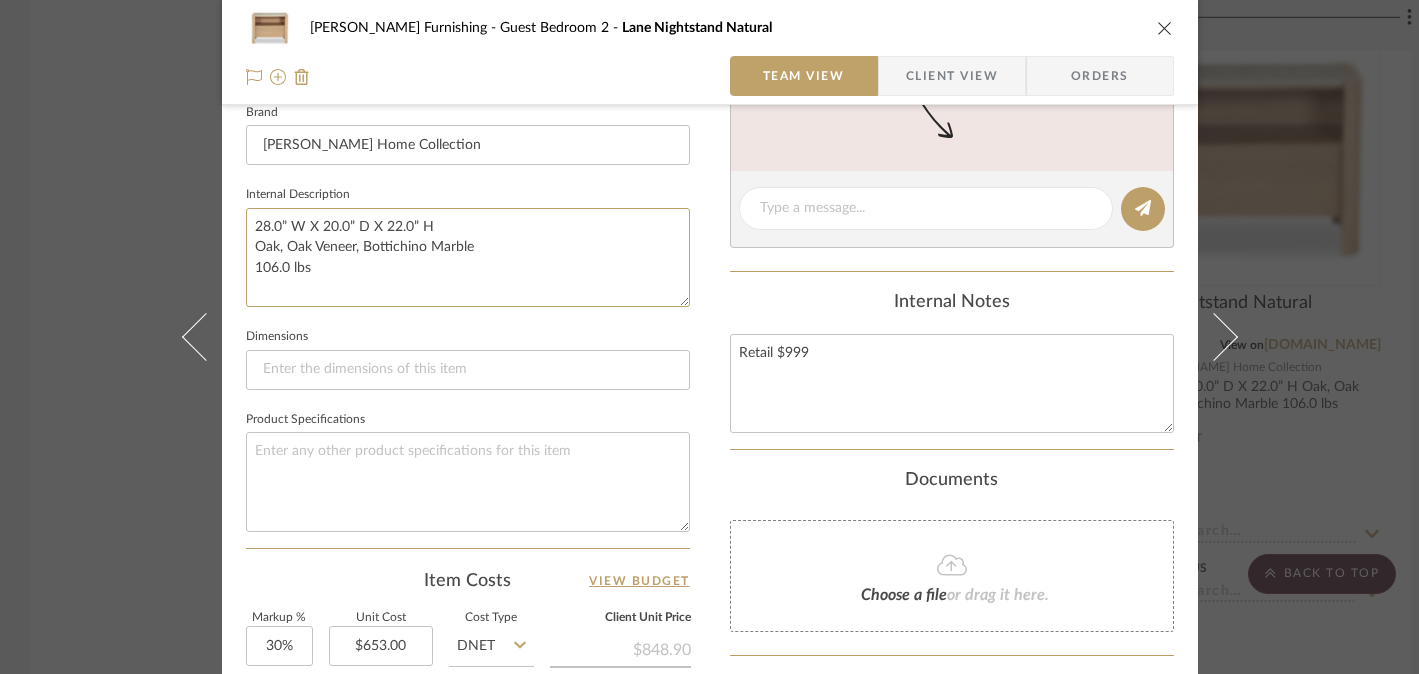 paste on "One open & one closed drawer with under-mounted glides" 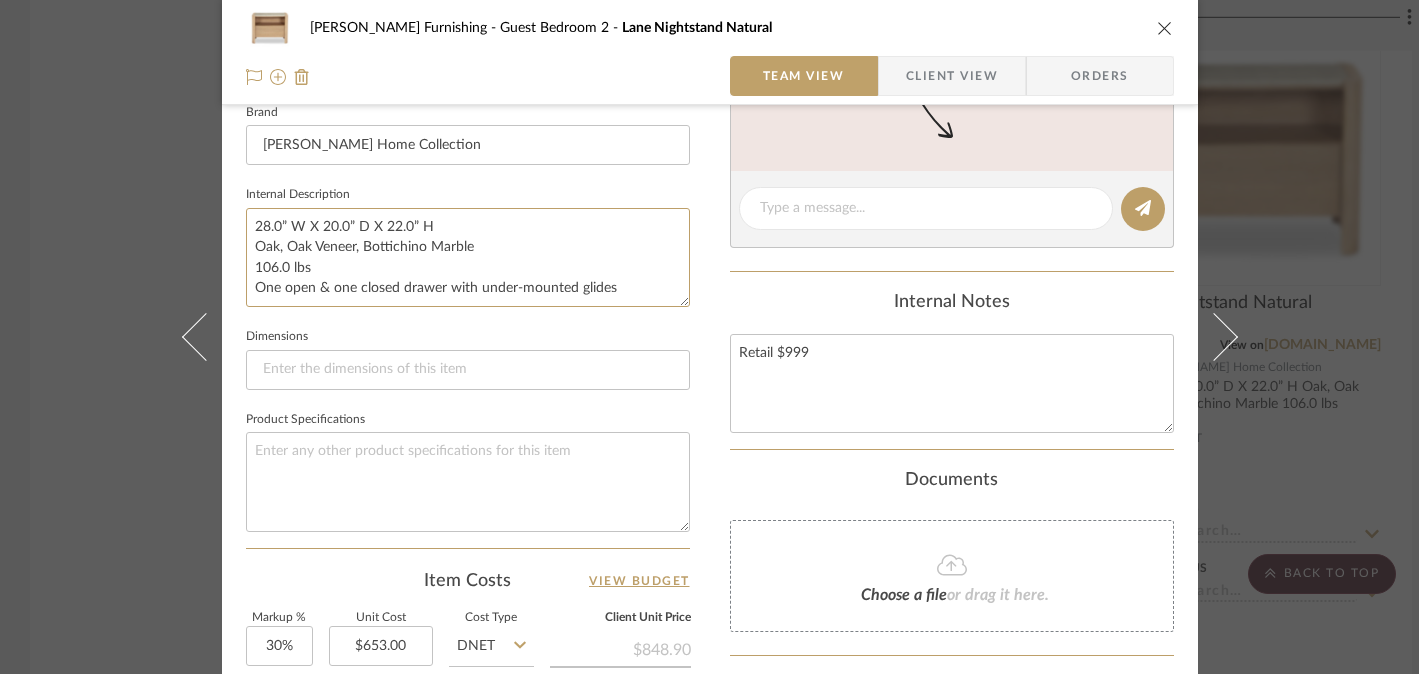 scroll, scrollTop: 10, scrollLeft: 0, axis: vertical 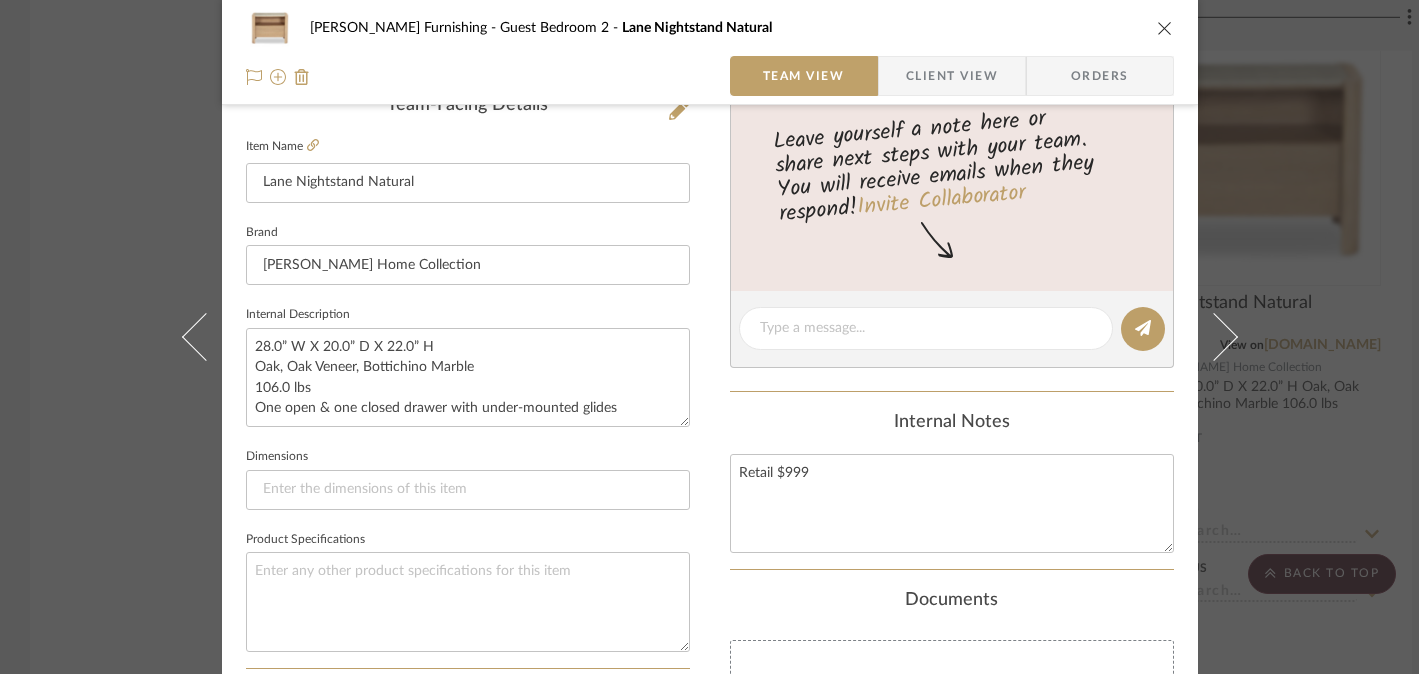 type on "28.0” W X 20.0” D X 22.0” H
Oak, Oak Veneer, Bottichino Marble
106.0 lbs
One open & one closed drawer with under-mounted glides" 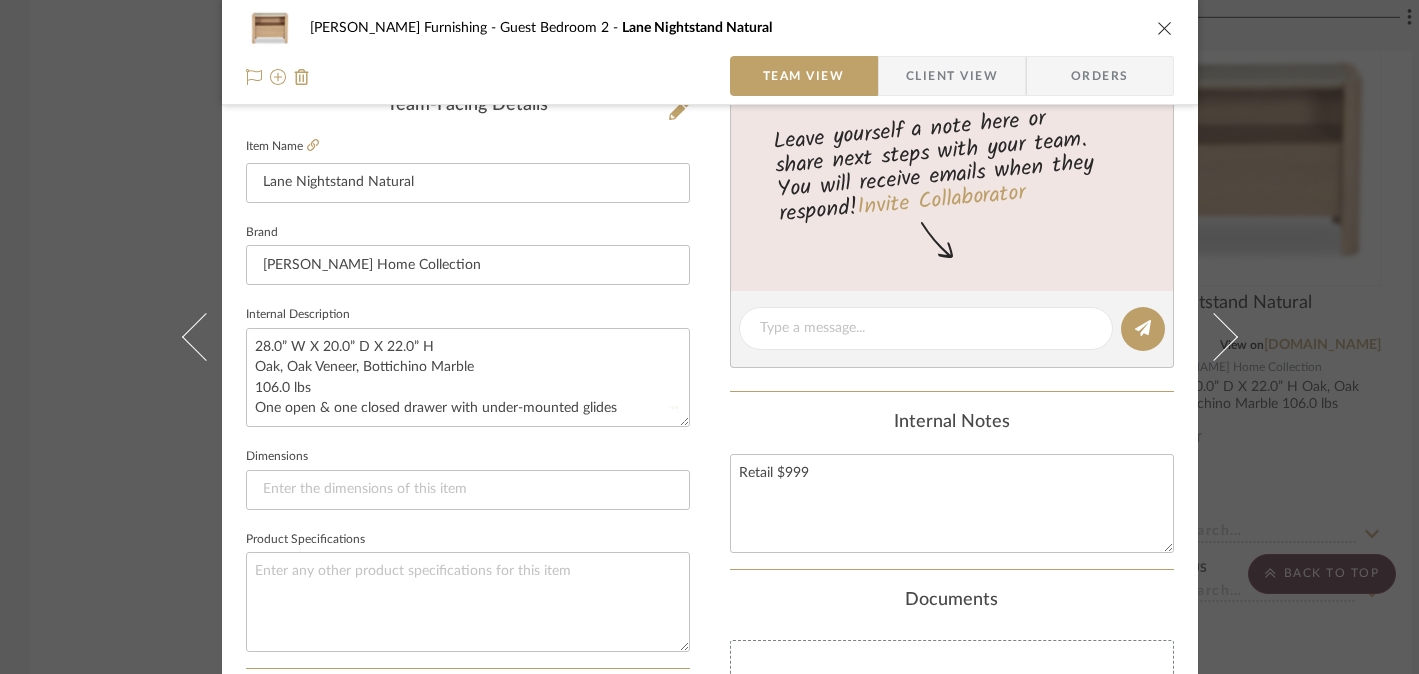 type 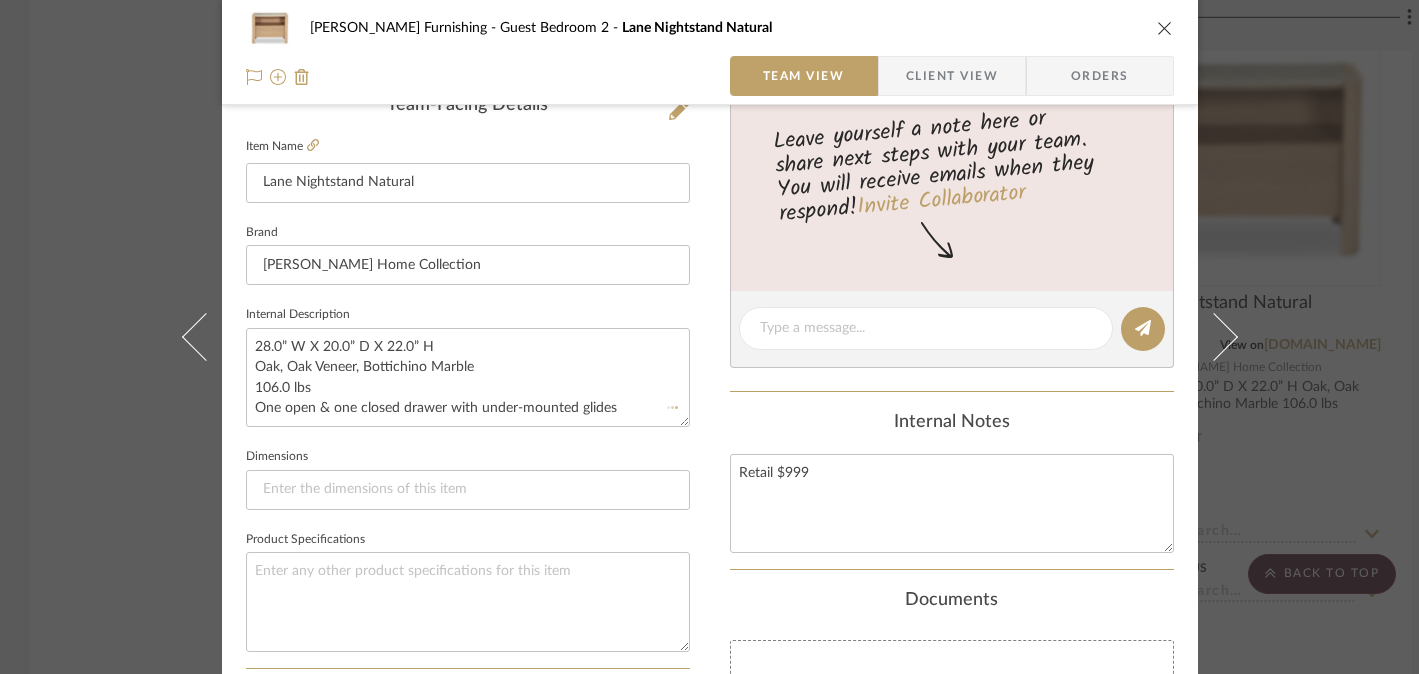 type 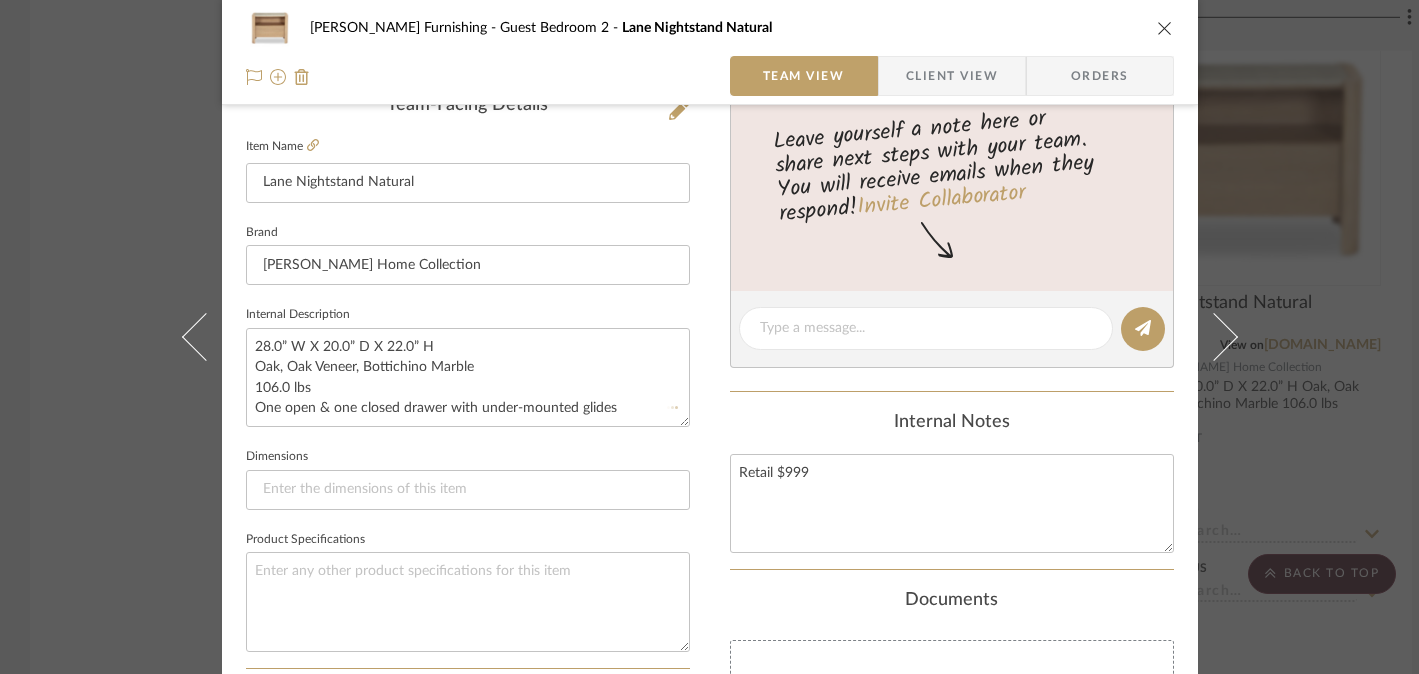 type 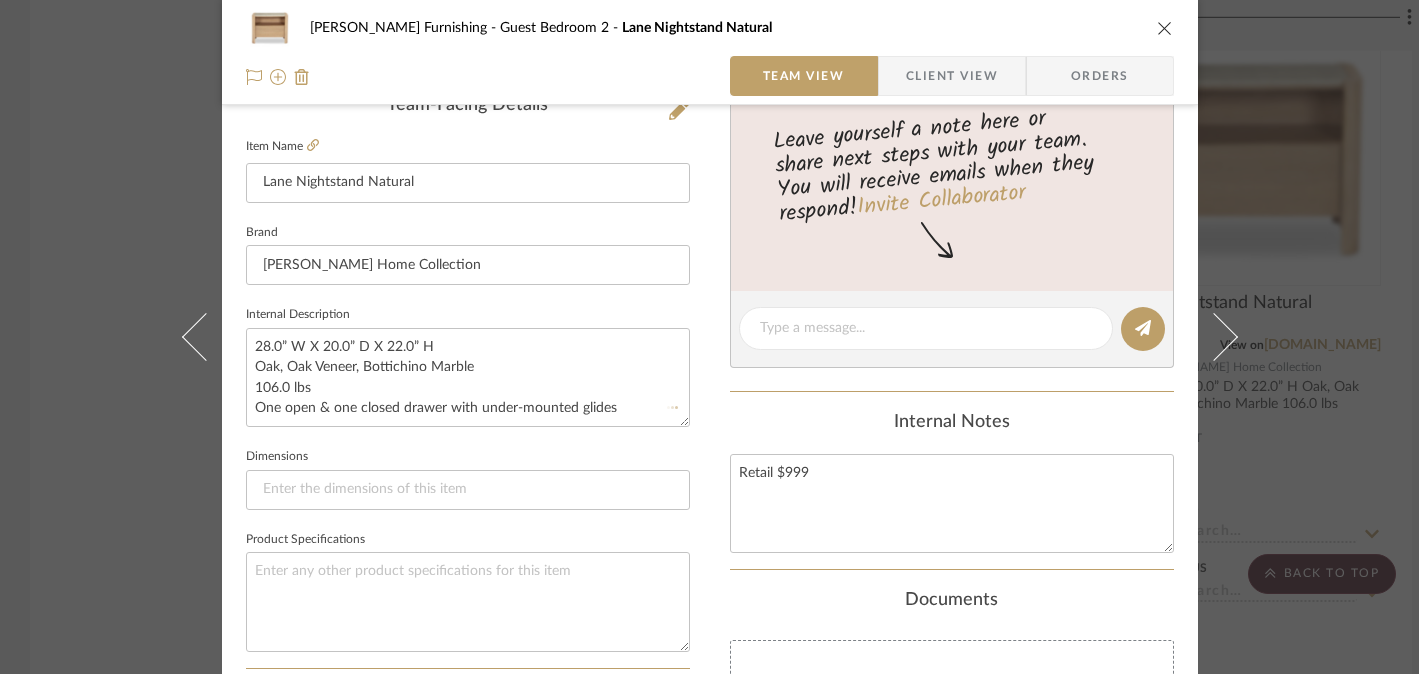 type 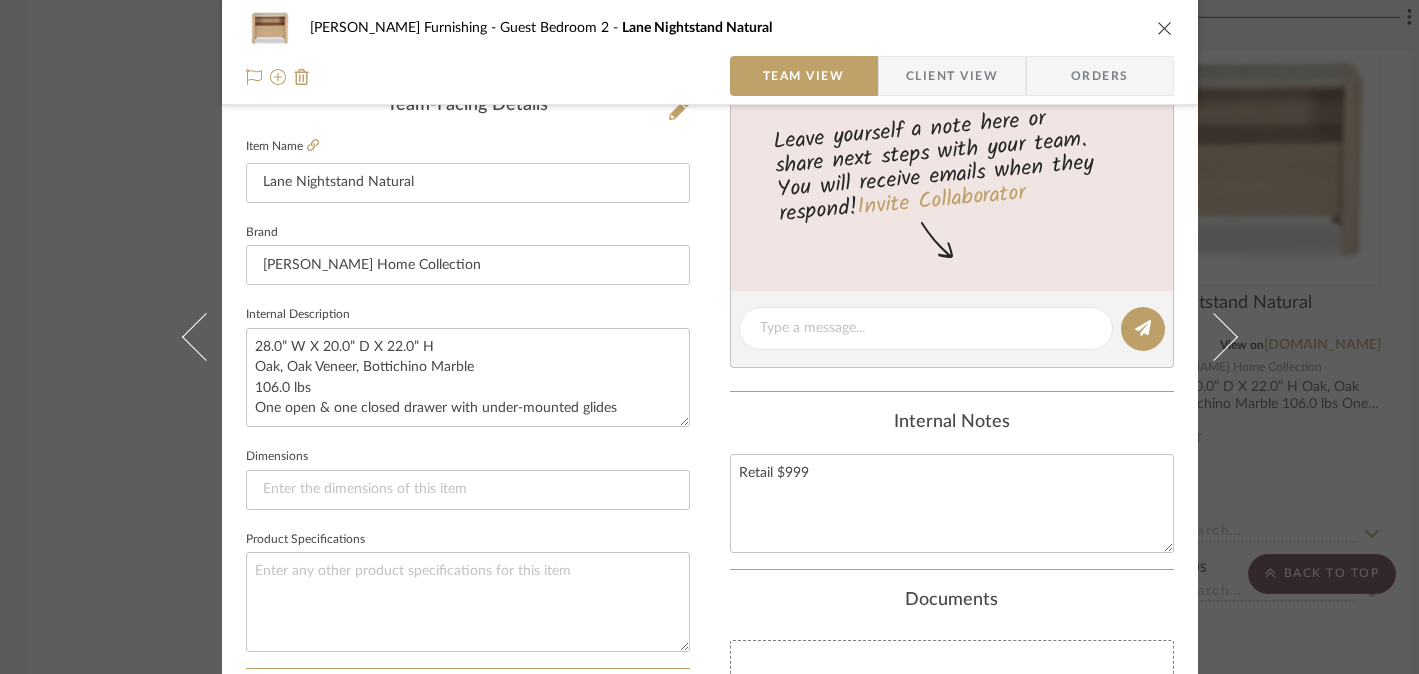 click on "Faust Furnishing Guest Bedroom 2 Lane Nightstand Natural Team View Client View Orders  Team-Facing Details   Item Name  Lane Nightstand Natural  Brand  Moe's Home Collection  Internal Description  28.0” W X 20.0” D X 22.0” H
Oak, Oak Veneer, Bottichino Marble
106.0 lbs
One open & one closed drawer with under-mounted glides  Dimensions   Product Specifications   Item Costs   View Budget   Markup %  30%  Unit Cost  $653.00  Cost Type  DNET  Client Unit Price   $848.90   Quantity  1  Unit Type  Each  Subtotal   $848.90   Tax %  0%  Total Tax   $0.00   Shipping Cost  $0.00  Ship. Markup %  0% Taxable  Total Shipping   $0.00  Total Client Price  $848.90  Your Cost  $653.00  Your Margin  $195.90  Content here copies to Client View - confirm visibility there.  Show in Client Dashboard   Include in Budget   View Budget  Team Status  Lead Time  In Stock Weeks  Est. Min   Est. Max   Due Date   Install Date  Tasks / To-Dos /  team Messaging Invite Collaborator Internal Notes Retail $999  Documents  Choose a file" at bounding box center (709, 337) 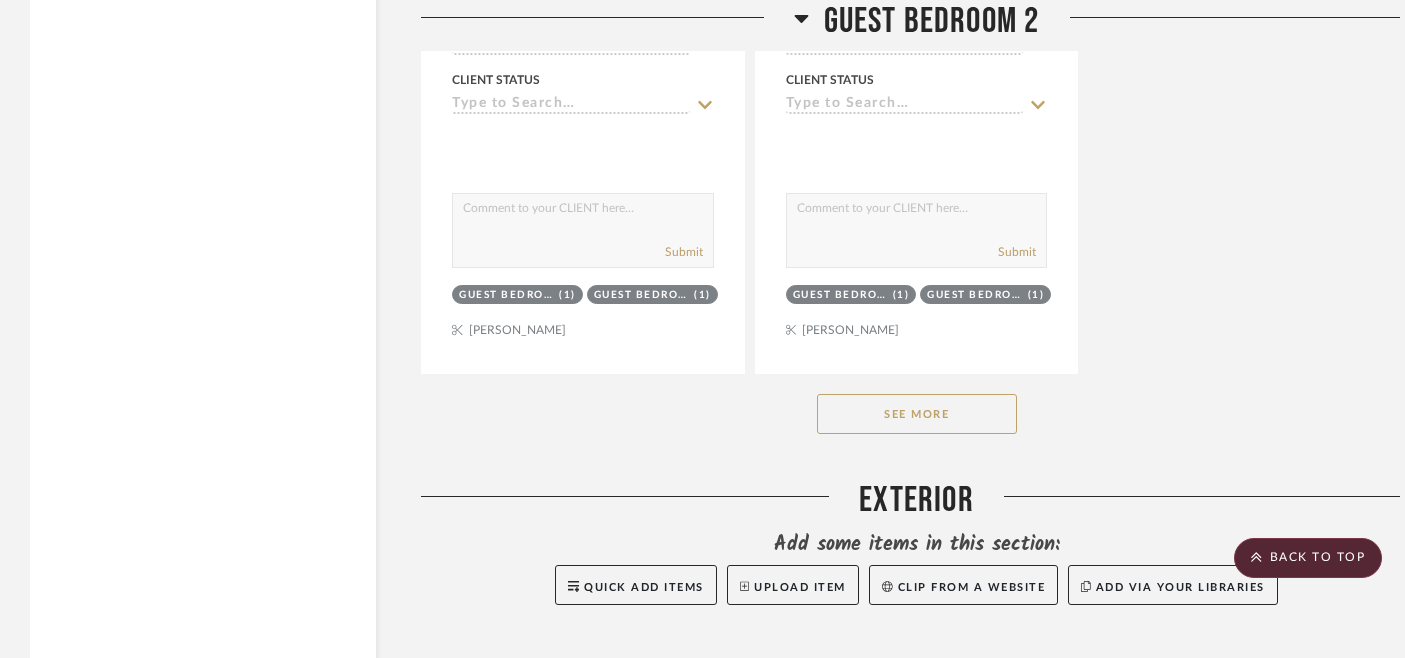 scroll, scrollTop: 8900, scrollLeft: 0, axis: vertical 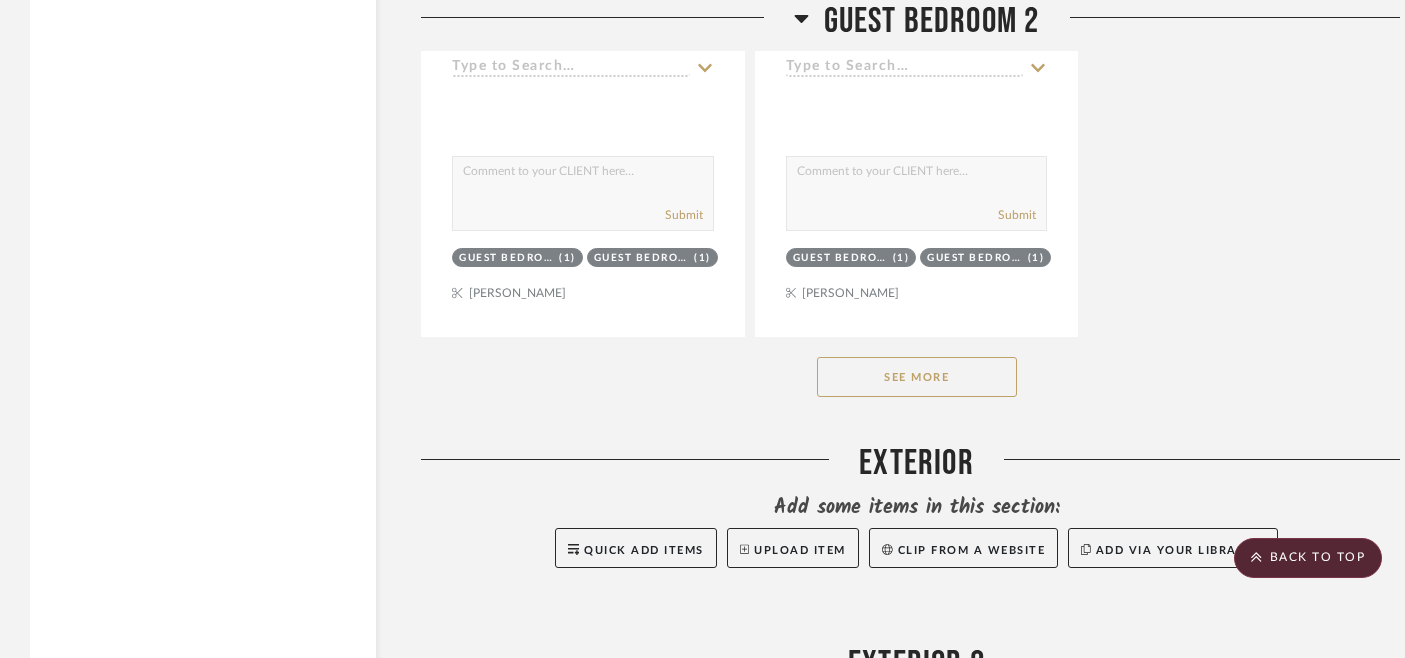 click on "See More" 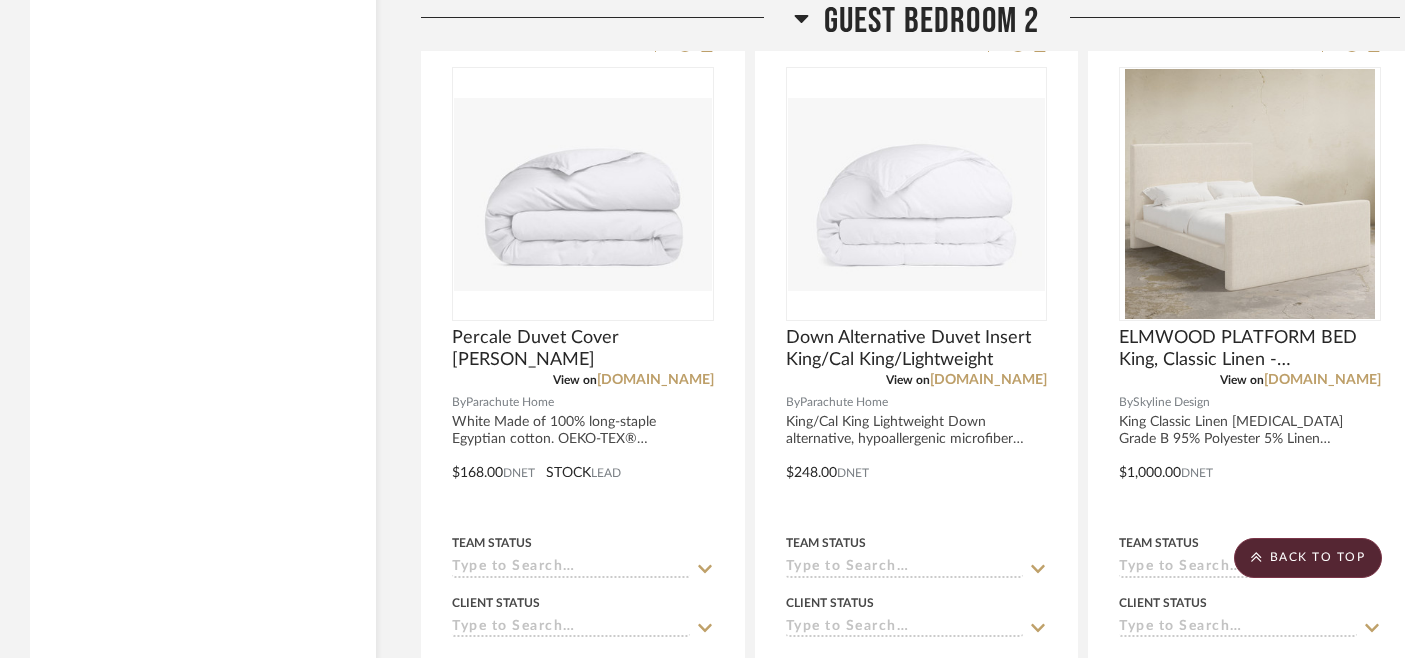 scroll, scrollTop: 8314, scrollLeft: 0, axis: vertical 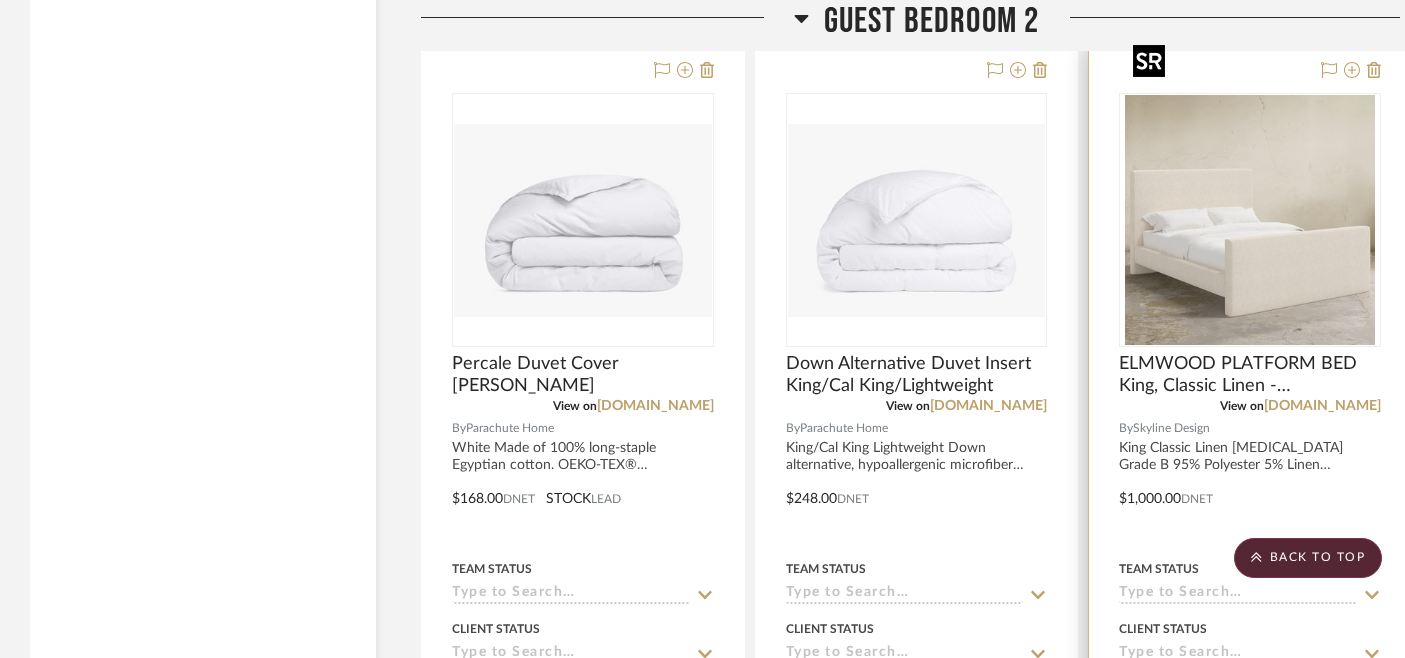 click at bounding box center [0, 0] 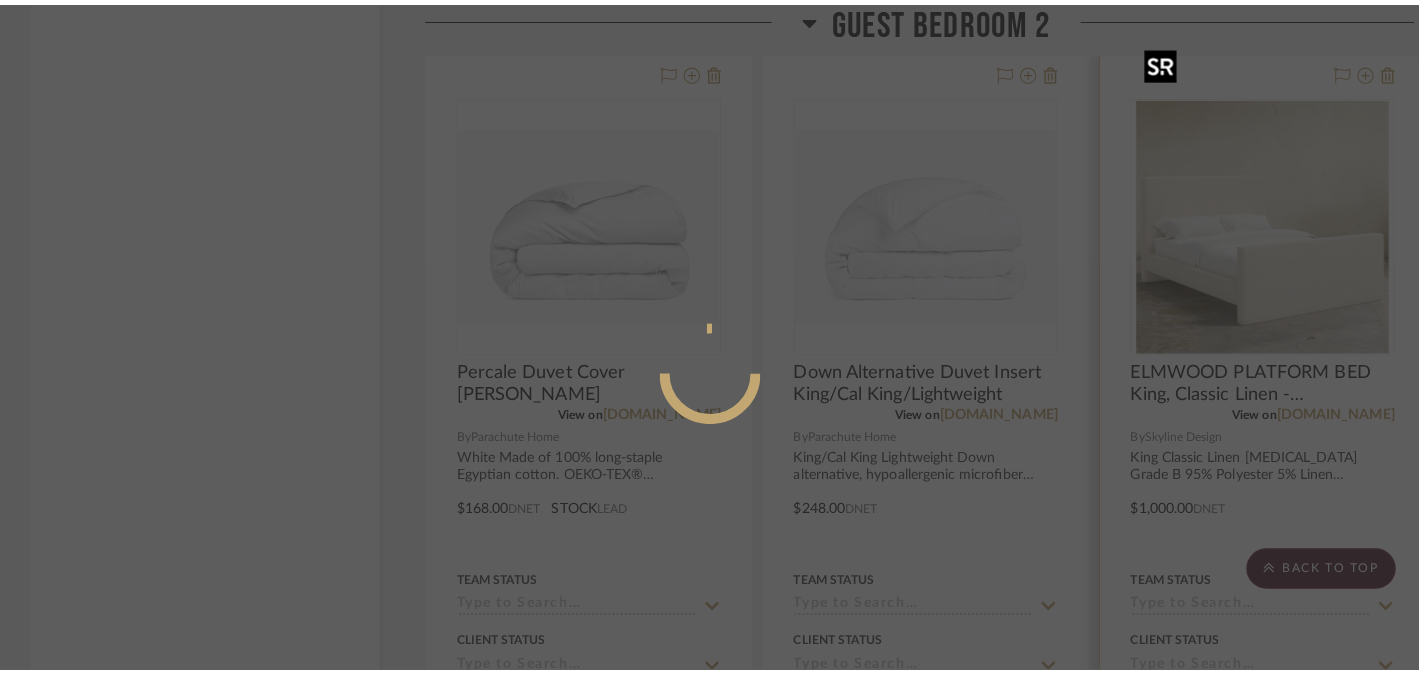 scroll, scrollTop: 0, scrollLeft: 0, axis: both 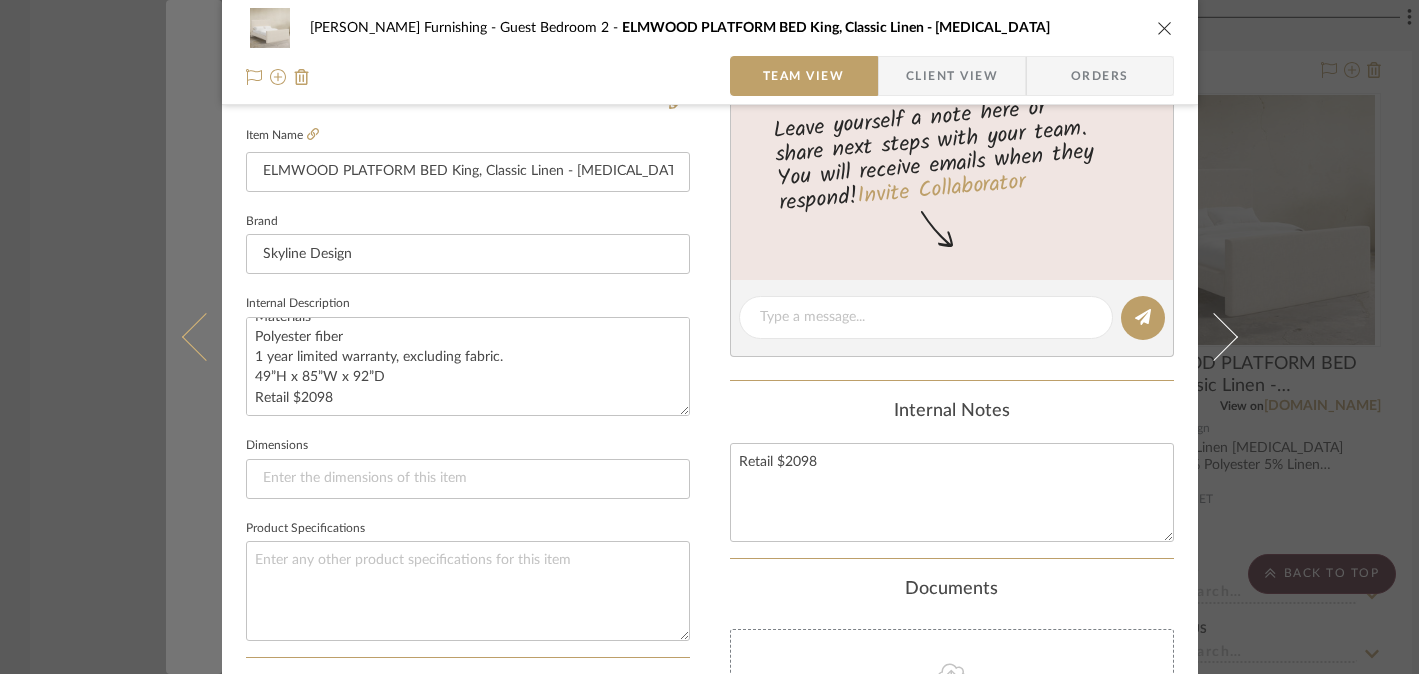 click at bounding box center [194, 337] 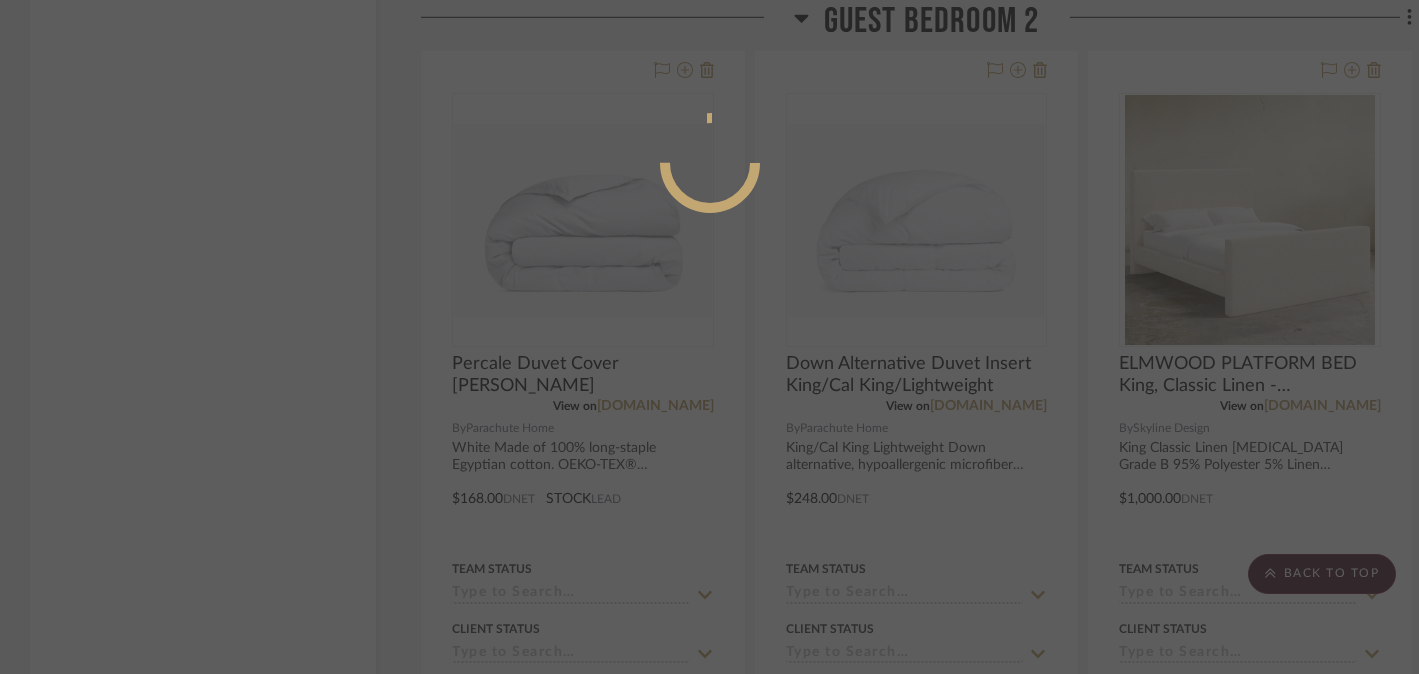 scroll, scrollTop: 202, scrollLeft: 0, axis: vertical 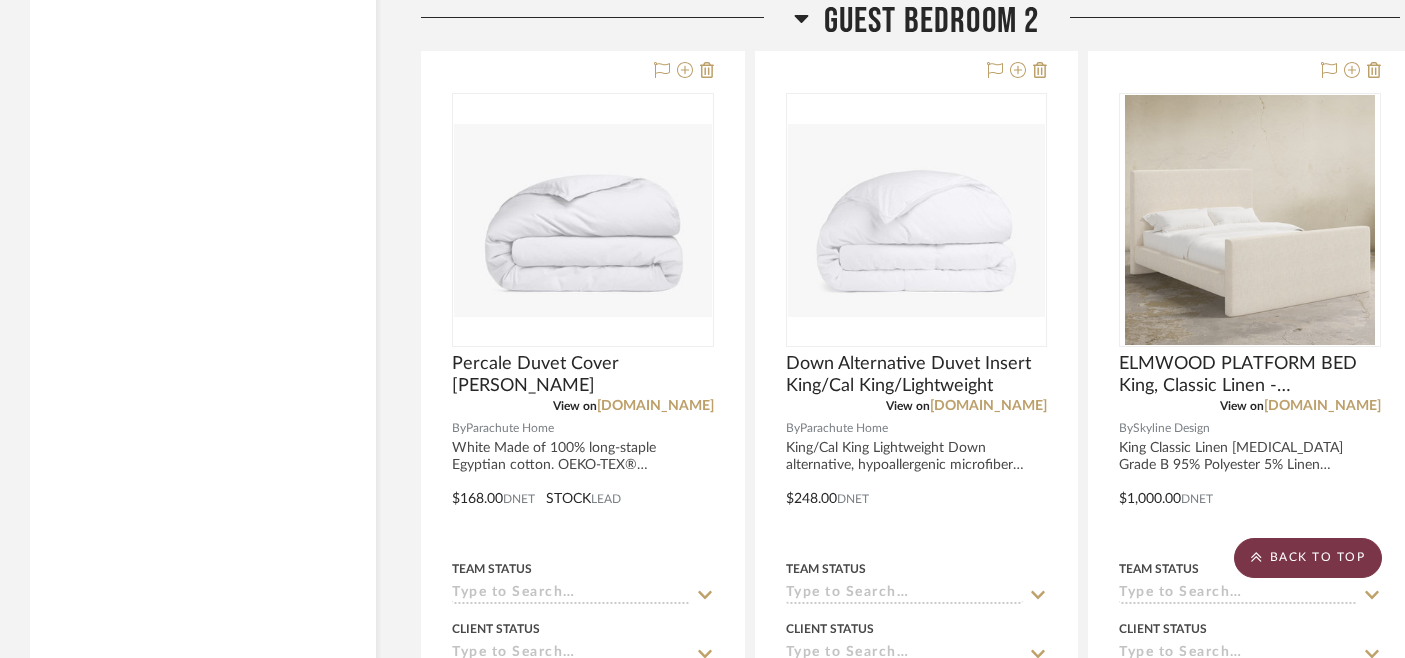 click on "BACK TO TOP" 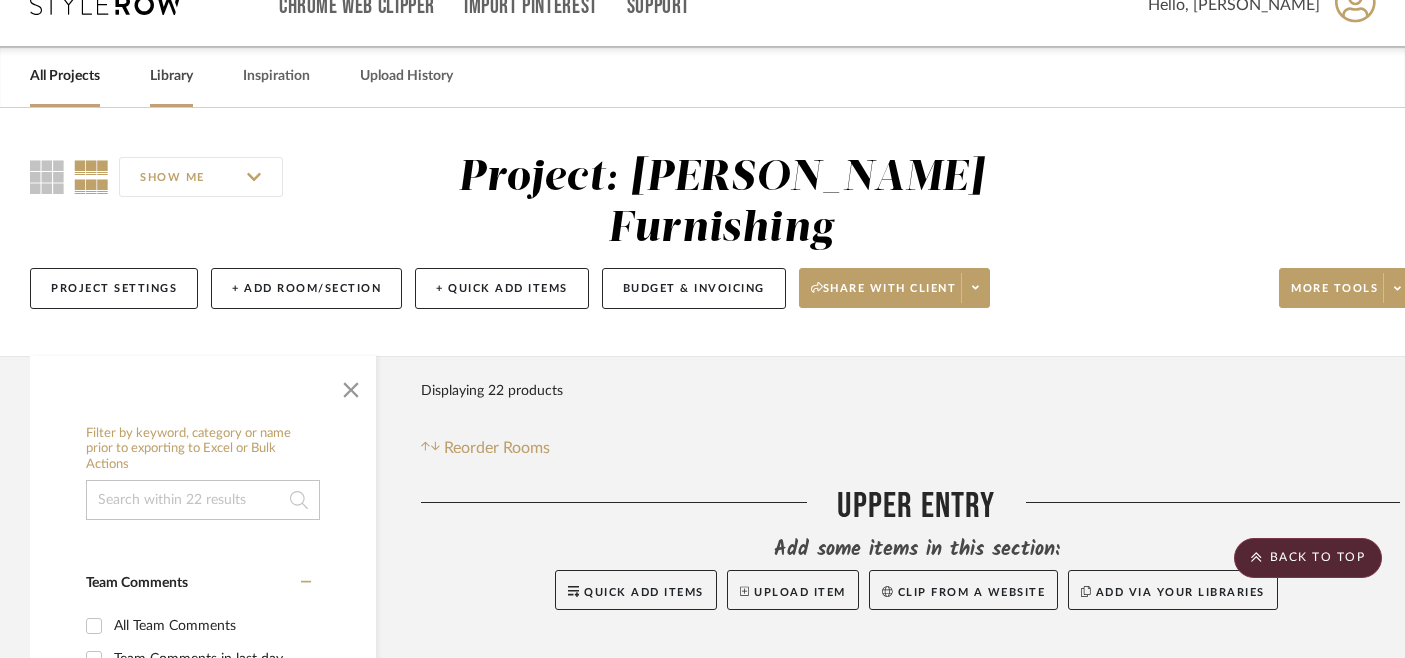 scroll, scrollTop: 0, scrollLeft: 0, axis: both 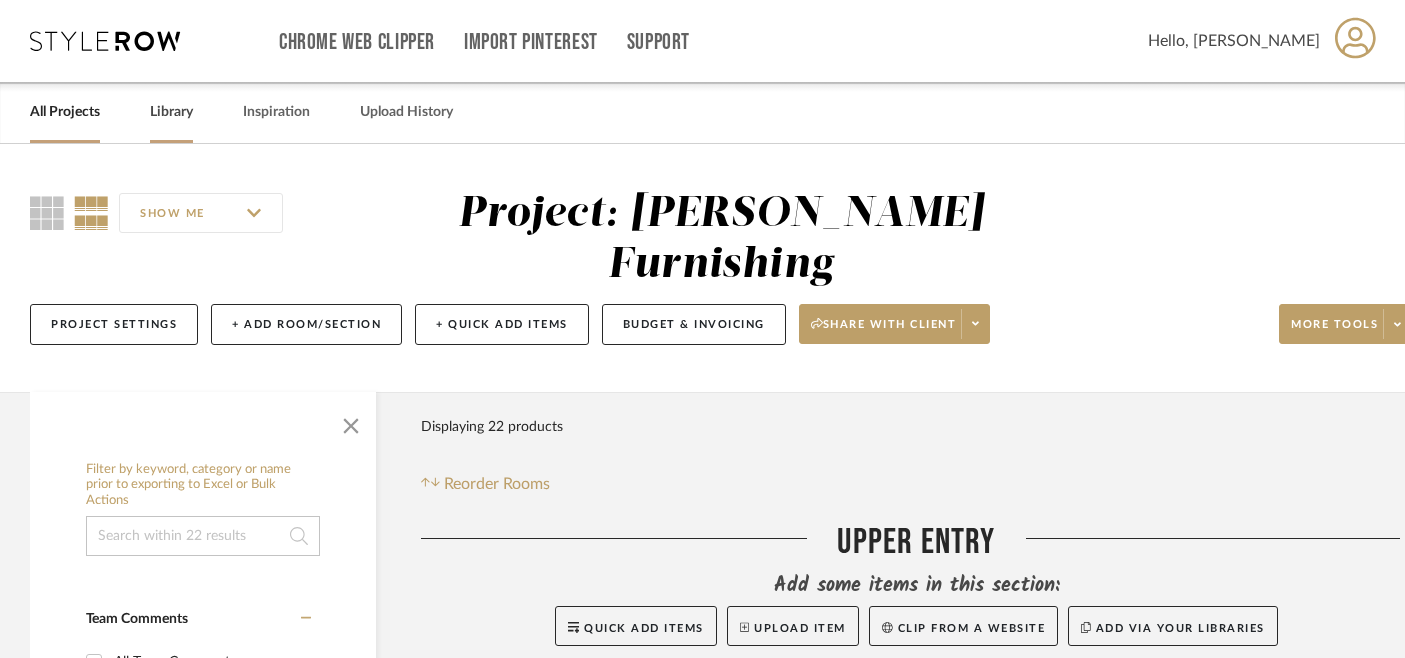 click on "Library" at bounding box center (171, 112) 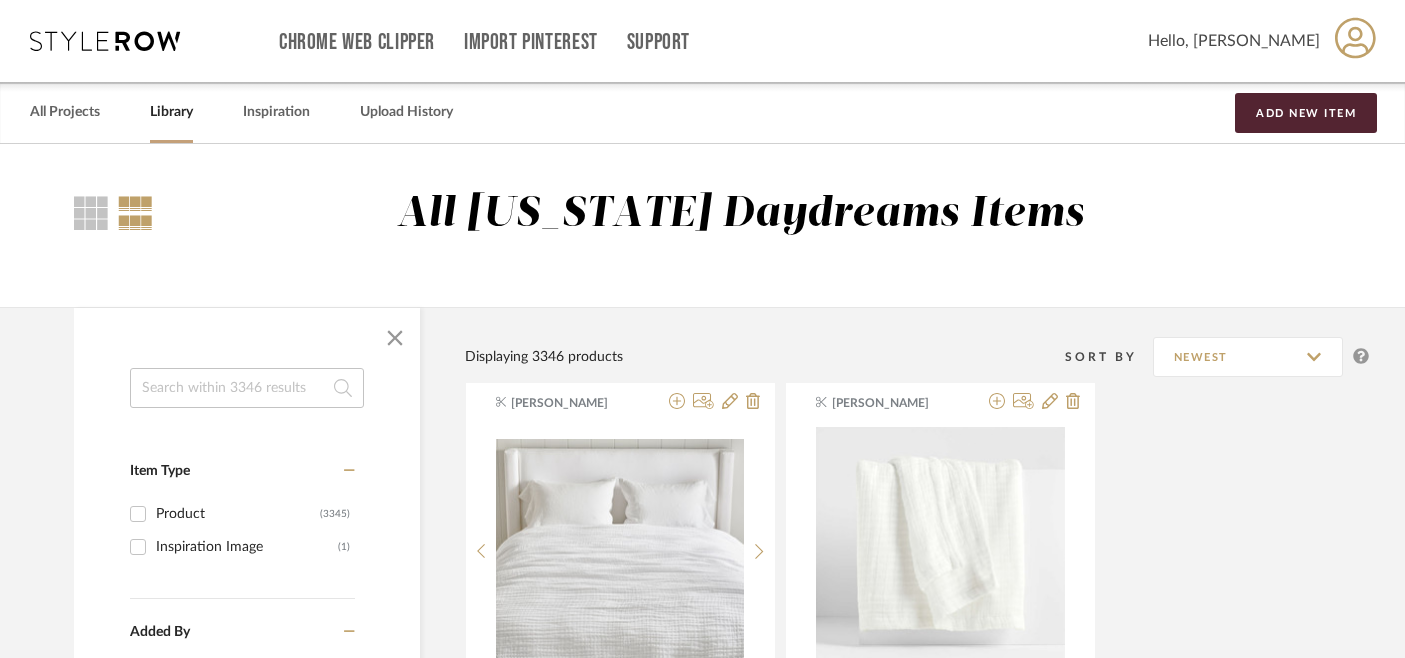 click 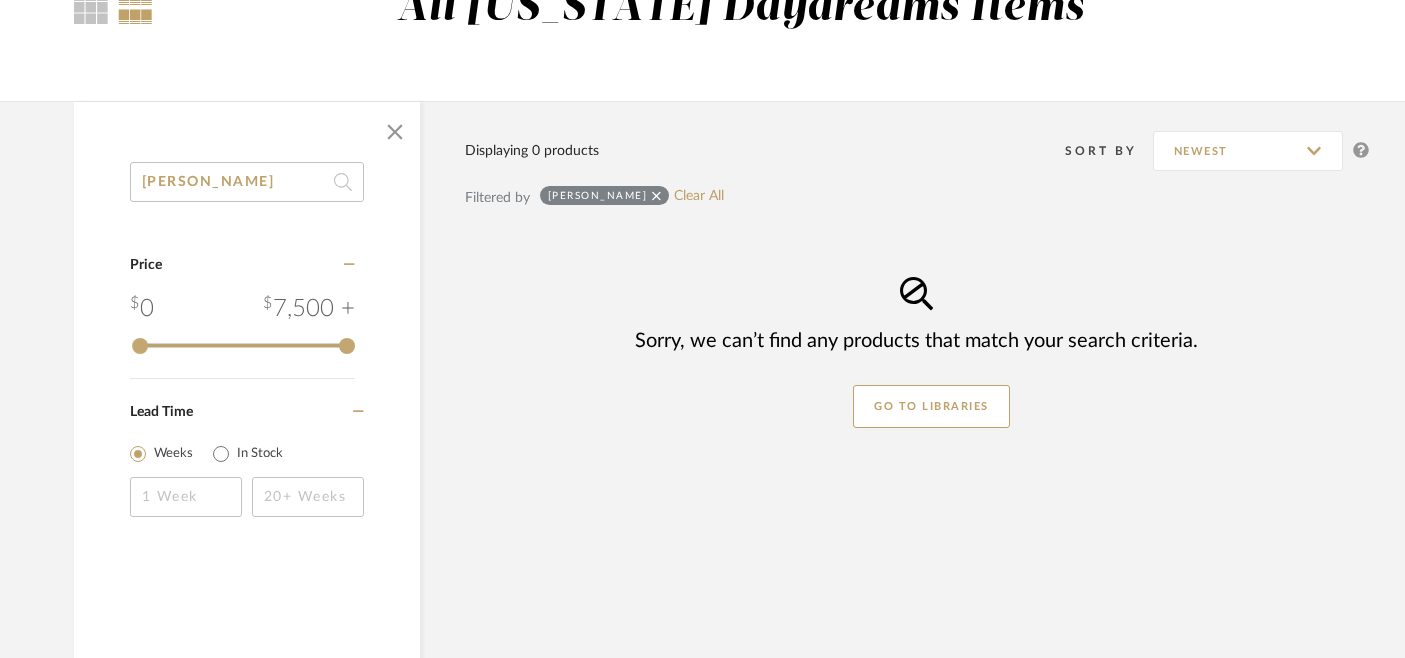 scroll, scrollTop: 225, scrollLeft: 0, axis: vertical 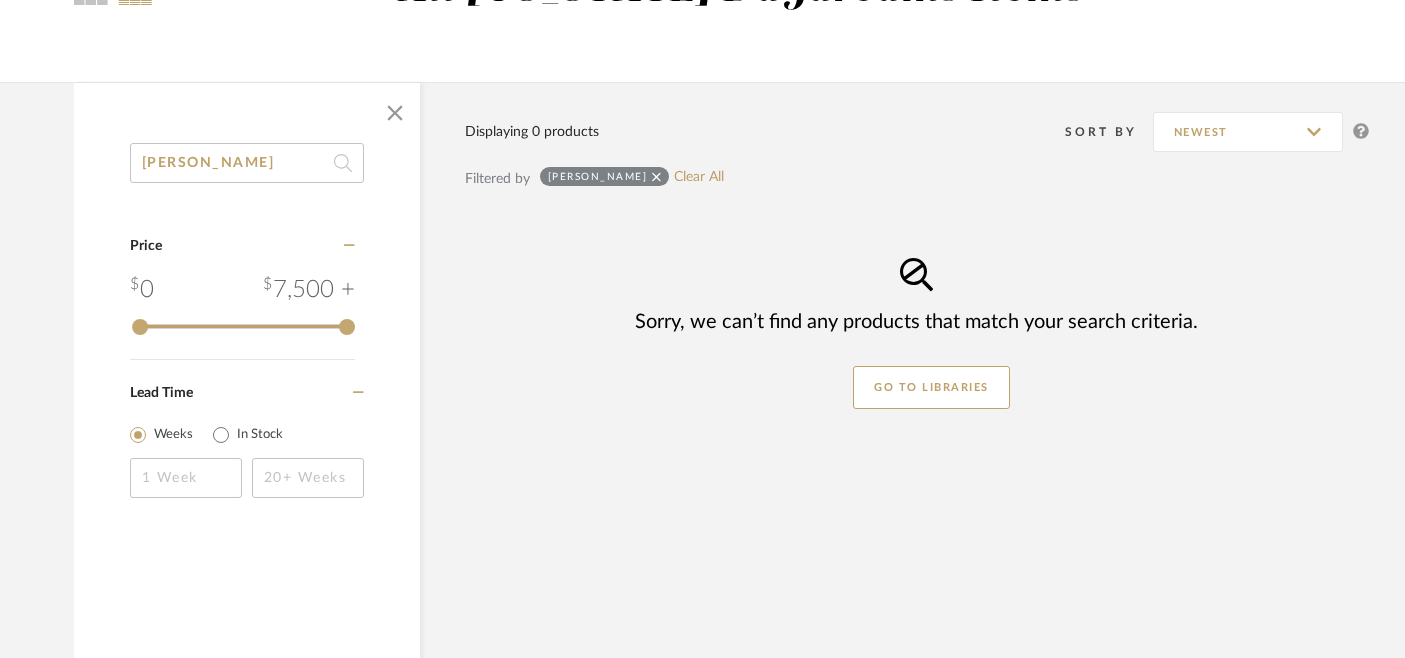 click on "cordova" 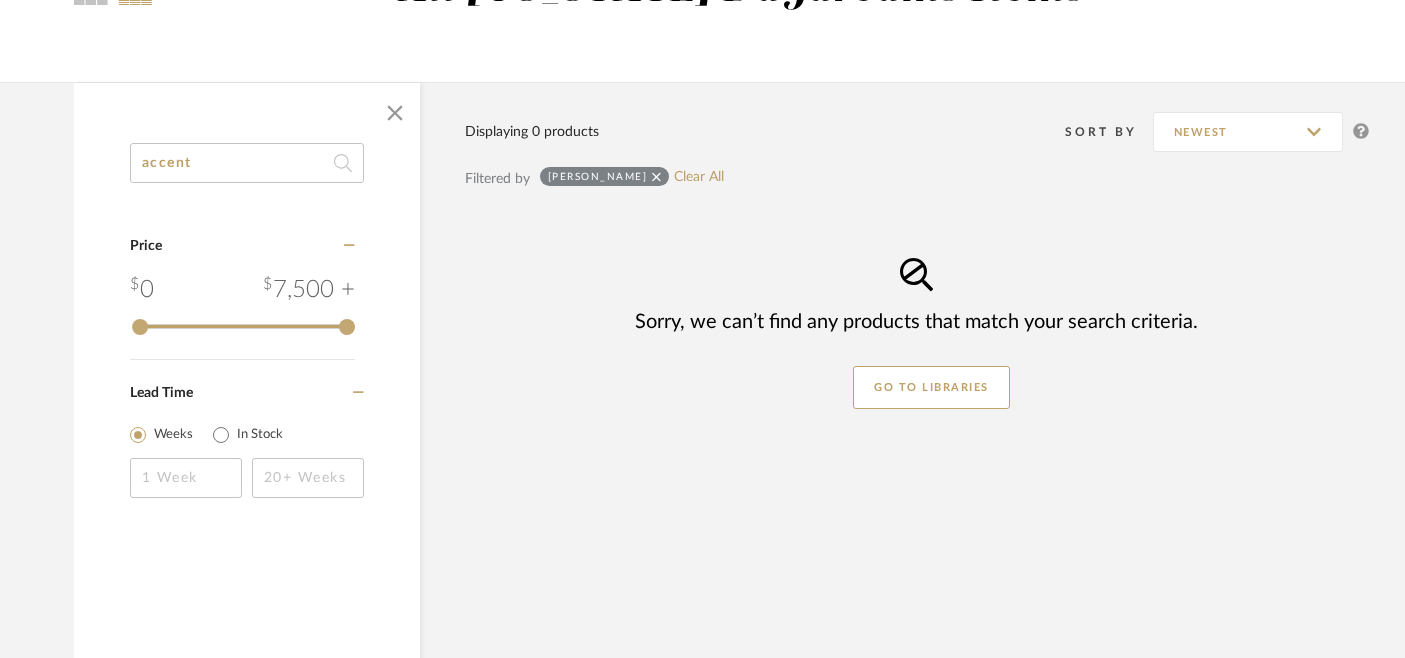 type on "accent" 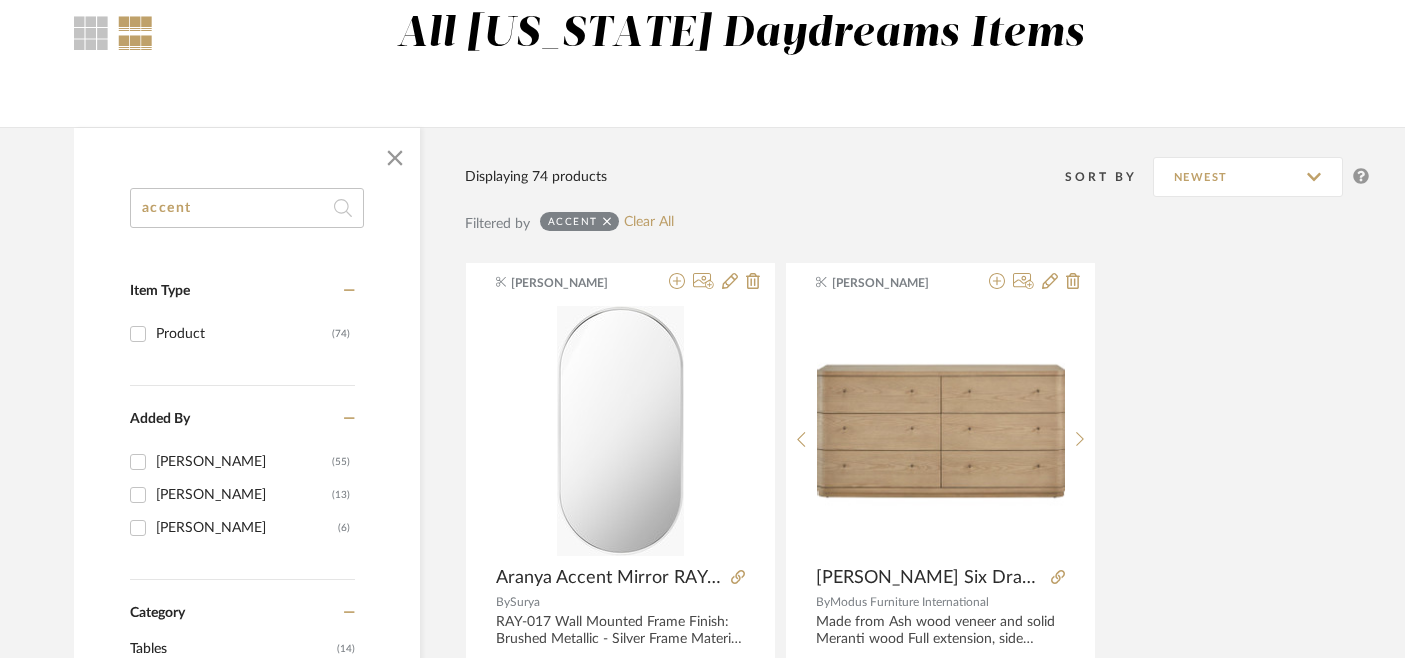 scroll, scrollTop: 186, scrollLeft: 0, axis: vertical 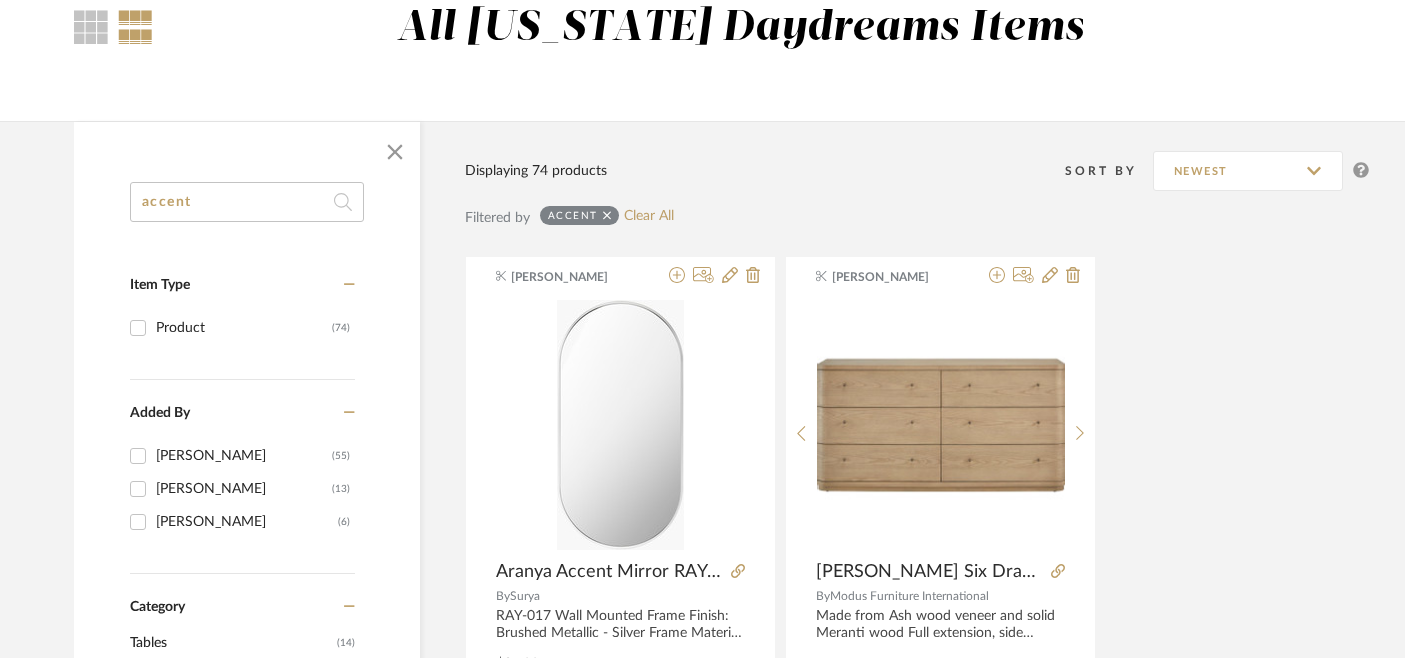 click 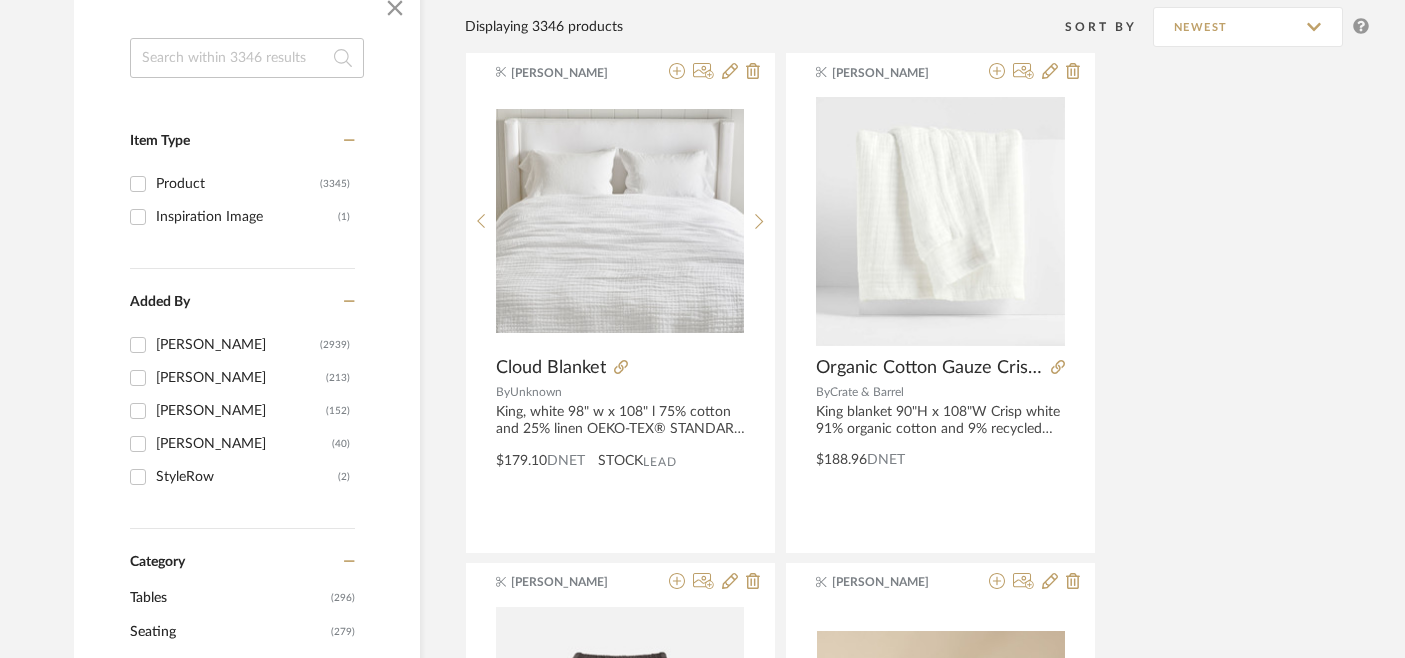 scroll, scrollTop: 563, scrollLeft: 0, axis: vertical 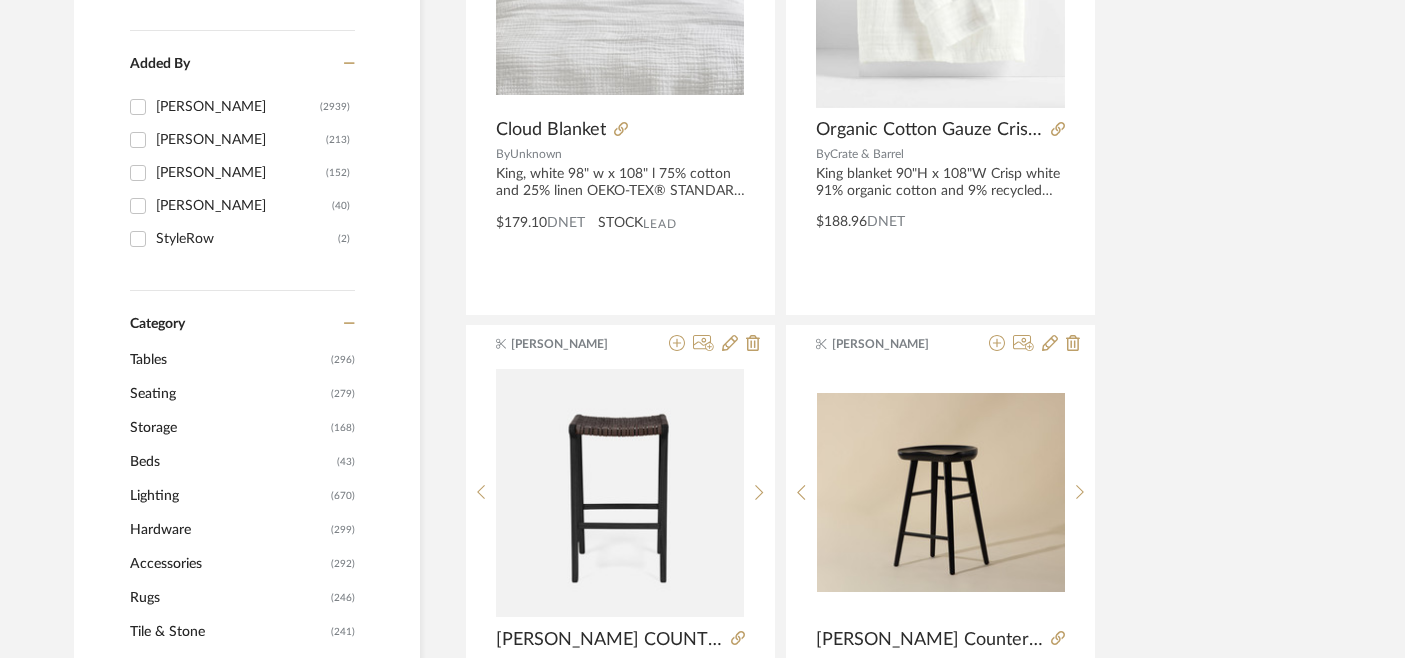 click on "Lighting" 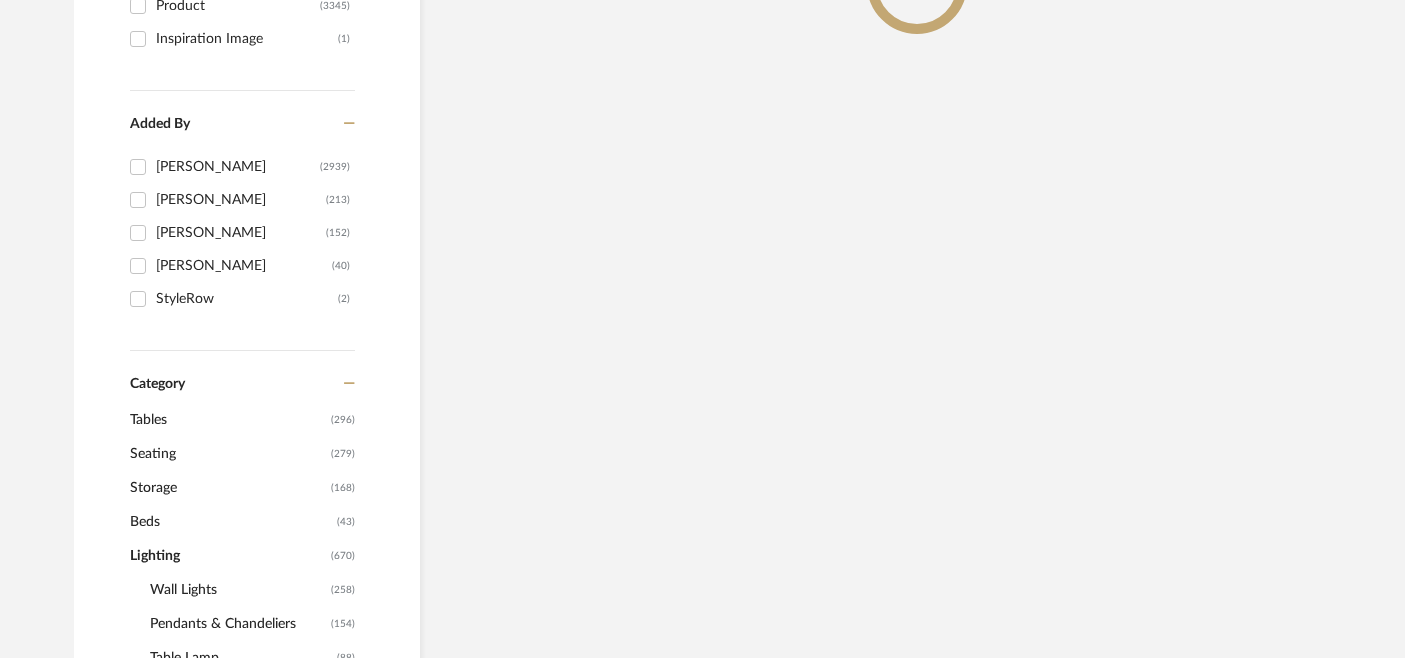 scroll, scrollTop: 628, scrollLeft: 0, axis: vertical 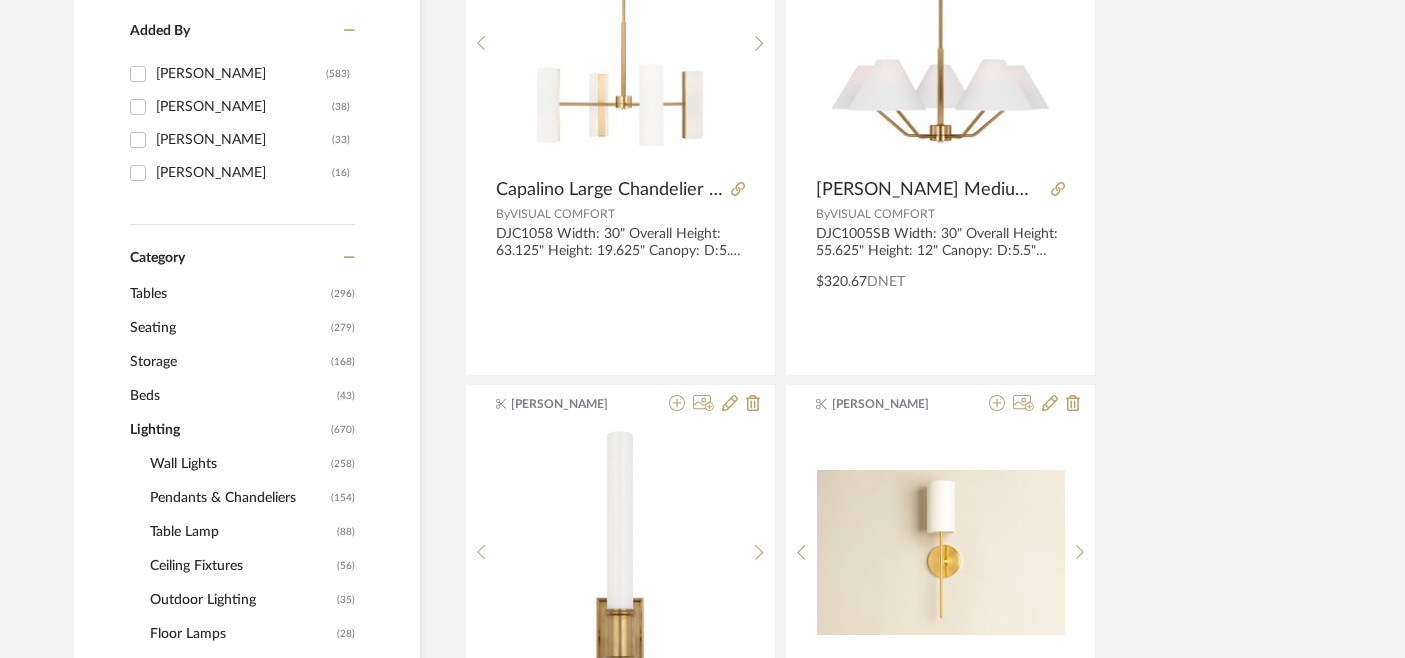 click on "Table Lamp" 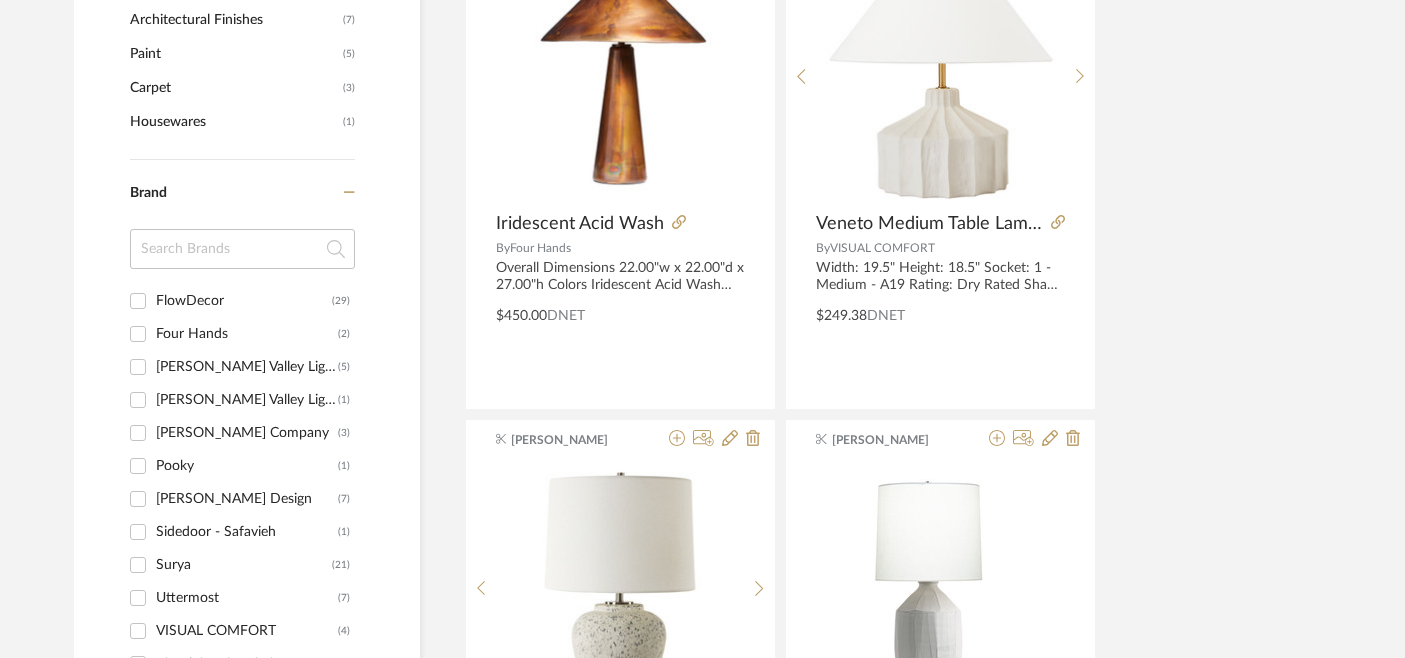 scroll, scrollTop: 2156, scrollLeft: 0, axis: vertical 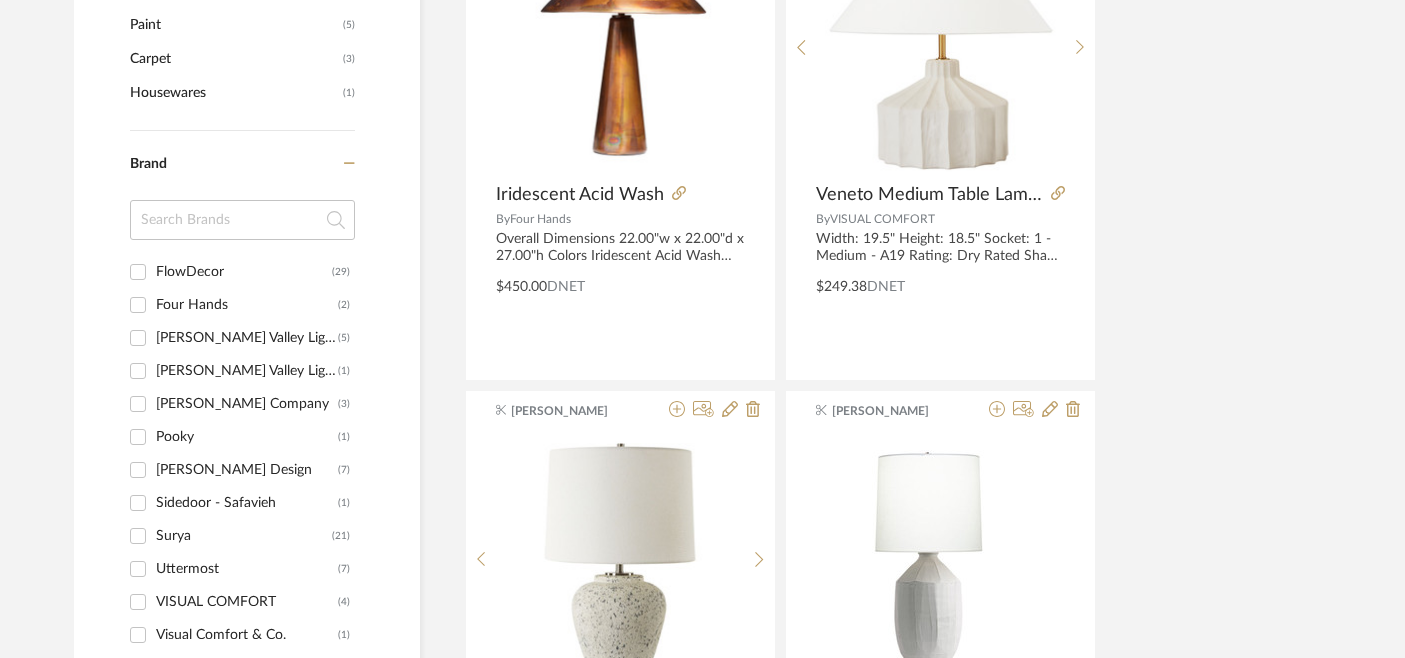 click on "FlowDecor  (29)" at bounding box center [138, 272] 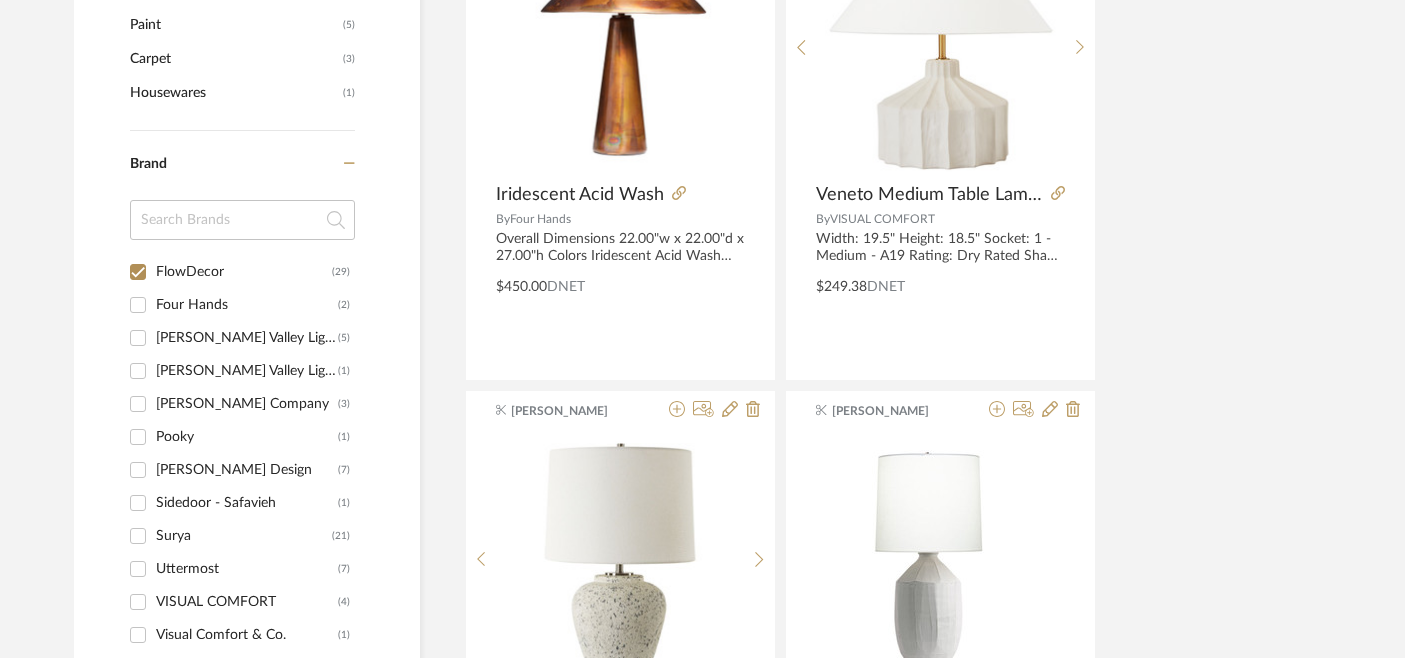 checkbox on "true" 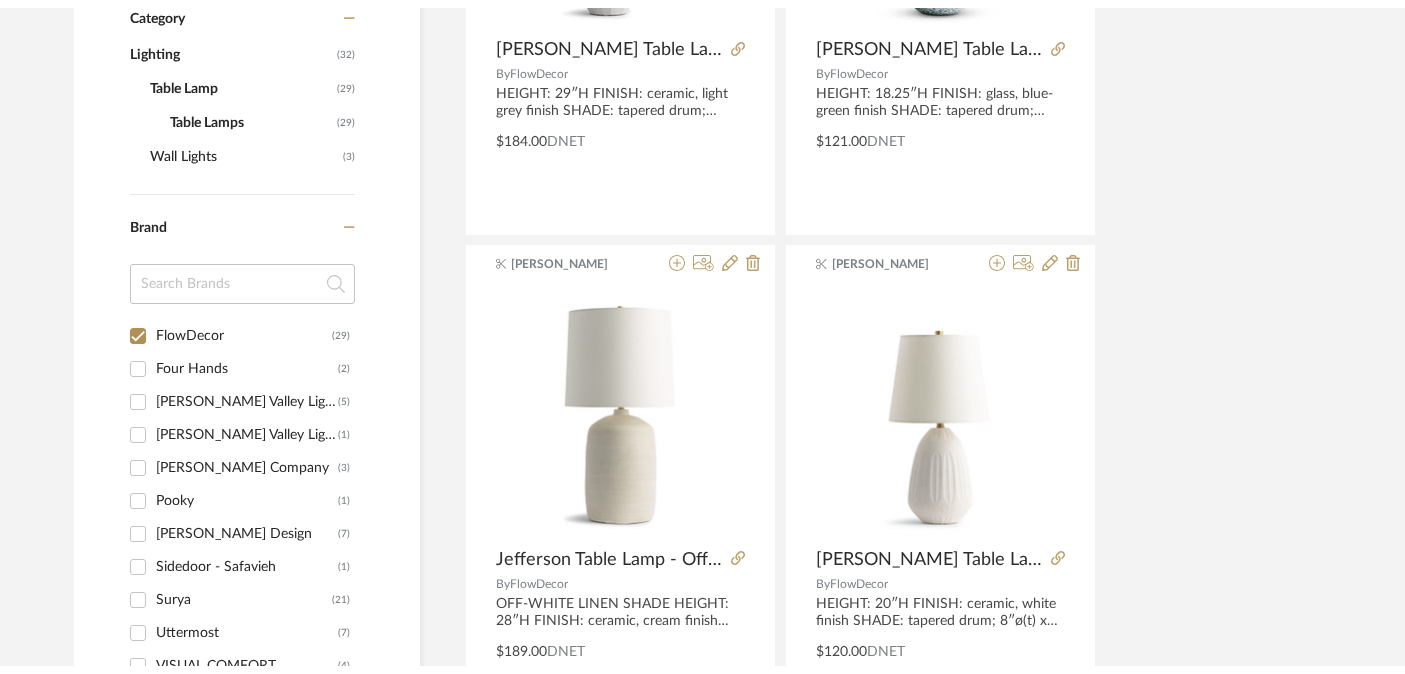 scroll, scrollTop: 0, scrollLeft: 0, axis: both 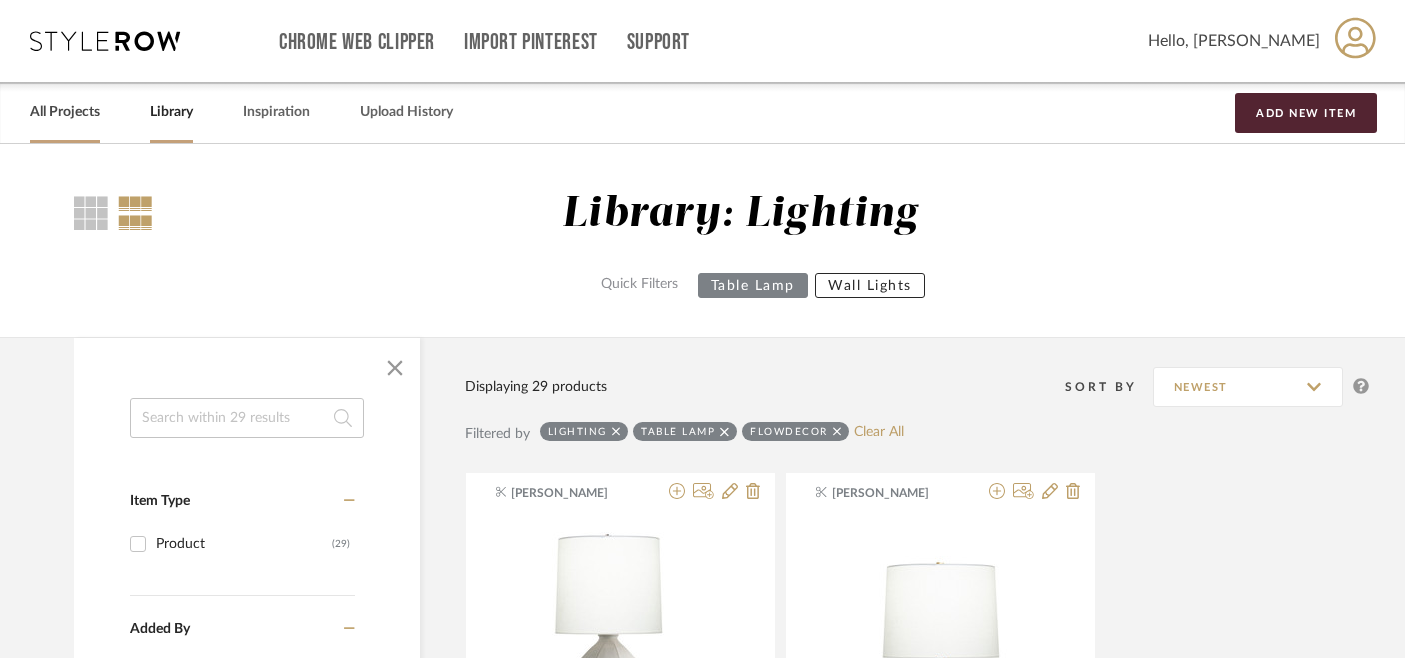click on "All Projects" at bounding box center (65, 112) 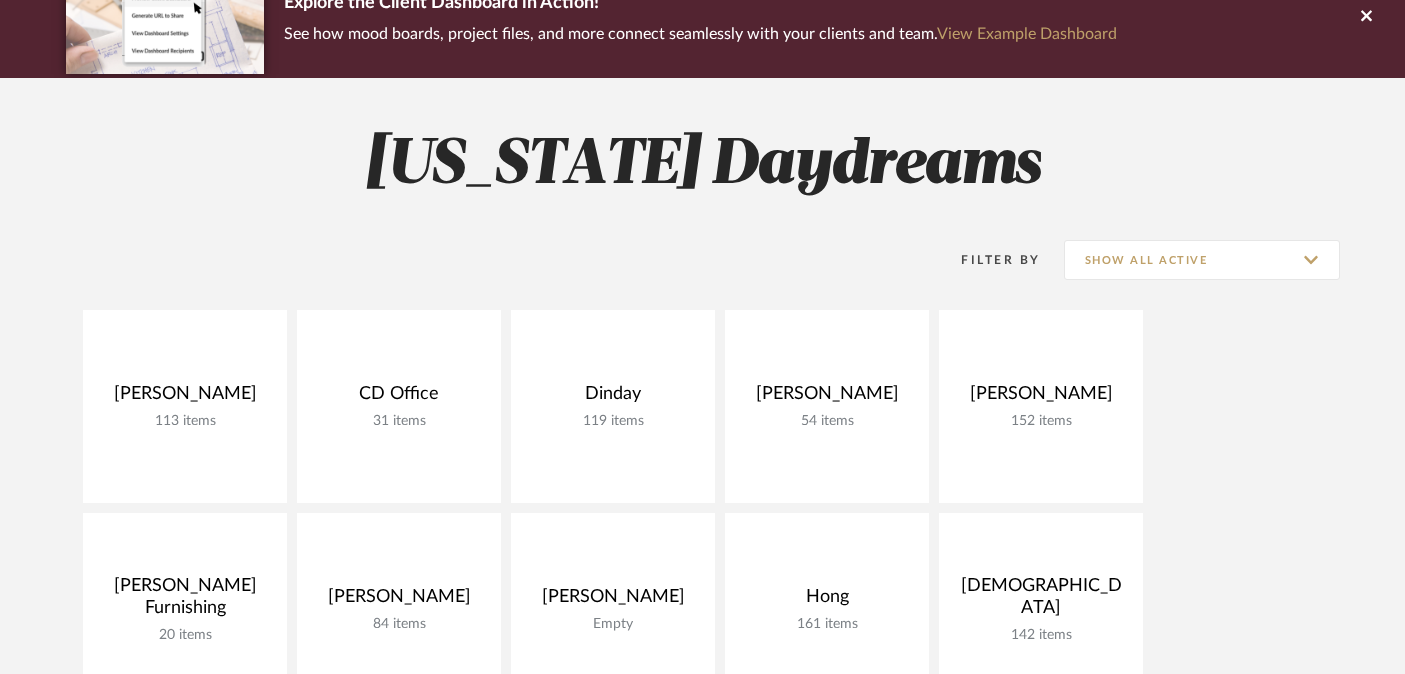 scroll, scrollTop: 193, scrollLeft: 0, axis: vertical 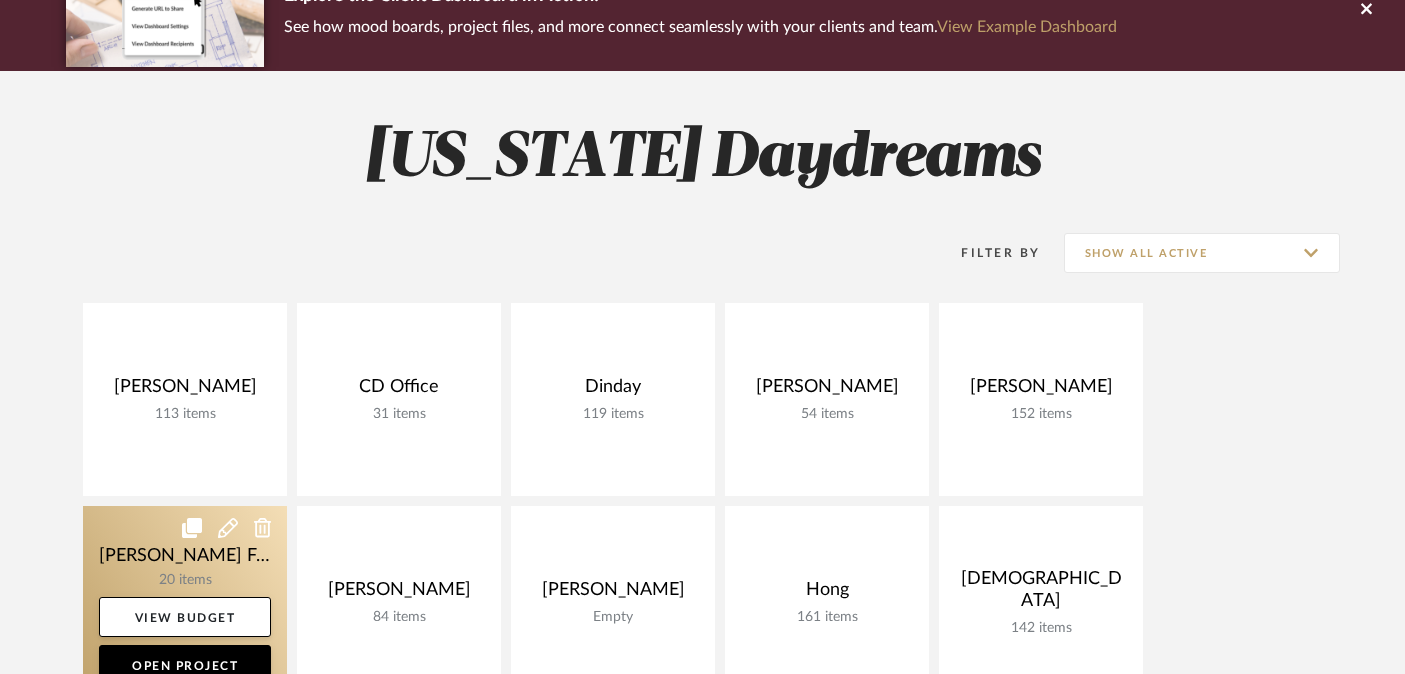 click 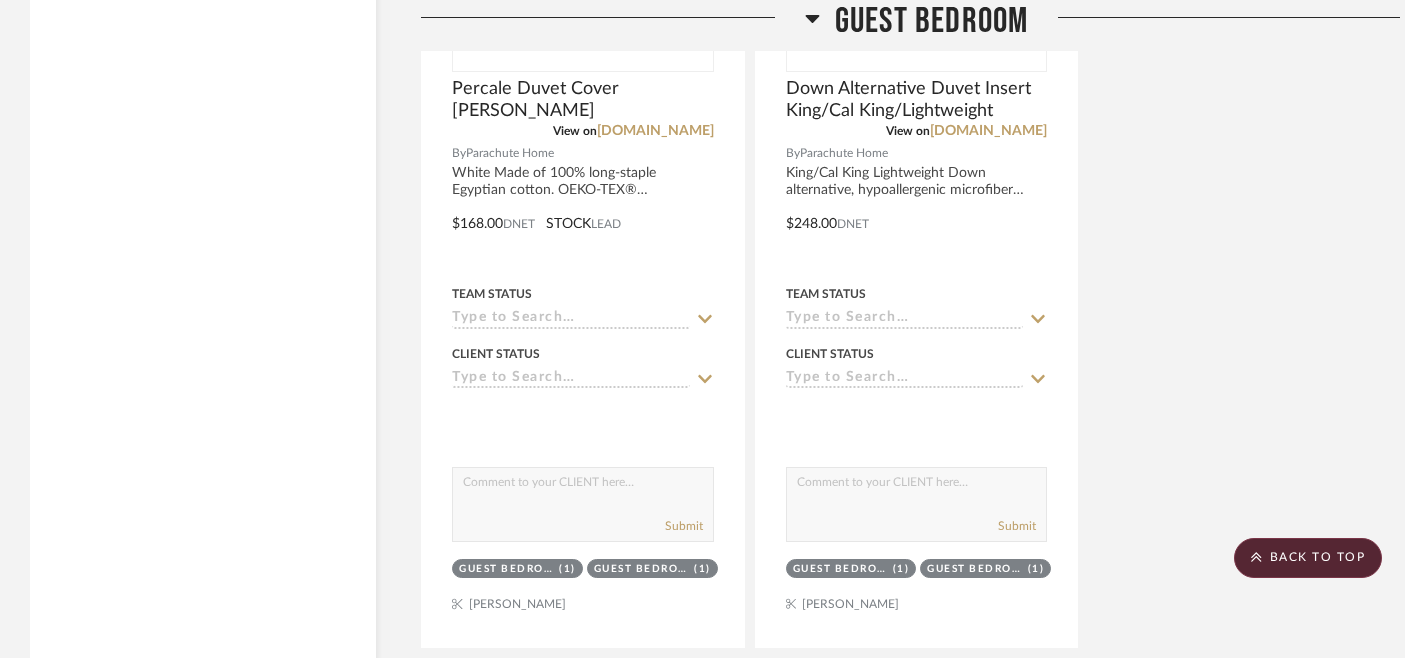 scroll, scrollTop: 6042, scrollLeft: 0, axis: vertical 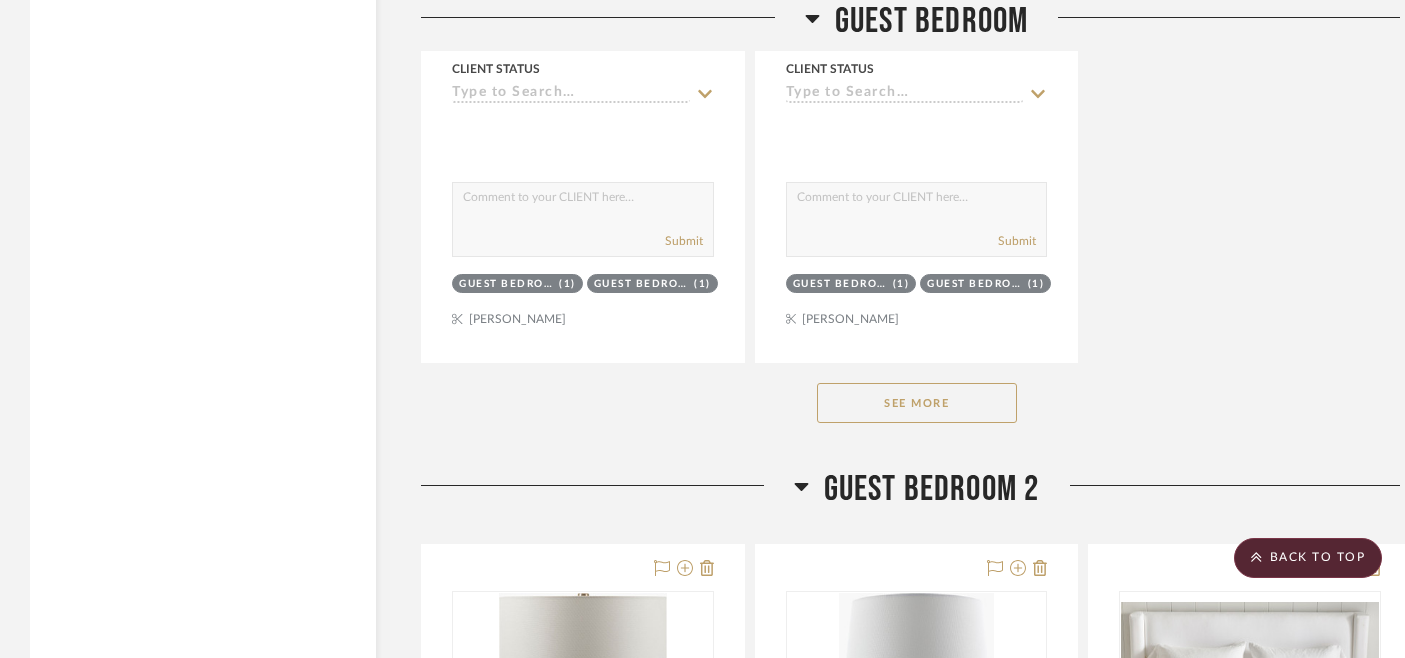 click on "See More" 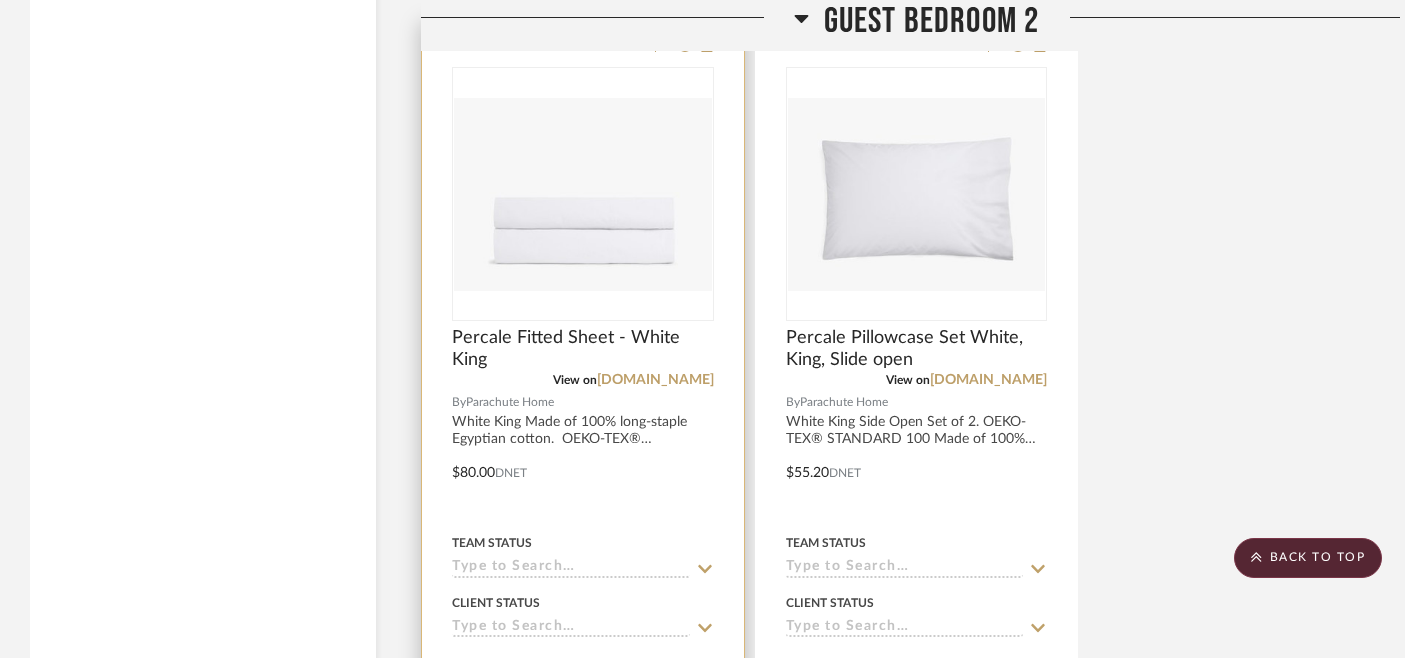 scroll, scrollTop: 9747, scrollLeft: 0, axis: vertical 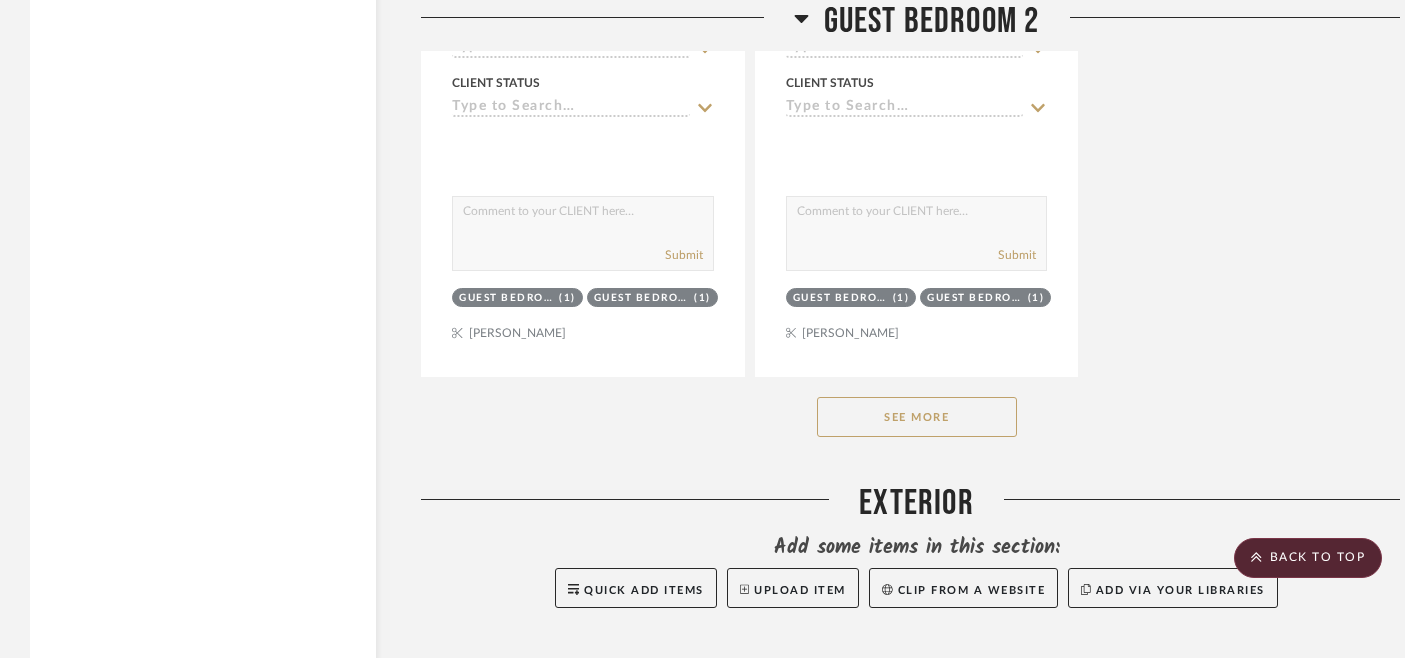 click on "See More" 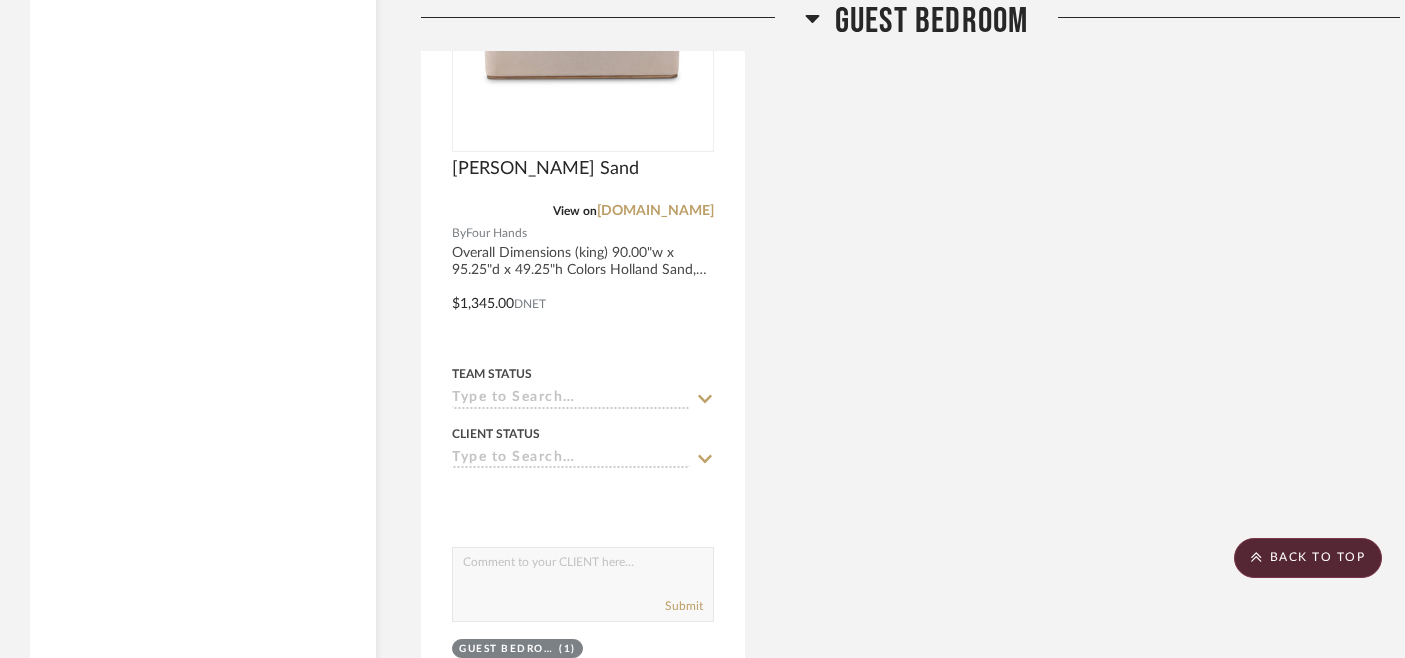 scroll, scrollTop: 6498, scrollLeft: 0, axis: vertical 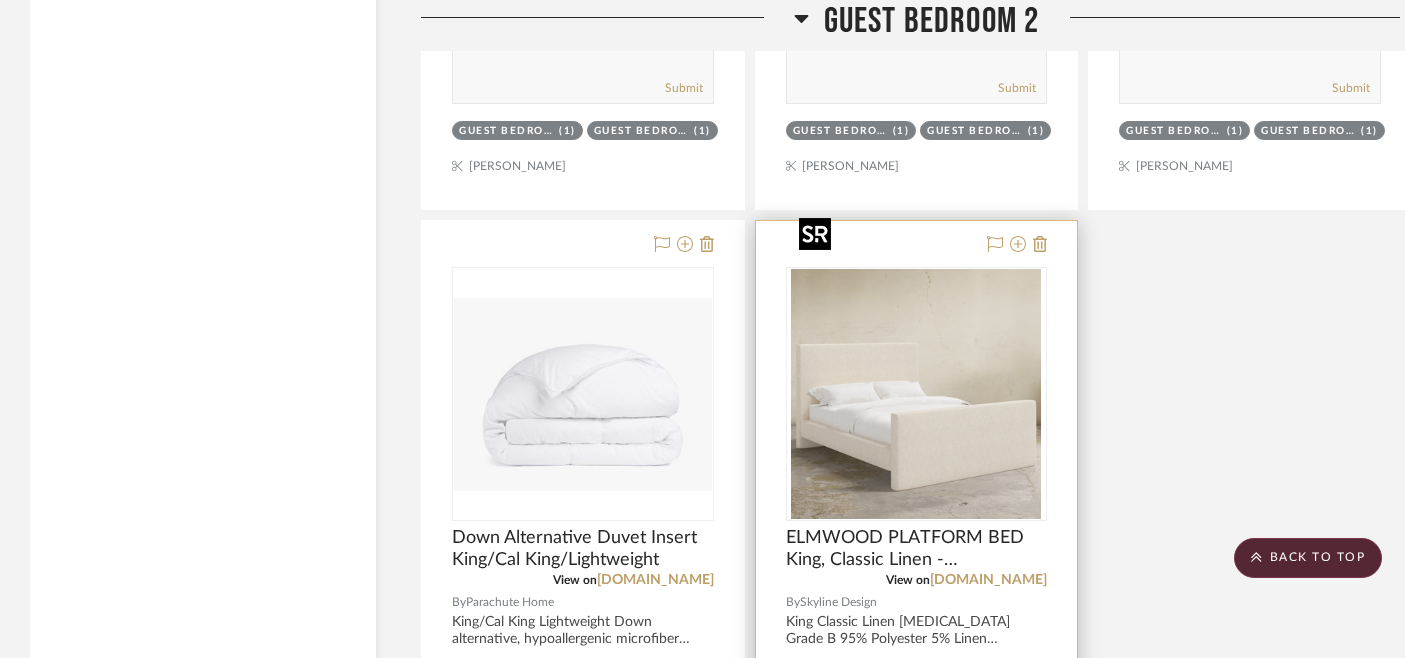 click at bounding box center (0, 0) 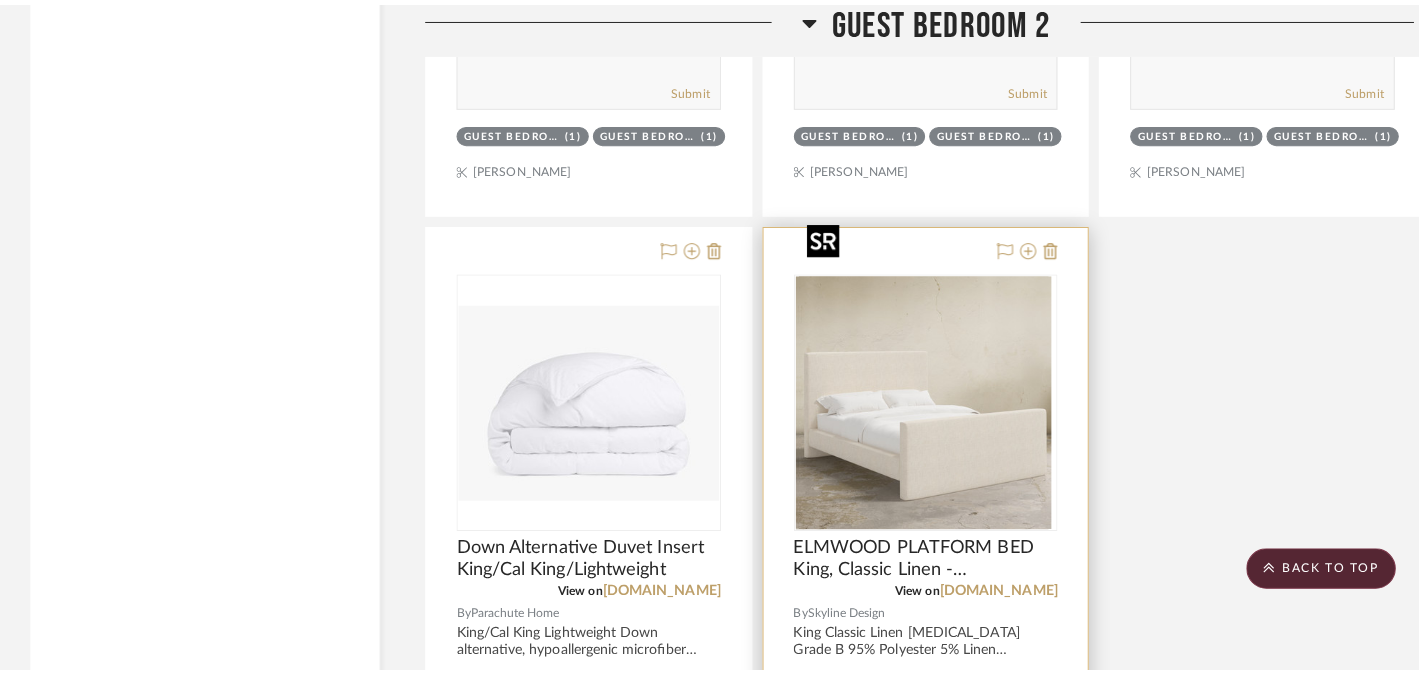 scroll, scrollTop: 0, scrollLeft: 0, axis: both 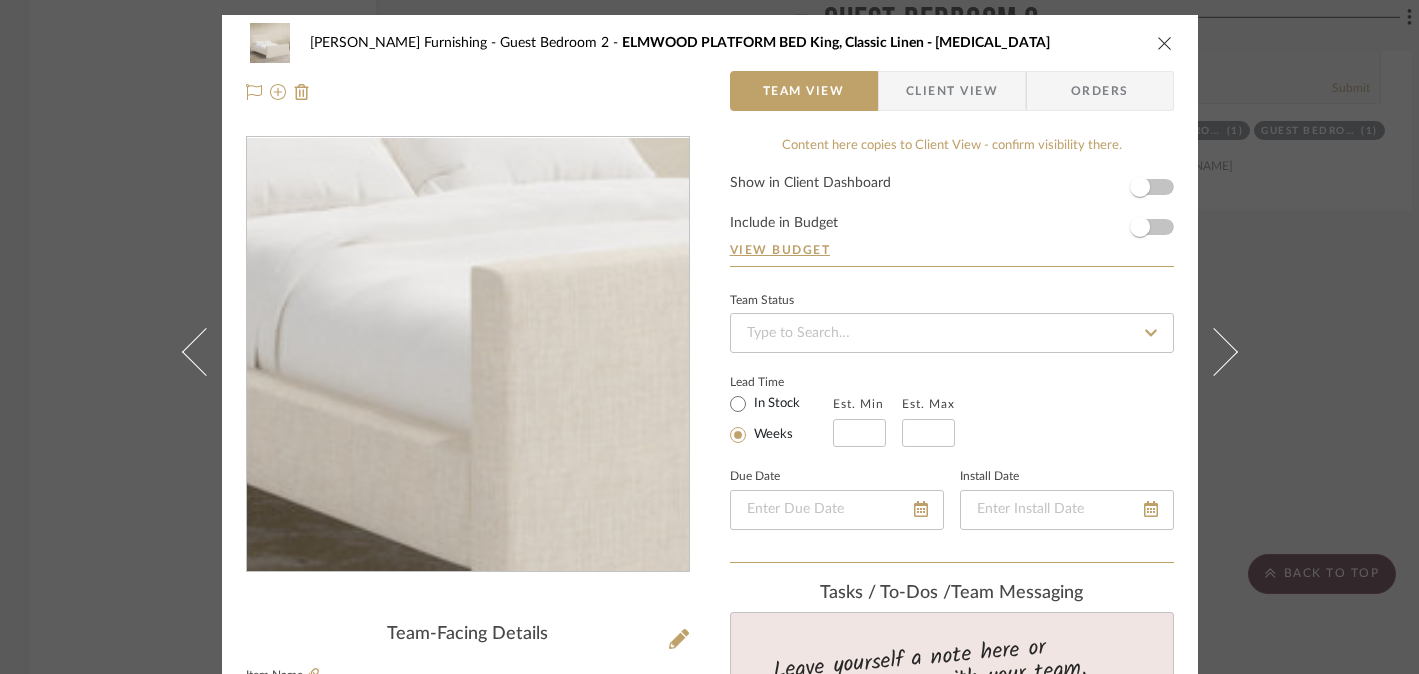click at bounding box center (468, 355) 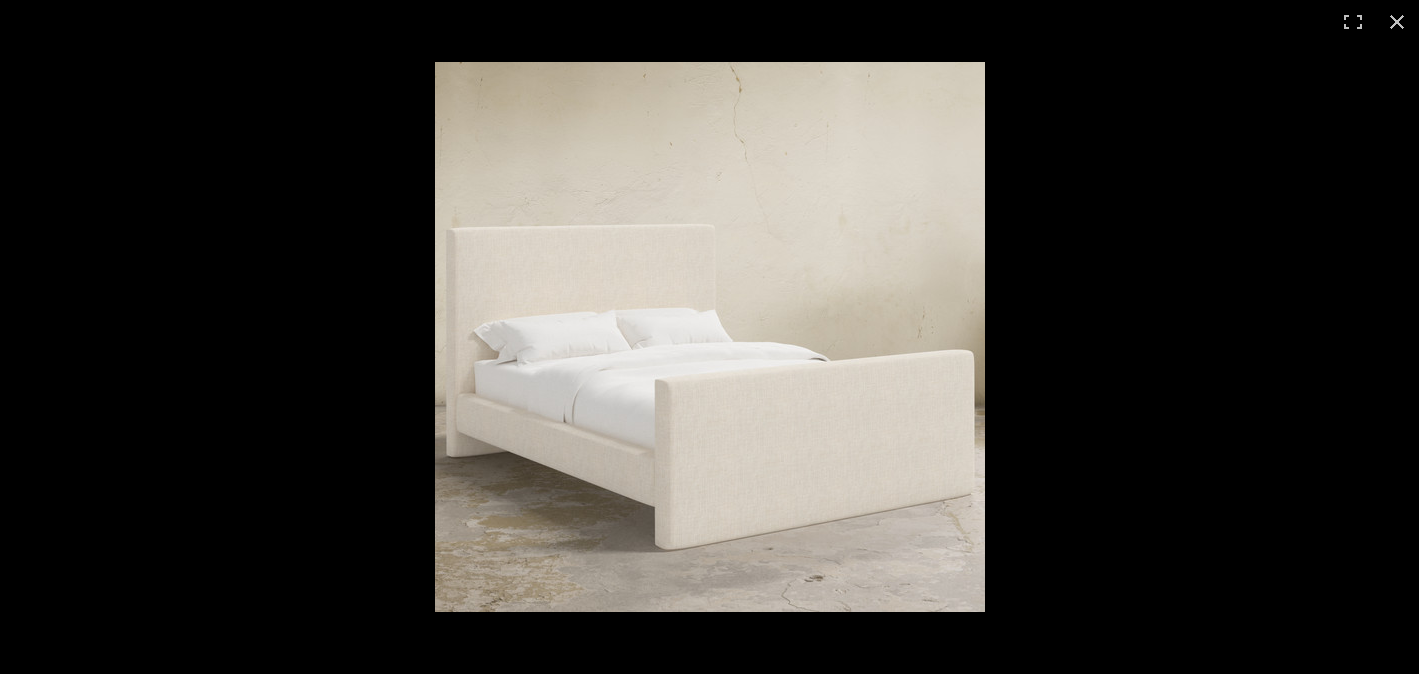 click at bounding box center (709, 337) 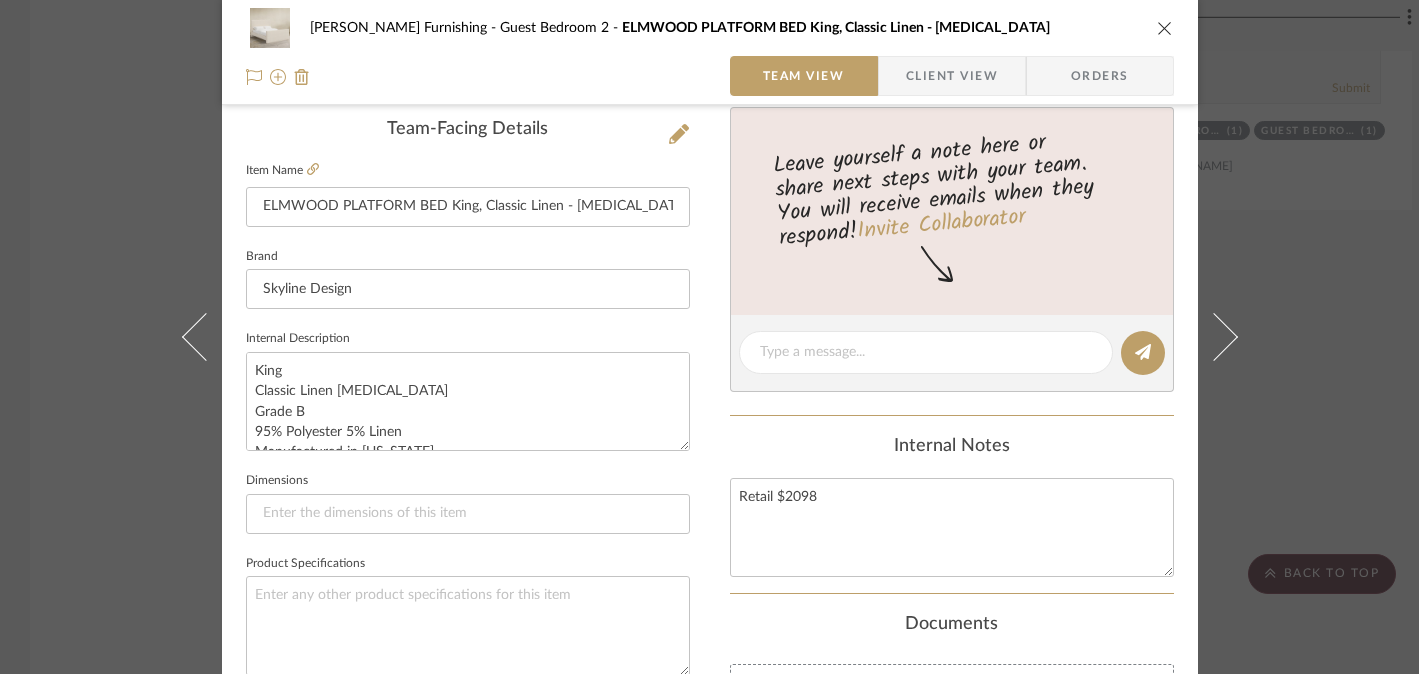 scroll, scrollTop: 512, scrollLeft: 0, axis: vertical 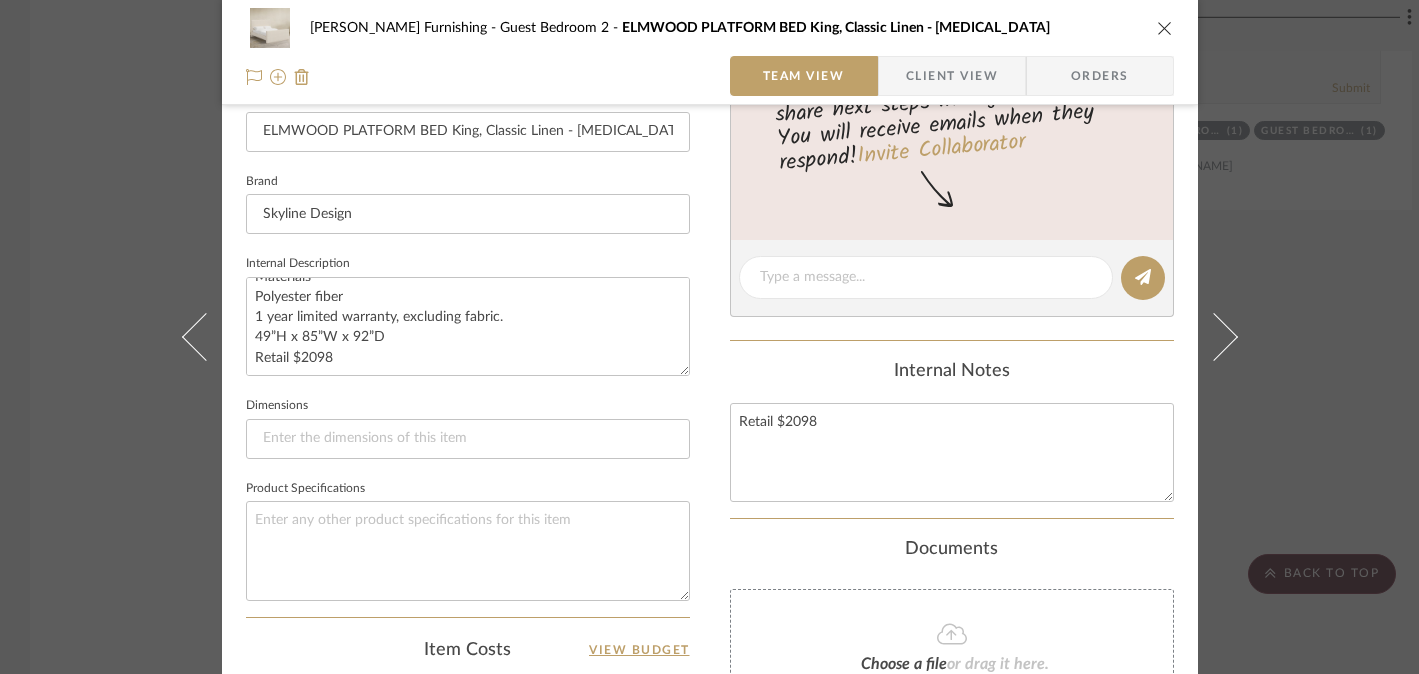 click on "[PERSON_NAME] Furnishing Guest Bedroom 2 ELMWOOD PLATFORM BED King, Classic Linen - [MEDICAL_DATA] Team View Client View Orders  Team-Facing Details   Item Name  ELMWOOD PLATFORM BED King, Classic Linen - [MEDICAL_DATA]  Brand  Skyline Design  Internal Description  King
Classic Linen [MEDICAL_DATA]
Grade B
95% Polyester 5% Linen
Manufactured in [US_STATE]
Materials
Polyester fiber
1 year limited warranty, excluding fabric.
49”H x 85”W x 92”D
Retail $2098  Dimensions   Product Specifications   Item Costs   View Budget   Markup %  30%  Unit Cost  $1,000.00  Cost Type  DNET  Client Unit Price   $1,300.00   Quantity  1  Unit Type  Each  Subtotal   $1,300.00   Tax %  0%  Total Tax   $0.00   Shipping Cost  $0.00  Ship. Markup %  0% Taxable  Total Shipping   $0.00  Total Client Price  $1,300.00  Your Cost  $1,000.00  Your Margin  $300.00  Content here copies to Client View - confirm visibility there.  Show in Client Dashboard   Include in Budget   View Budget  Team Status  Lead Time  In Stock Weeks  Est. Min   Est. Max   Due Date   Install Date  (1)" at bounding box center [709, 337] 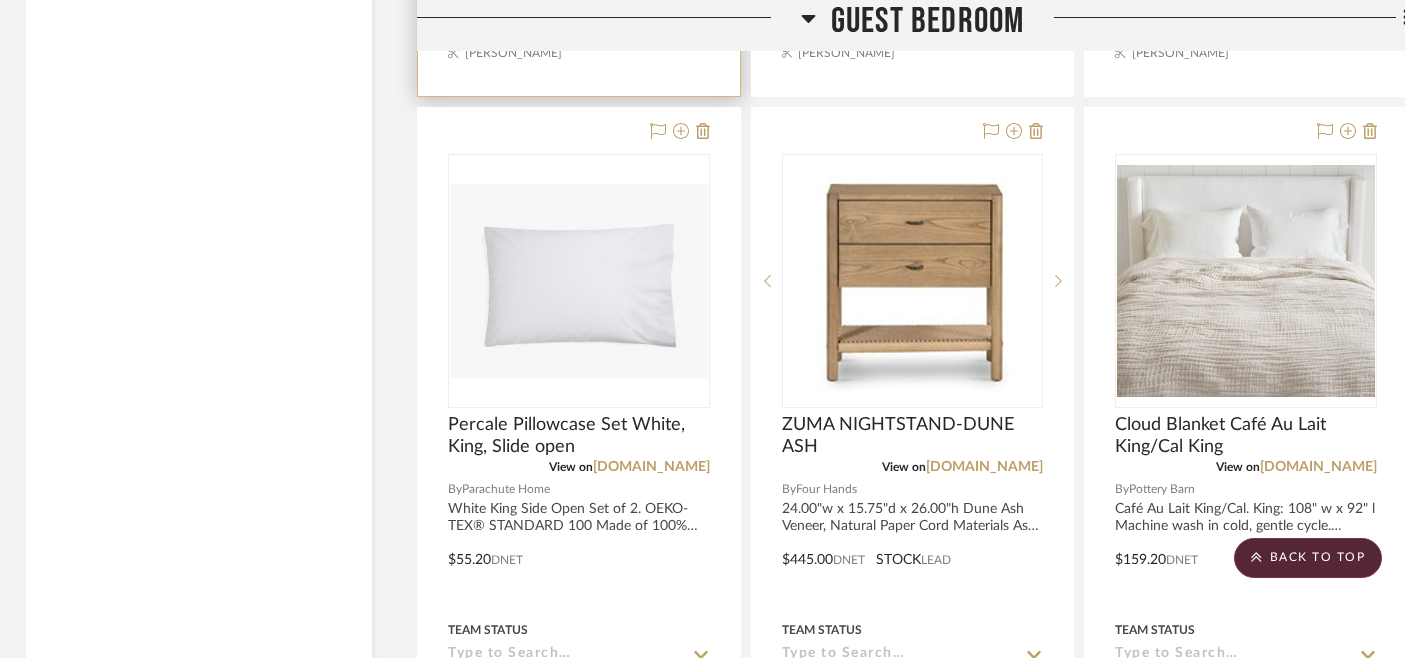 scroll, scrollTop: 4583, scrollLeft: 4, axis: both 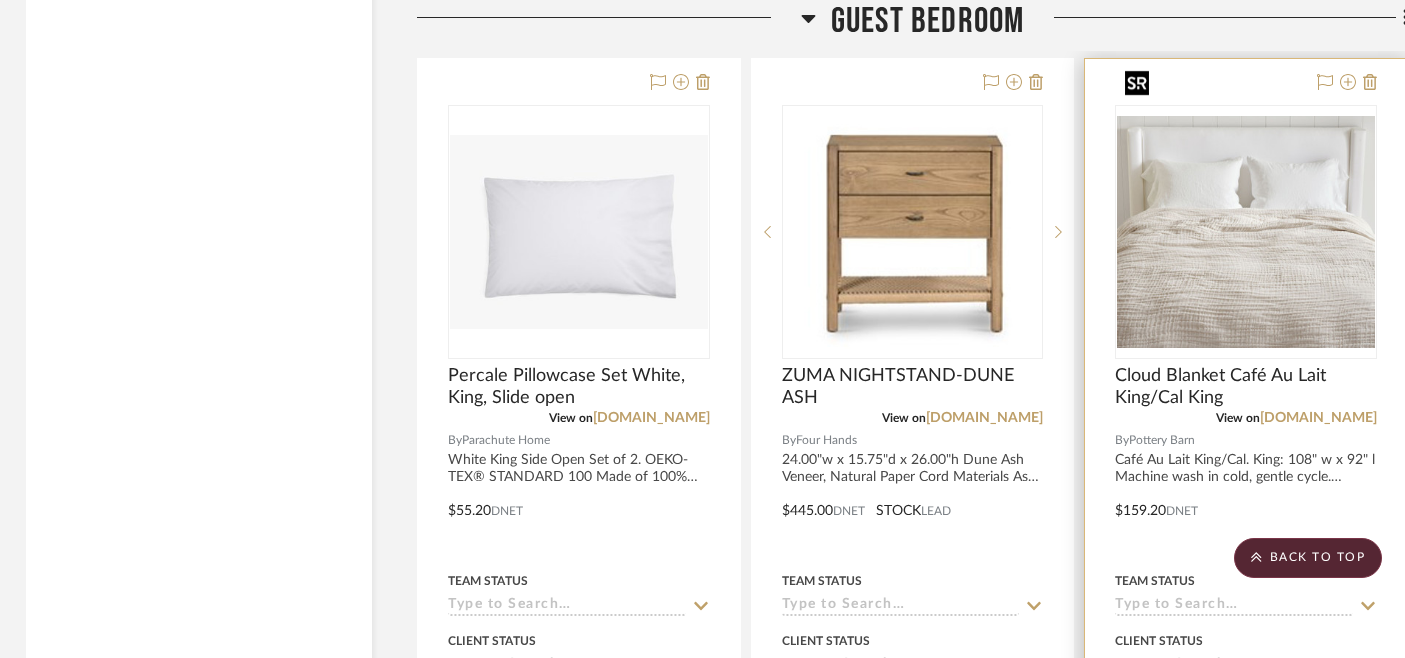 click at bounding box center [0, 0] 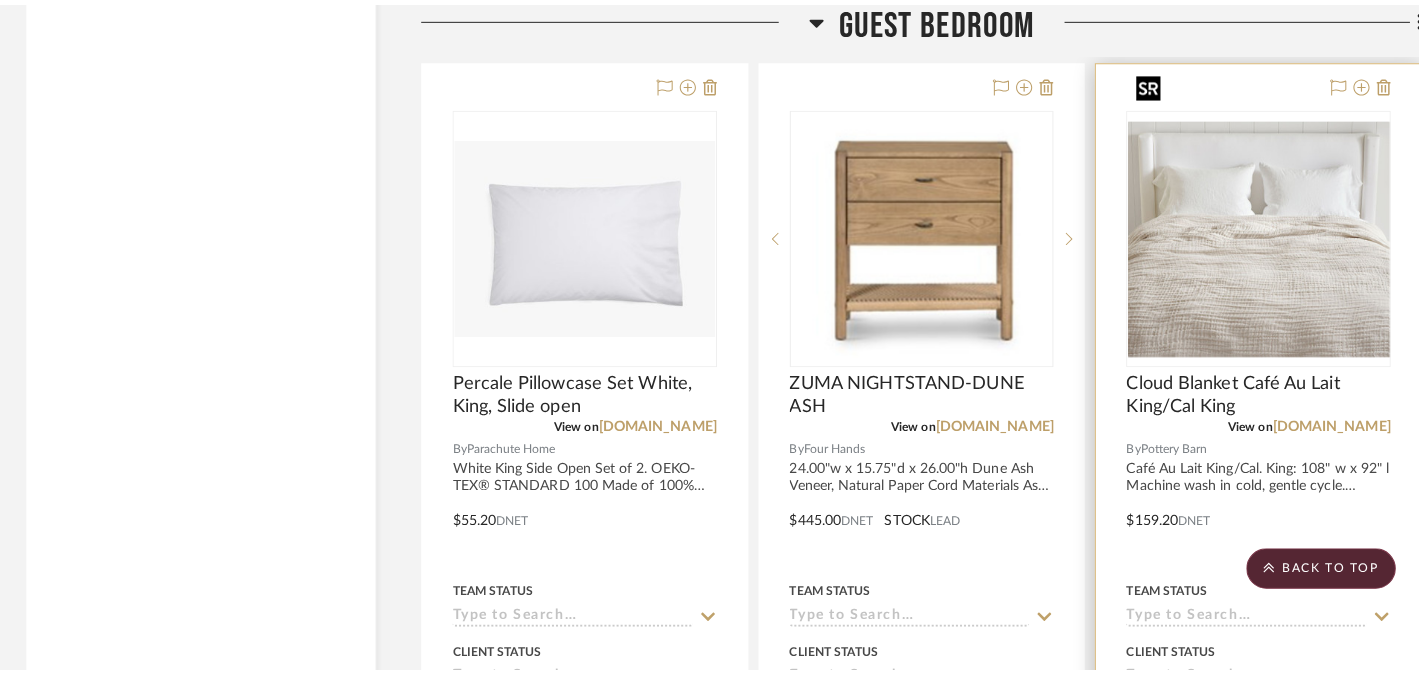 scroll, scrollTop: 0, scrollLeft: 0, axis: both 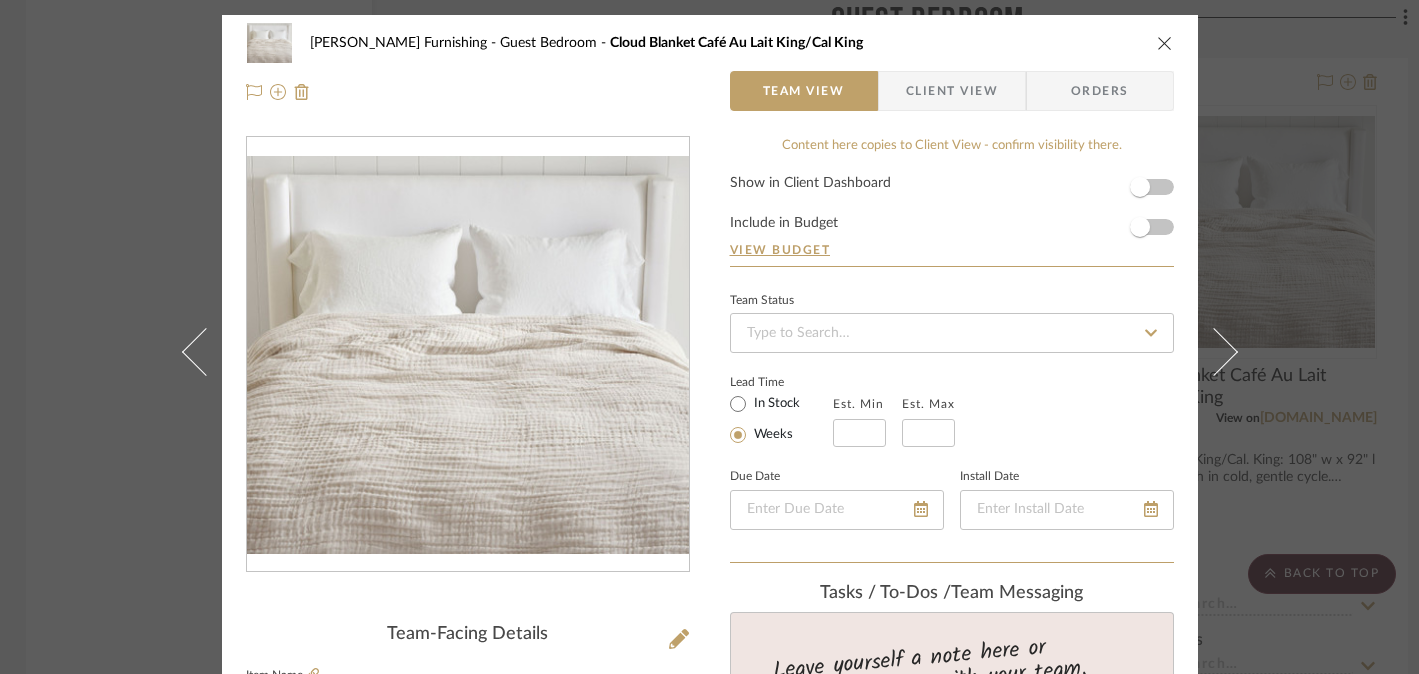 click at bounding box center (468, 355) 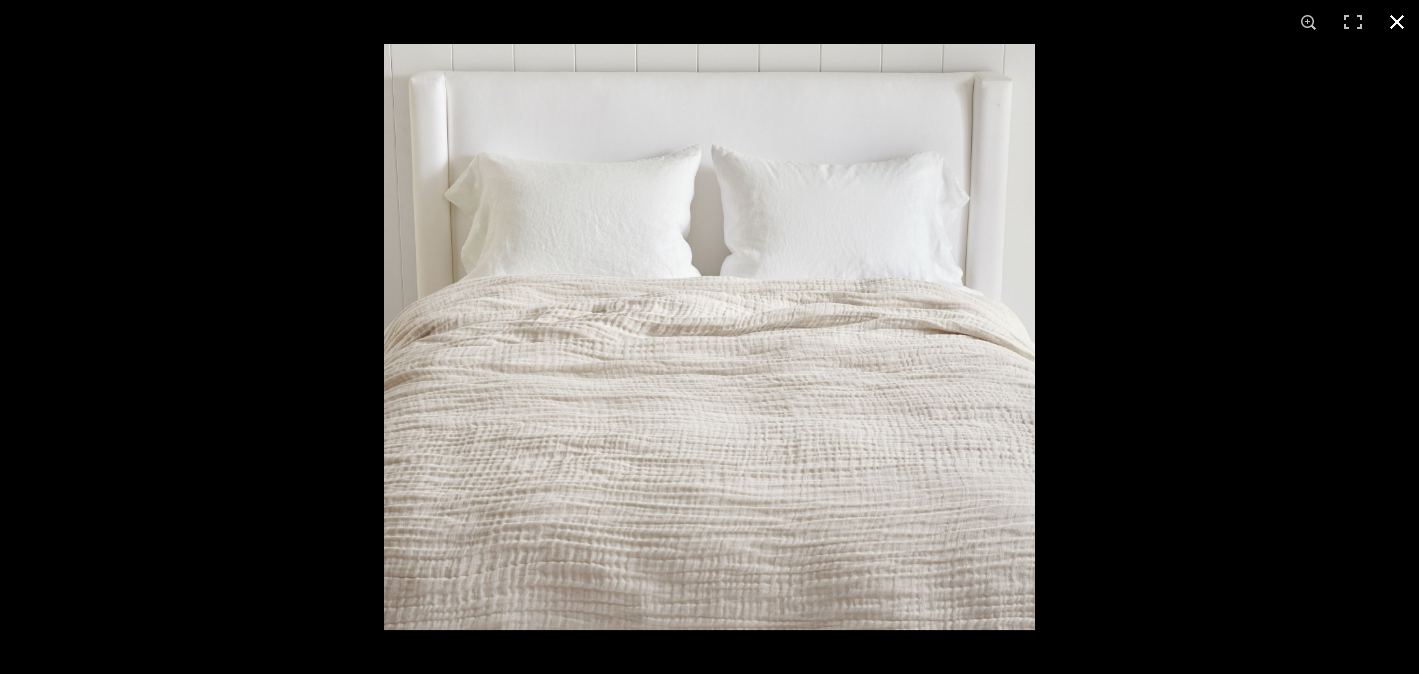 click at bounding box center (709, 337) 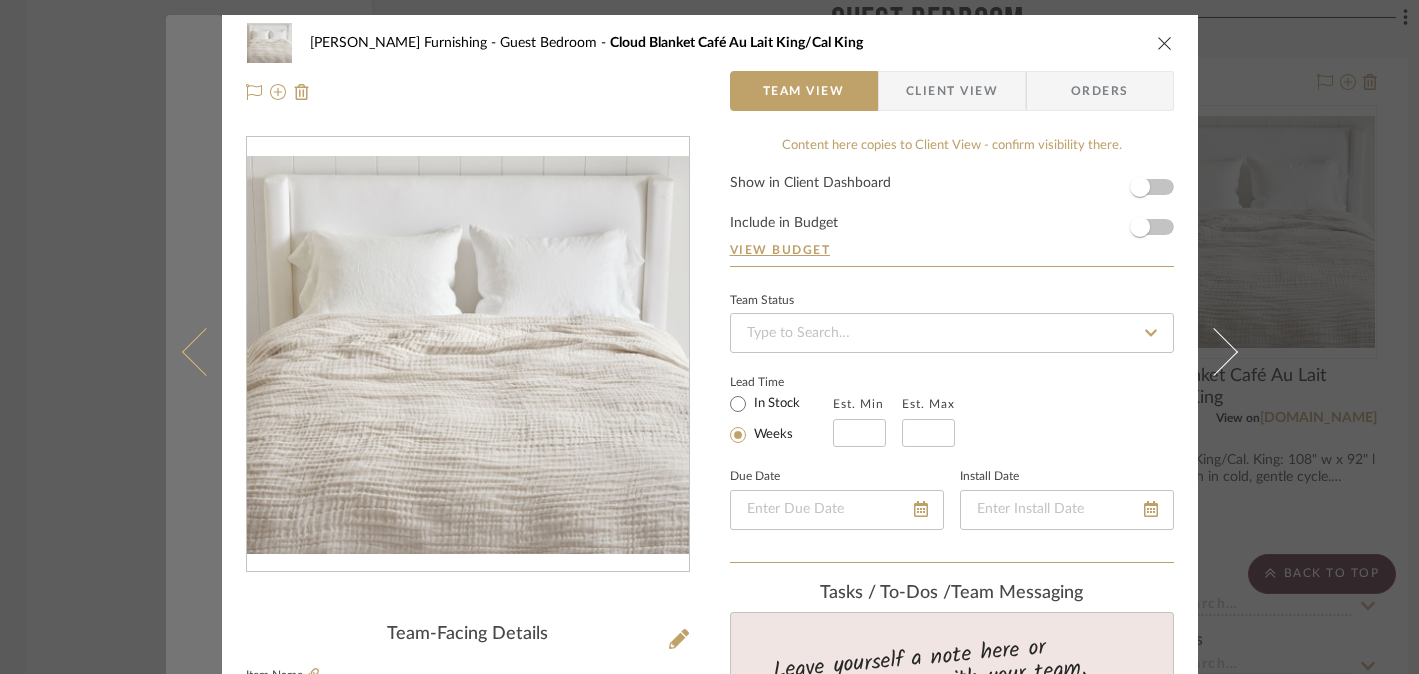 click at bounding box center [194, 352] 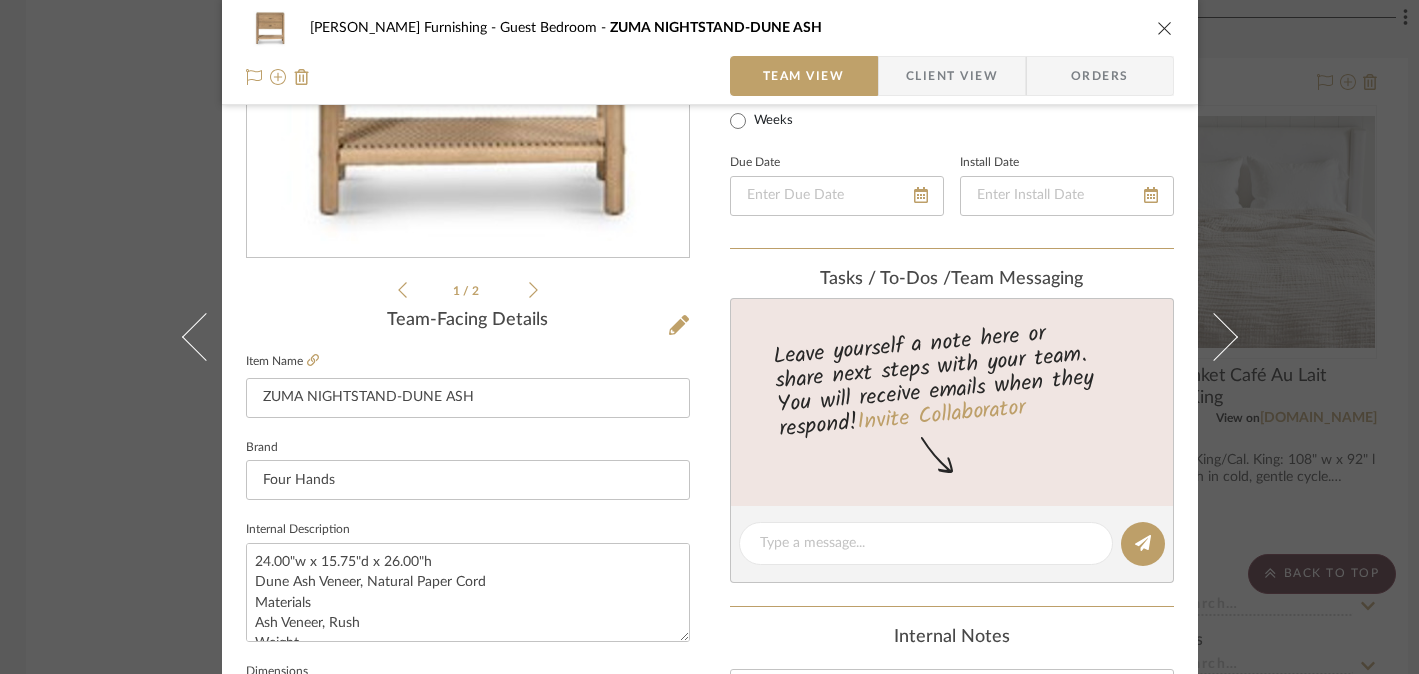 scroll, scrollTop: 314, scrollLeft: 0, axis: vertical 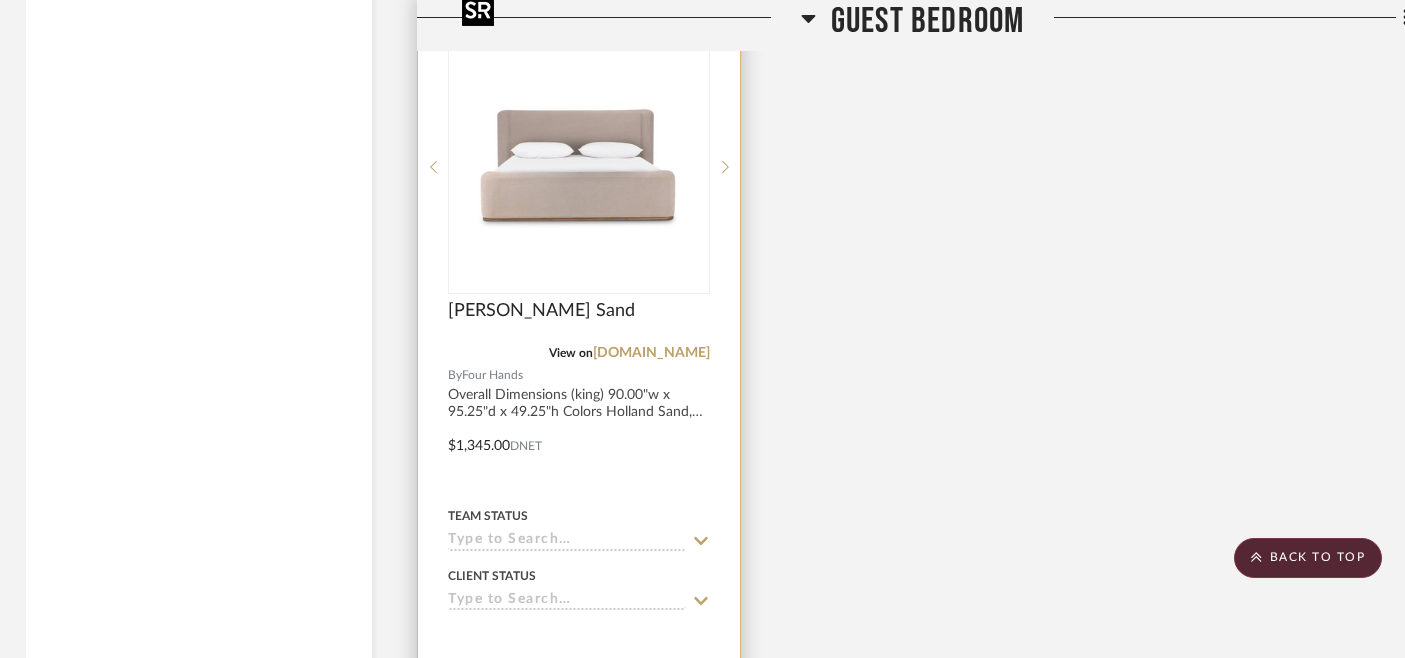 click at bounding box center [579, 167] 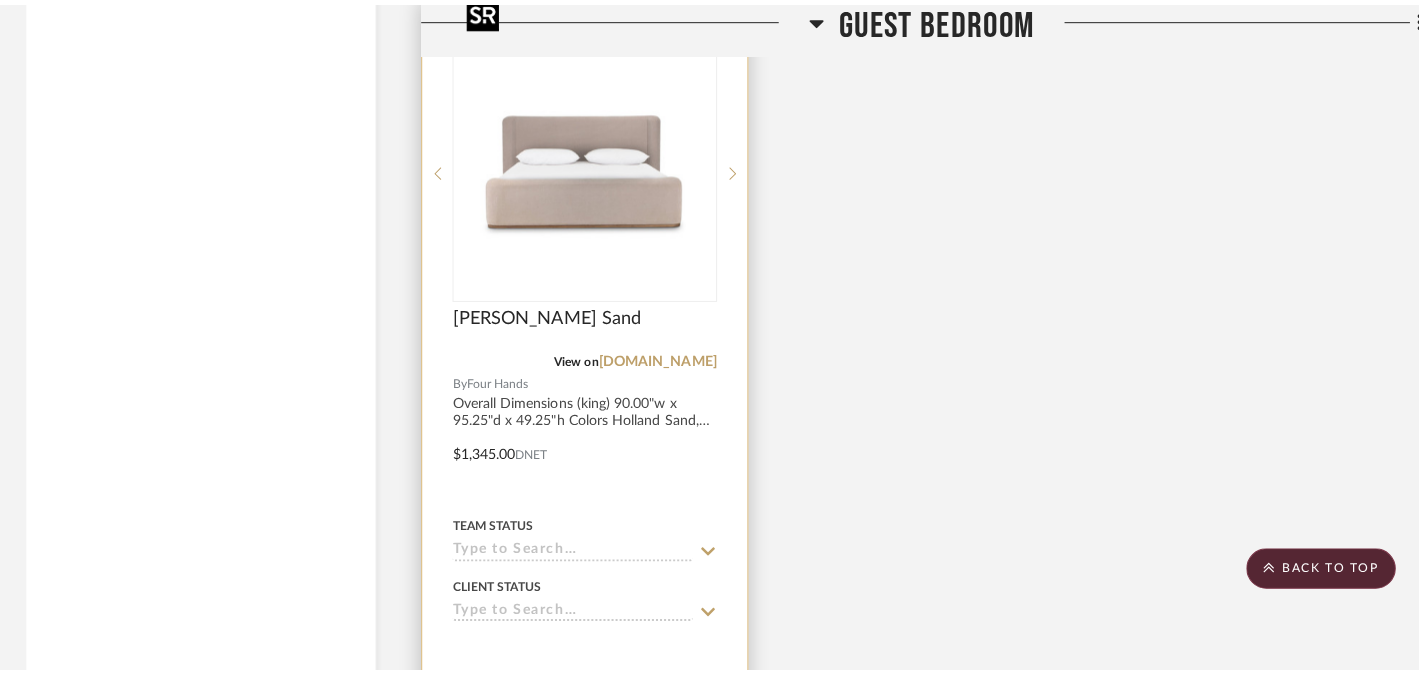 scroll, scrollTop: 0, scrollLeft: 0, axis: both 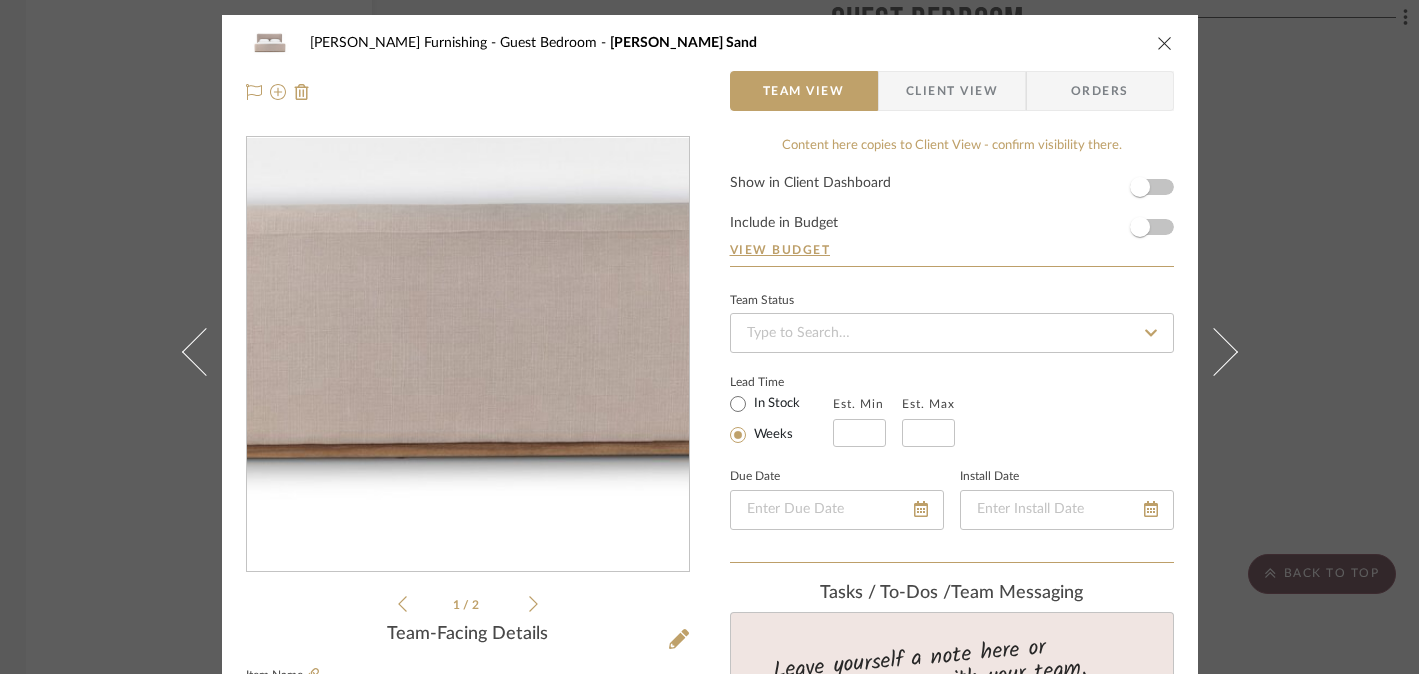 click at bounding box center [468, 355] 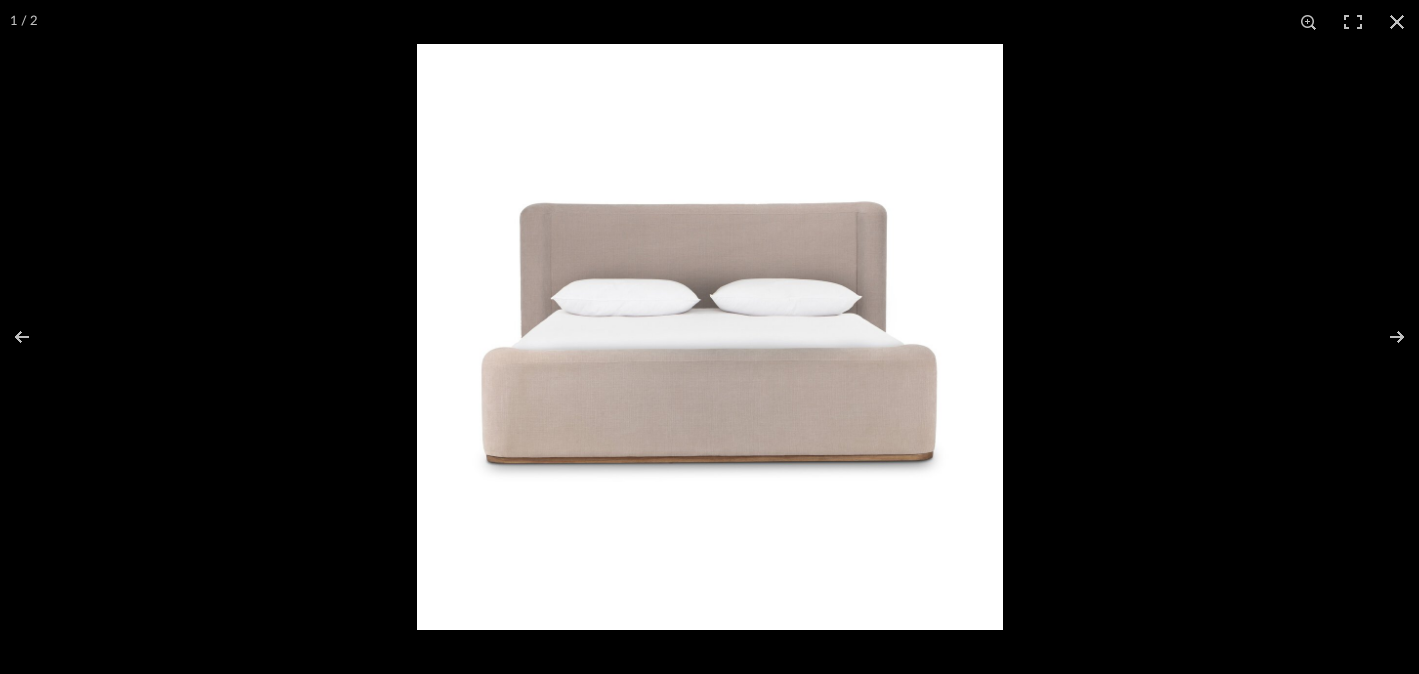 click at bounding box center [710, 337] 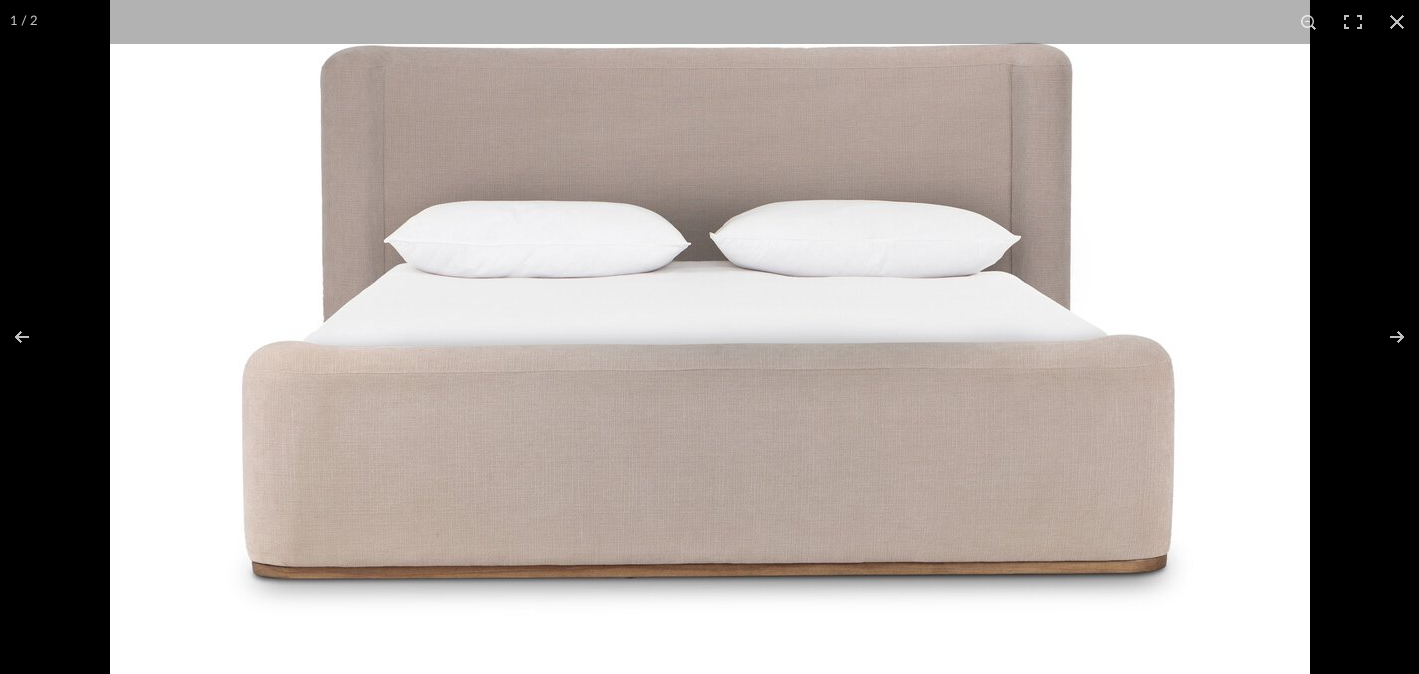 click at bounding box center (1397, 22) 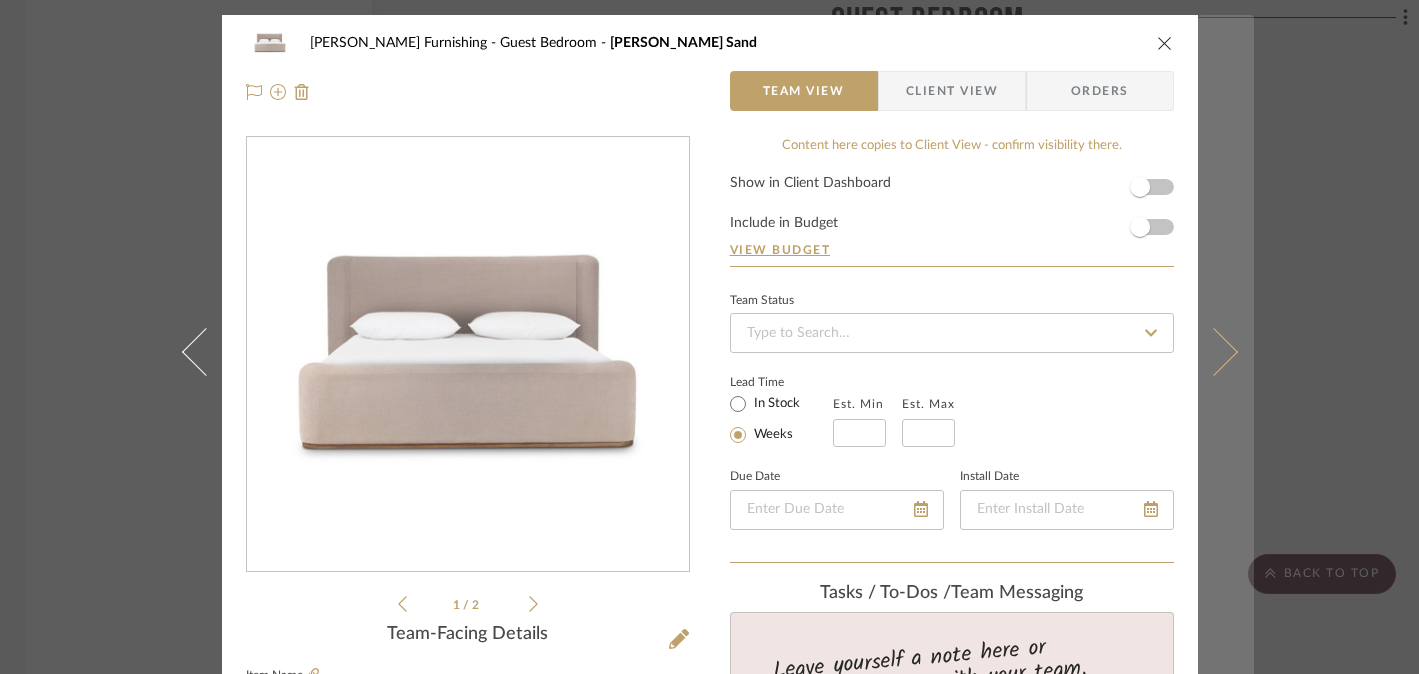 click at bounding box center (1226, 352) 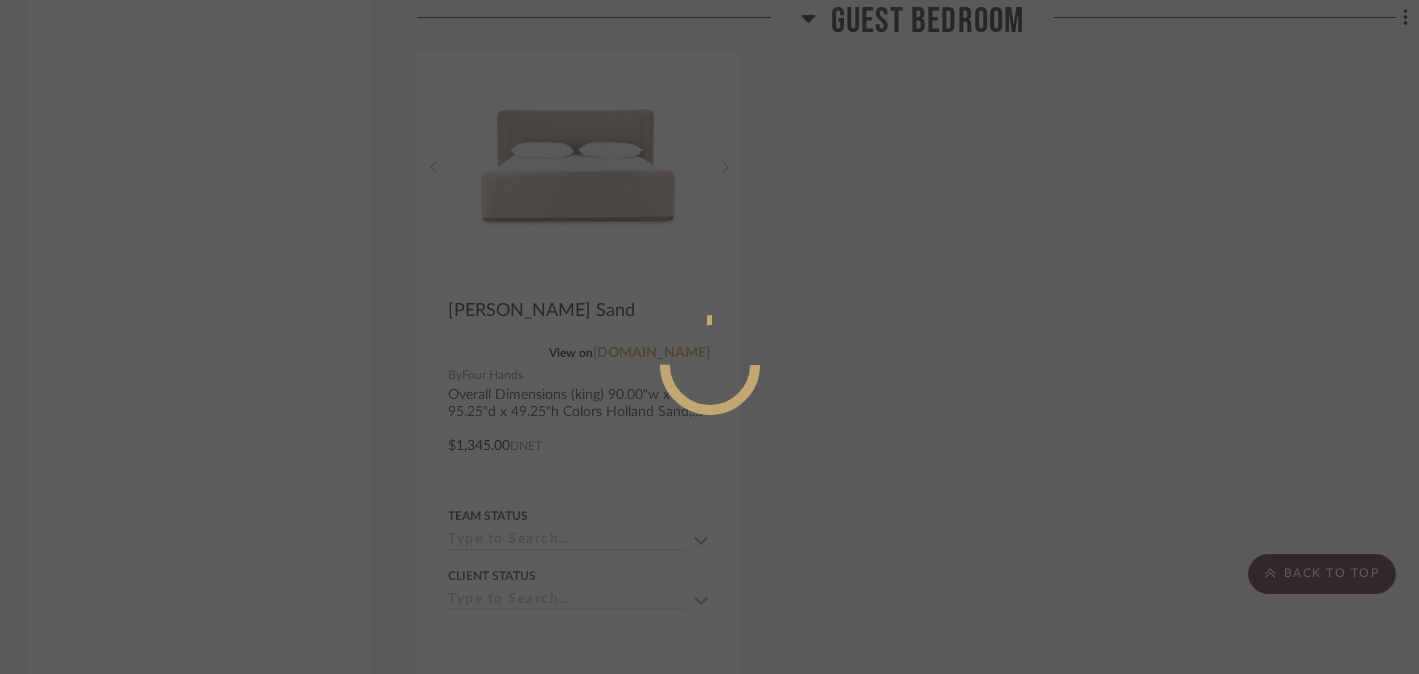 click at bounding box center [709, 337] 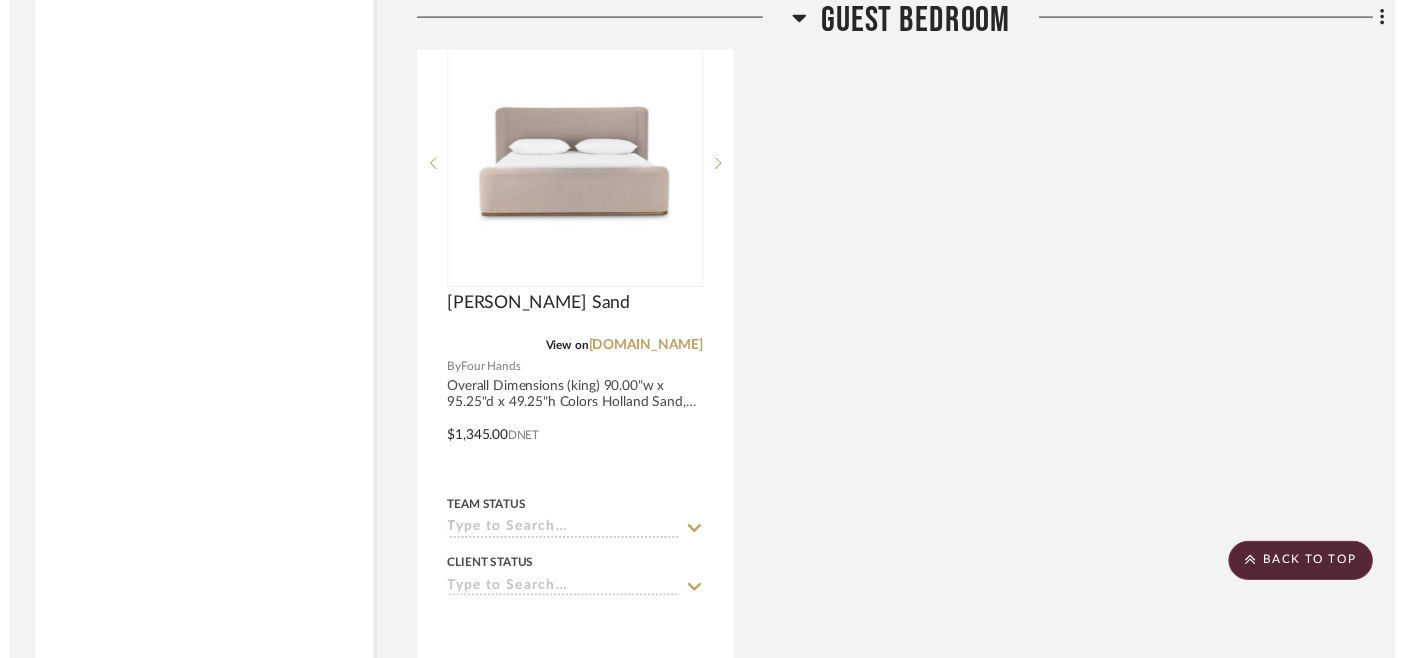scroll, scrollTop: 6422, scrollLeft: 4, axis: both 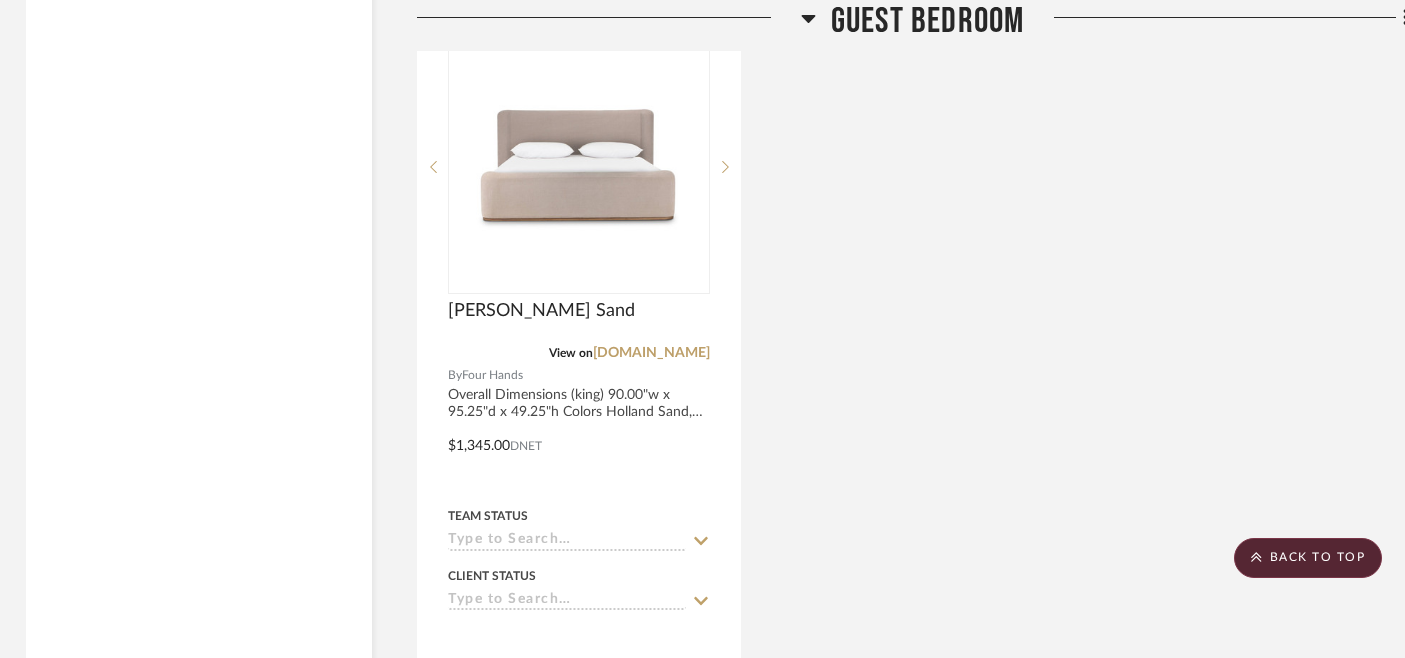 click on "Roscoe Table Lamp  View on  flowdecor.com  By  FlowDecor  Ceramic, cream finish; Off-White Linen shade
11″diam with shade, 16.9"h, 8.5"base
SOCKET: E26, 1-way, max watt 100W
$136.00  DNET  STOCK  LEAD Team Status Client Status client Comments:  Submit   Guest Bedroom  (1)    Jessica Pigeon  Percale Top Sheet  View on  parachutehome.com  By  Parachute Home  King top sheet
100% premium, certified long-staple Egyptian cotton
White
OEKO-TEX® STANDARD 100 16.HUS.93300
Team Status Client Status client Comments:  Submit   Guest Bedroom  (1)  Guest Bedroom 2  (1)    Jessica Pigeon  Percale Fitted Sheet - White King  View on  parachutehome.com  By  Parachute Home  White
King
Made of 100% long-staple Egyptian cotton.
OEKO-TEX® STANDARD 100
Has continuous elastic hem and fits mattresses up to 16 inches deep.
Made in Portugal.
$80.00  DNET  Team Status Client Status client Comments:  Submit   Guest Bedroom  (1)  Guest Bedroom 2  (1)    Jessica Pigeon View on  parachutehome.com  By  $55.20 (1)" 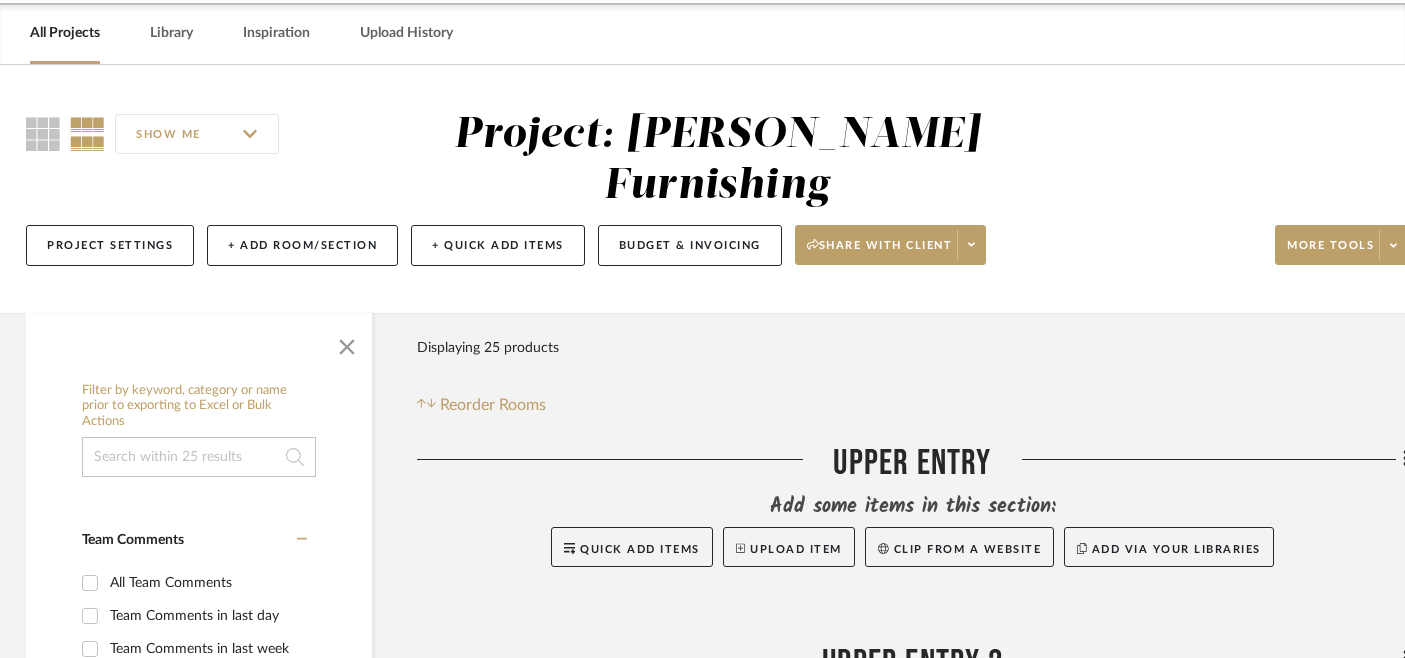 scroll, scrollTop: 0, scrollLeft: 4, axis: horizontal 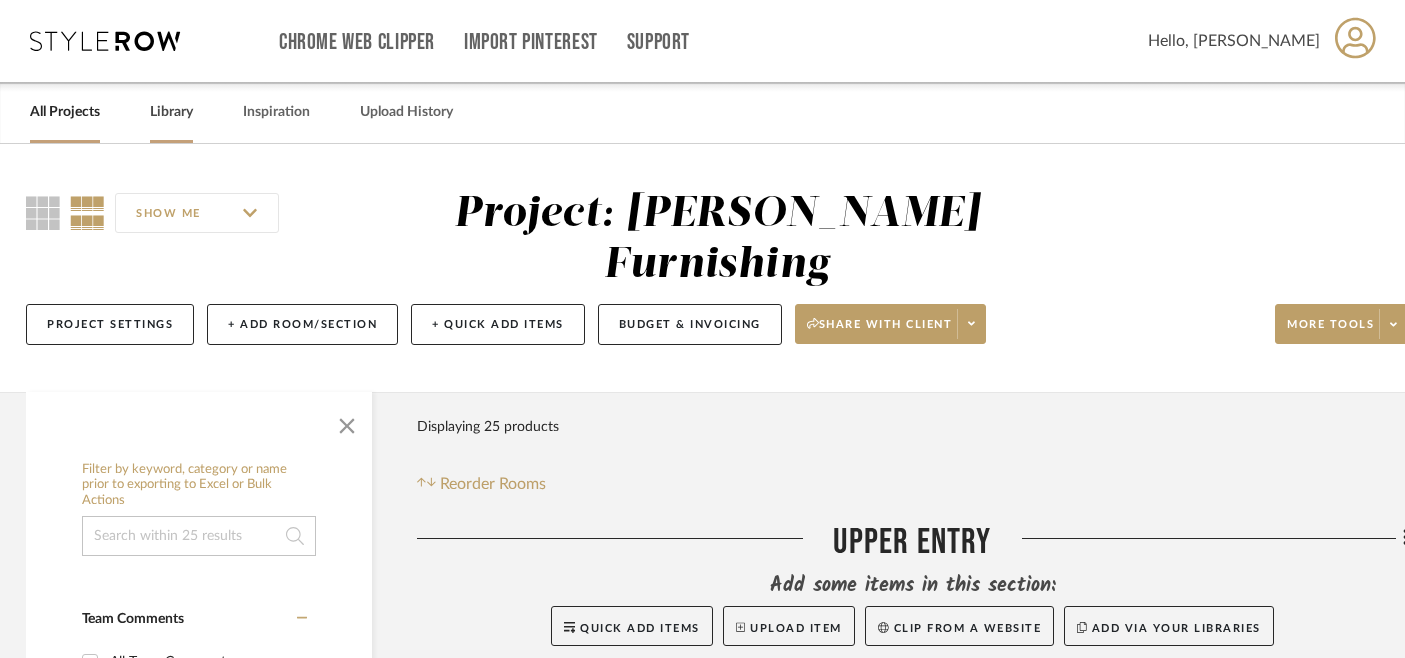 click on "Library" at bounding box center [171, 112] 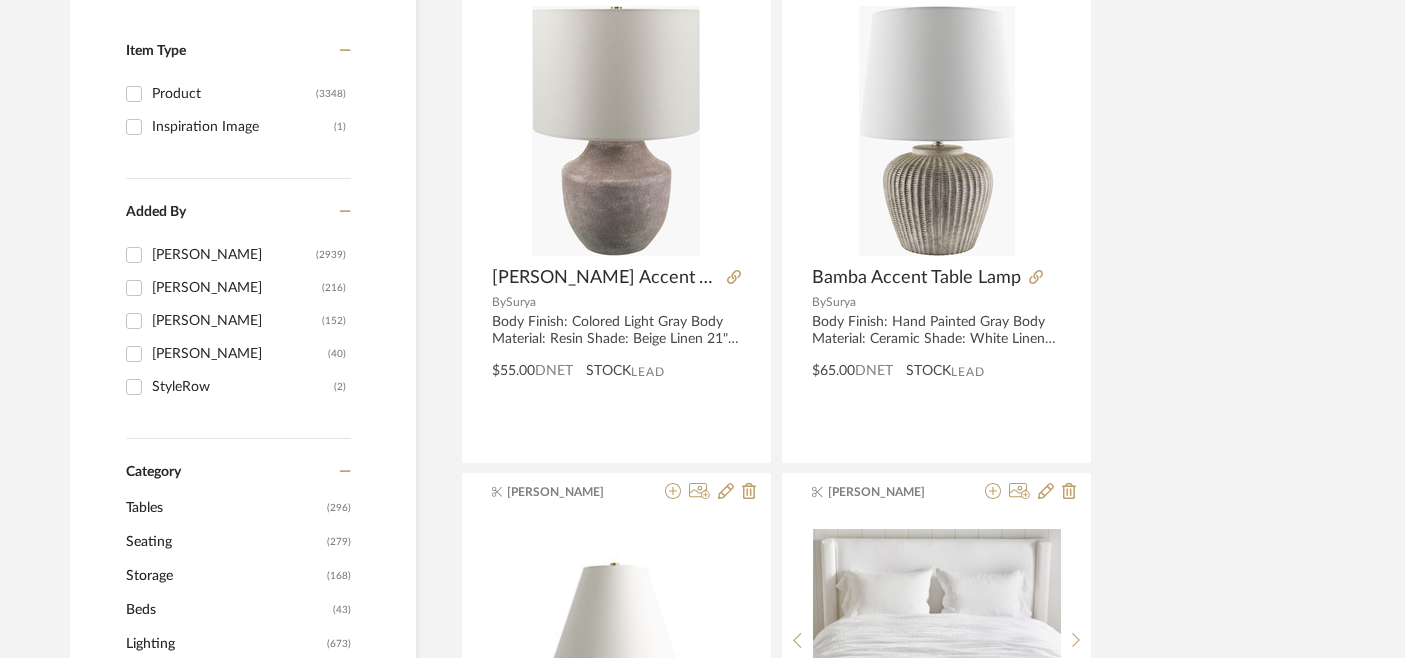 scroll, scrollTop: 739, scrollLeft: 4, axis: both 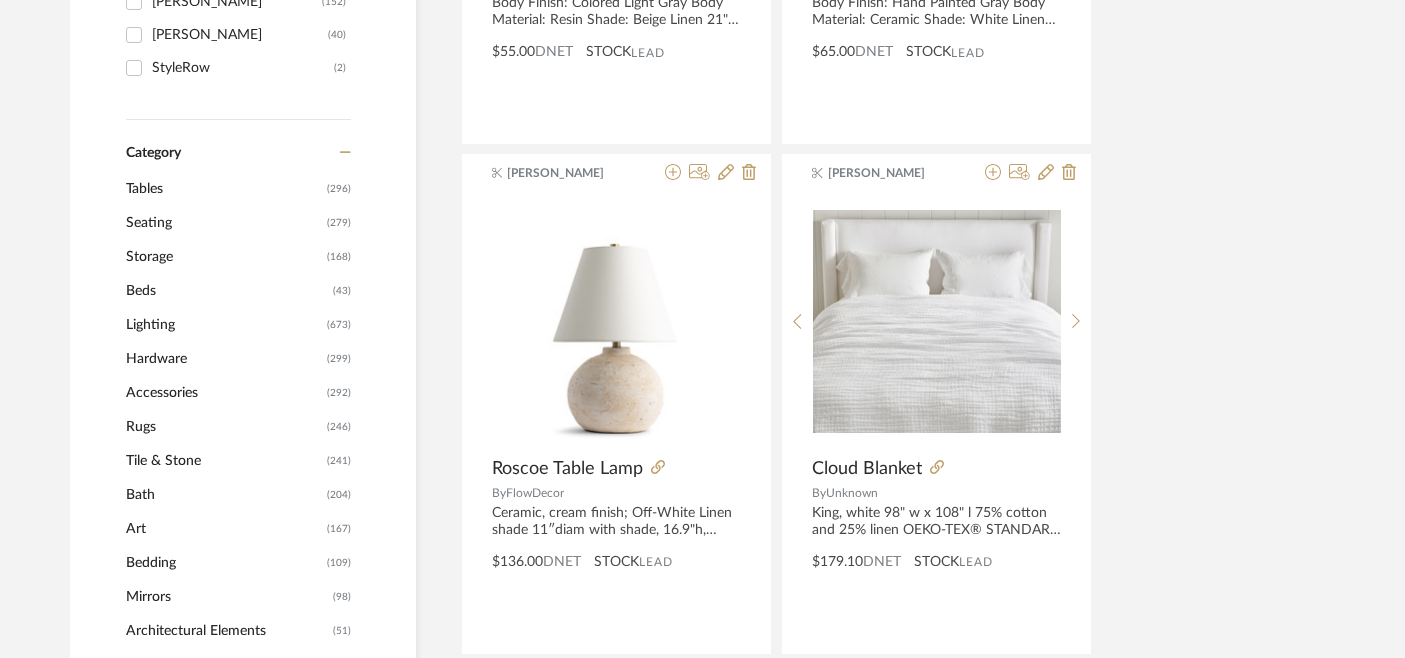 click on "Tables" 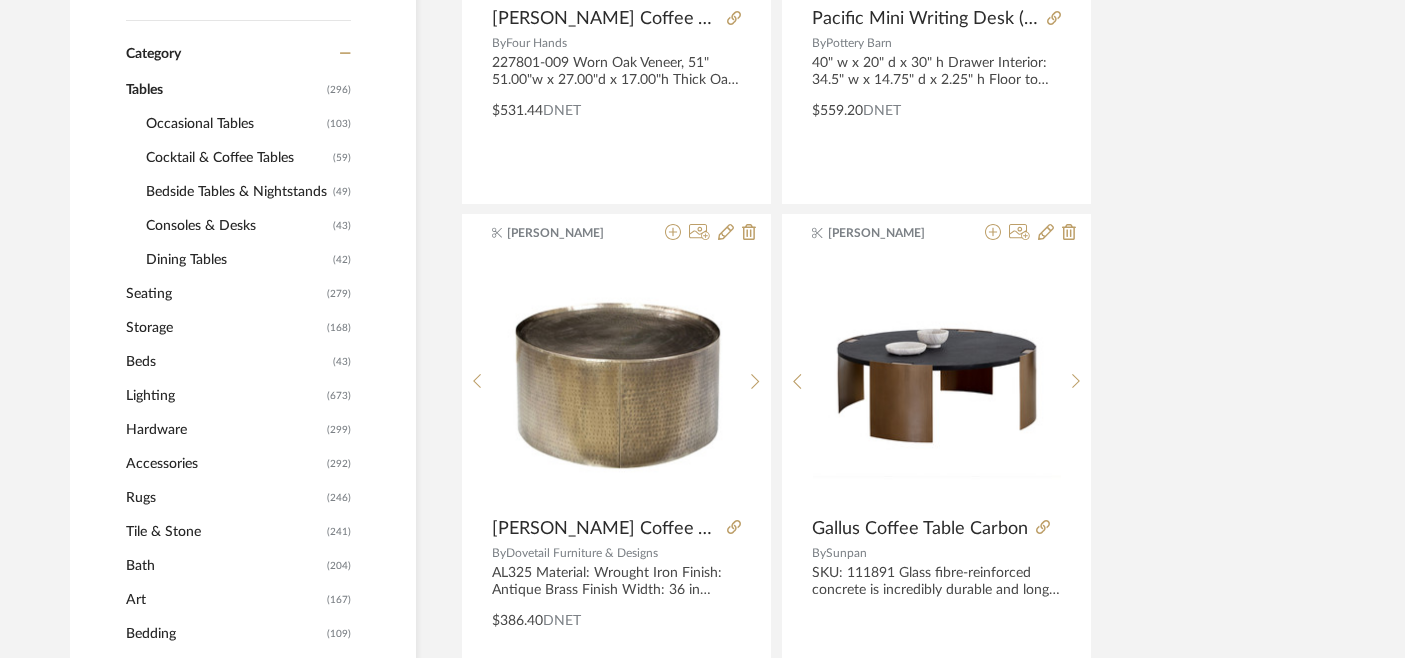 scroll, scrollTop: 736, scrollLeft: 4, axis: both 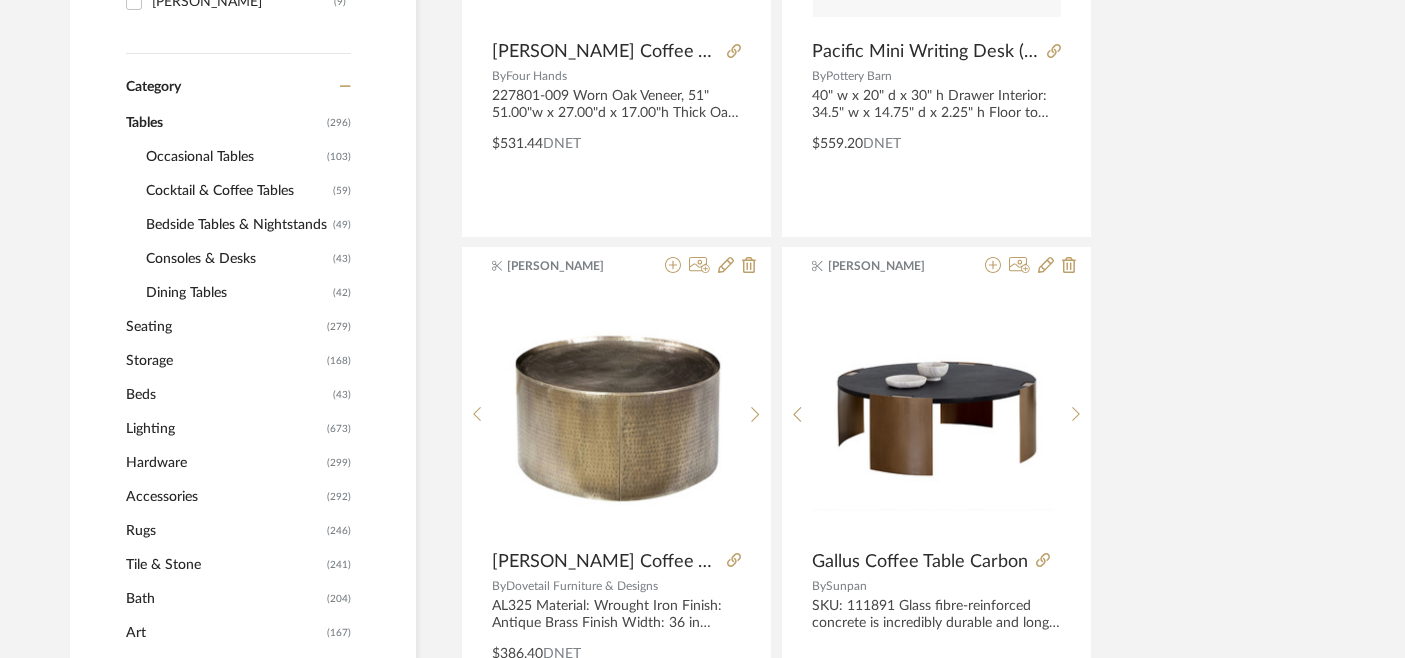 click on "Dining Tables" 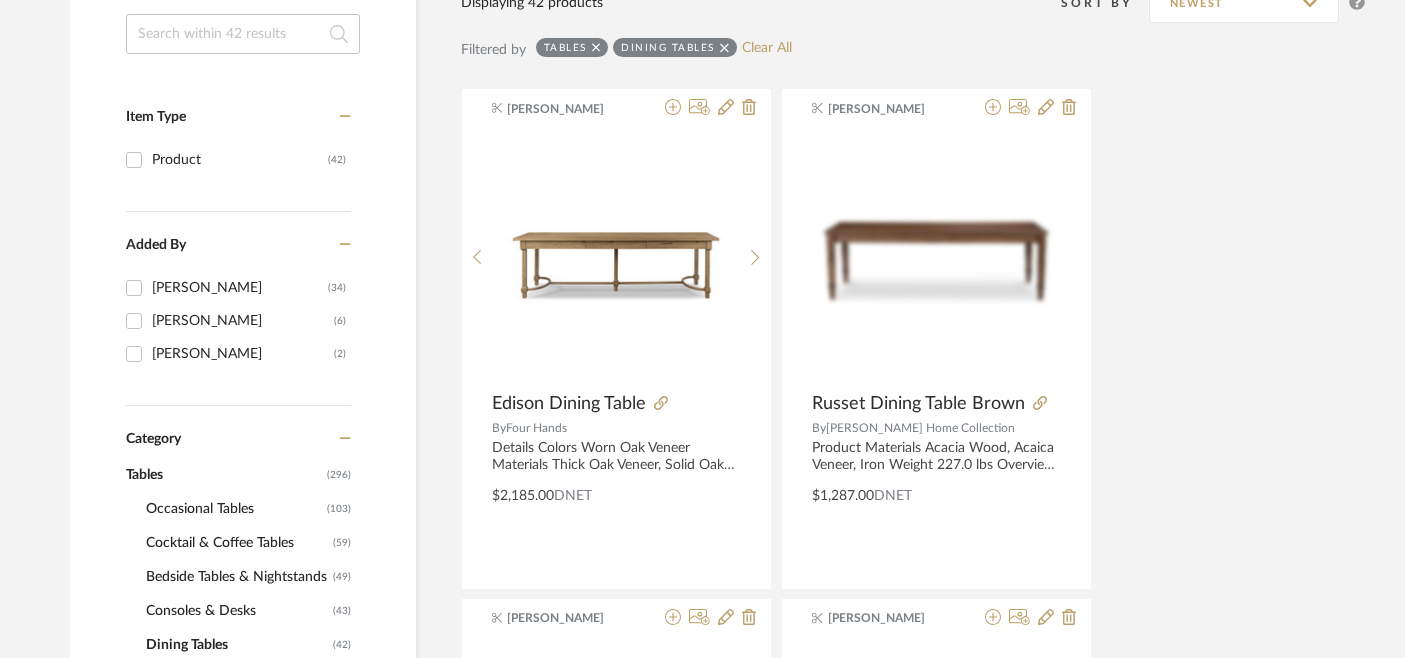 scroll, scrollTop: 385, scrollLeft: 4, axis: both 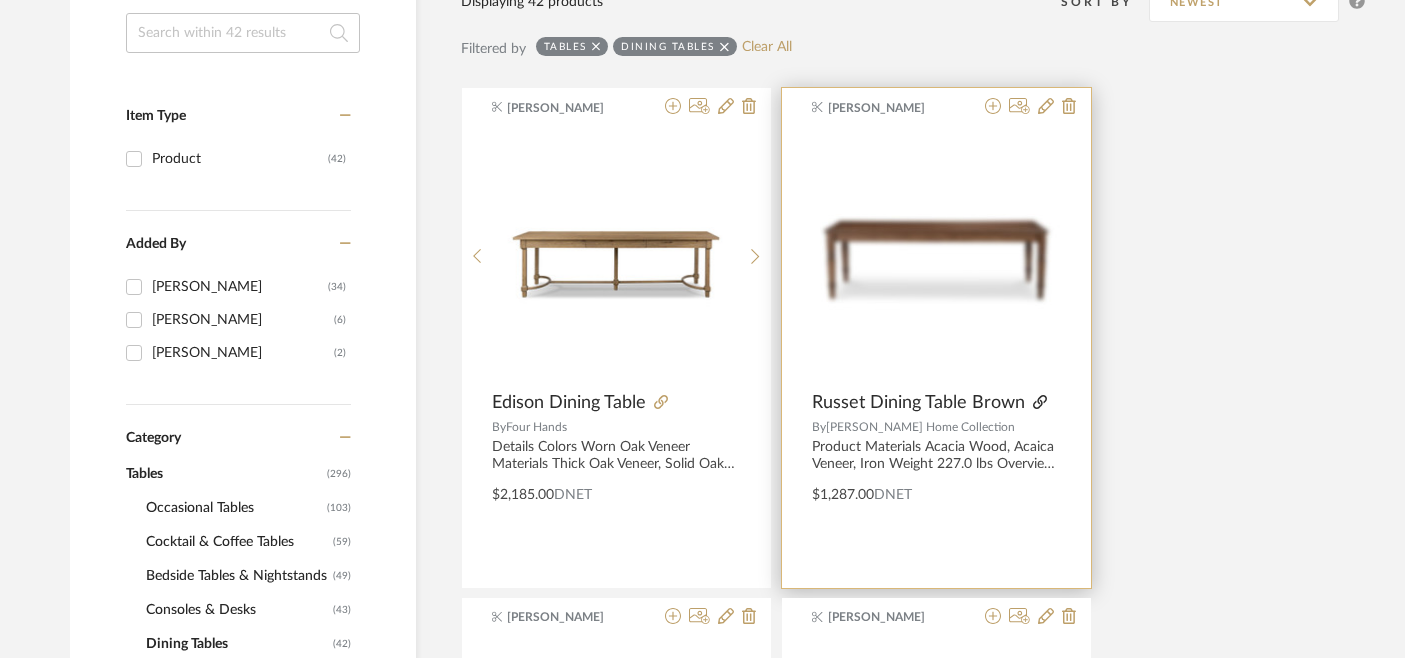 click 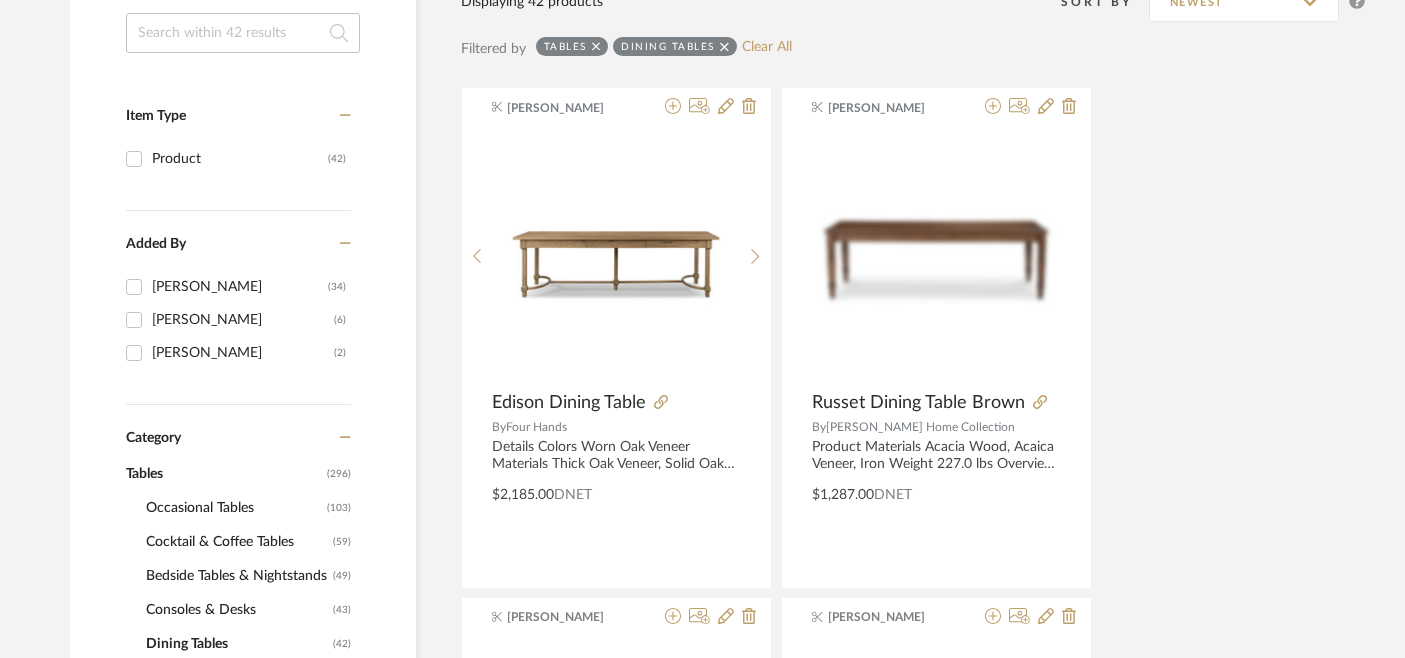 click on "Caitlin Marshall Edison Dining Table By   Four Hands  Details
Colors
Worn Oak Veneer
Materials
Thick Oak Veneer, Solid Oak
Weight
297.62 lb
retail: $3899 $2,185.00  DNET Caitlin Marshall Russet Dining Table Brown By   Moe's Home Collection  Product Materials
Acacia Wood, Acaica Veneer, Iron
Weight
227.0 lbs
Overview
Full assembly required
Dimensions
Retail $1287 $1,287.00  DNET Caitlin Marshall Winston Dining Table Rustic Oak By   Moe's Home Collection  Color
Natural
Product Materials
Oak Veneer over MDF Tabletop and Base, Solid Oak Base Edge
Weight
202.0 lbs
Shipping Method
LTL
Some assembly required
Retail $2799 $1,823.00  DNET Caitlin Marshall Stanley Dining Table White Marble By   Moe's Home Collection  Color
White Marble
Collection
Stanley
Product Materials
Giana Grey Marble, Mango Wood, MDF, Metal
General Dimensions
48.0” W X 48.0” D X 30.0” H
Weight
208.6 lbs
View less specifications $1,205.00  DNET Caitlin Marshall Accord Oak Dining Table By   Union Home  $949.00  DNET Caitlin Marshall By" 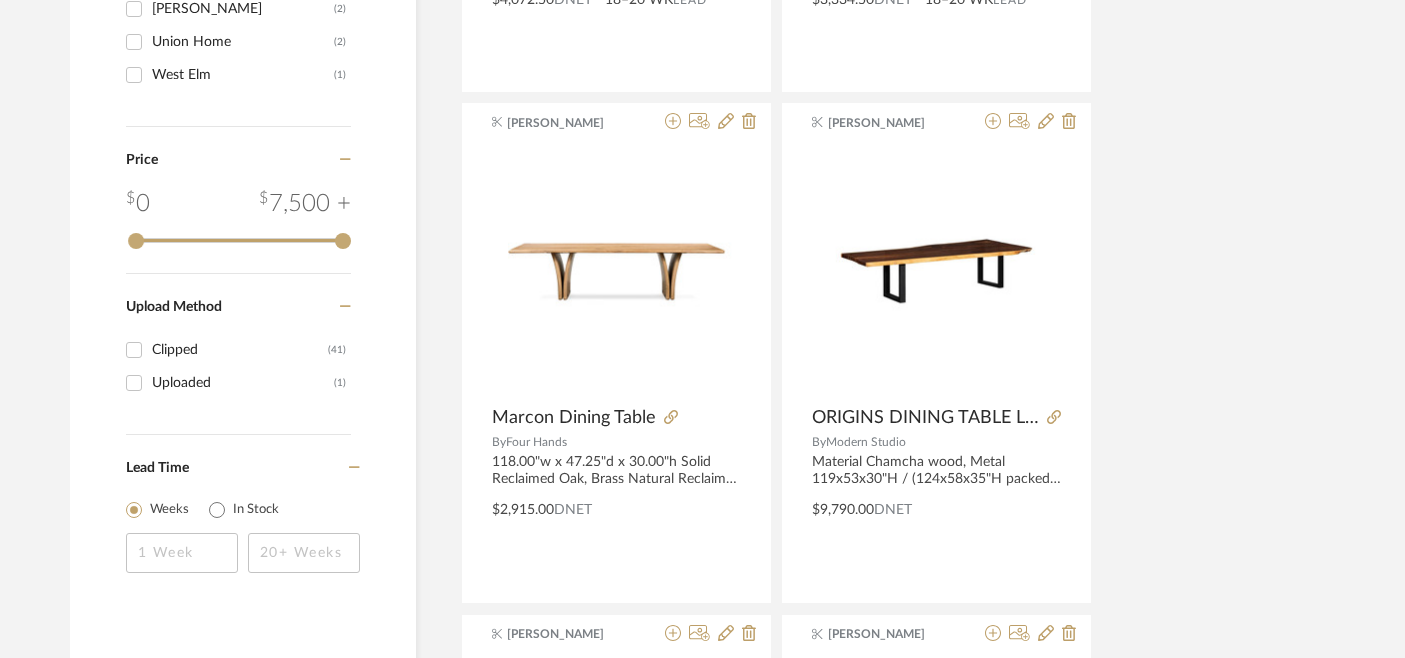 scroll, scrollTop: 2421, scrollLeft: 4, axis: both 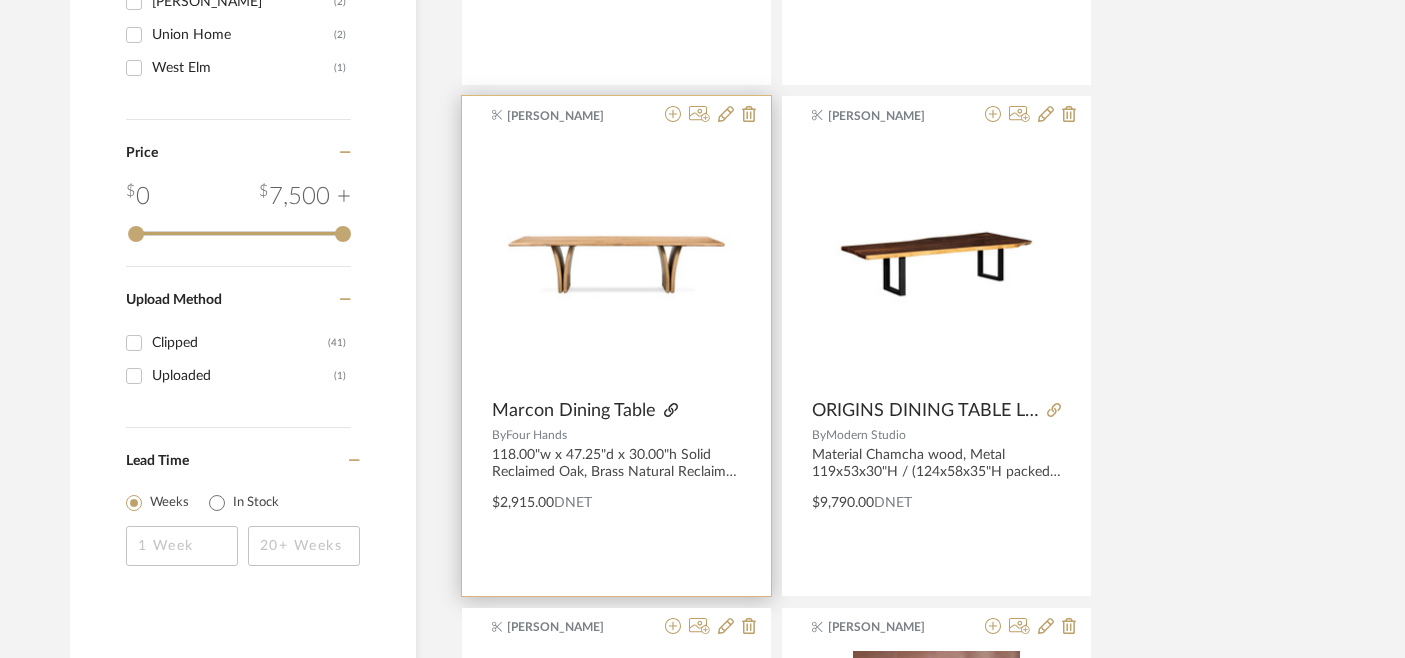 click 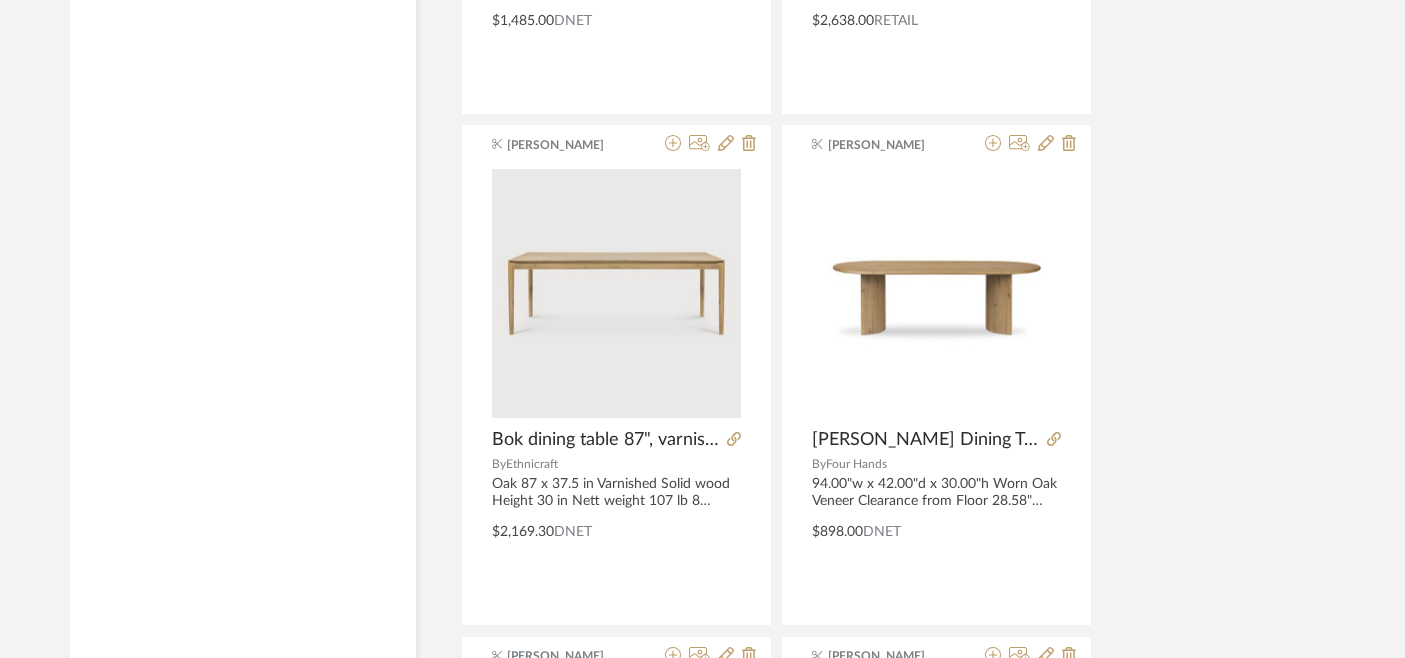 scroll, scrollTop: 3414, scrollLeft: 4, axis: both 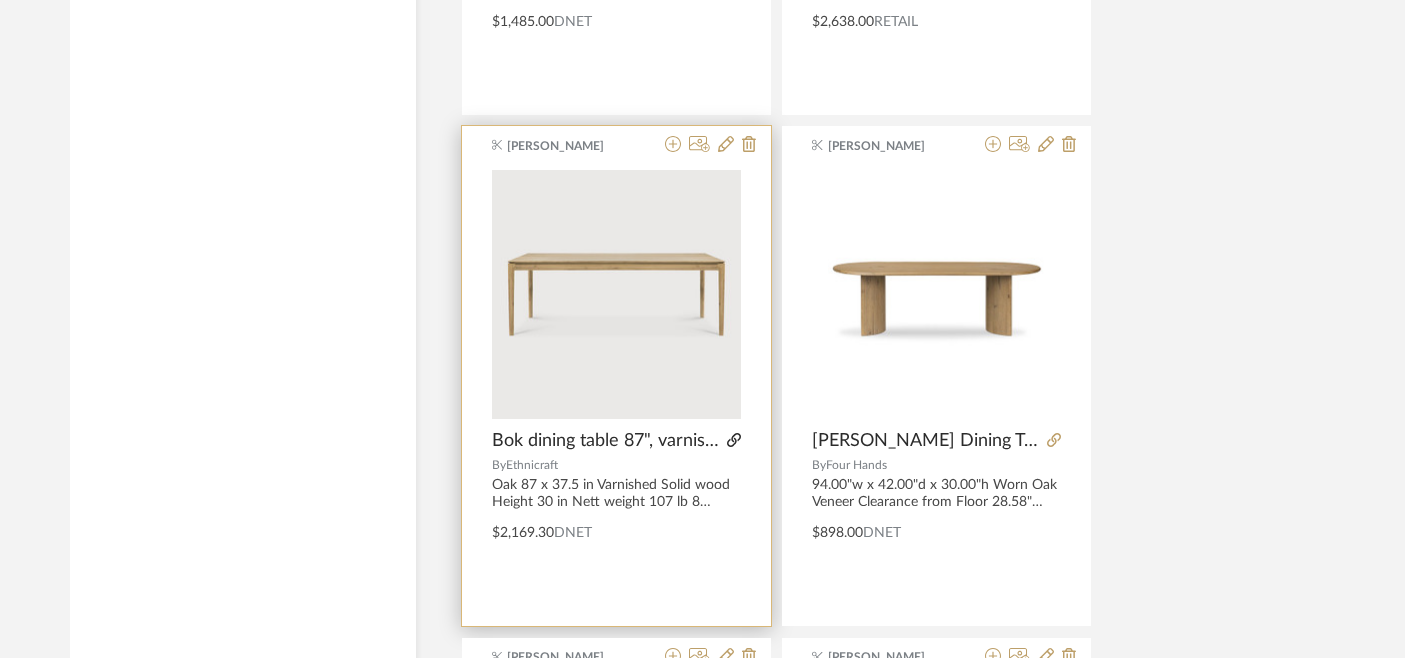 click 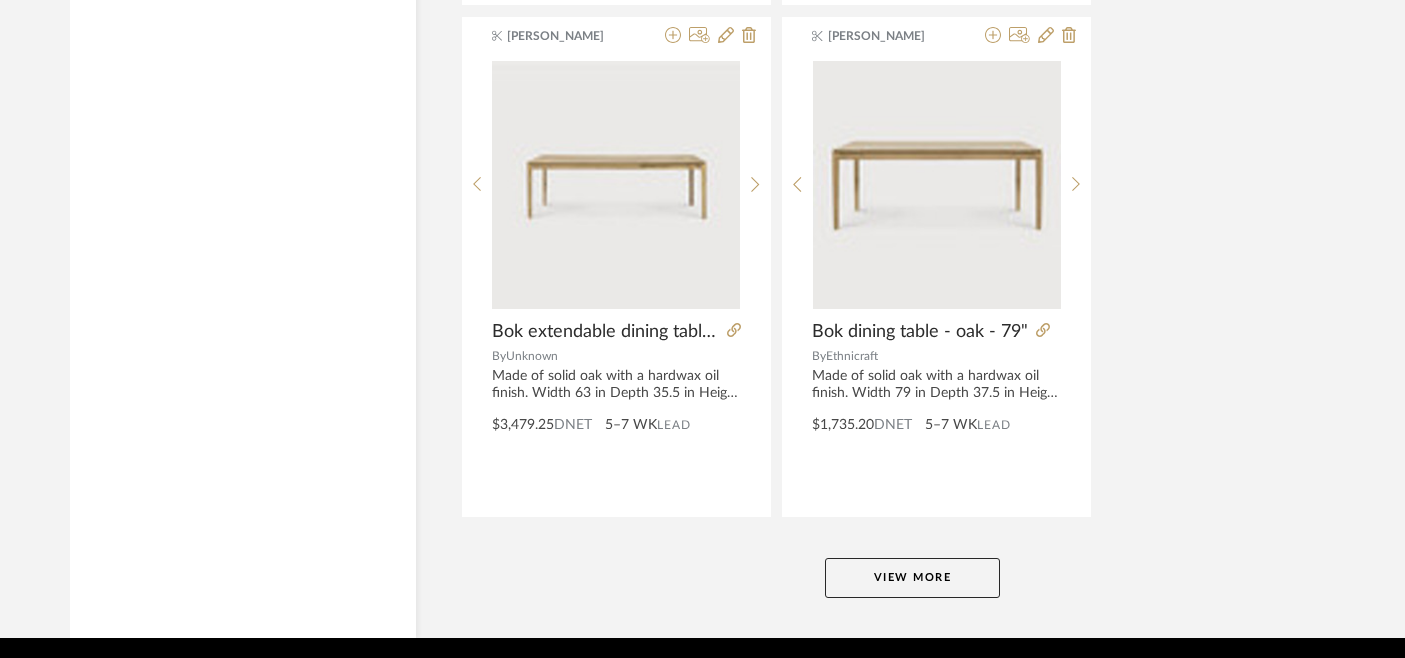 scroll, scrollTop: 9204, scrollLeft: 4, axis: both 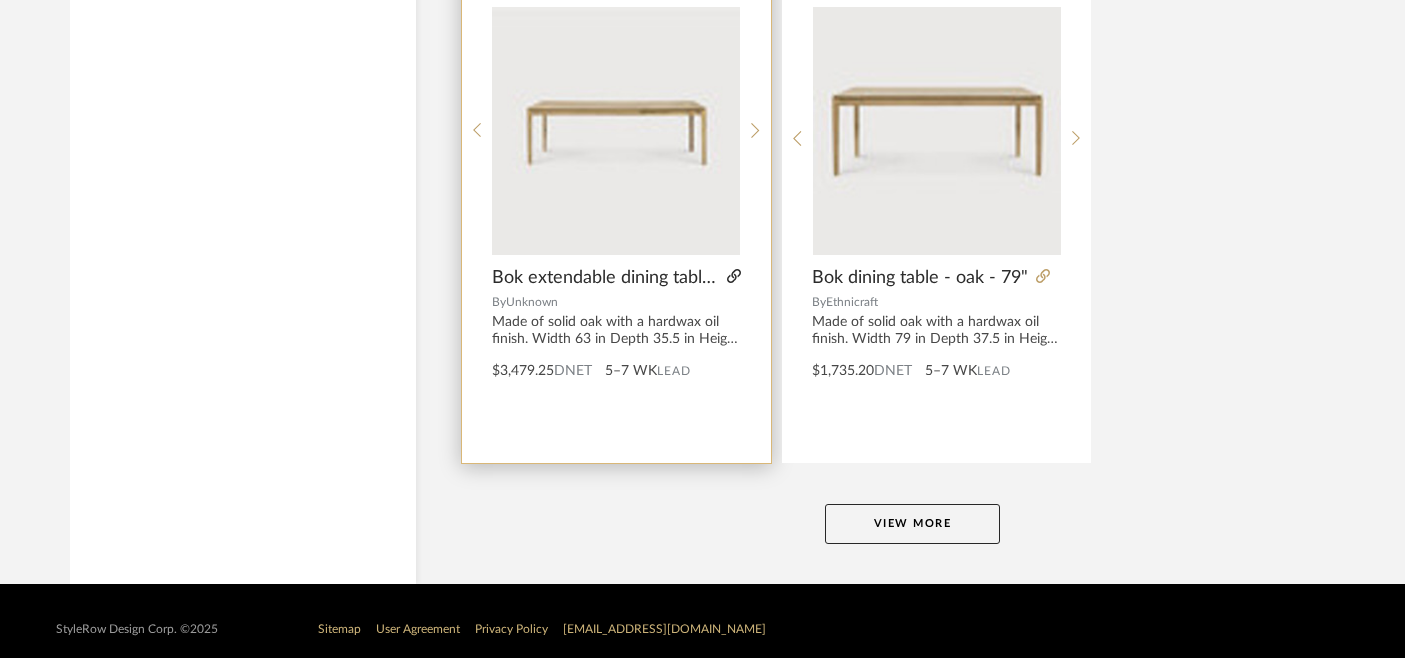 click 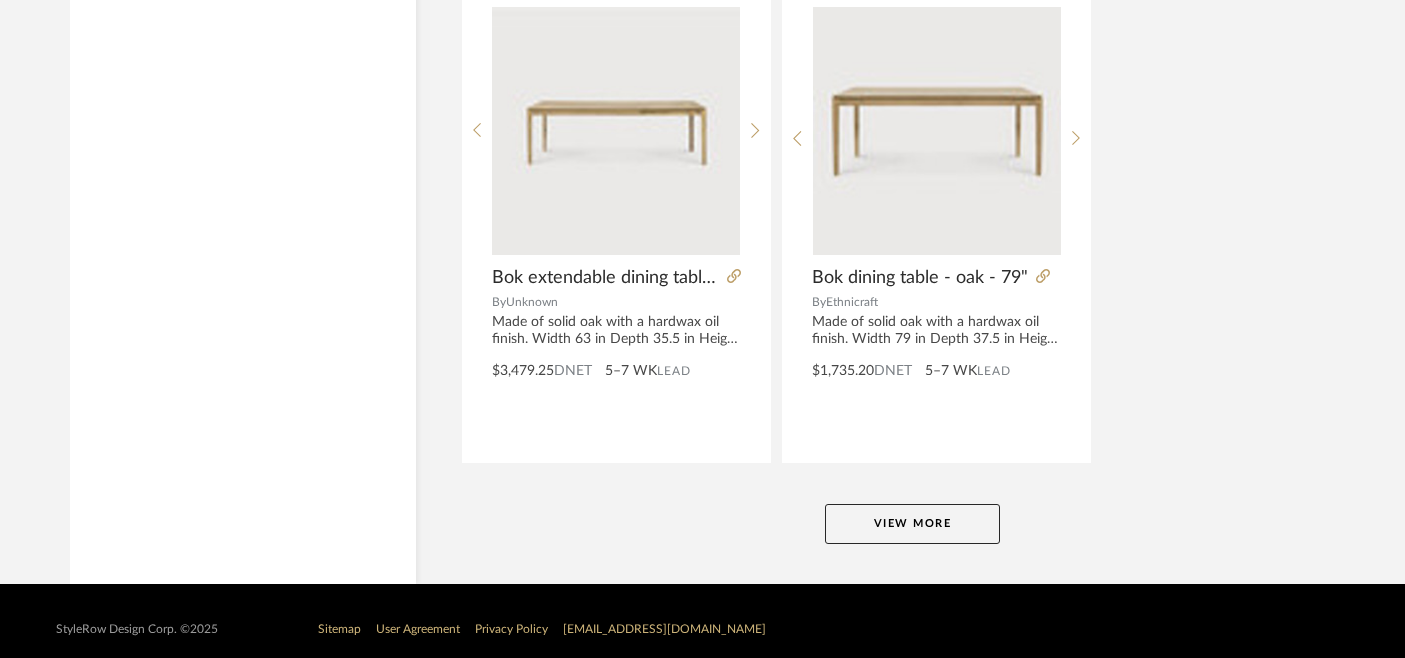 click on "View More" 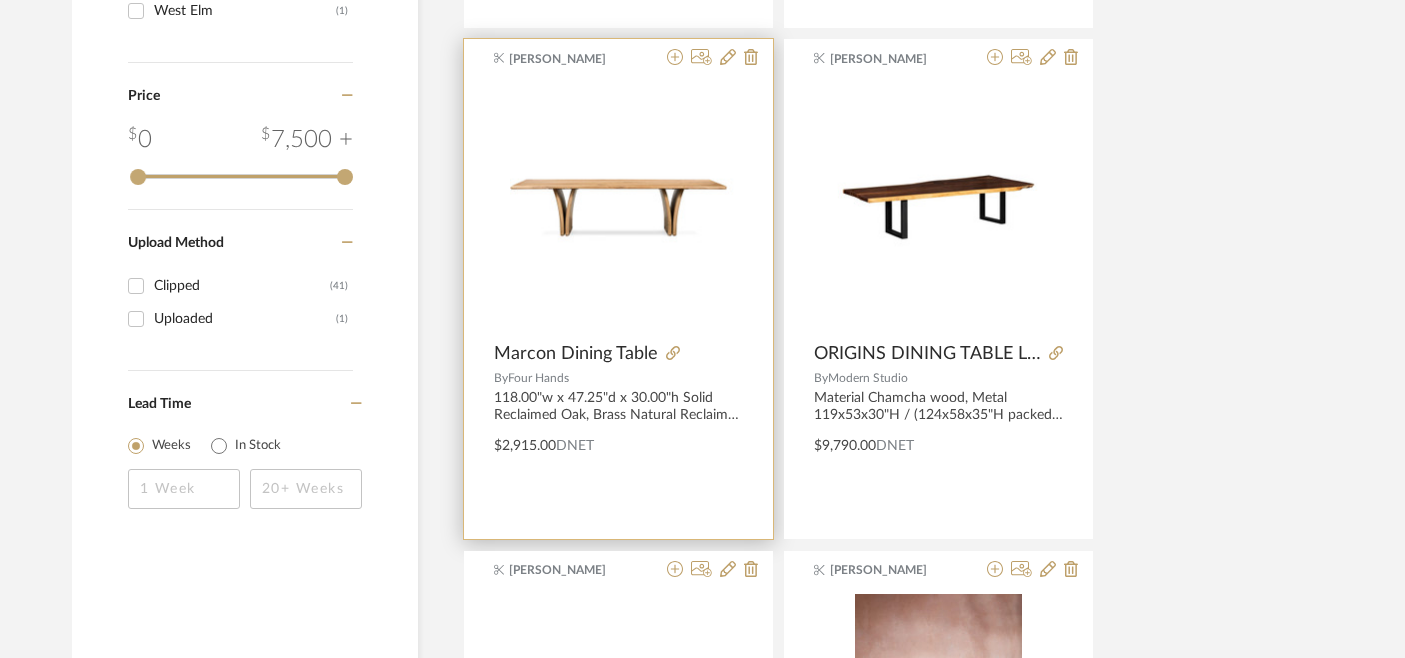 scroll, scrollTop: 2476, scrollLeft: 2, axis: both 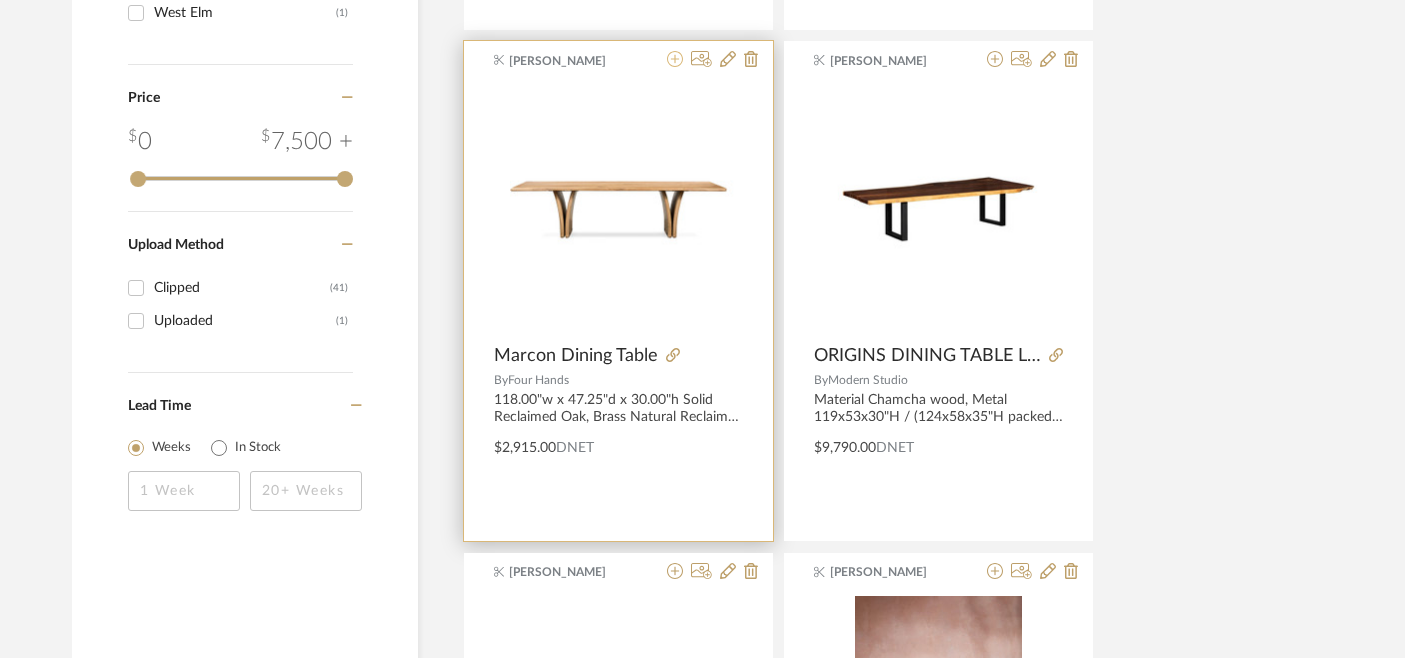 click 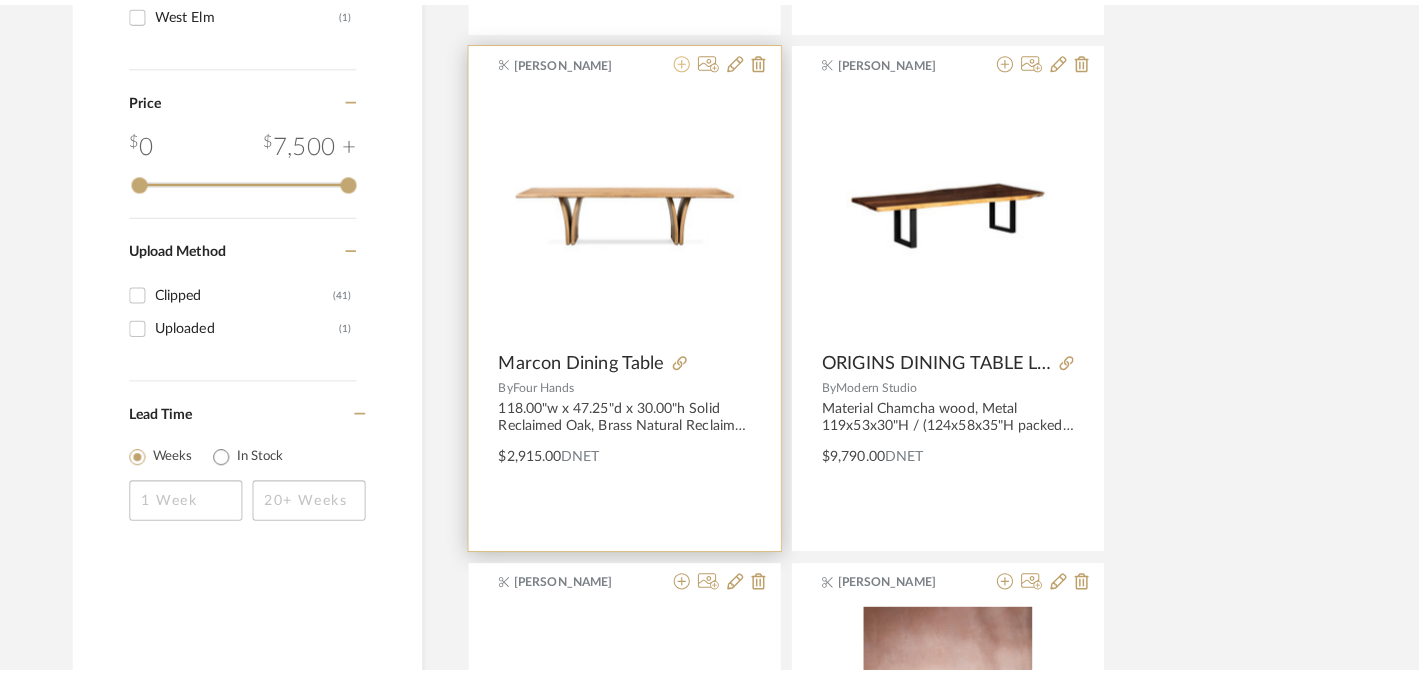 scroll, scrollTop: 0, scrollLeft: 0, axis: both 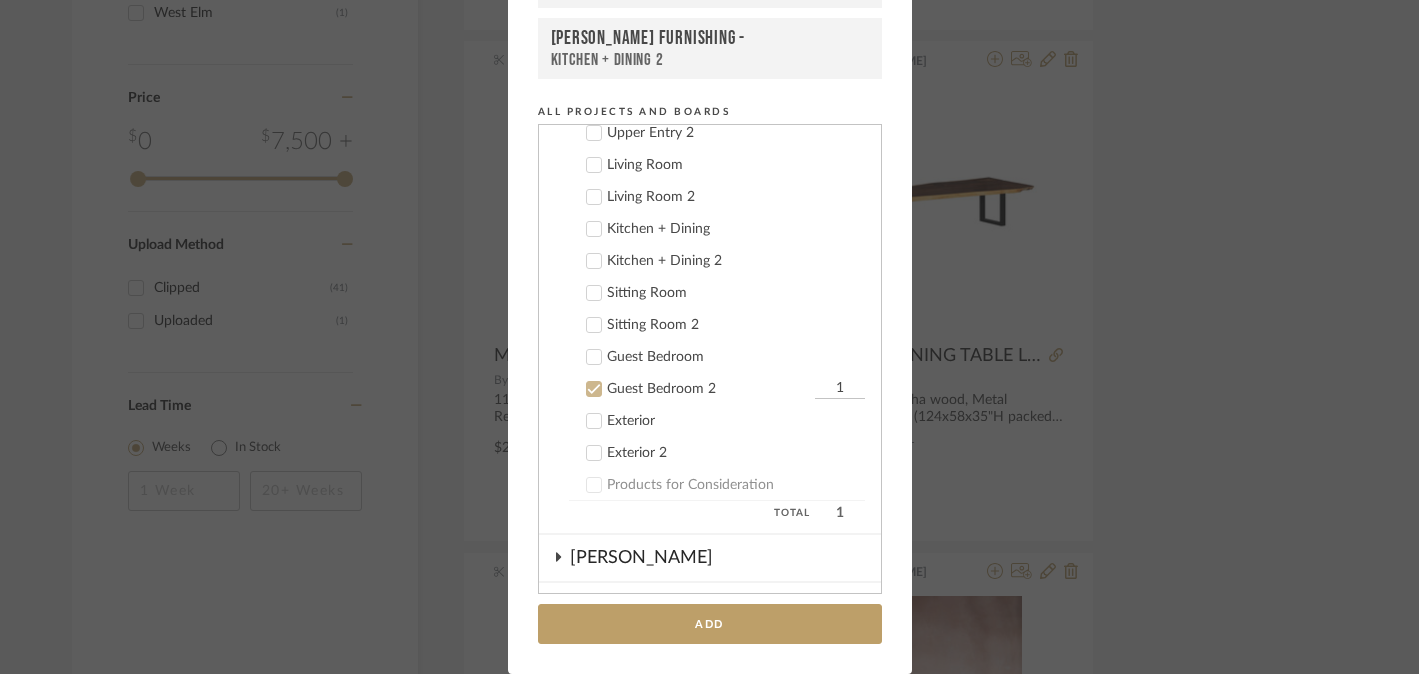 click 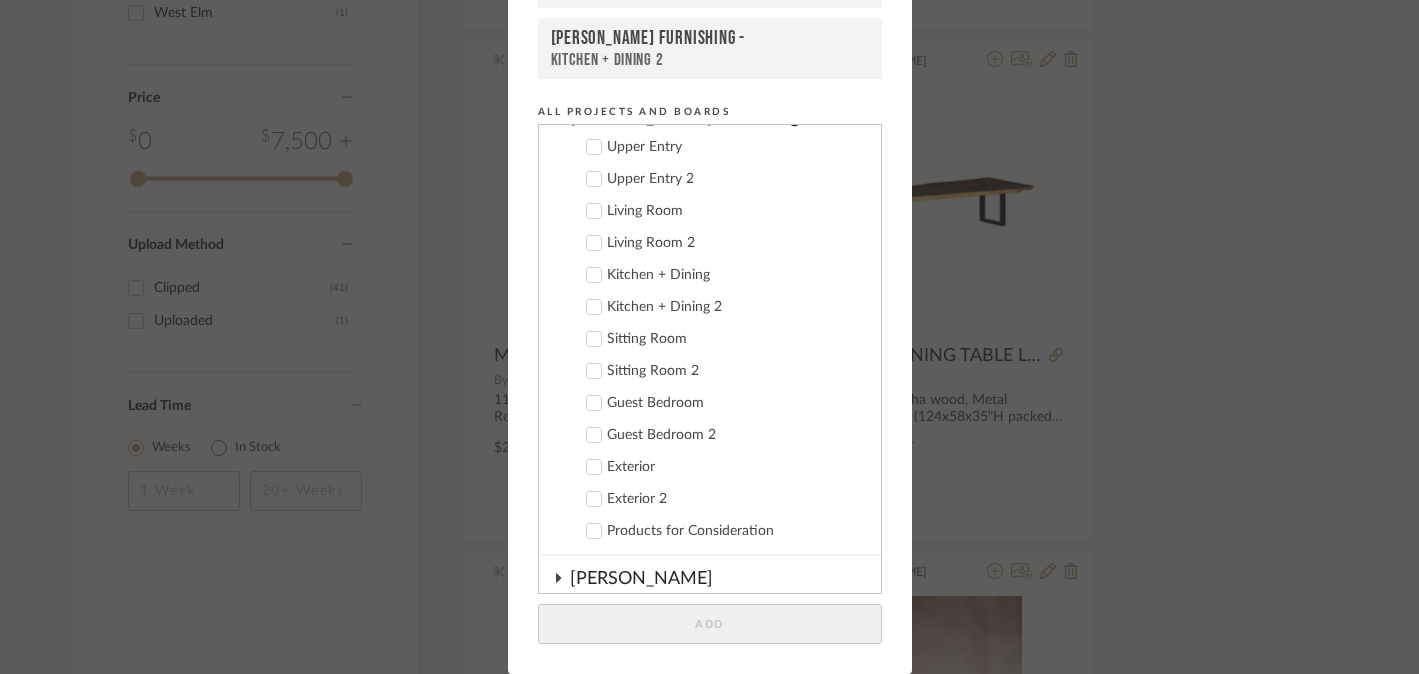 scroll, scrollTop: 308, scrollLeft: 0, axis: vertical 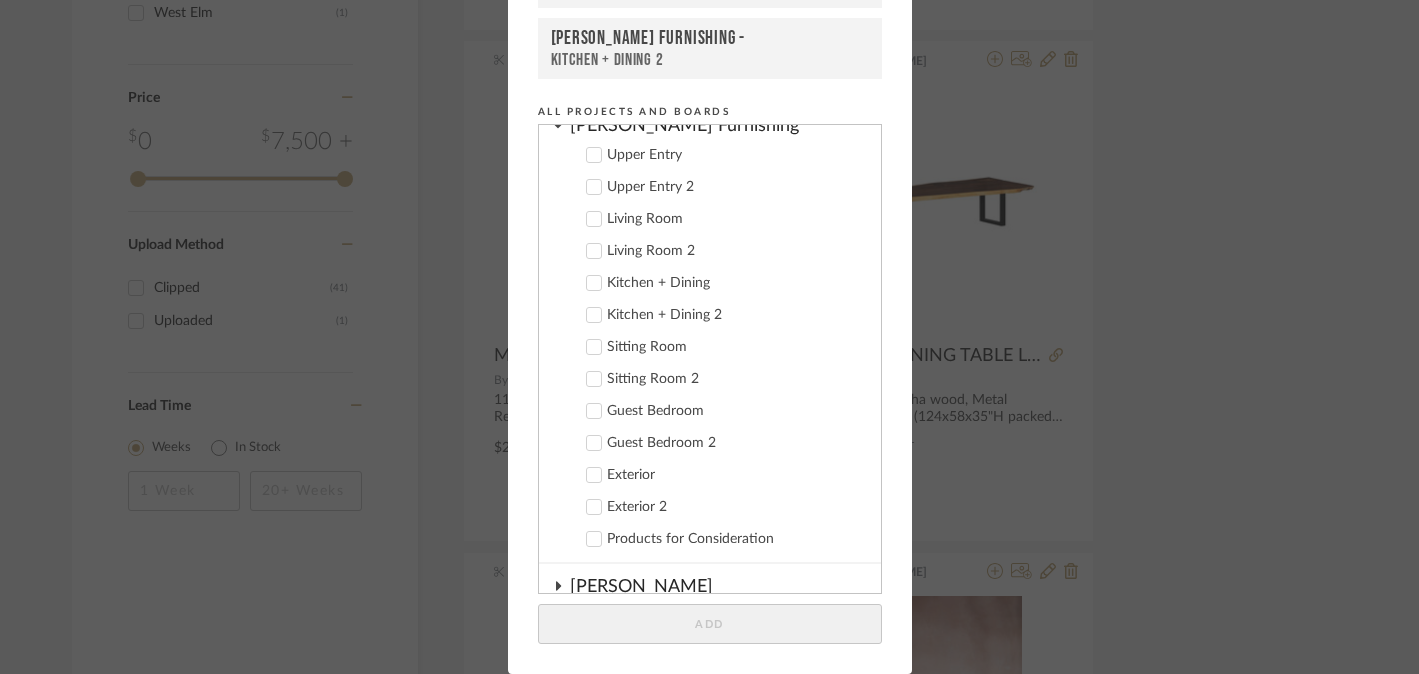 click 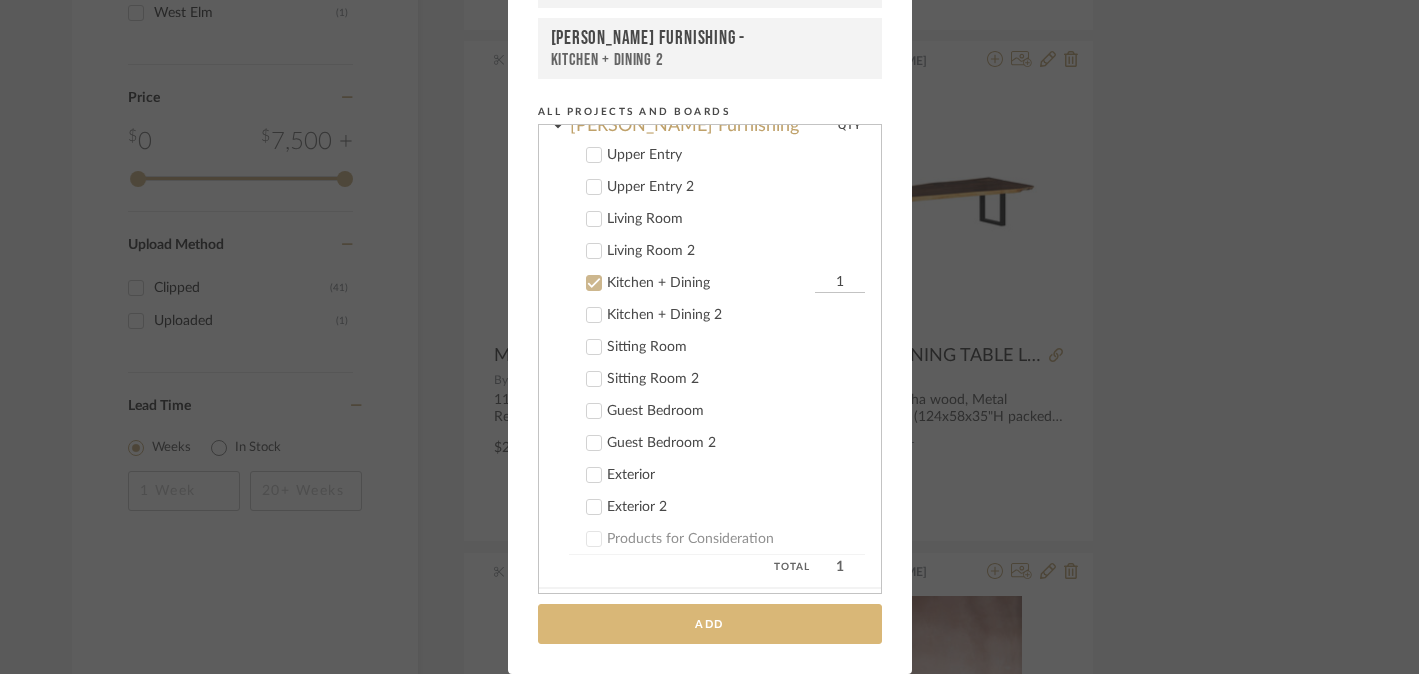 click on "Add" at bounding box center (710, 624) 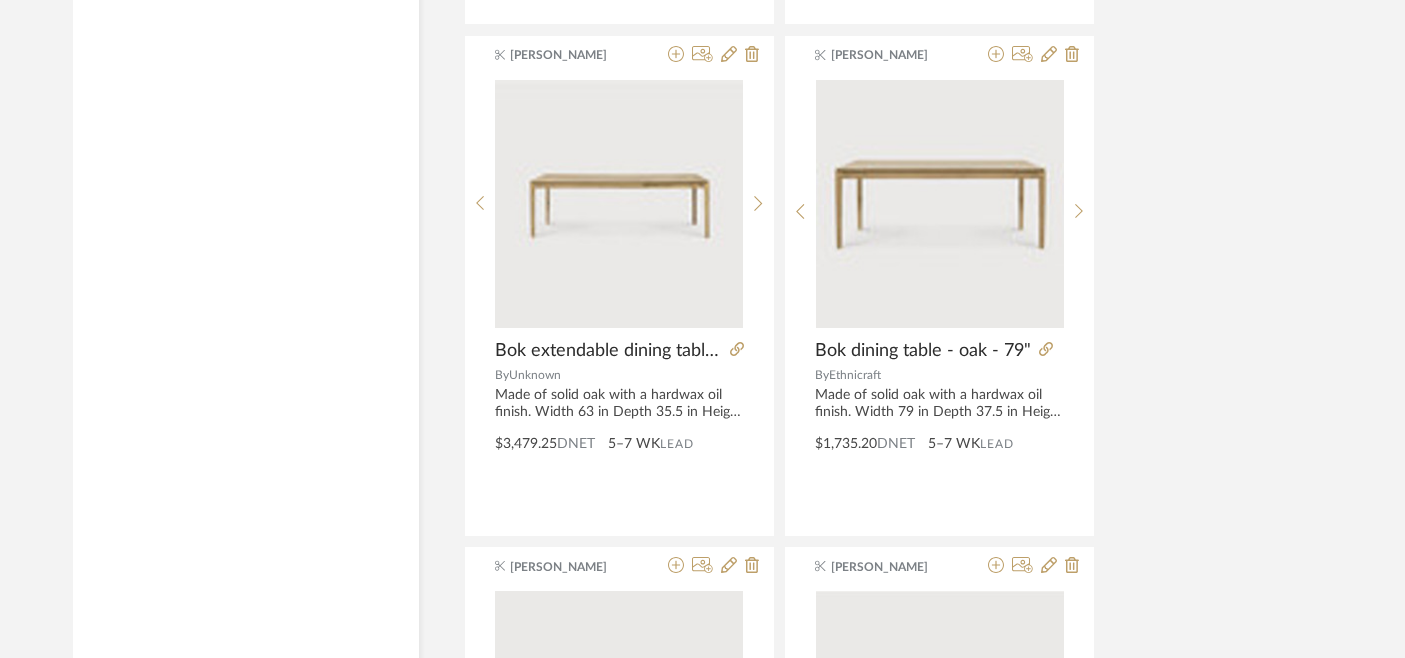 scroll, scrollTop: 9136, scrollLeft: 1, axis: both 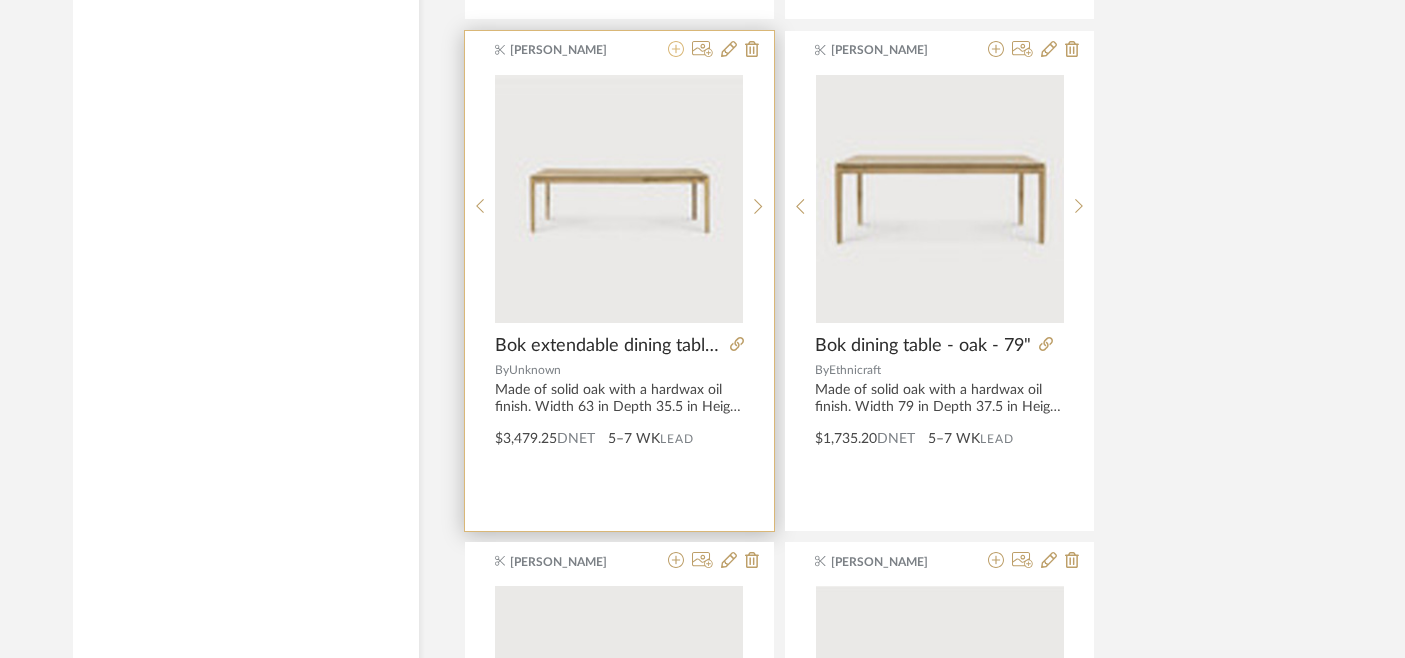 click 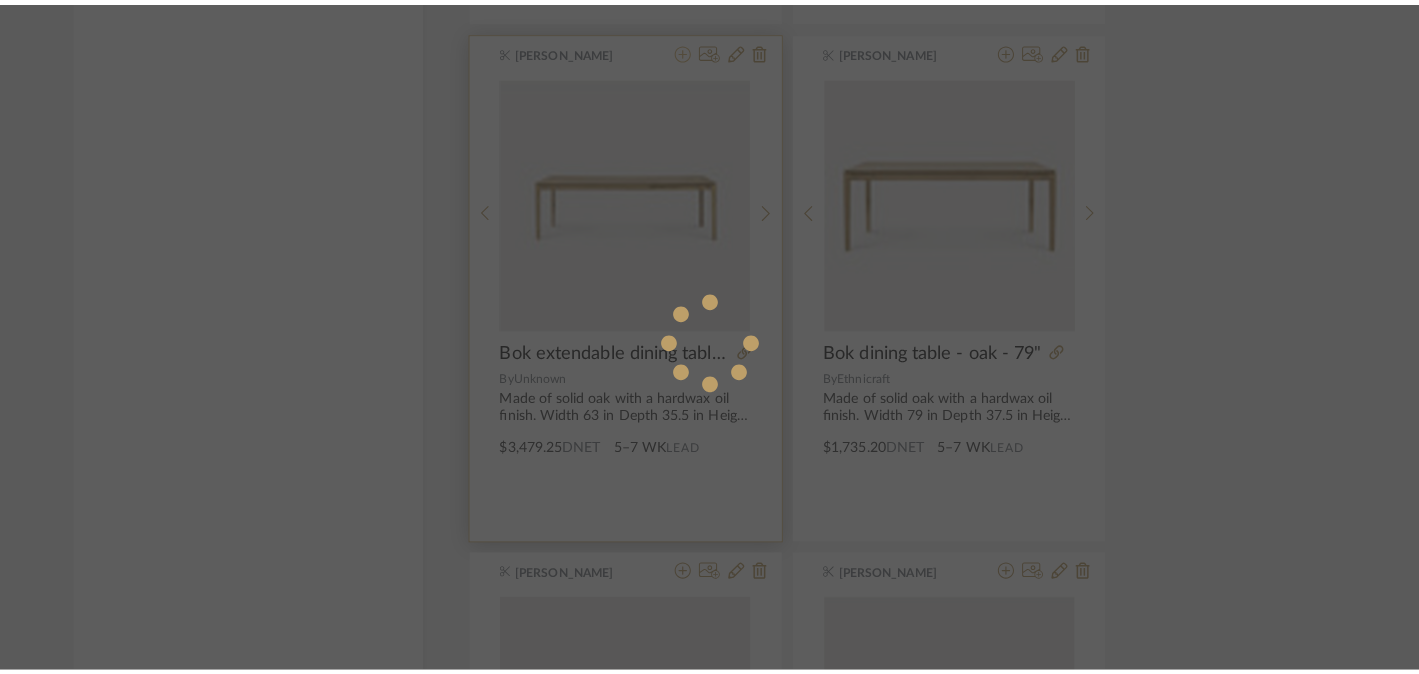 scroll, scrollTop: 0, scrollLeft: 0, axis: both 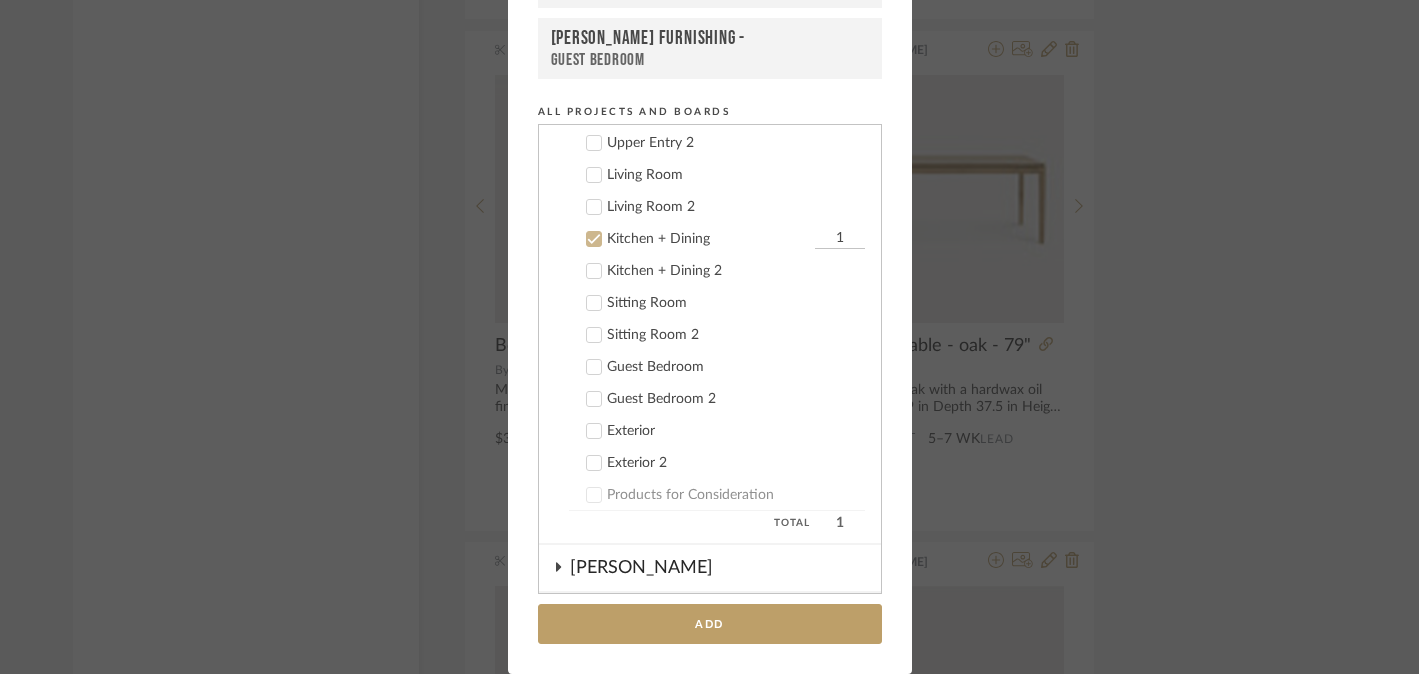 click 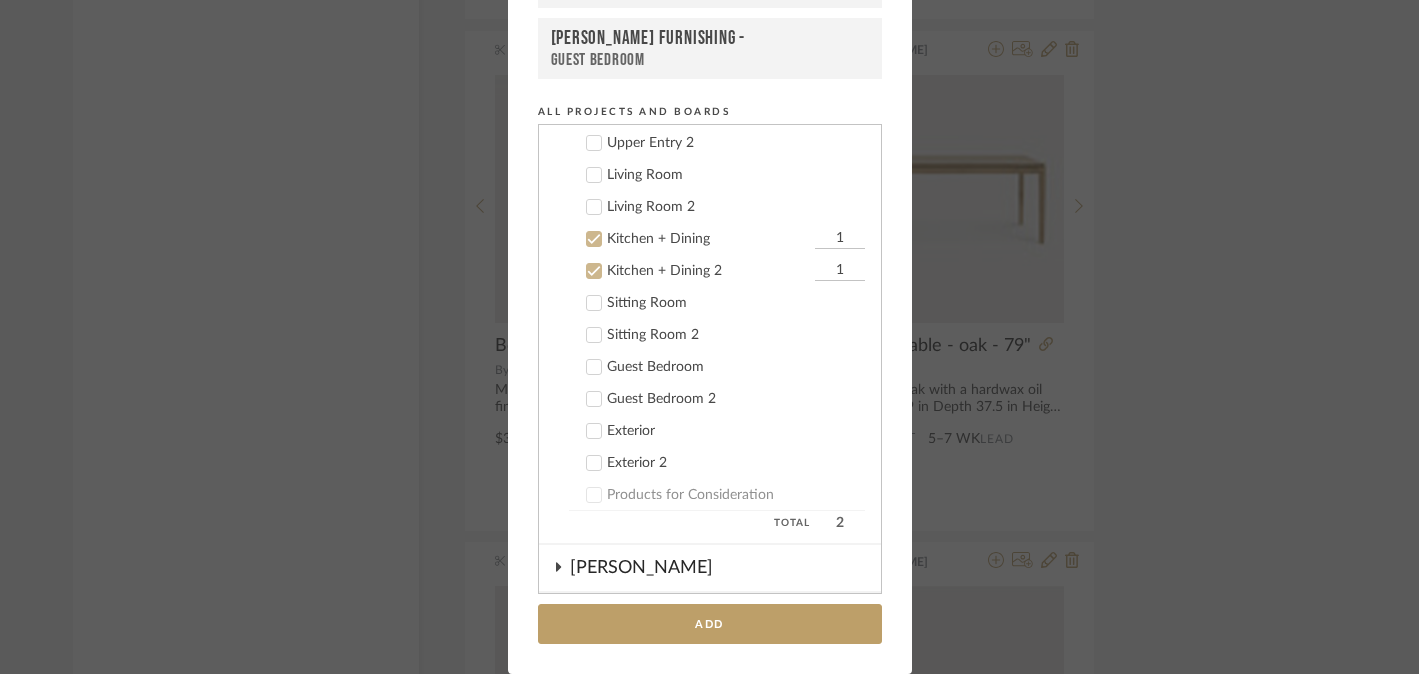 click 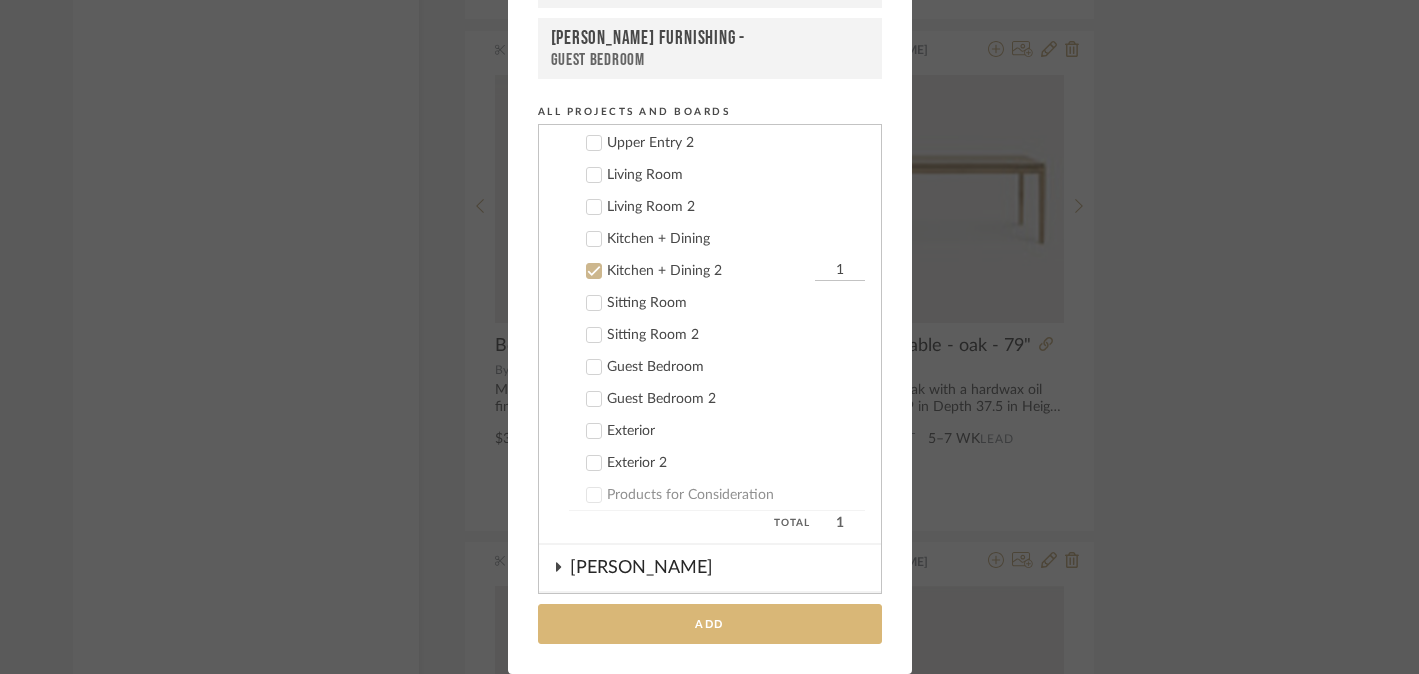 click on "Add" at bounding box center [710, 624] 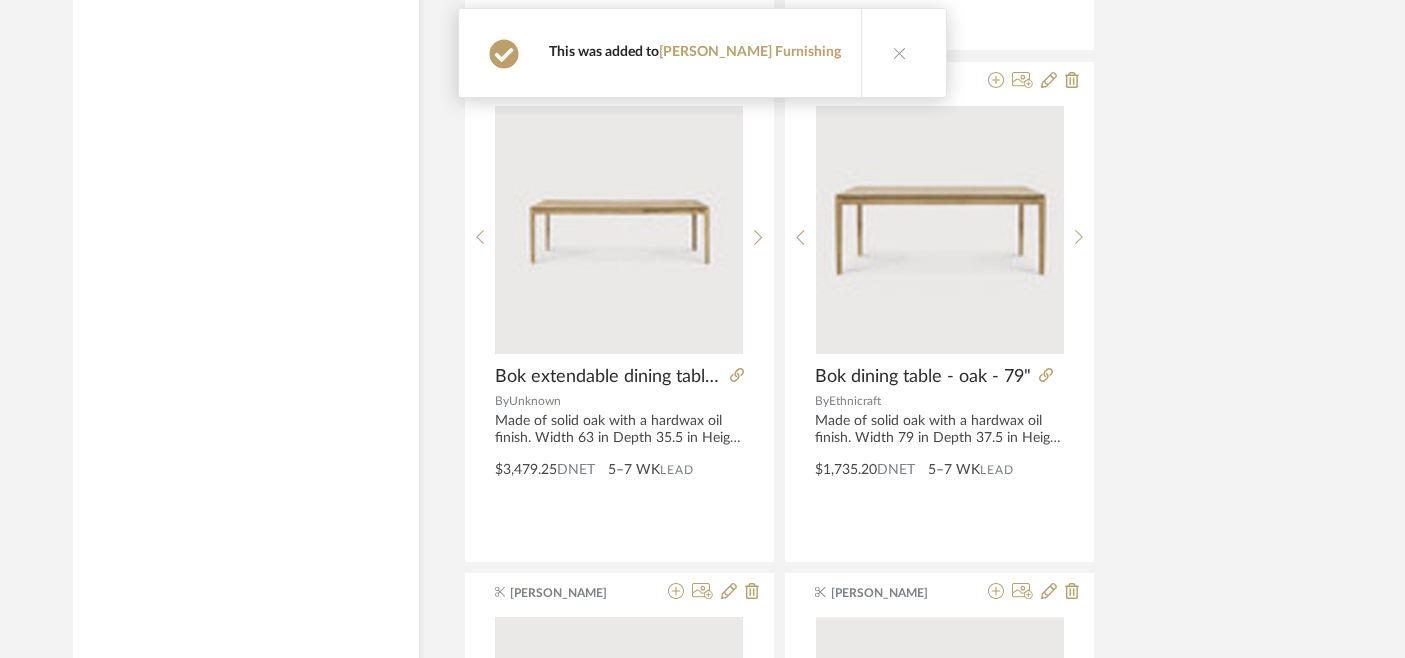 scroll, scrollTop: 9095, scrollLeft: 1, axis: both 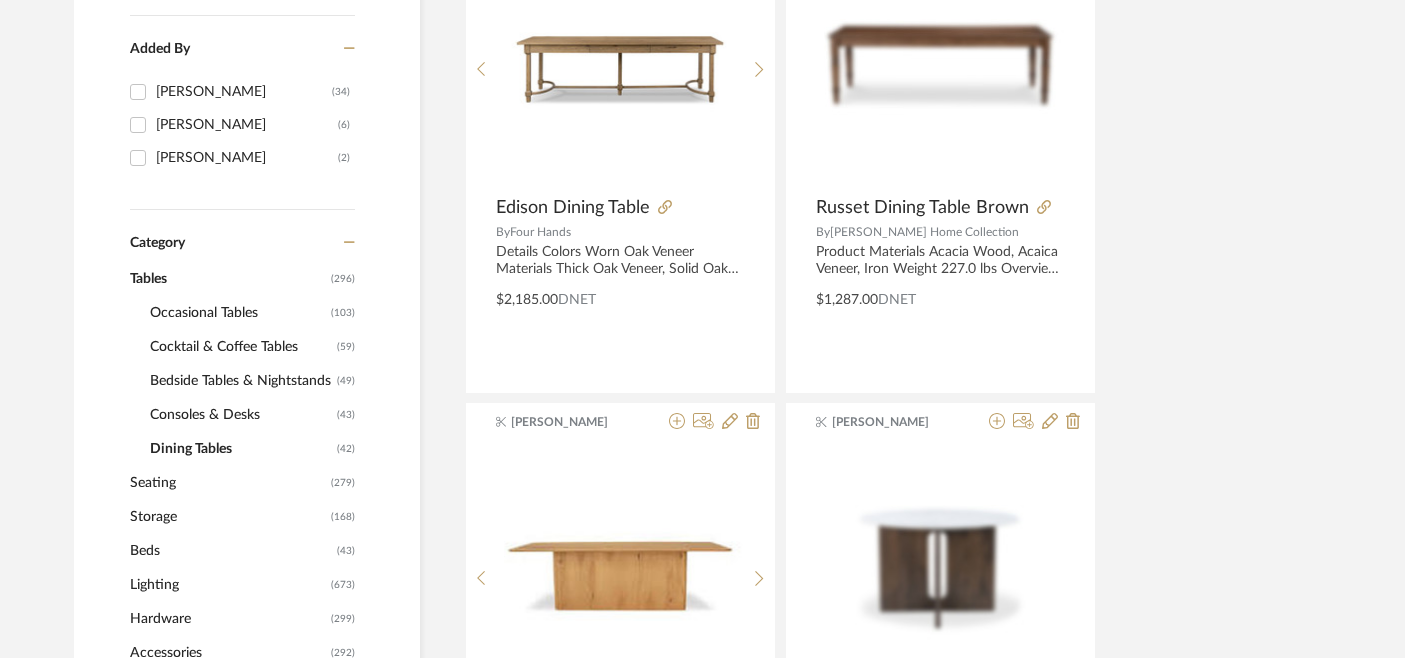 click on "Occasional Tables" 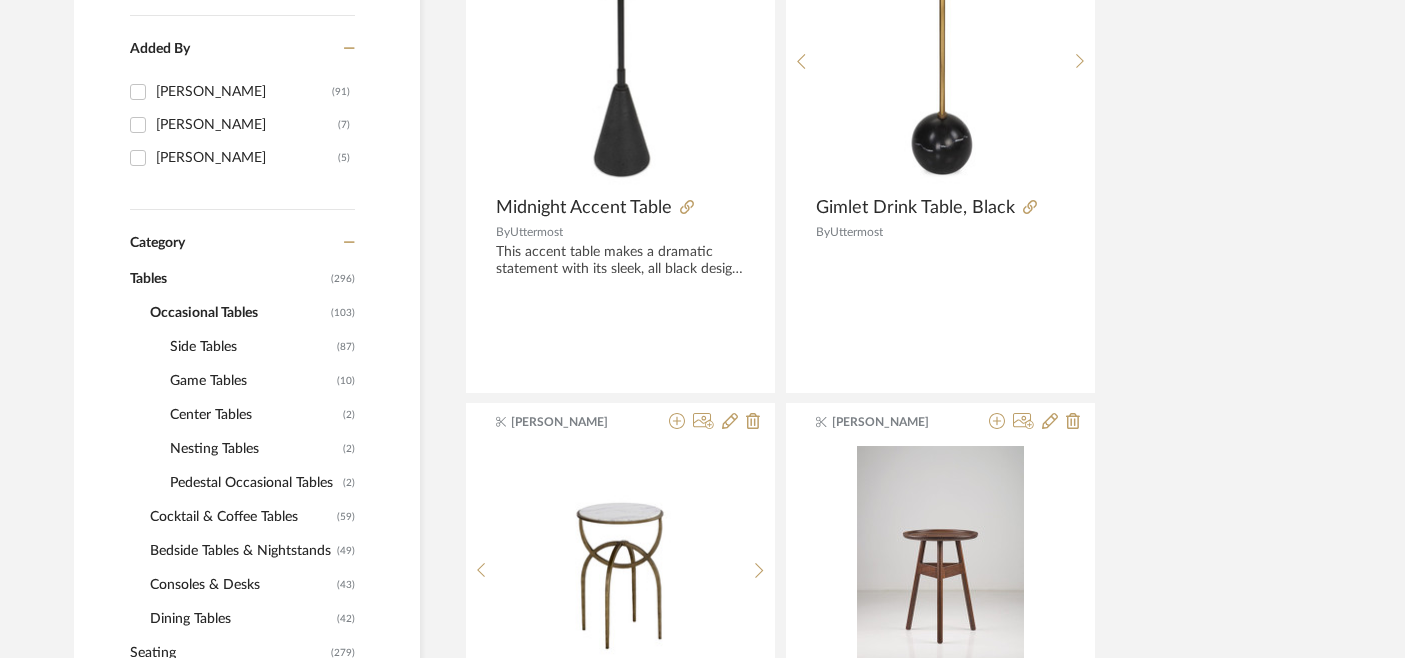 click on "Game Tables" 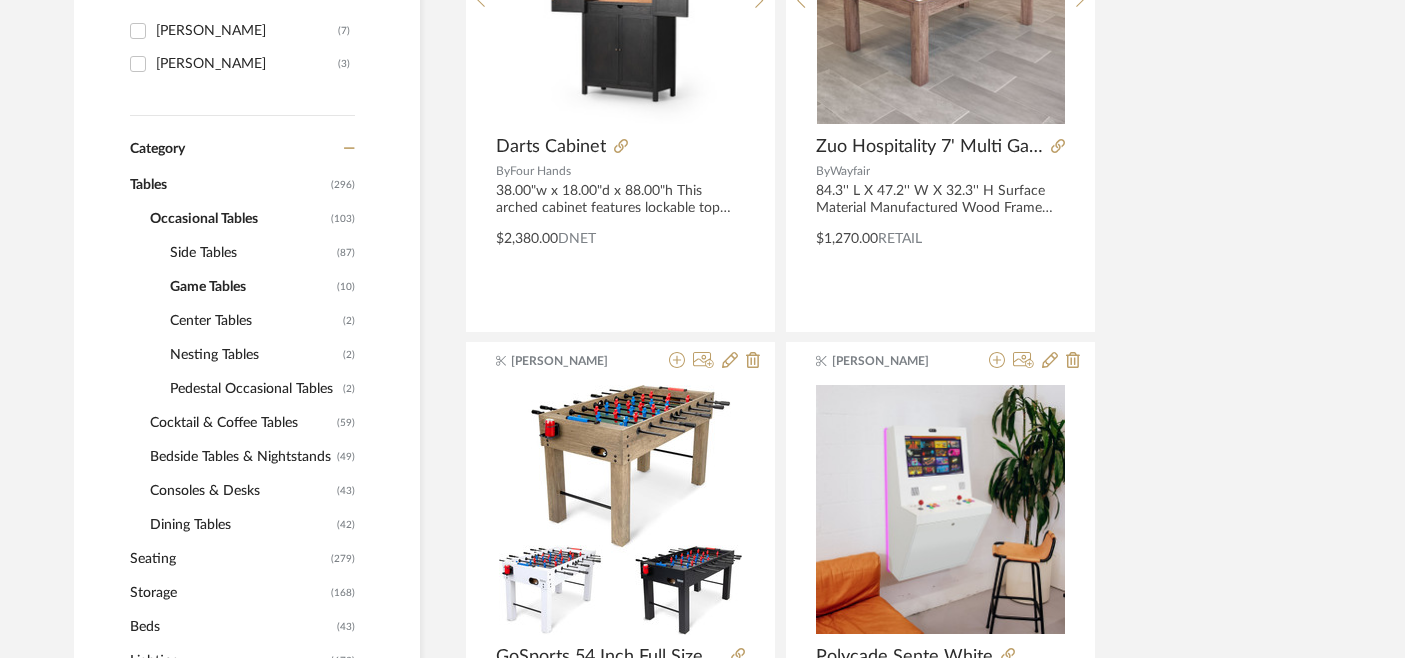 scroll, scrollTop: 608, scrollLeft: 0, axis: vertical 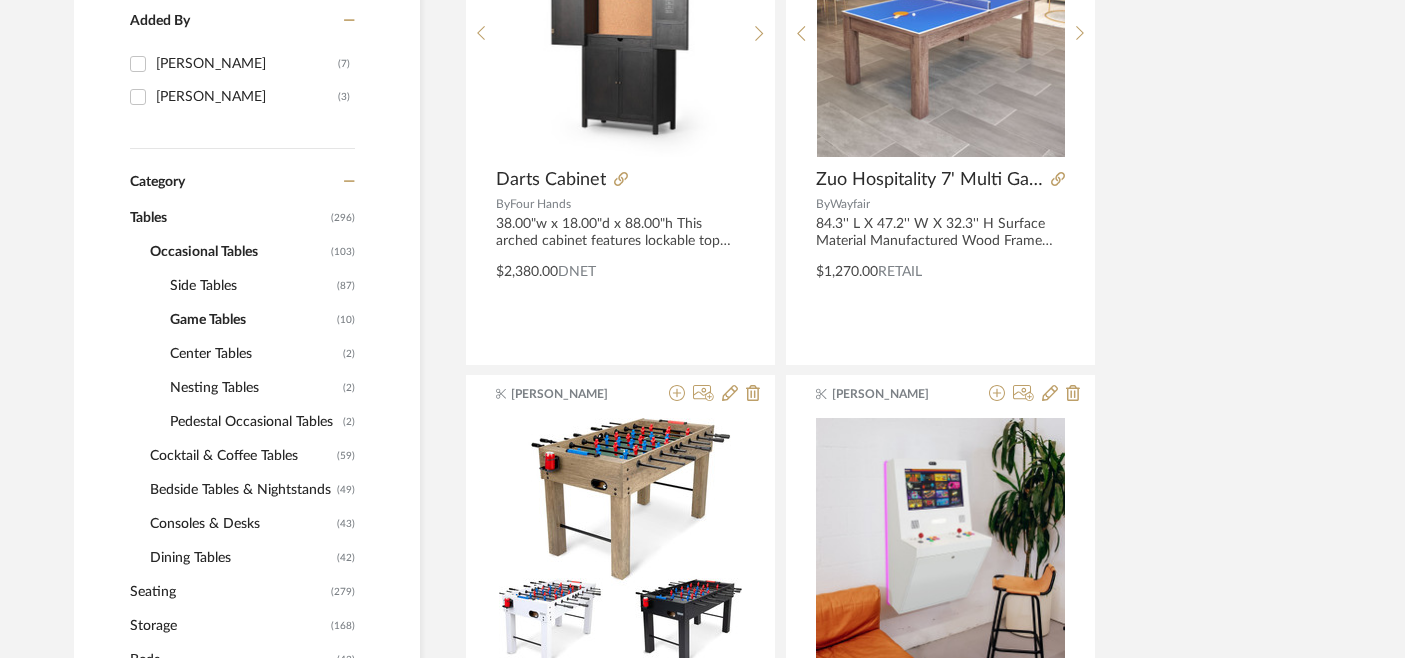 click on "Center Tables" 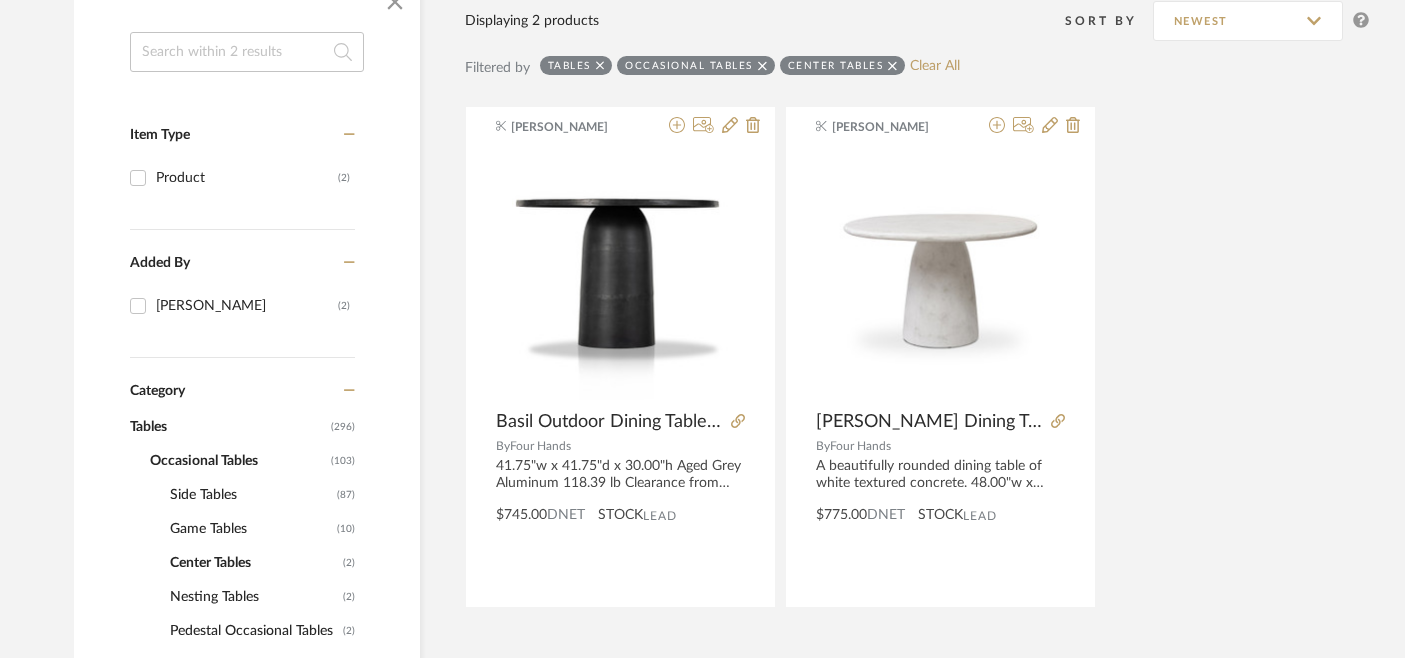 scroll, scrollTop: 406, scrollLeft: 0, axis: vertical 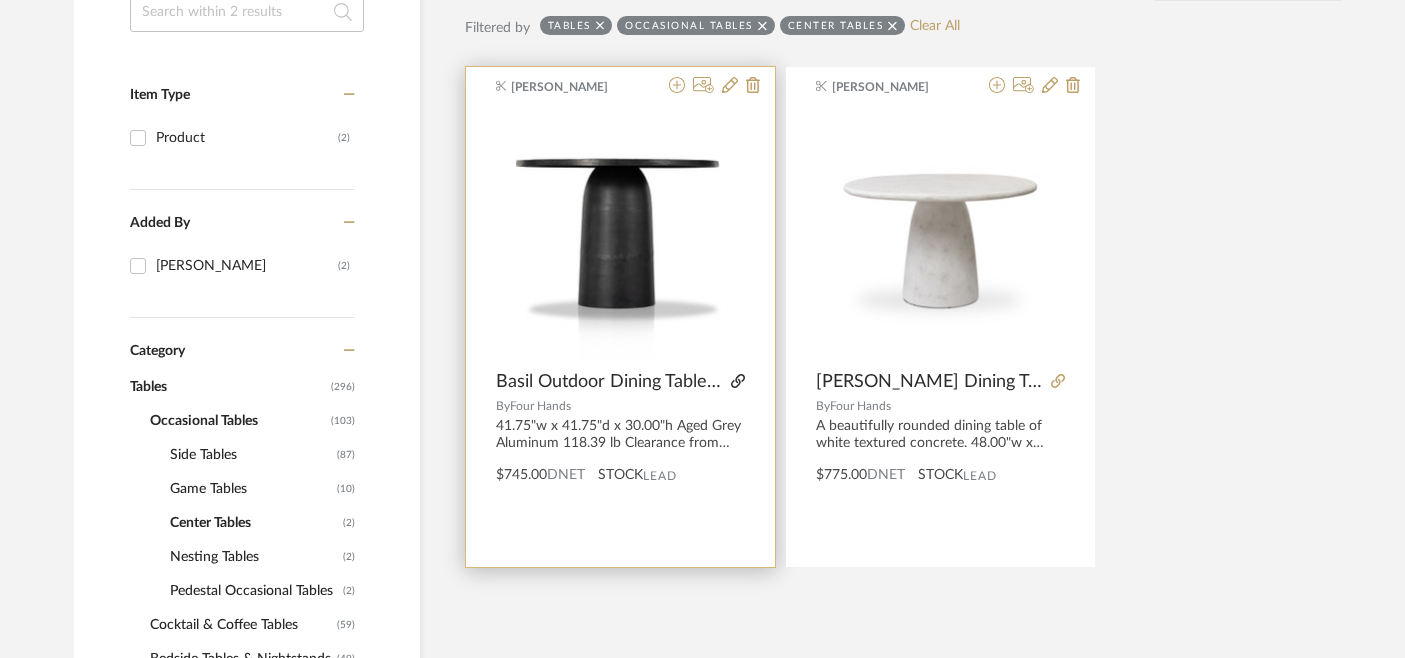 click 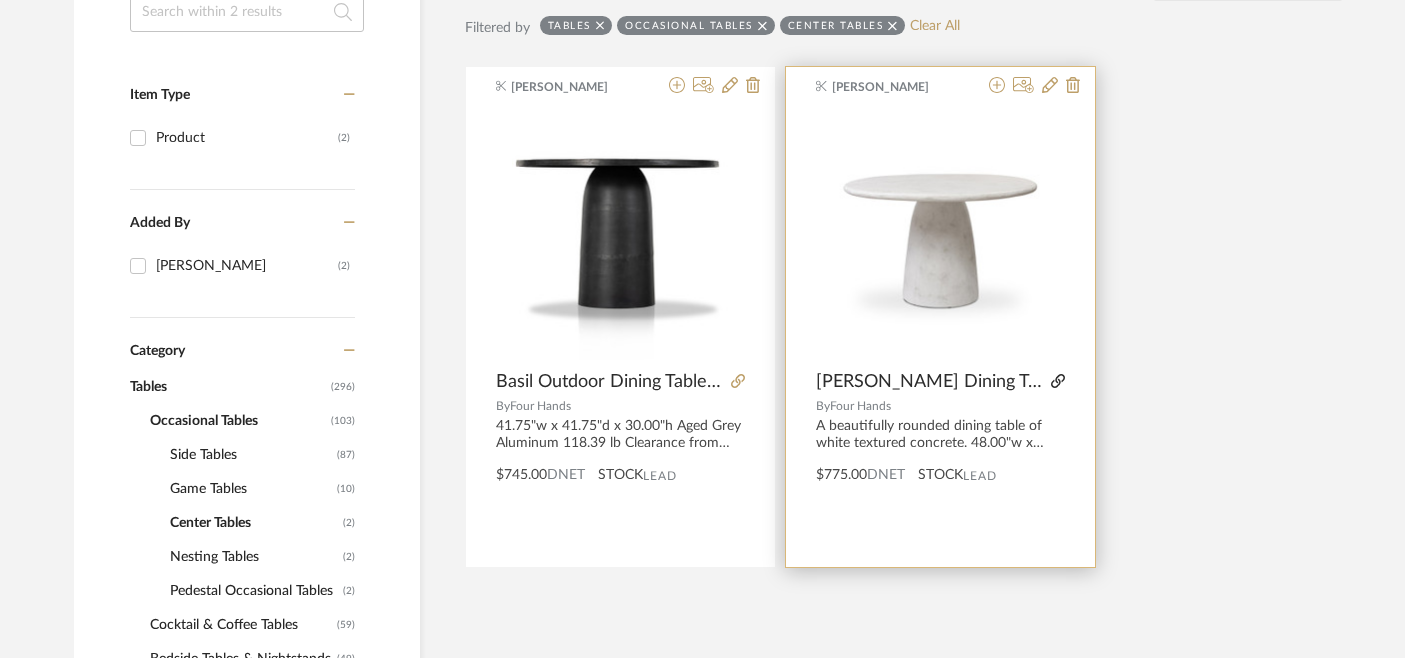 click 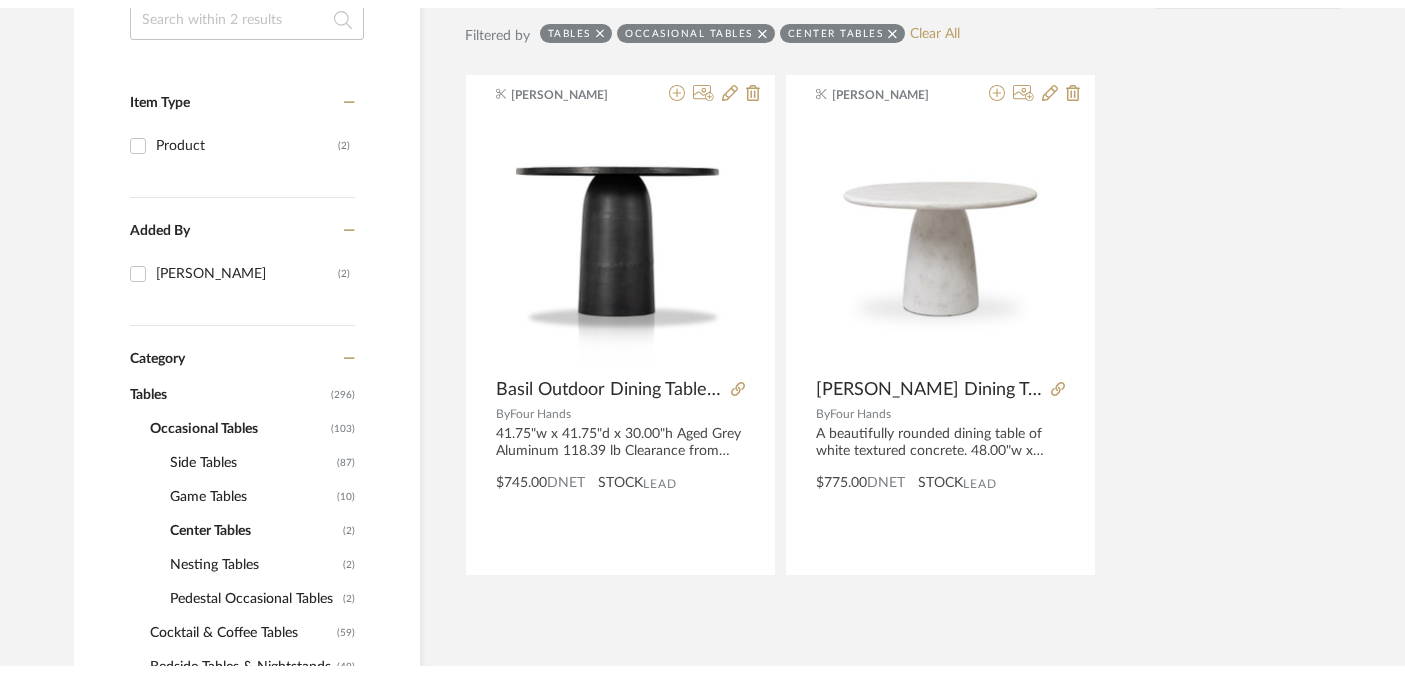 scroll, scrollTop: 0, scrollLeft: 0, axis: both 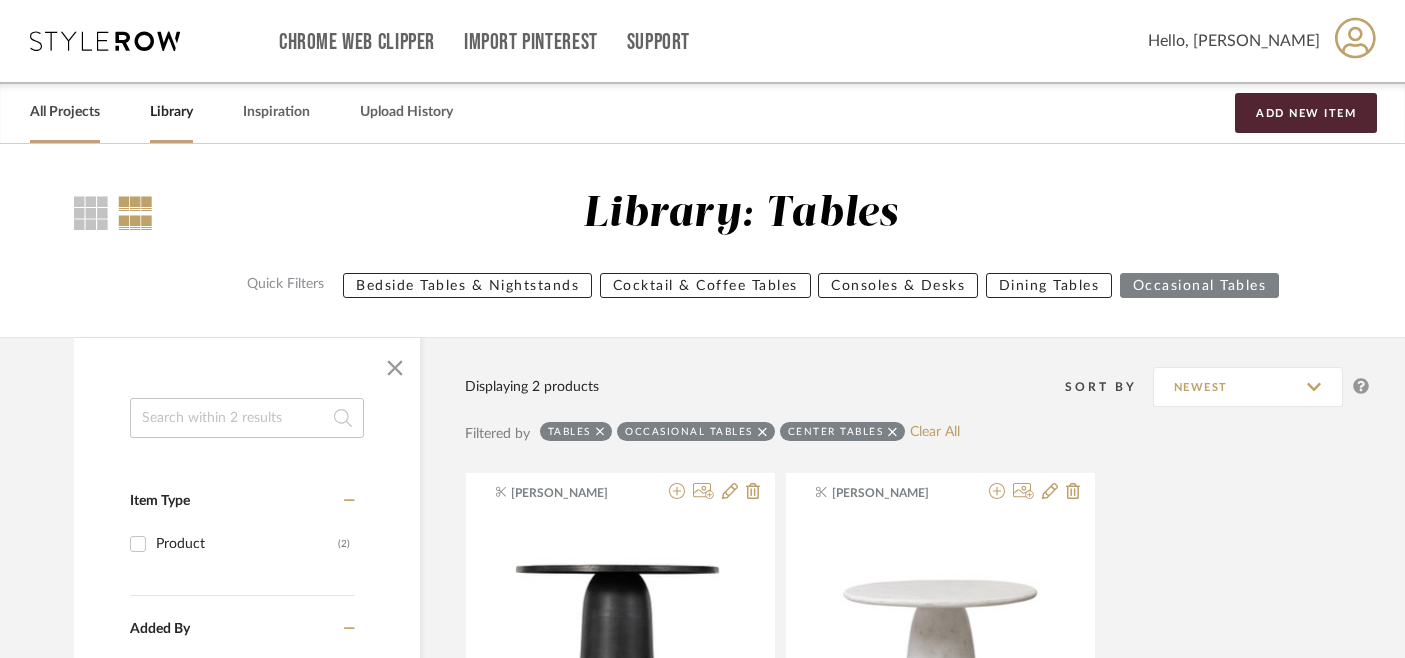 click on "All Projects" at bounding box center (65, 112) 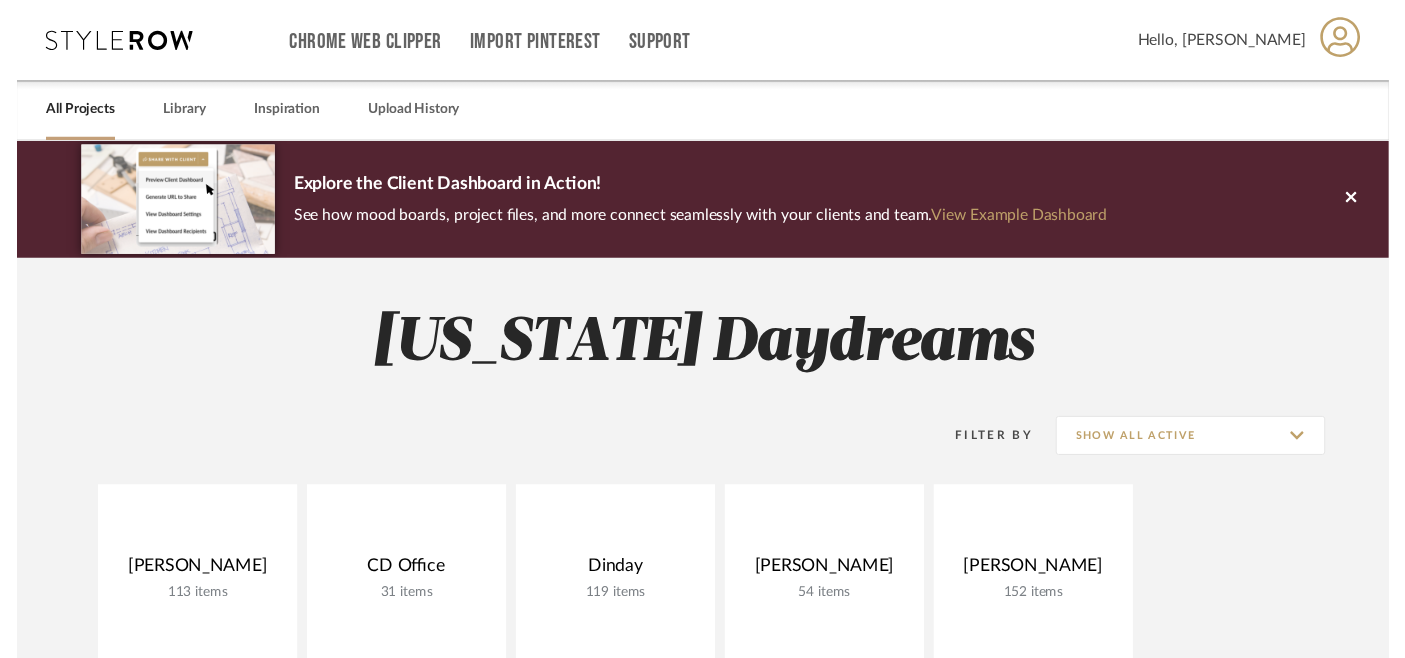 scroll, scrollTop: 351, scrollLeft: 0, axis: vertical 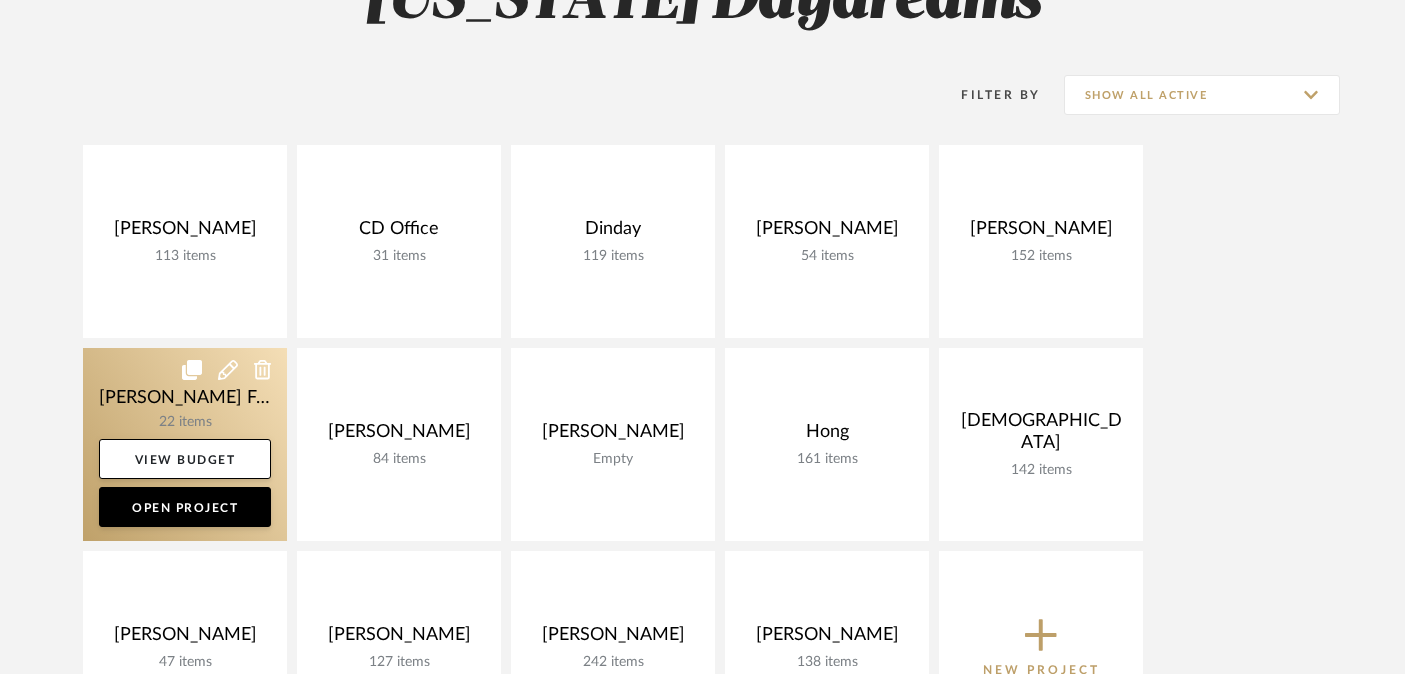 click 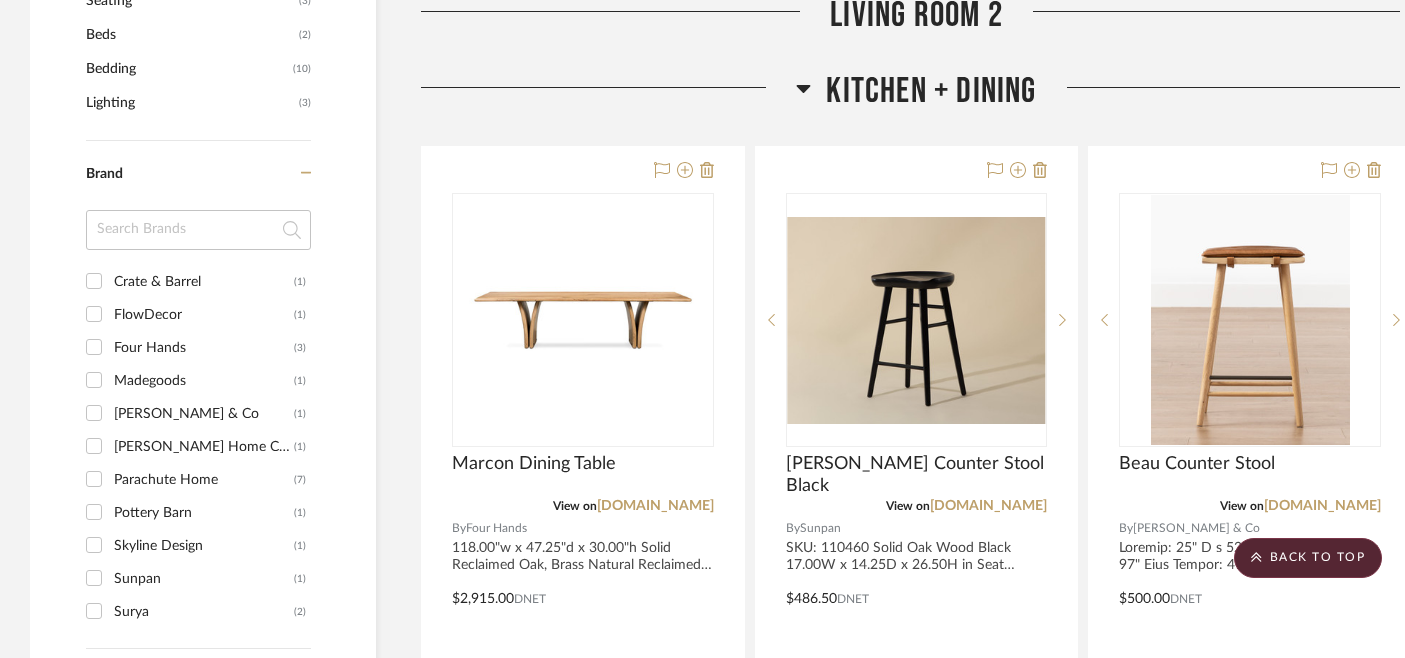 scroll, scrollTop: 1248, scrollLeft: 0, axis: vertical 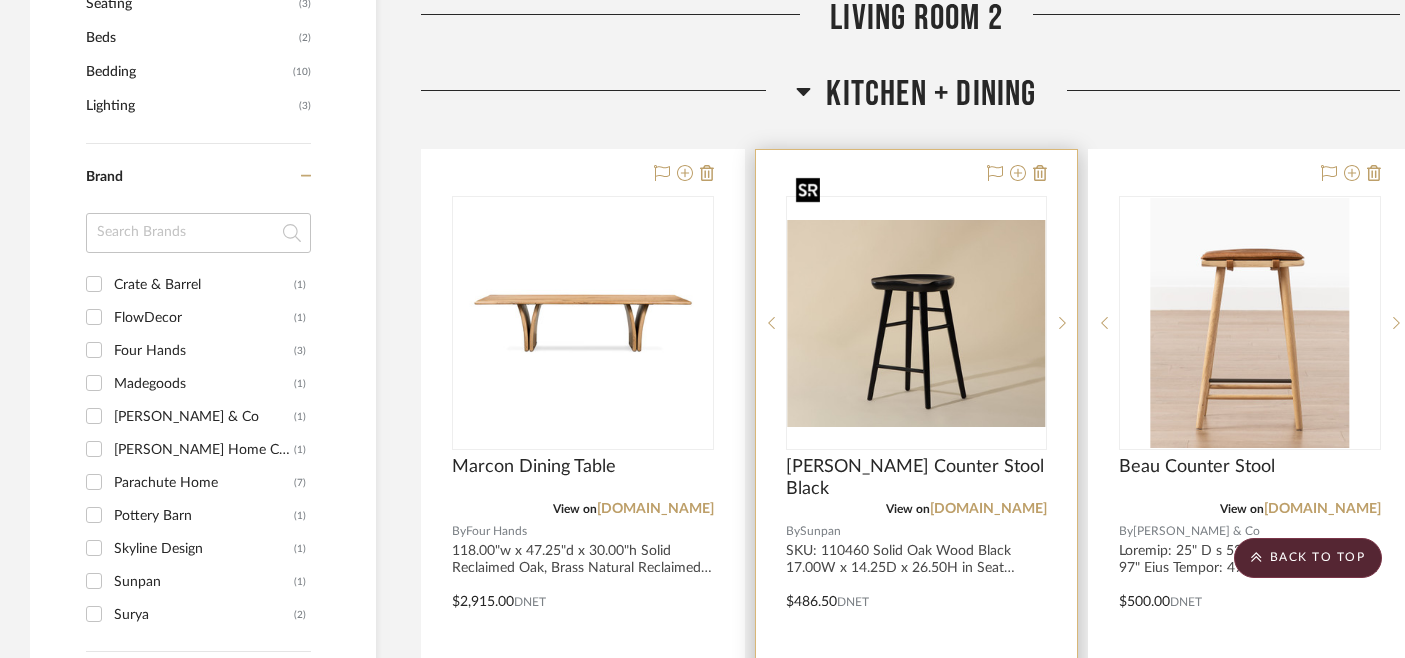 click at bounding box center (917, 323) 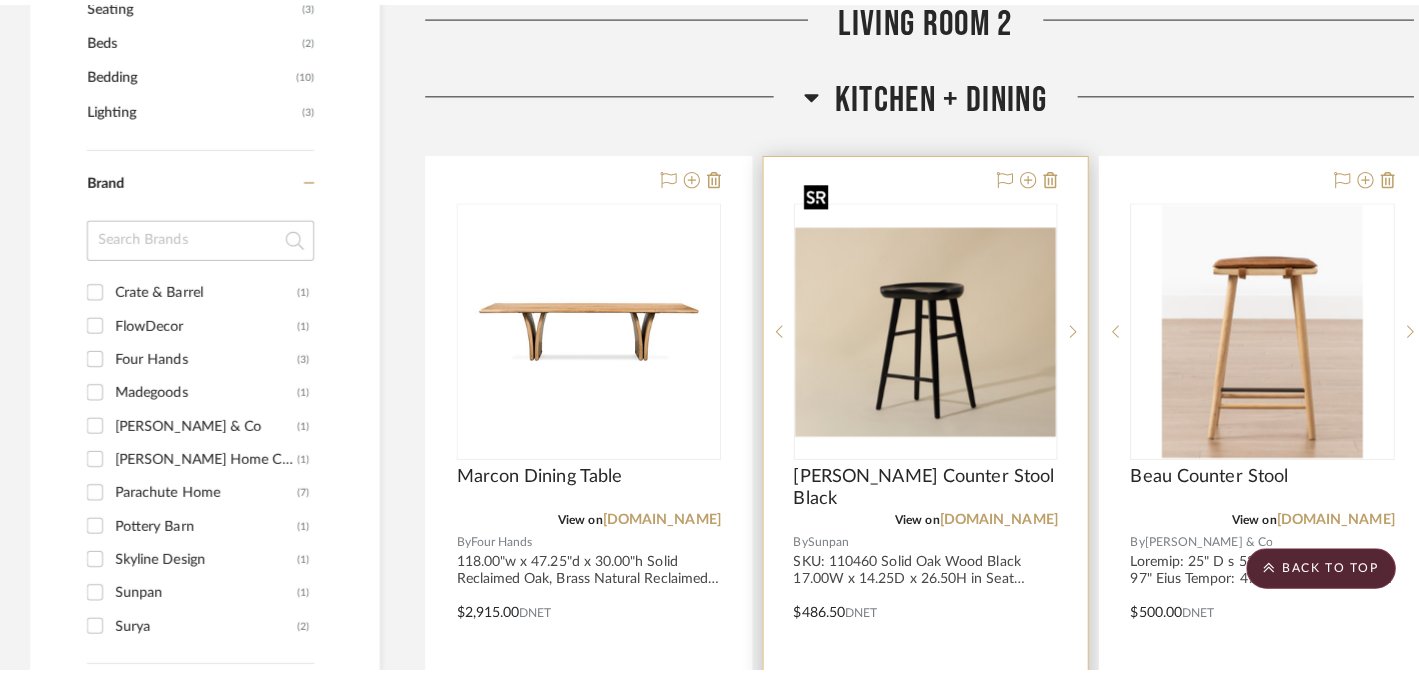 scroll, scrollTop: 0, scrollLeft: 0, axis: both 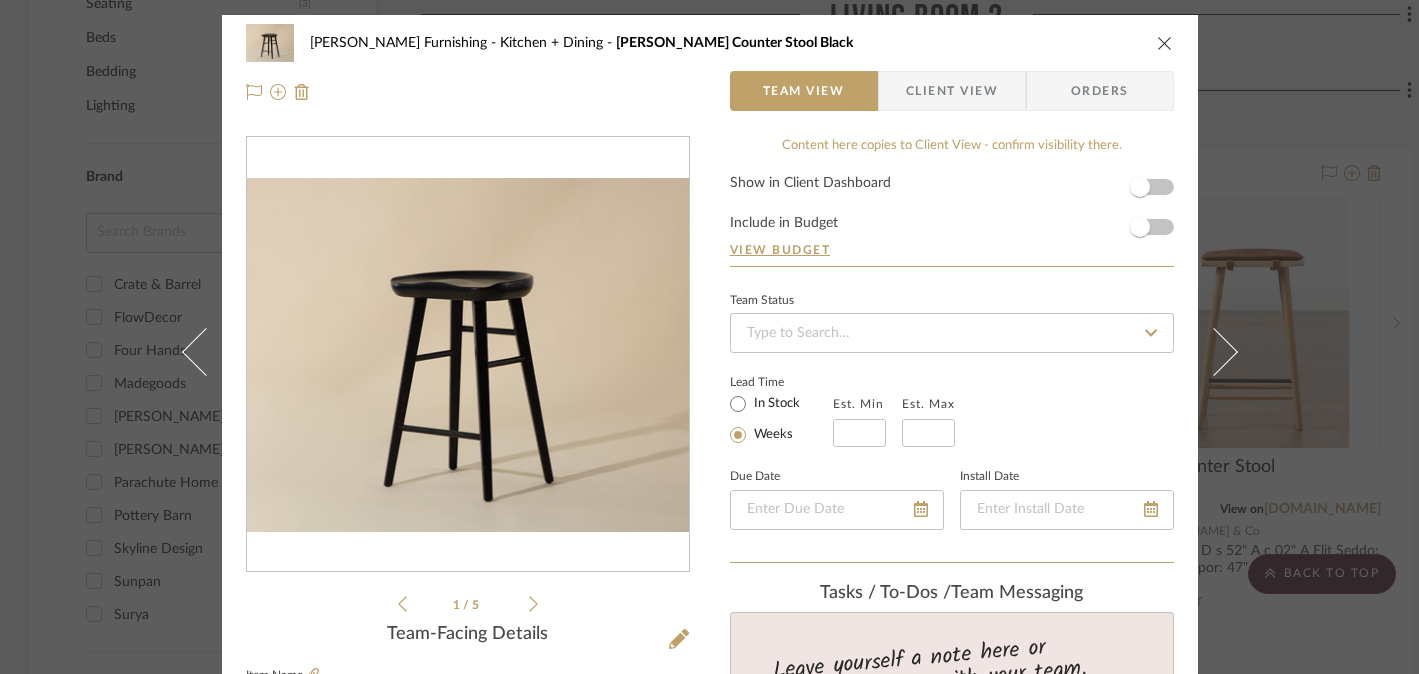 click 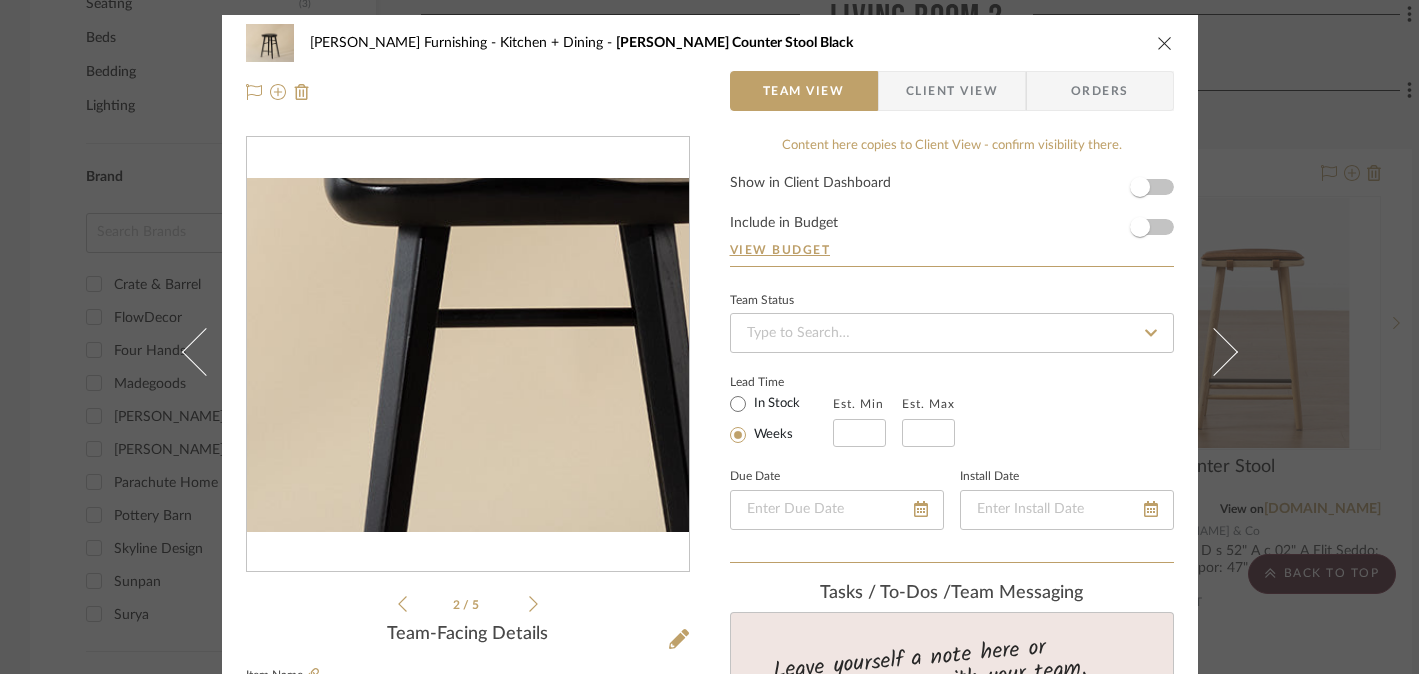 click at bounding box center (468, 355) 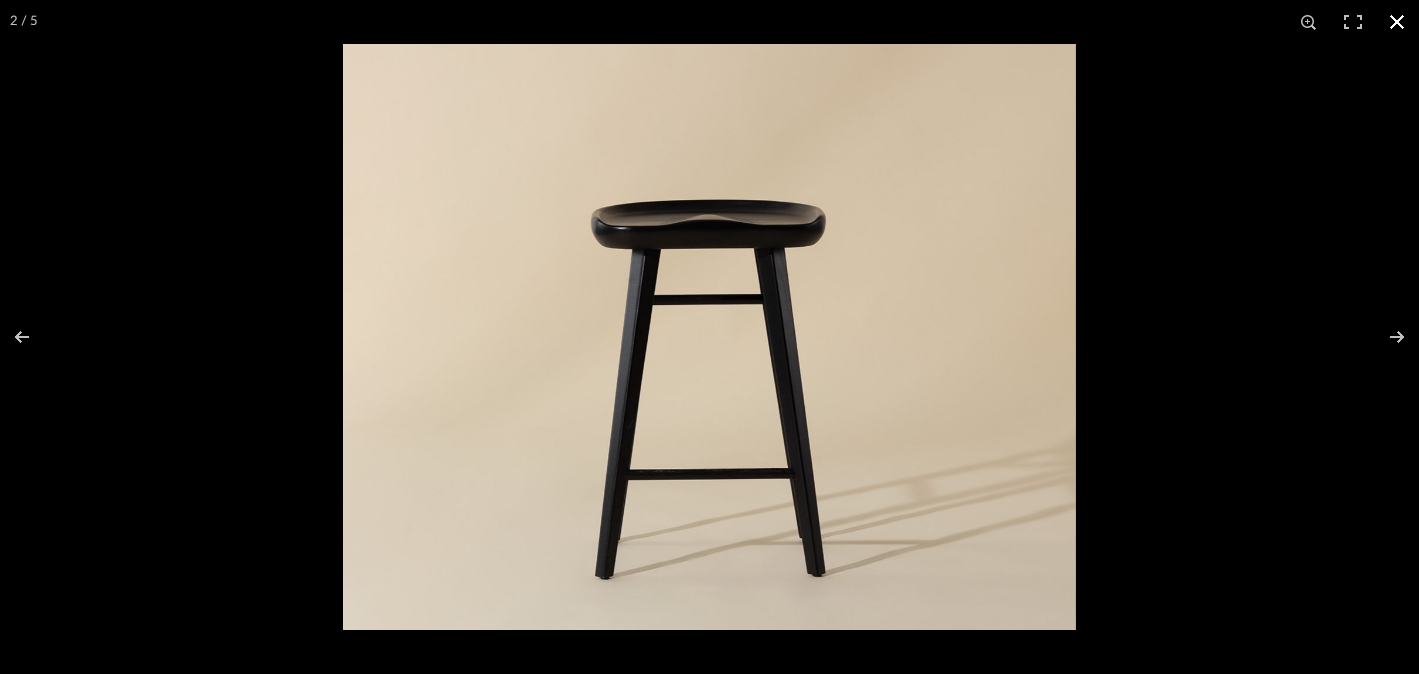click at bounding box center (1052, 381) 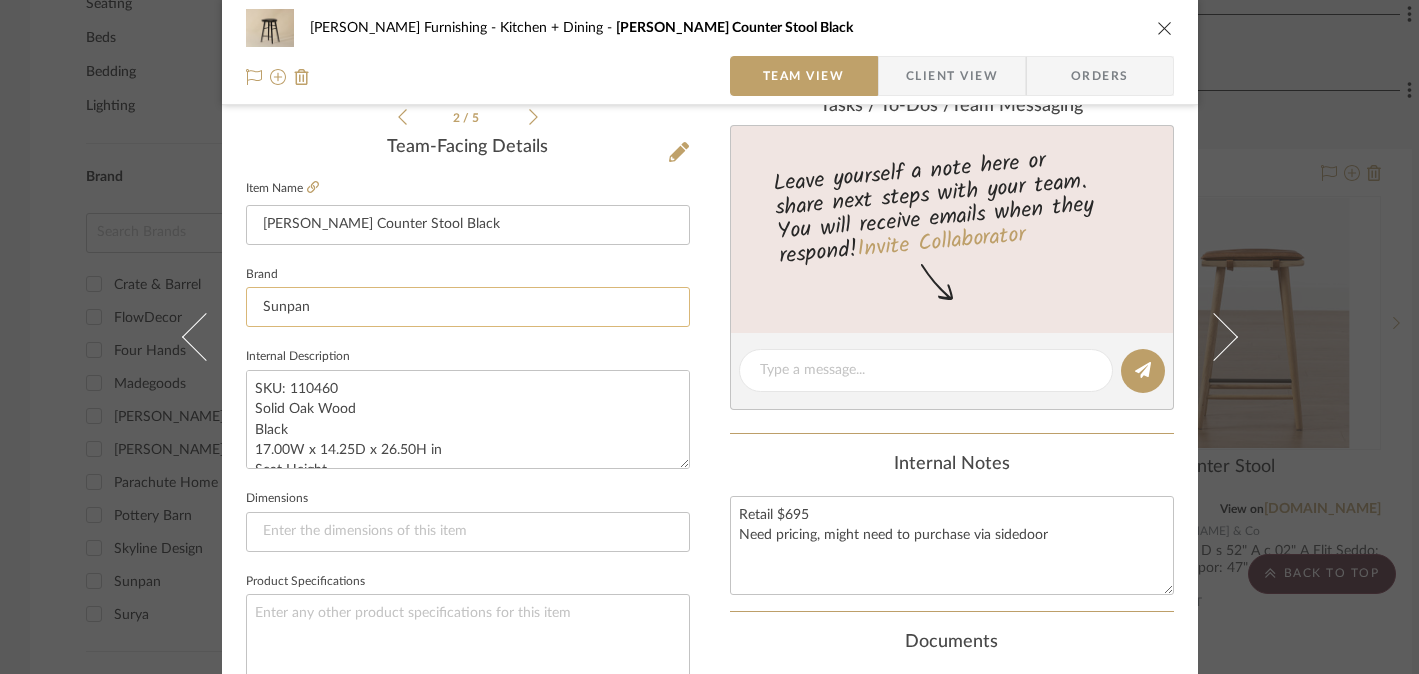 scroll, scrollTop: 503, scrollLeft: 0, axis: vertical 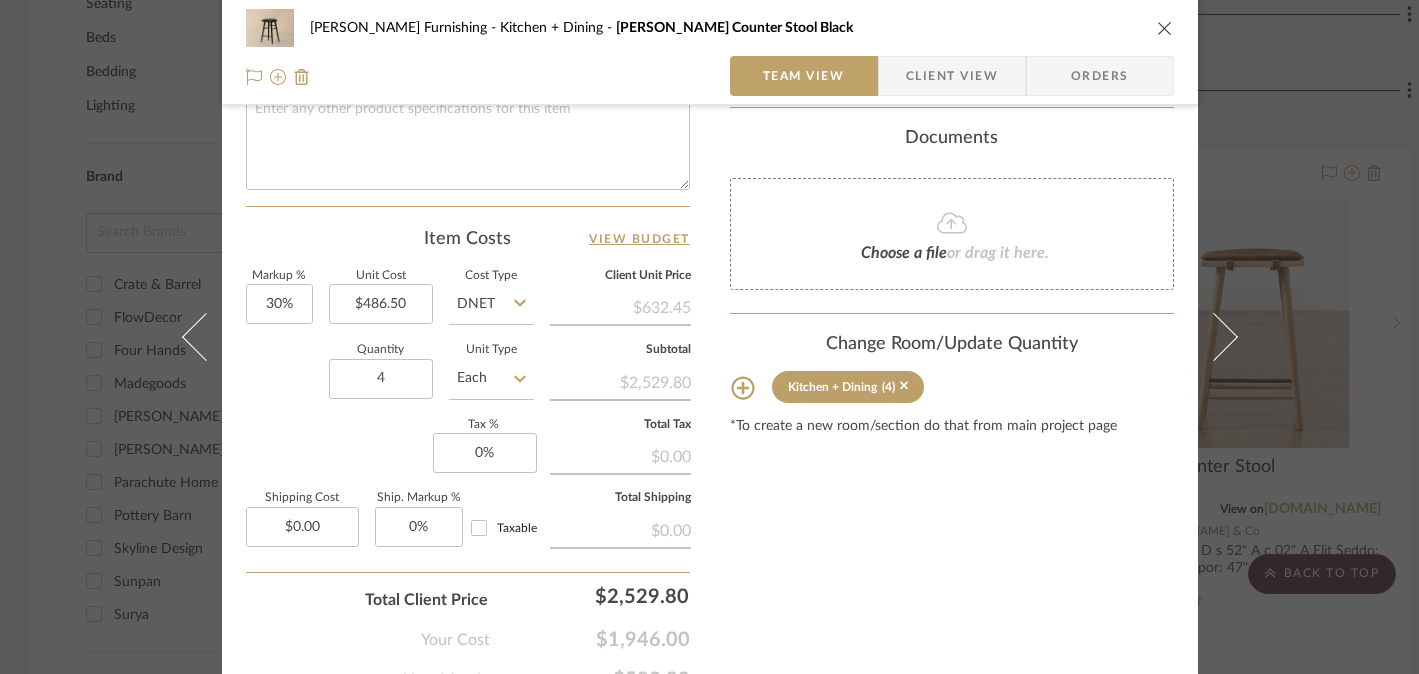 click on "[PERSON_NAME] Furnishing Kitchen + Dining [PERSON_NAME] Counter Stool Black Team View Client View Orders 2 / 5  Team-Facing Details   Item Name  [PERSON_NAME] Counter Stool Black  Brand  Sunpan  Internal Description  SKU: 110460
Solid Oak Wood
Black
17.00W x 14.25D x 26.50H in
Seat Height
25.75 in
Seat Width
17.00 in
Seat Depth
13.00 in
Net Weight
15.00 lb
Weight Capacity
280 lb
Retail $695  Dimensions   Product Specifications   Item Costs   View Budget   Markup %  30%  Unit Cost  $486.50  Cost Type  DNET  Client Unit Price   $632.45   Quantity  4  Unit Type  Each  Subtotal   $2,529.80   Tax %  0%  Total Tax   $0.00   Shipping Cost  $0.00  Ship. Markup %  0% Taxable  Total Shipping   $0.00  Total Client Price  $2,529.80  Your Cost  $1,946.00  Your Margin  $583.80  Content here copies to Client View - confirm visibility there.  Show in Client Dashboard   Include in Budget   View Budget  Team Status  Lead Time  In Stock Weeks  Est. Min   Est. Max   Due Date   Install Date  Tasks / To-Dos /  team Messaging Invite Collaborator (4)" at bounding box center (709, 337) 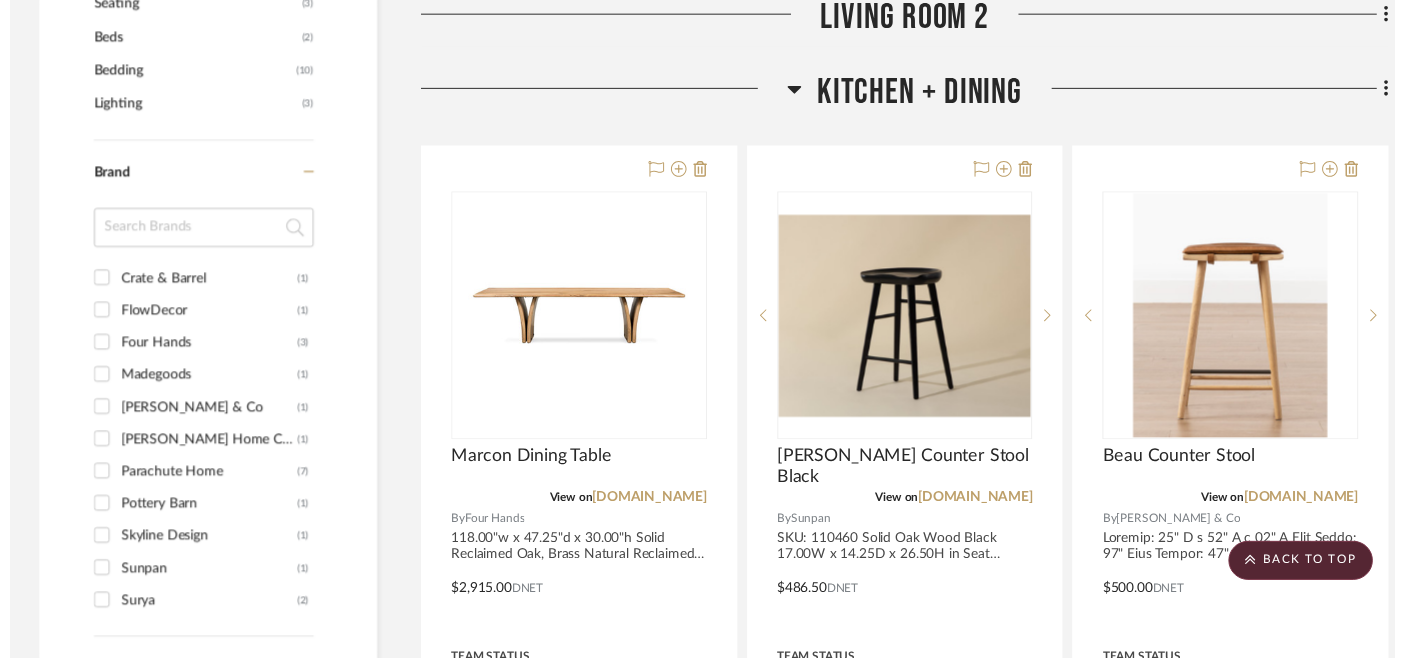 scroll, scrollTop: 1248, scrollLeft: 0, axis: vertical 